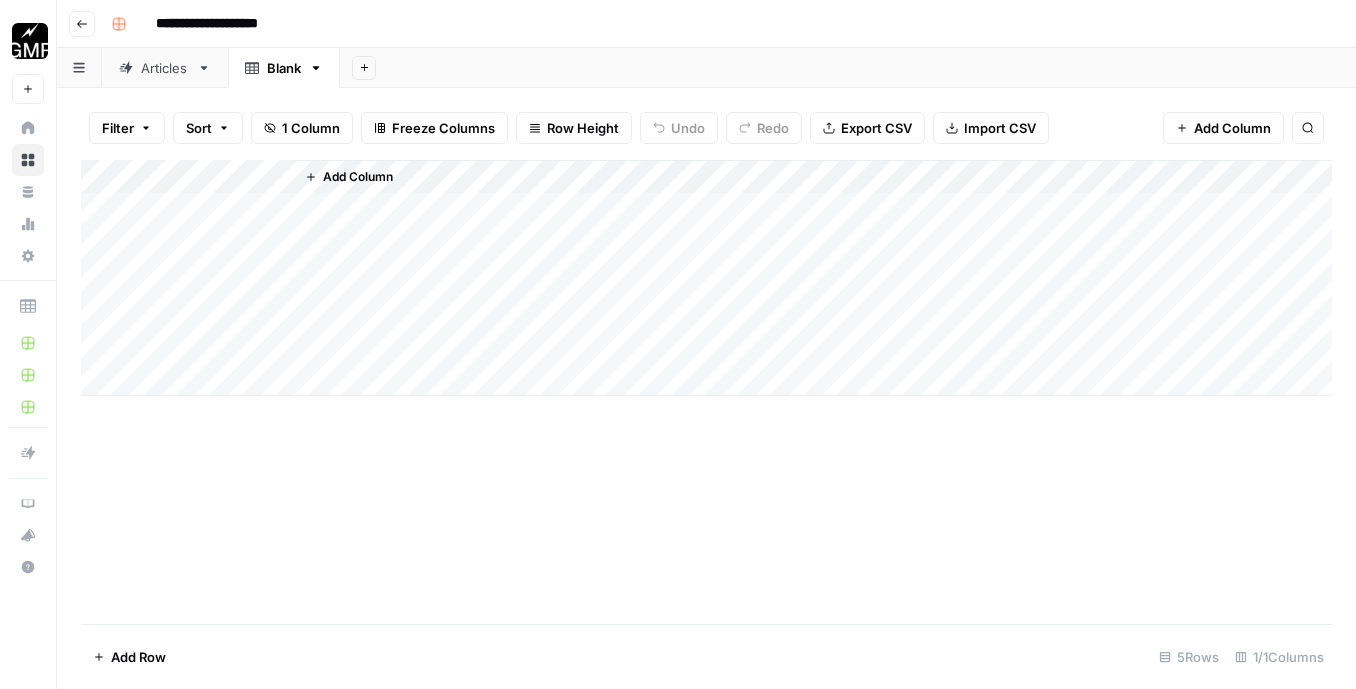 scroll, scrollTop: 0, scrollLeft: 0, axis: both 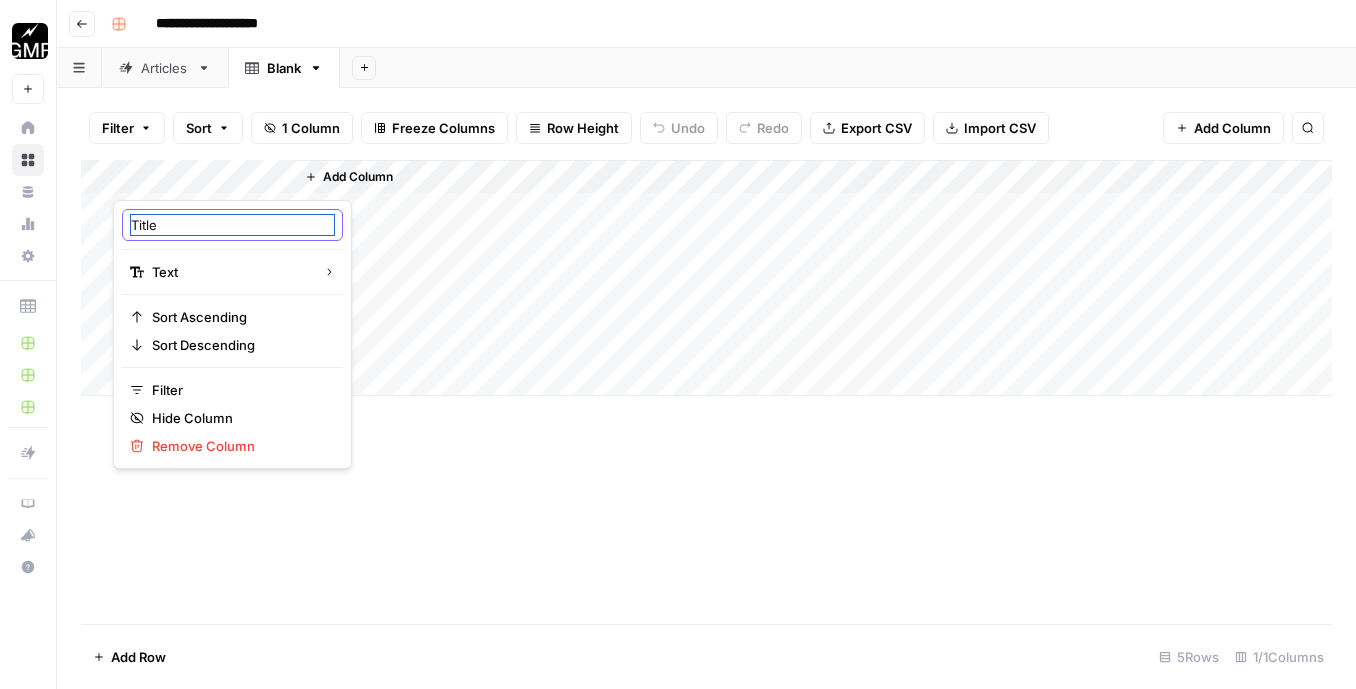 click on "Title" at bounding box center [232, 225] 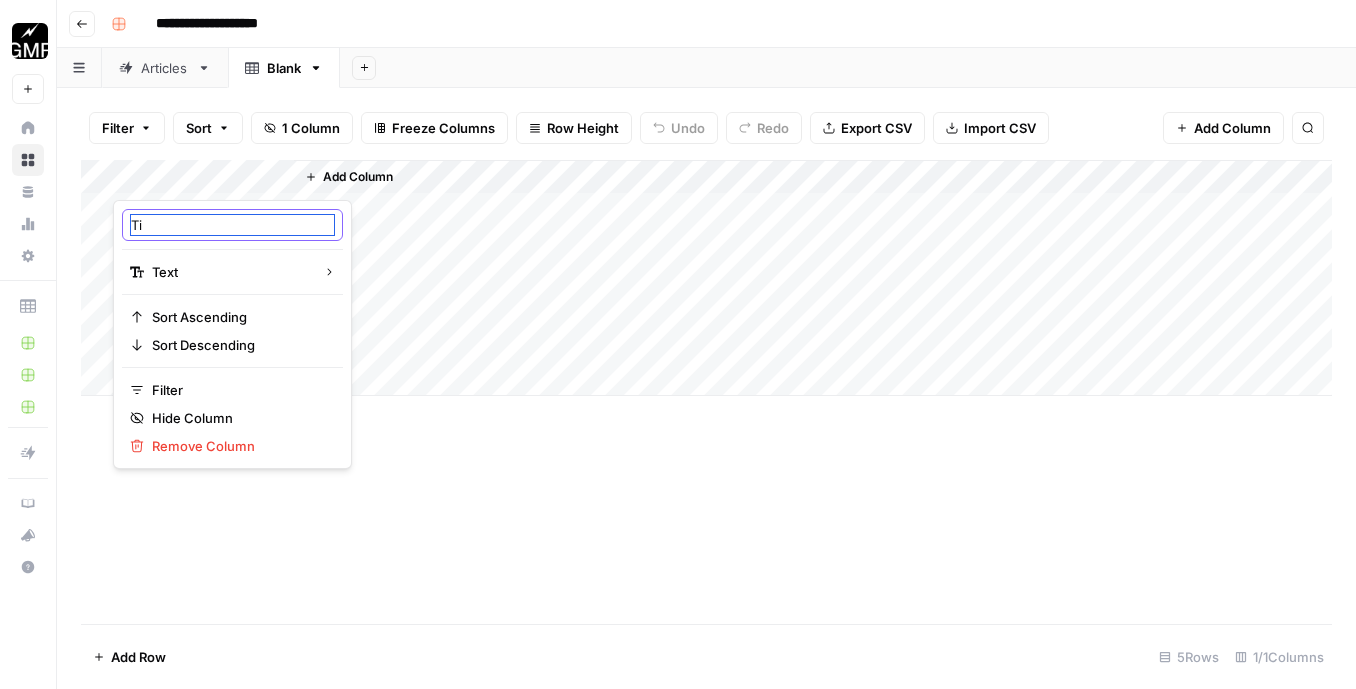 type on "T" 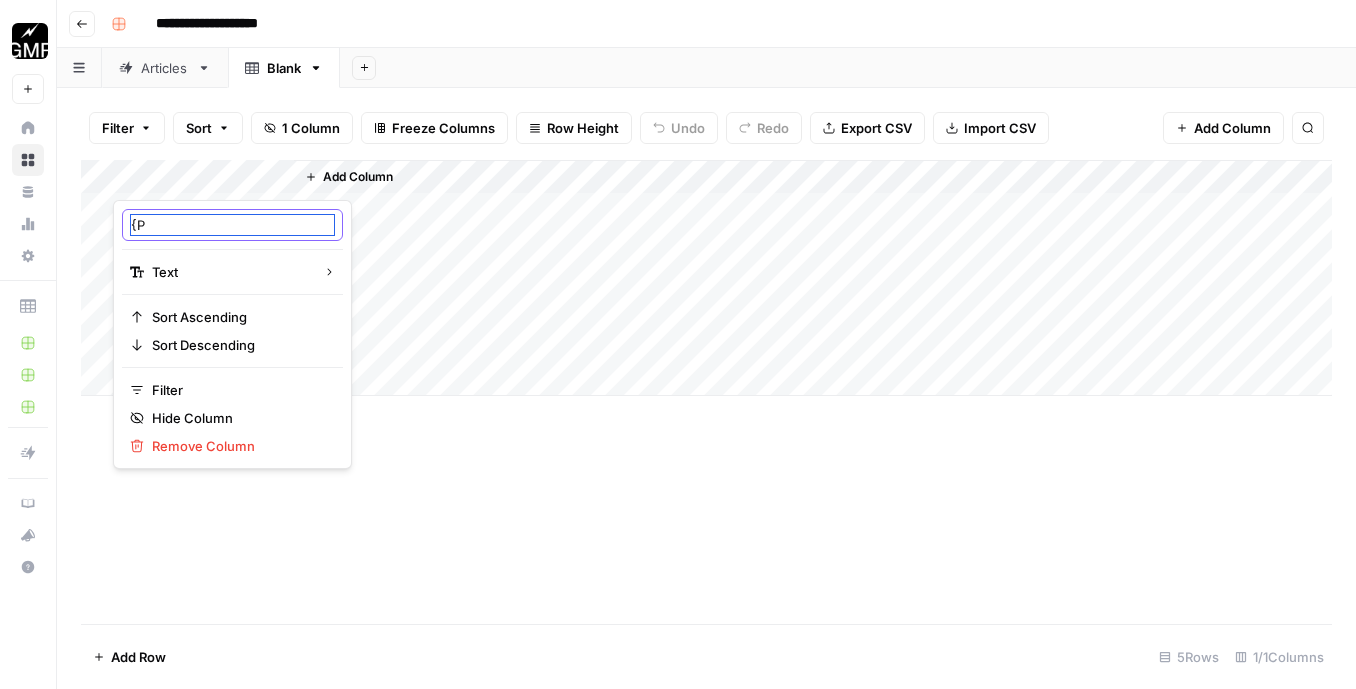 type on "{" 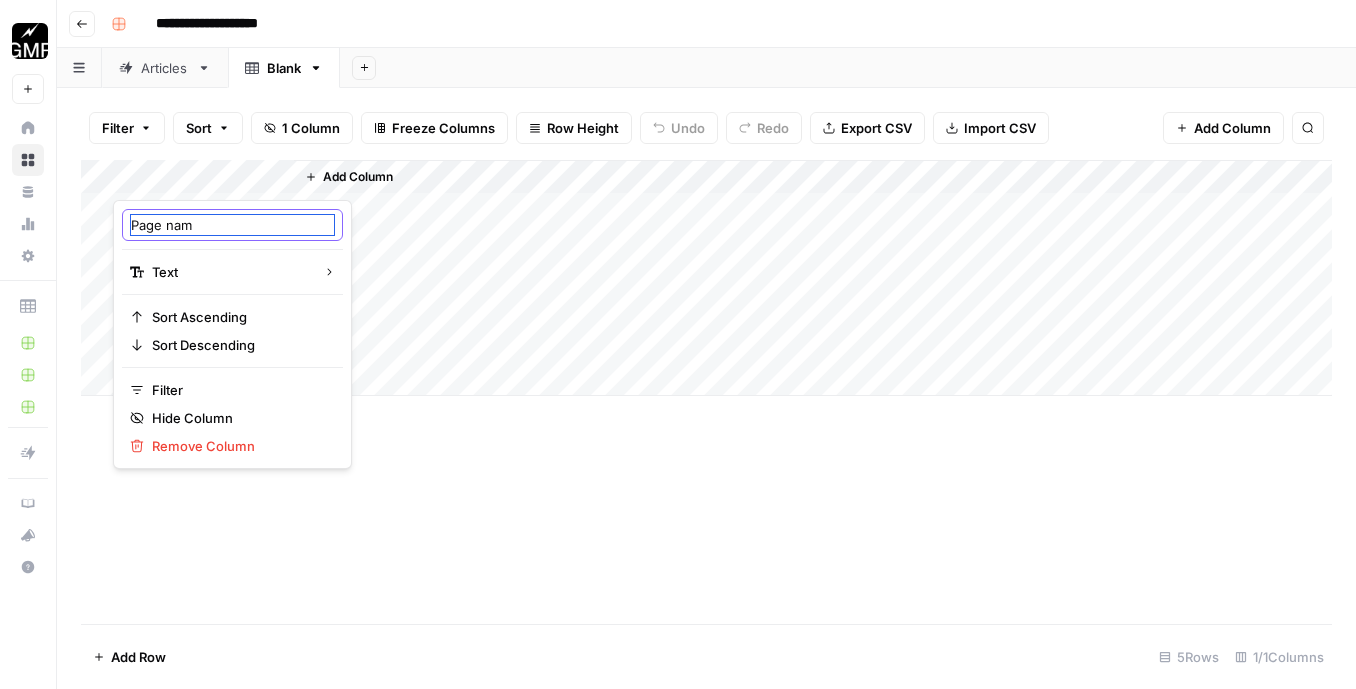 type on "Page name" 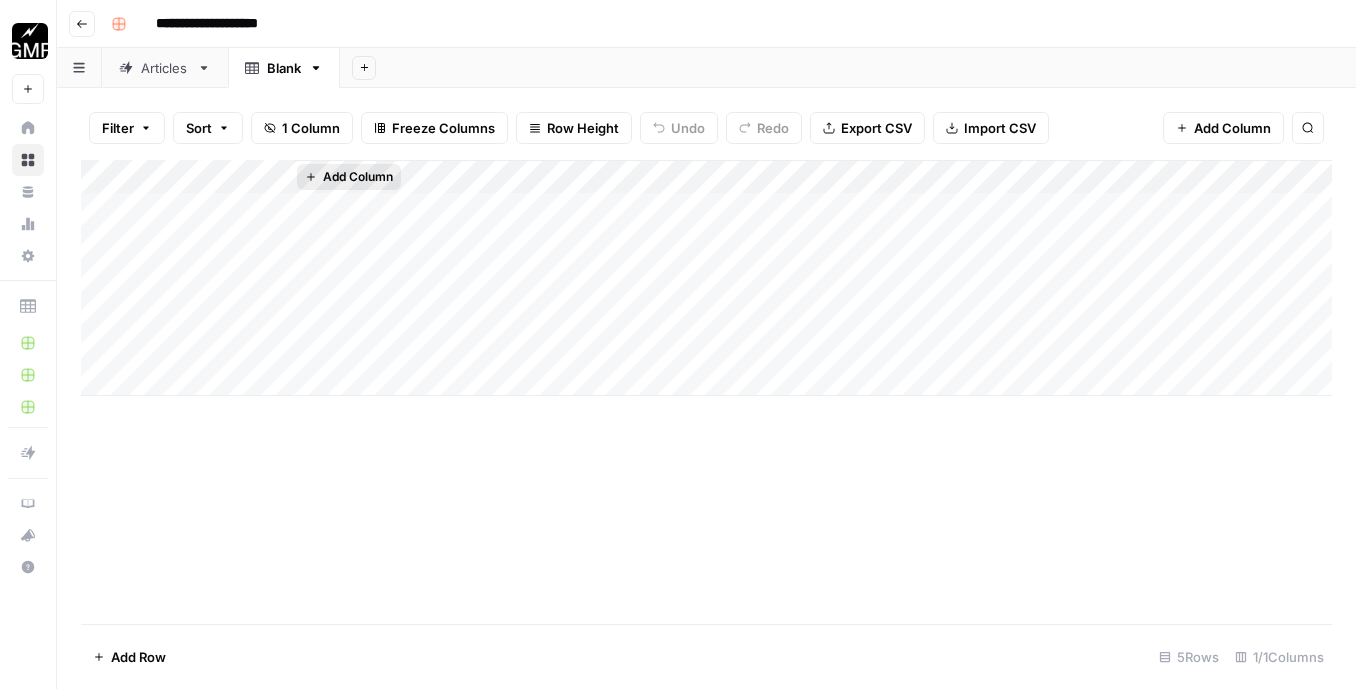click on "Add Column" at bounding box center [358, 177] 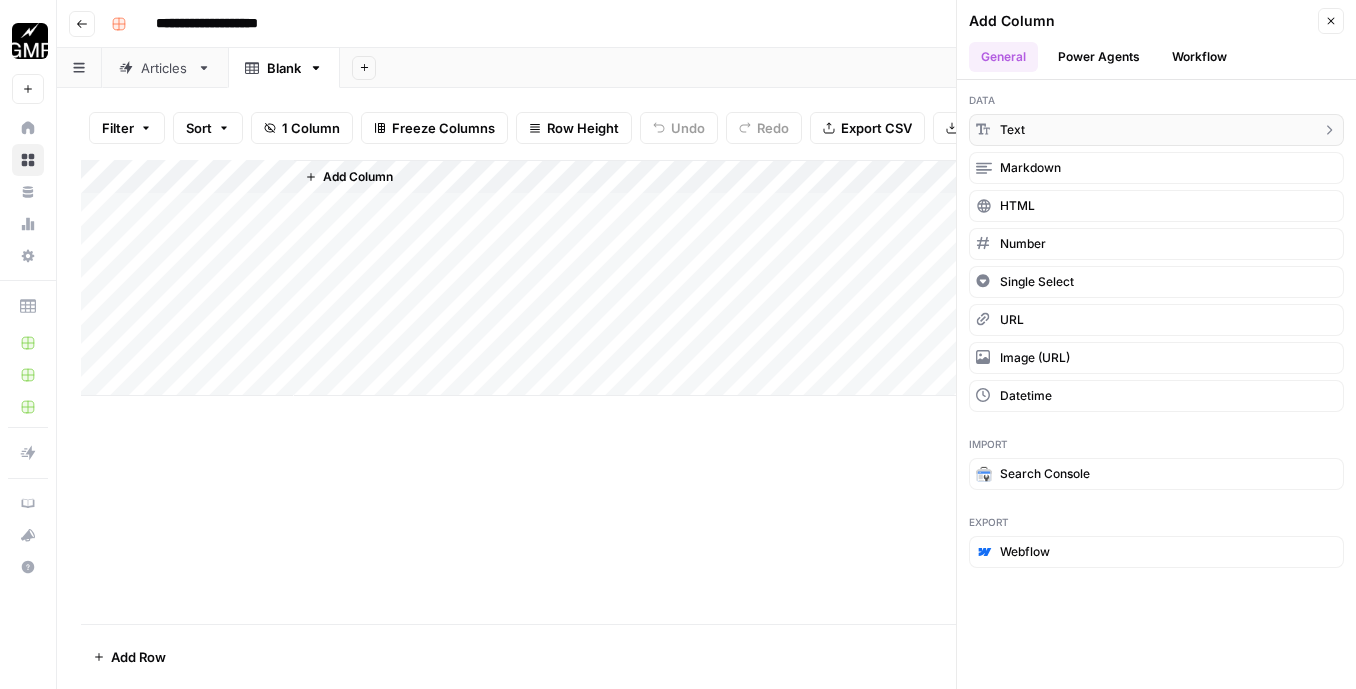 click on "text" at bounding box center (1012, 130) 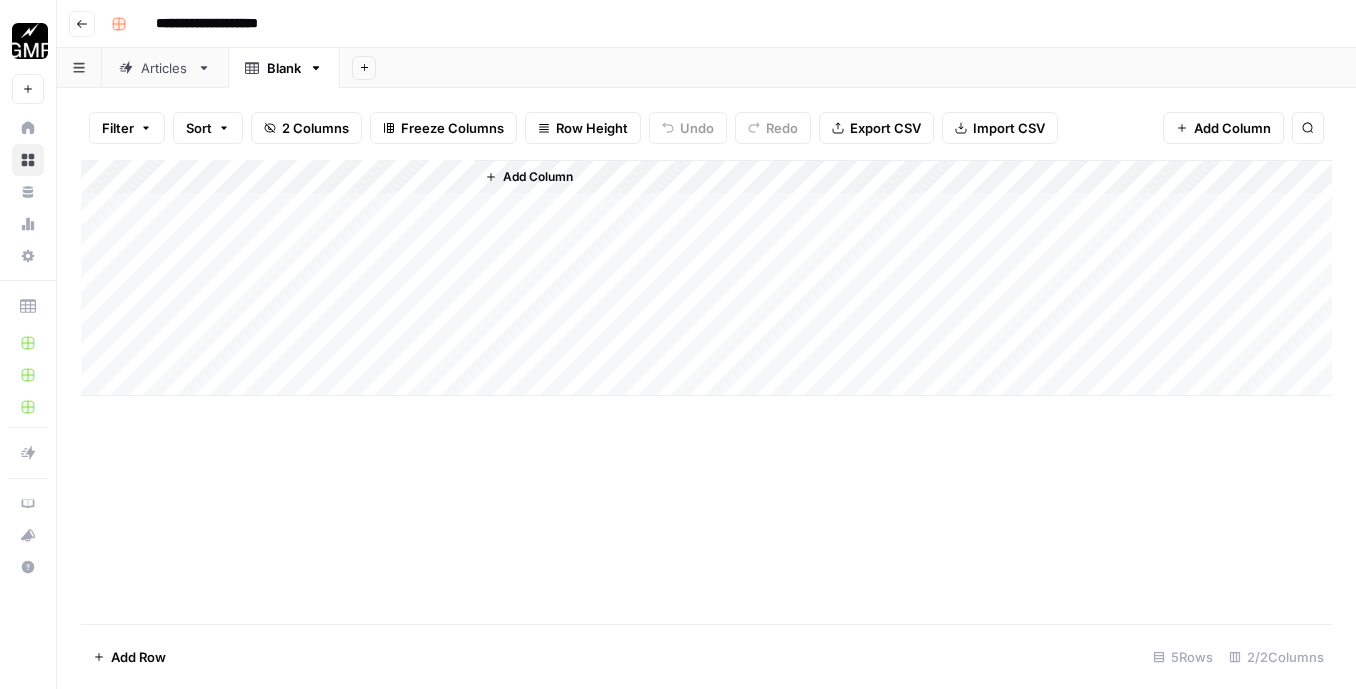 click on "Add Column" at bounding box center (706, 278) 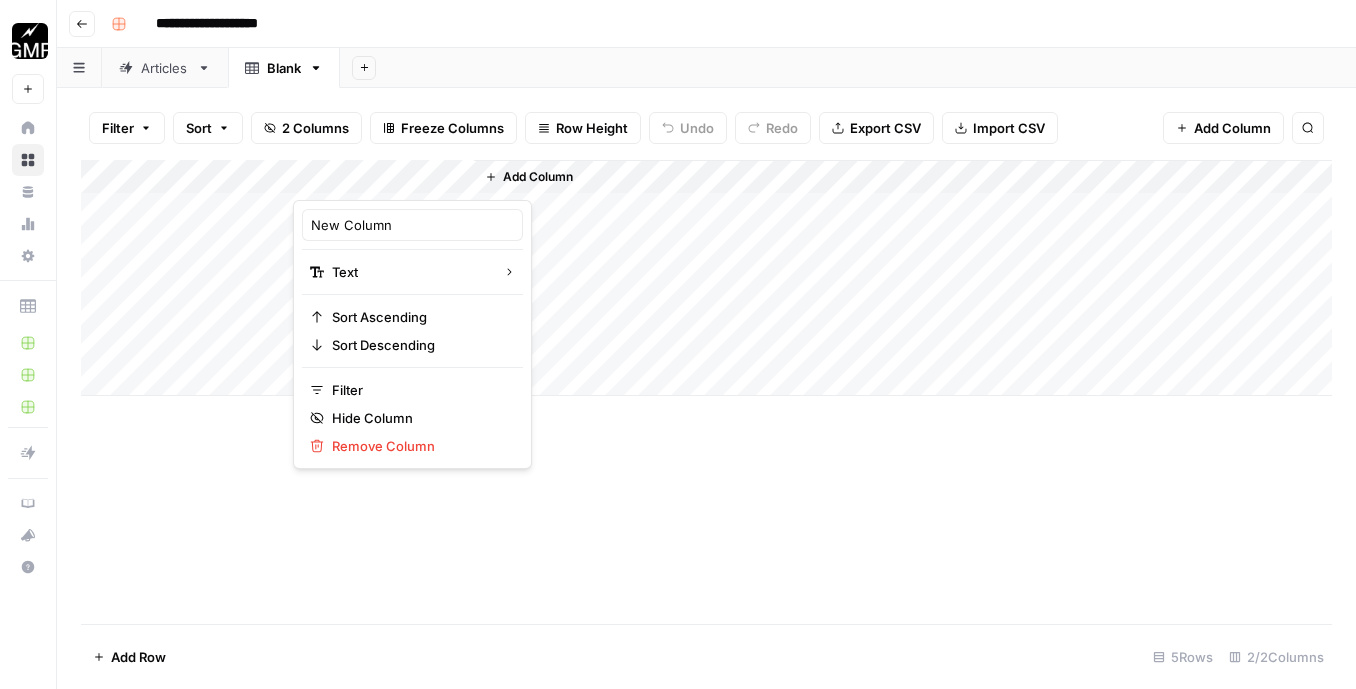 click at bounding box center (383, 180) 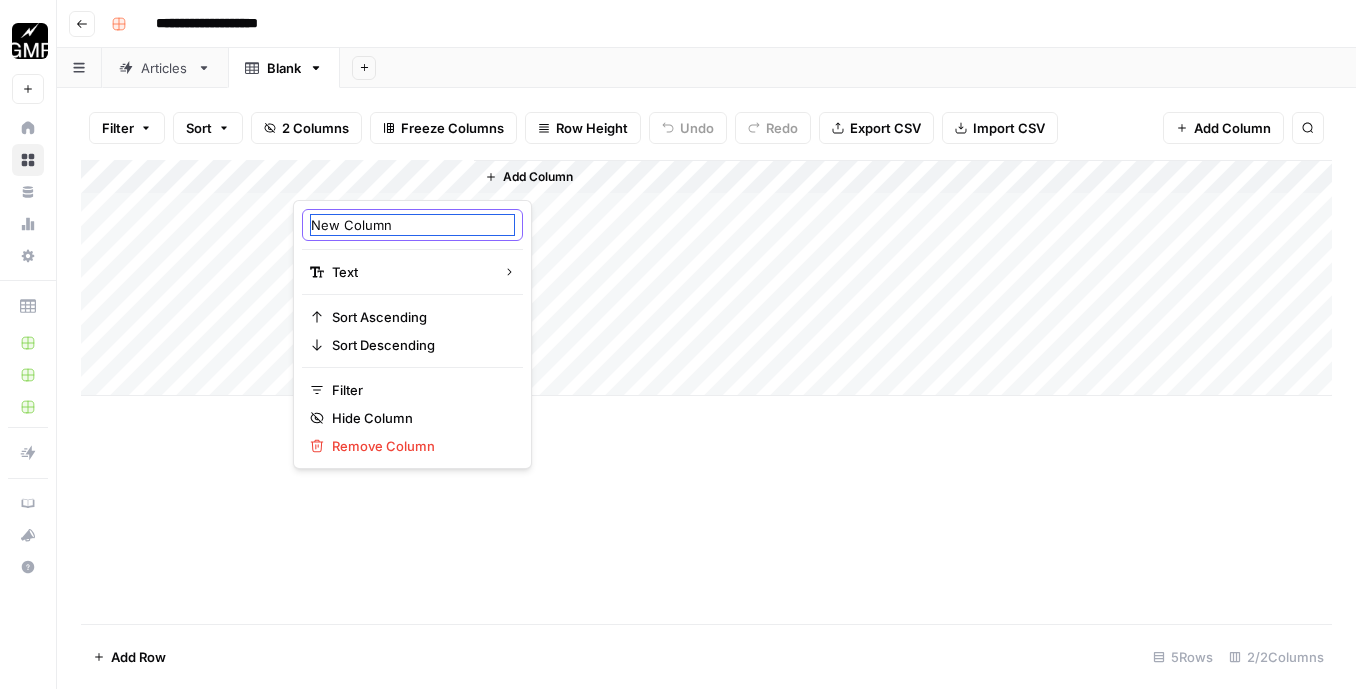click on "New Column" at bounding box center (412, 225) 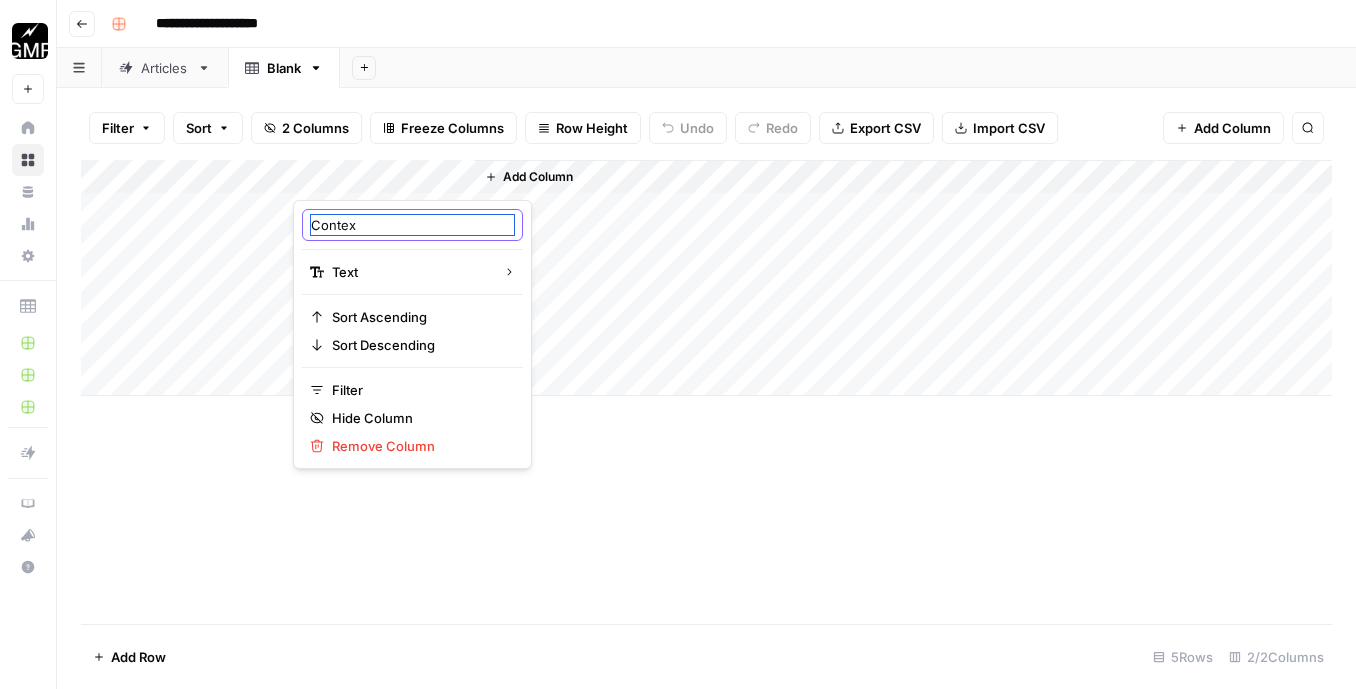 type on "Context" 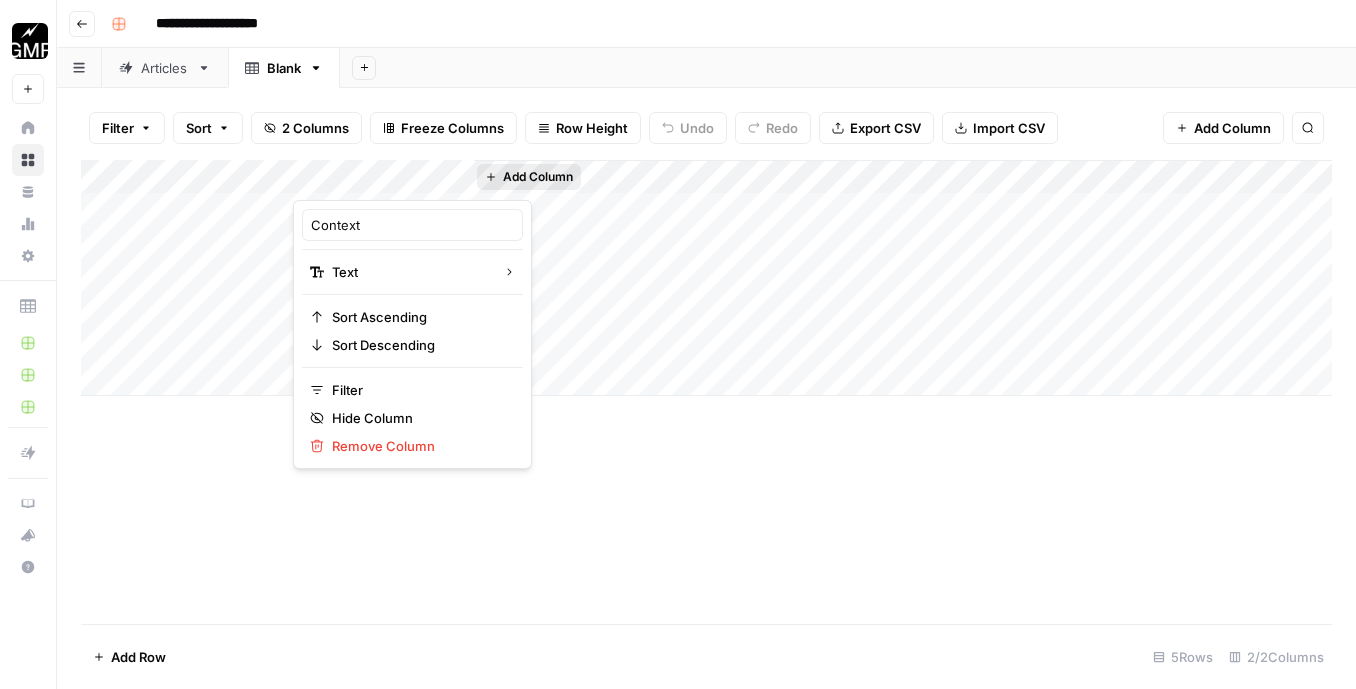 click on "Add Column" at bounding box center [529, 177] 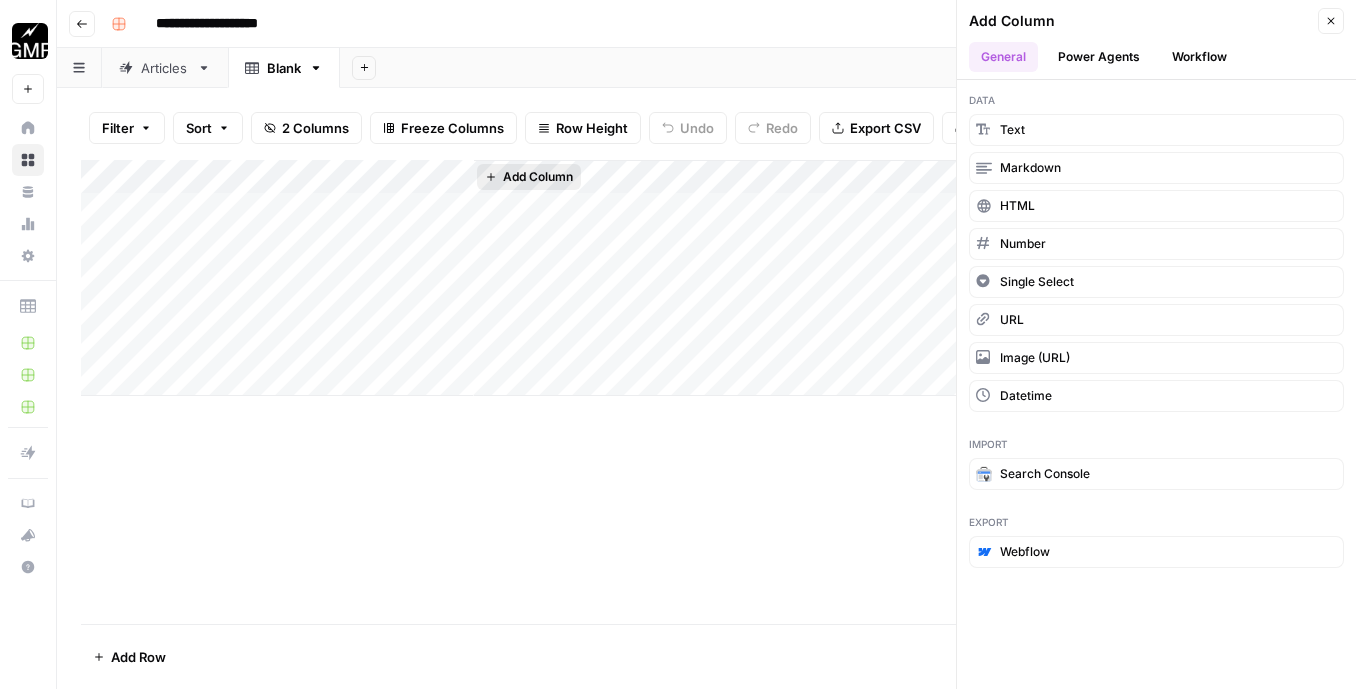 click on "Add Column" at bounding box center (538, 177) 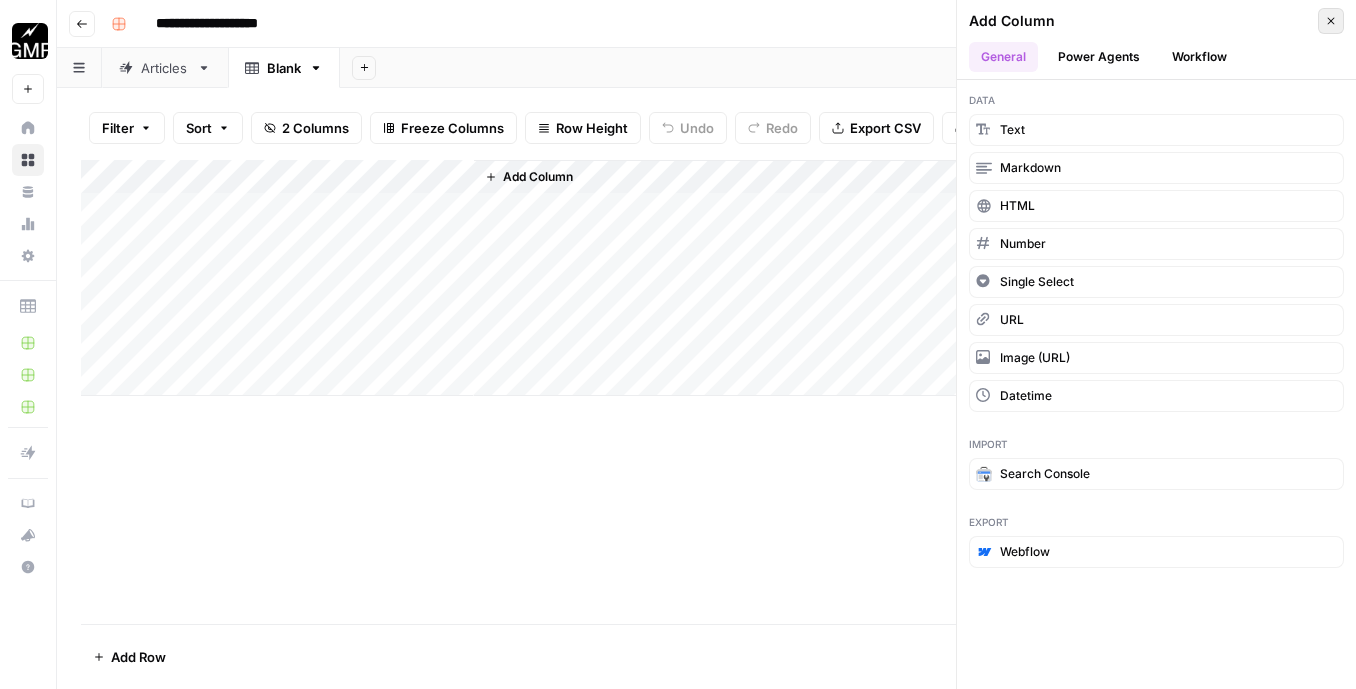 click 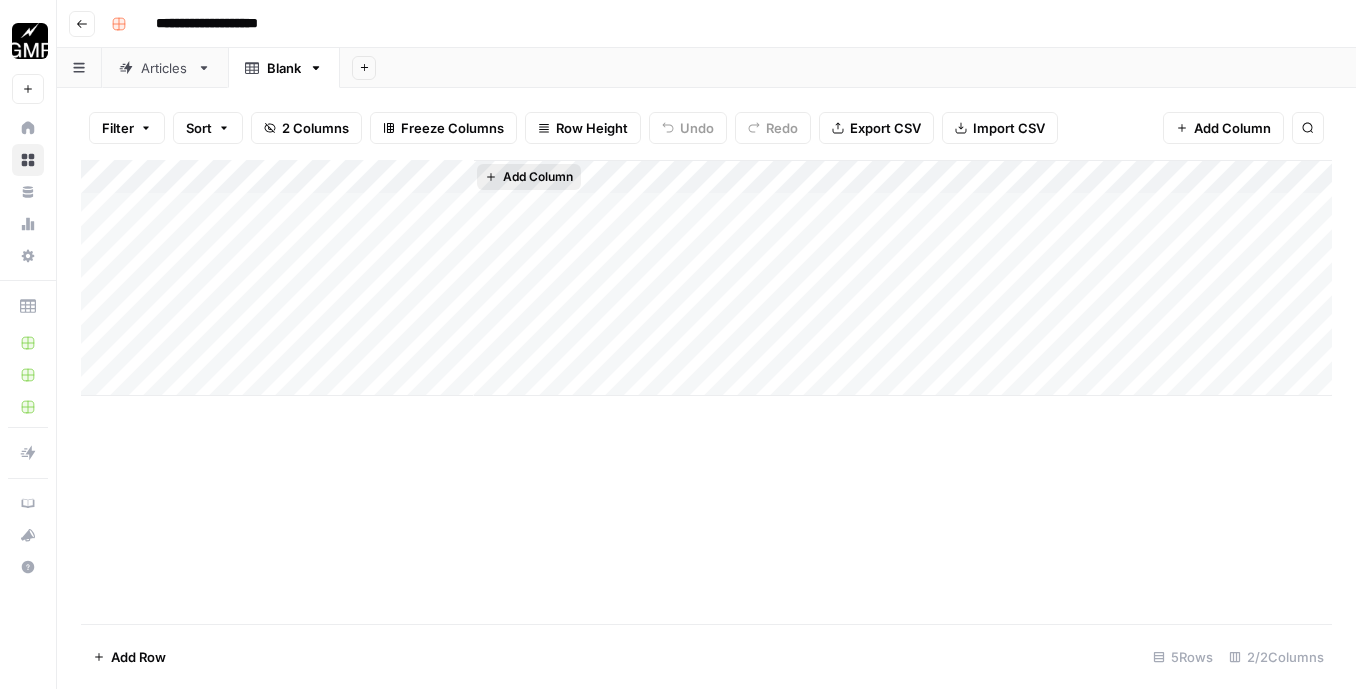 click on "Add Column" at bounding box center (538, 177) 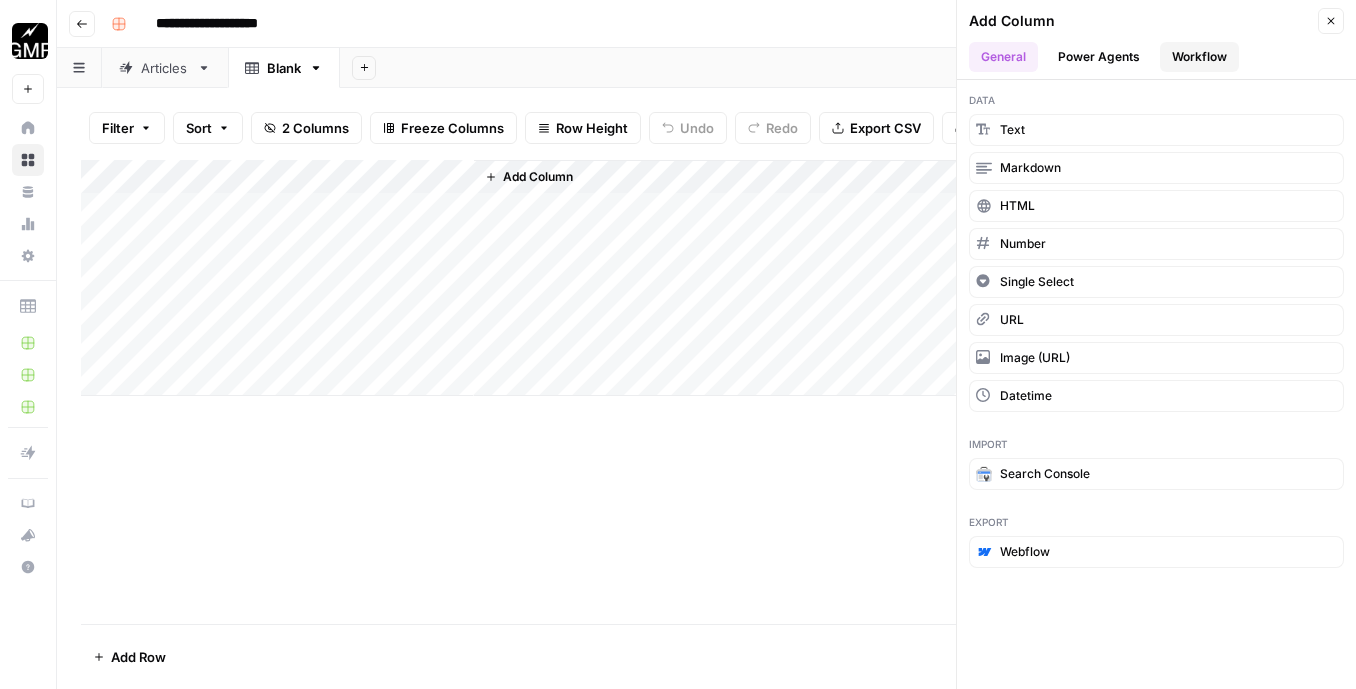 click on "Workflow" at bounding box center (1199, 57) 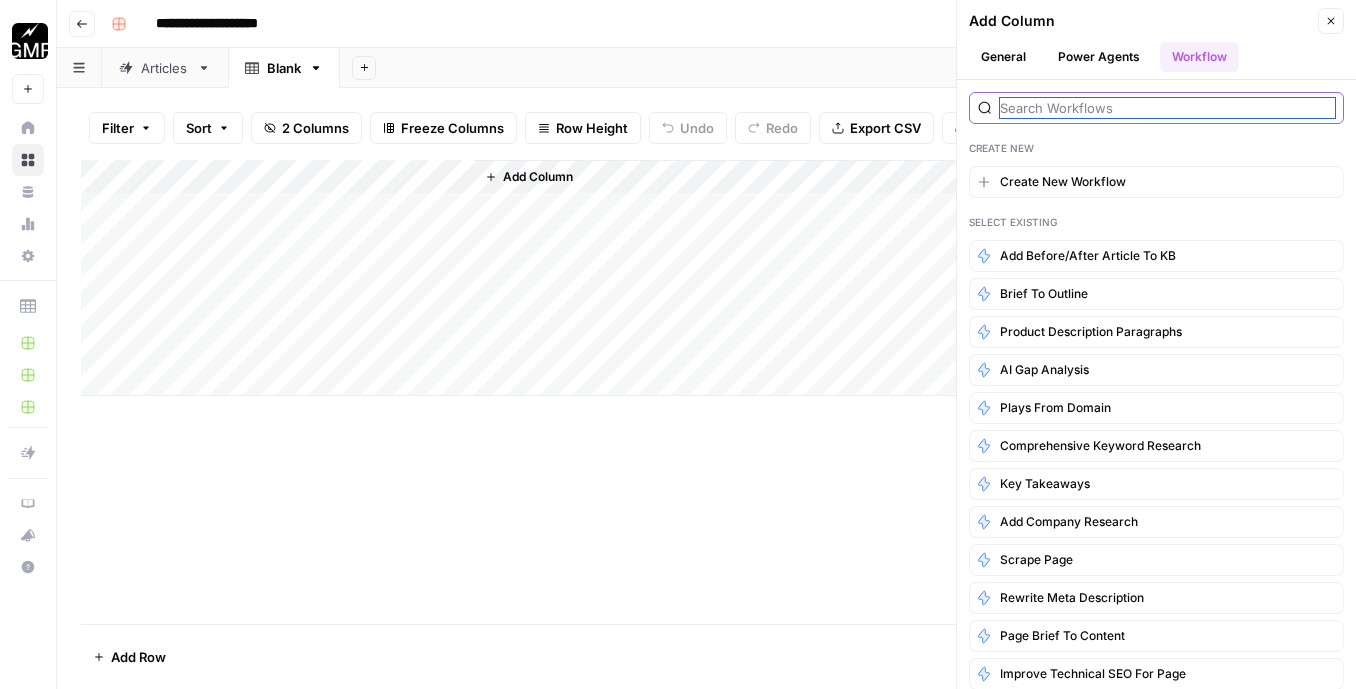click at bounding box center [1167, 108] 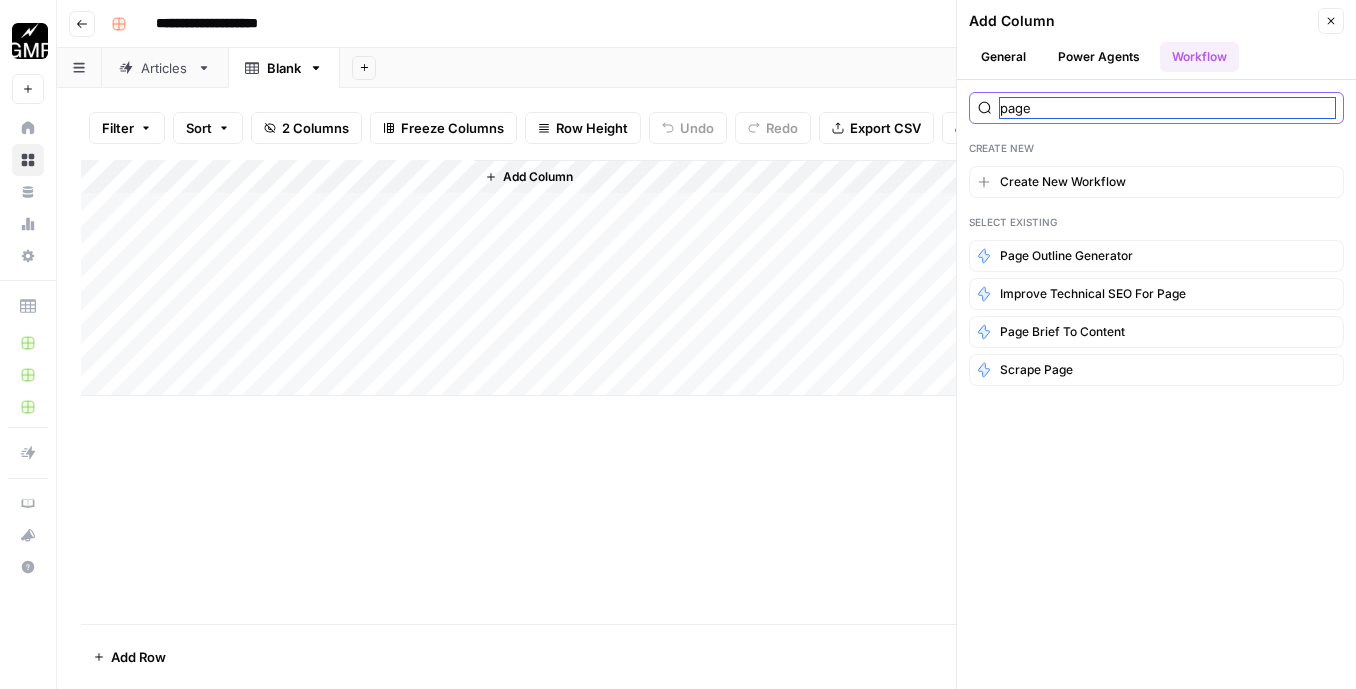 type on "page" 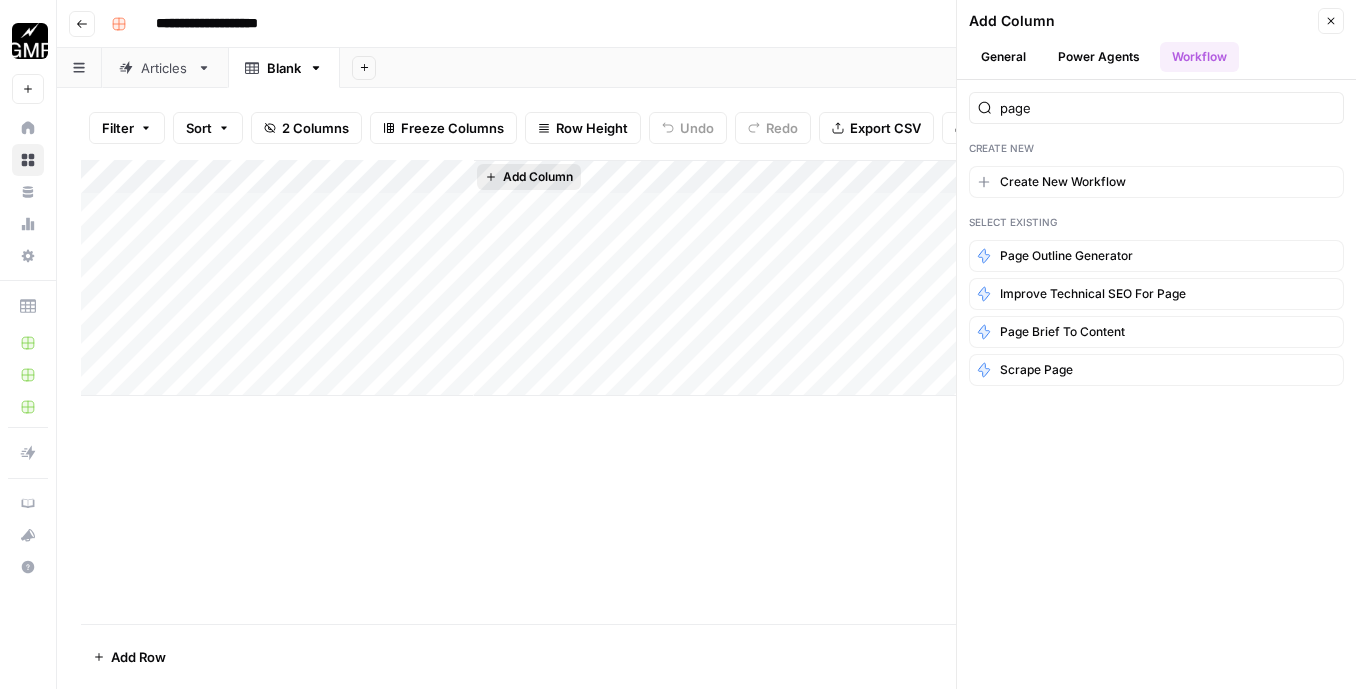 click on "Add Column" at bounding box center [538, 177] 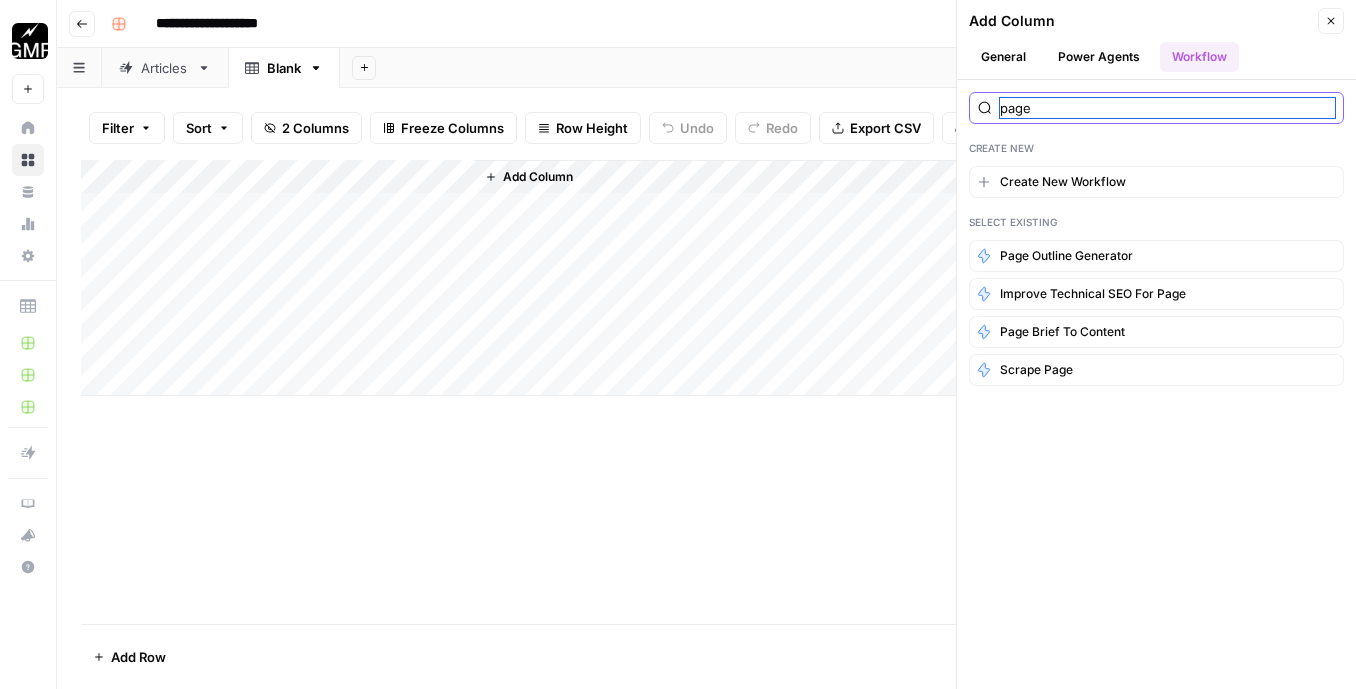 click on "page" at bounding box center (1167, 108) 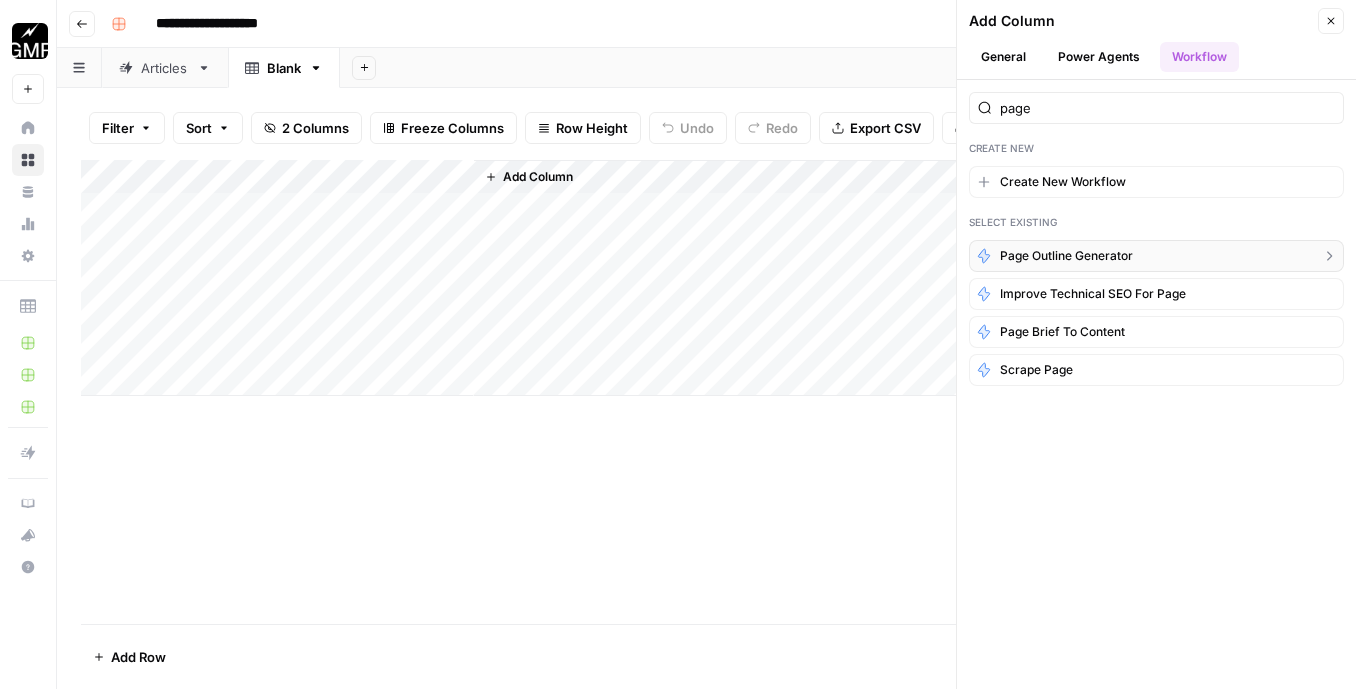 click on "Page Outline Generator" at bounding box center (1066, 256) 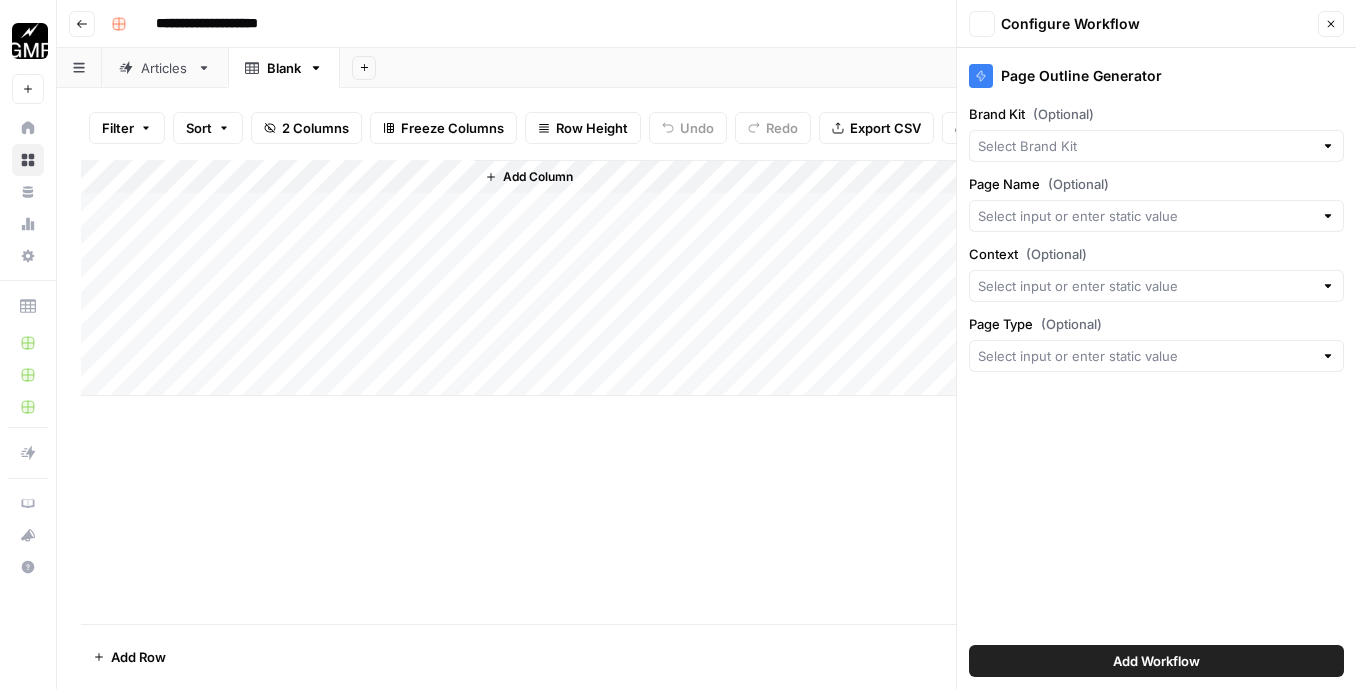 type on "Page name" 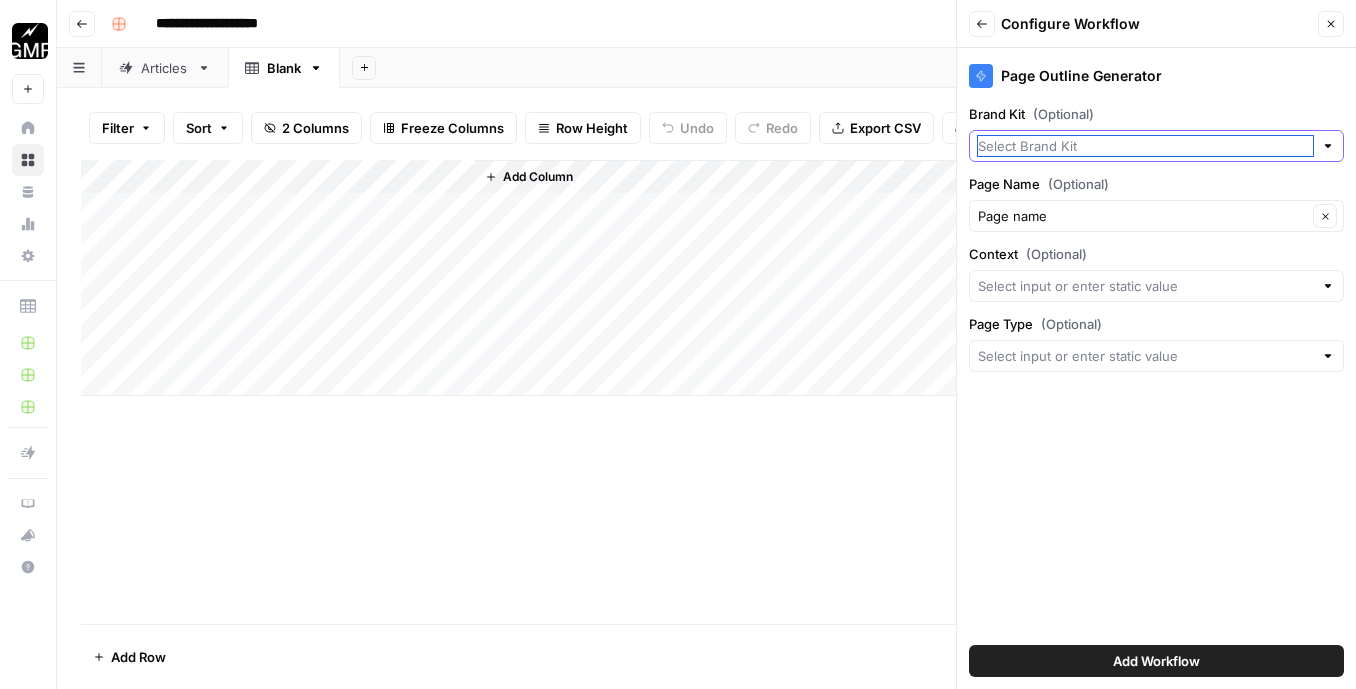 click on "Brand Kit   (Optional)" at bounding box center [1145, 146] 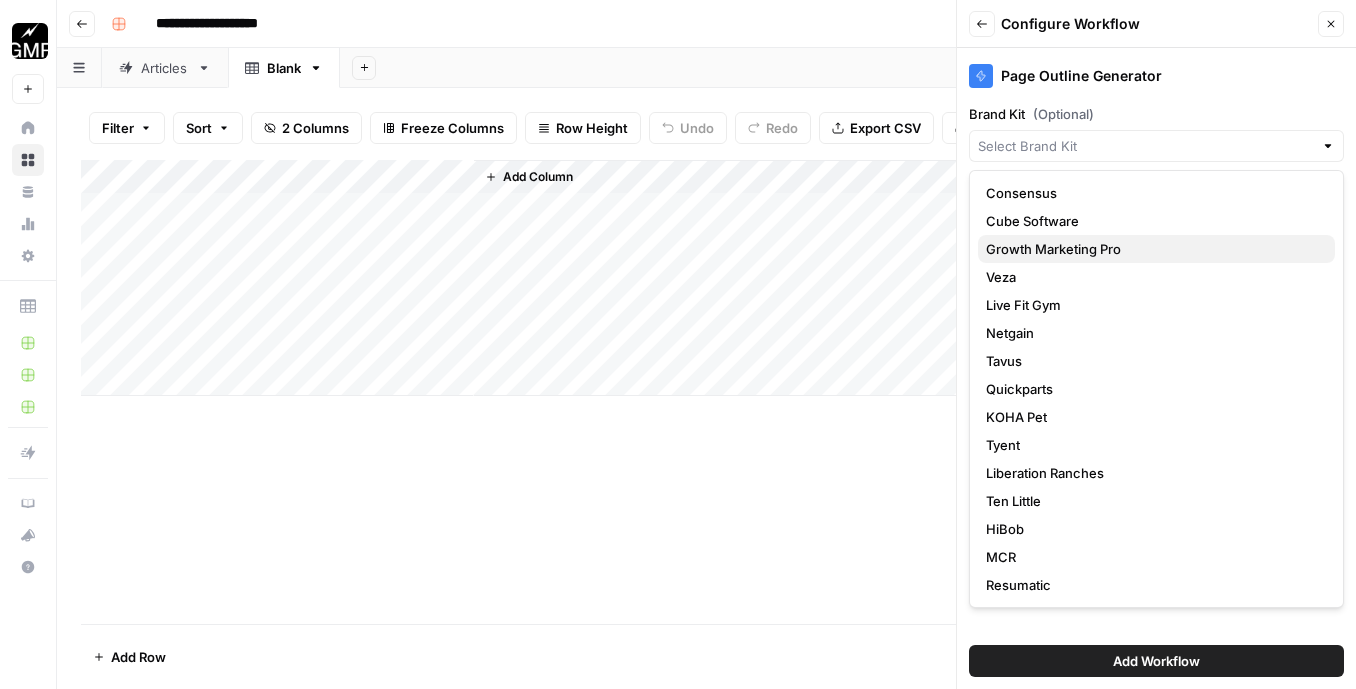 click on "Growth Marketing Pro" at bounding box center [1156, 249] 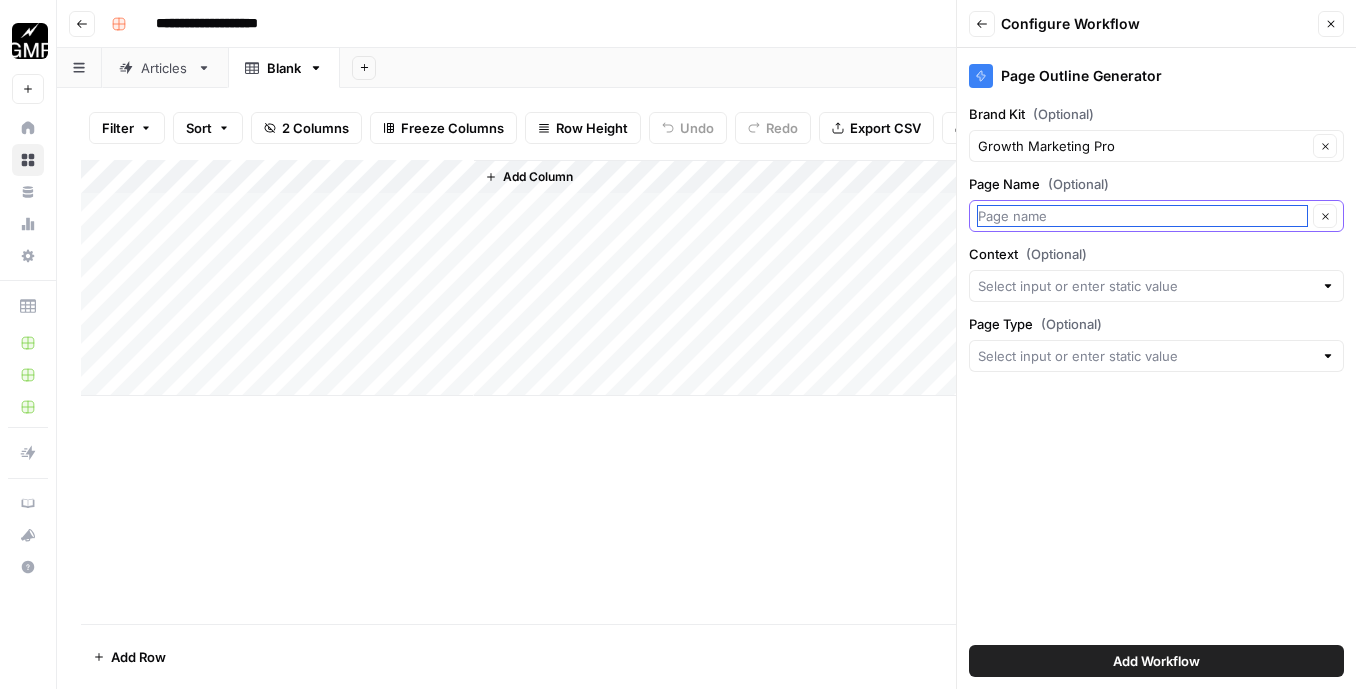 click on "Page Name   (Optional)" at bounding box center [1142, 216] 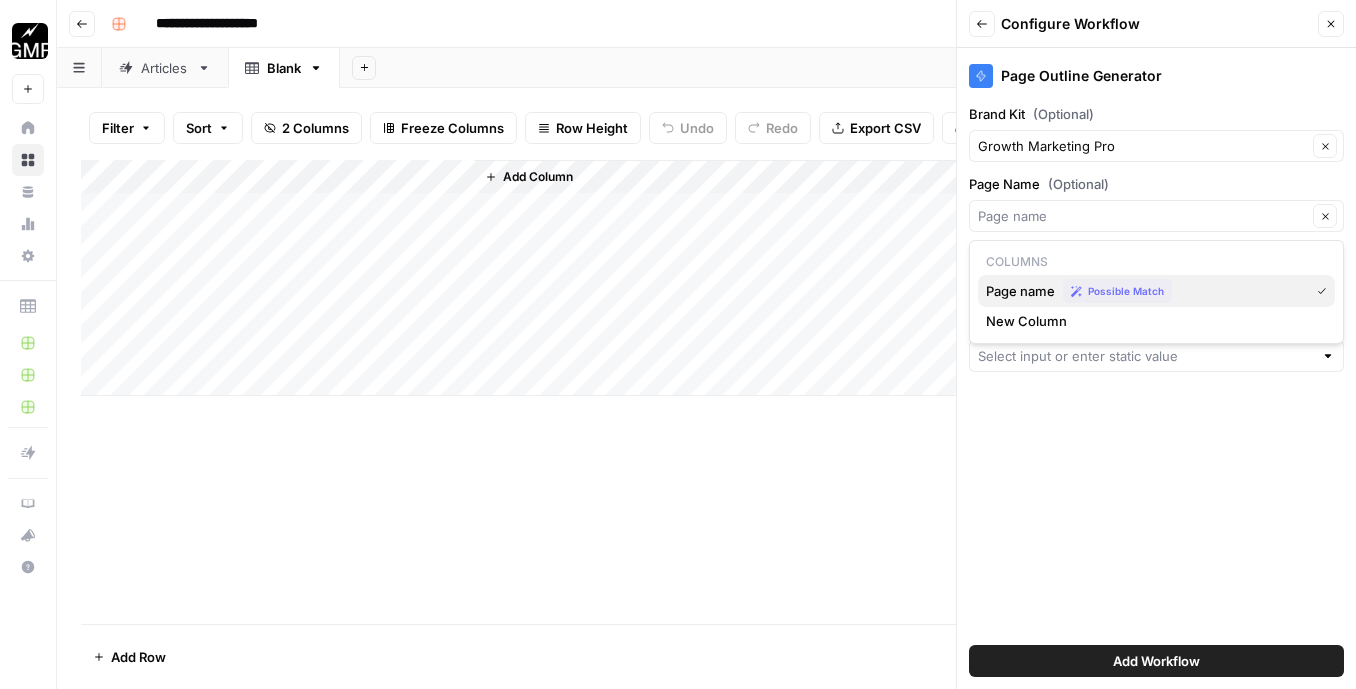 click on "Possible Match" at bounding box center (1126, 291) 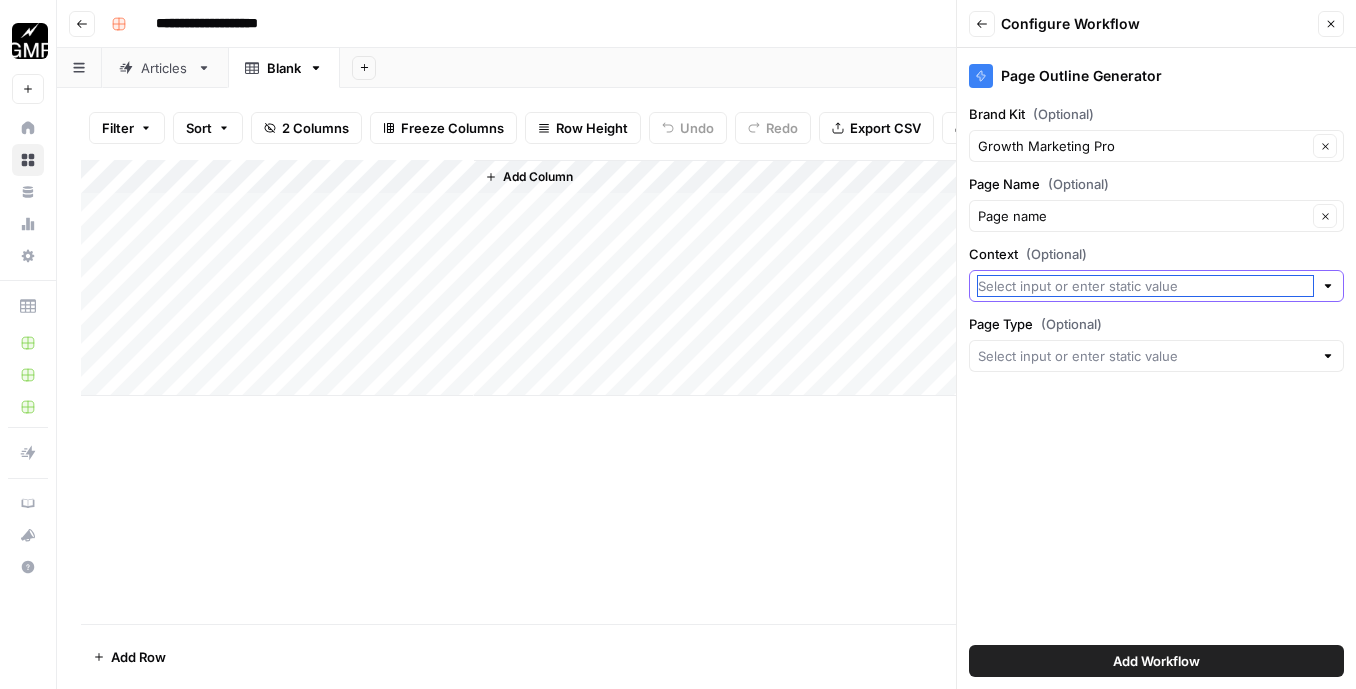 click on "Context   (Optional)" at bounding box center [1145, 286] 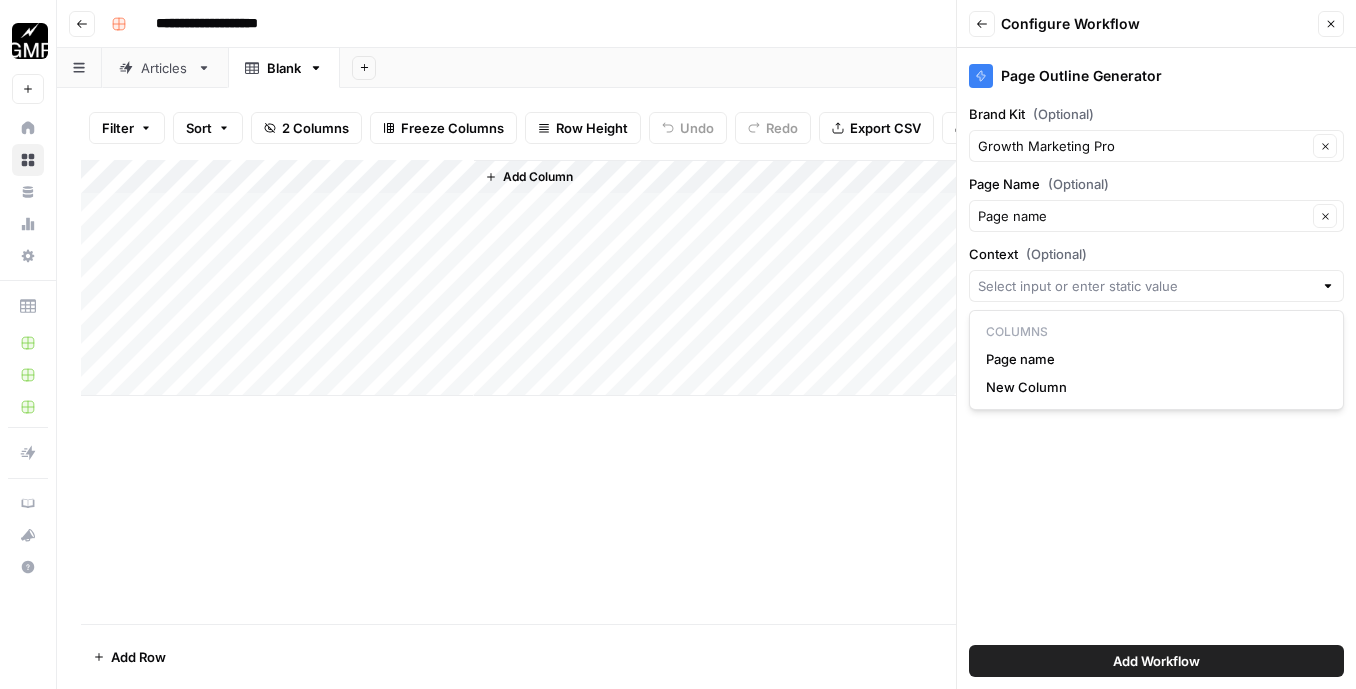 click on "Page Outline Generator Brand Kit   (Optional) Growth Marketing Pro Clear Page Name   (Optional) Page name Clear Context   (Optional) Page Type   (Optional) Add Workflow" at bounding box center [1156, 368] 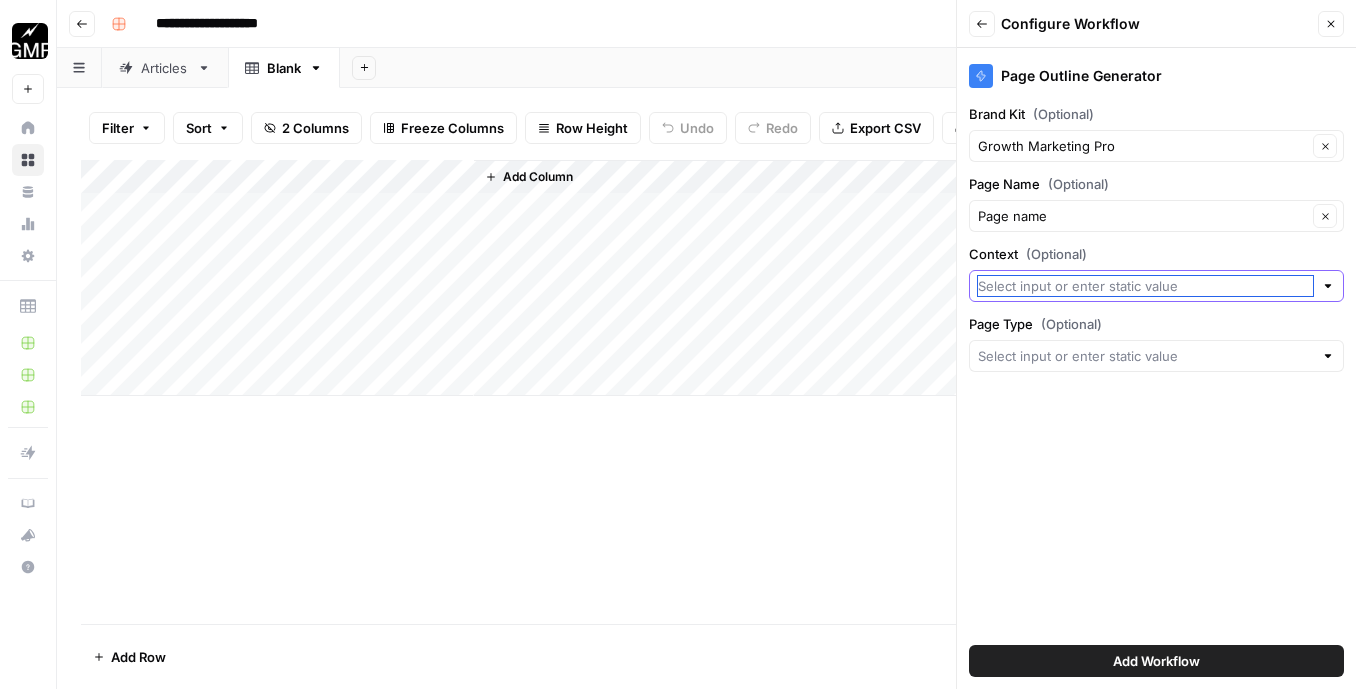 click on "Context   (Optional)" at bounding box center [1145, 286] 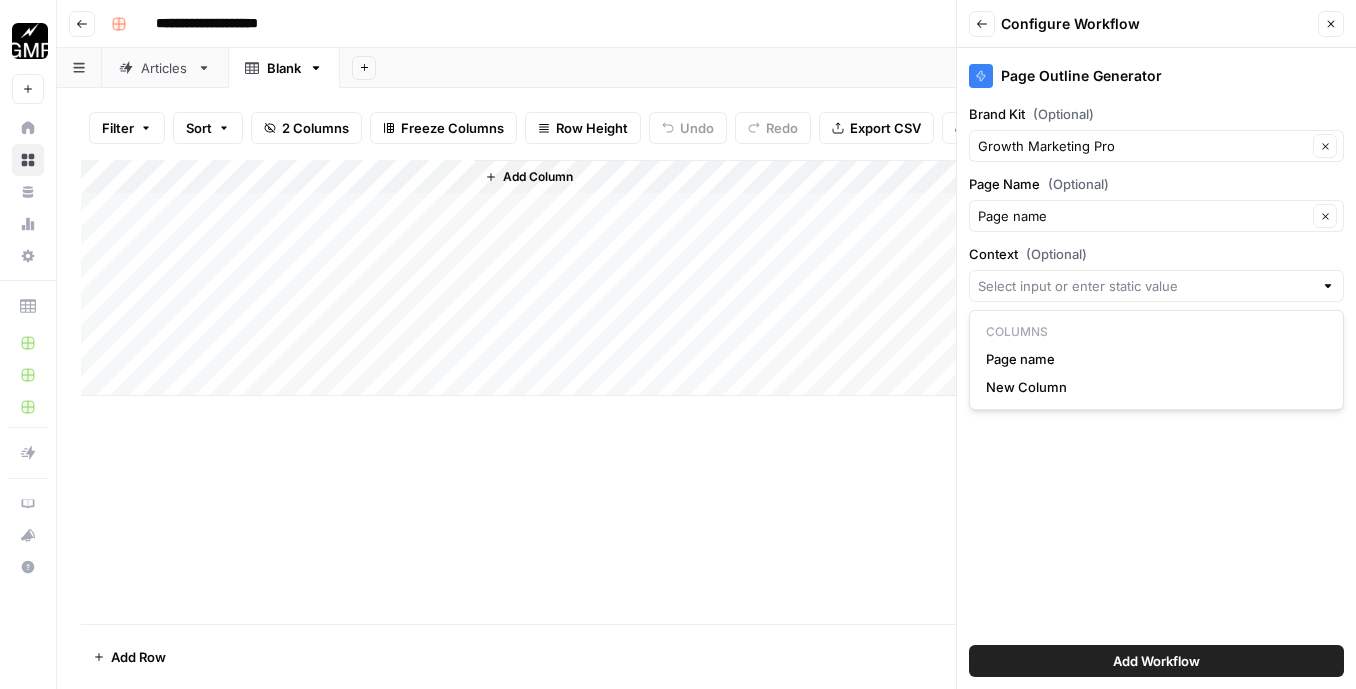 click on "Add Column" at bounding box center (706, 278) 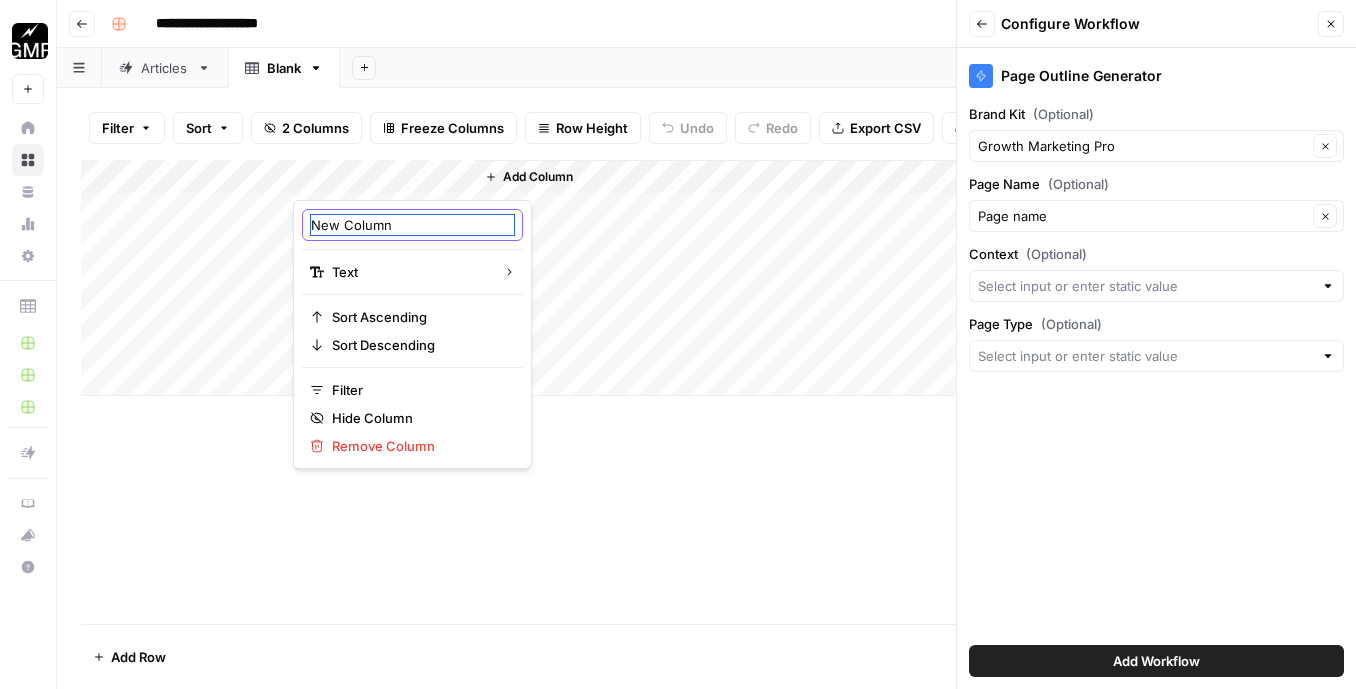 drag, startPoint x: 399, startPoint y: 221, endPoint x: 287, endPoint y: 221, distance: 112 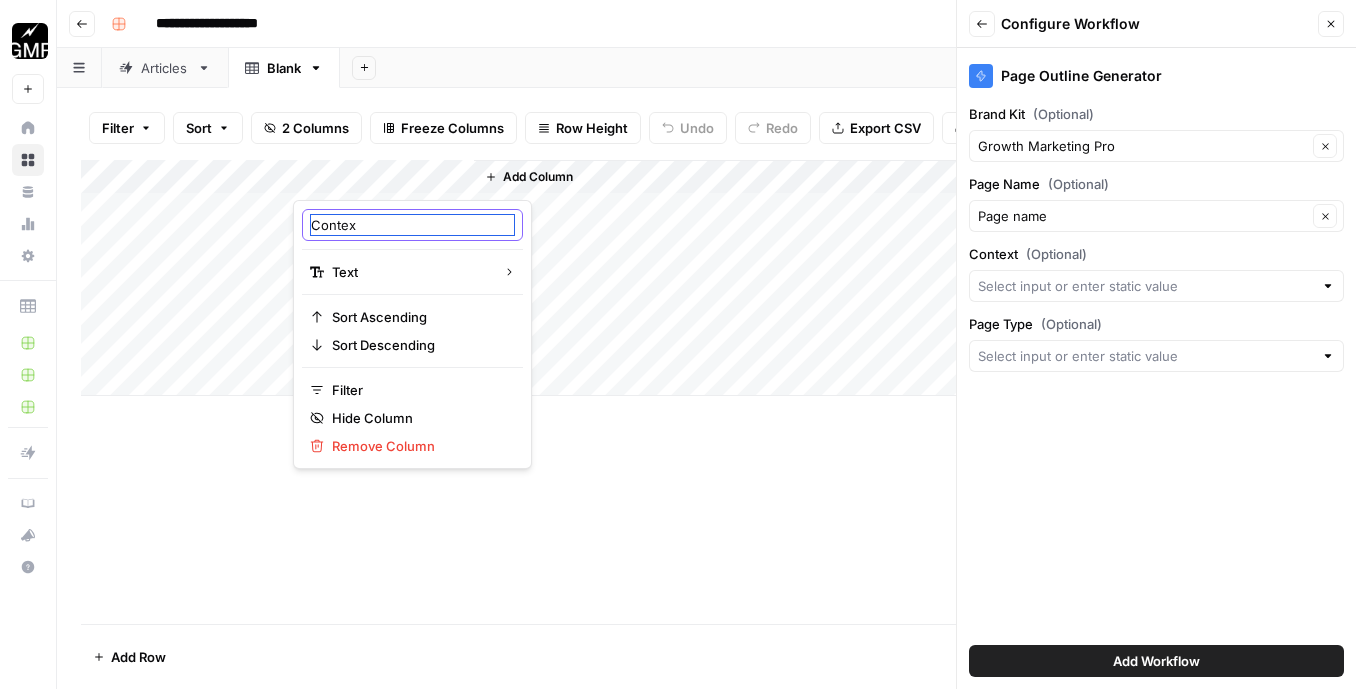 type on "Context" 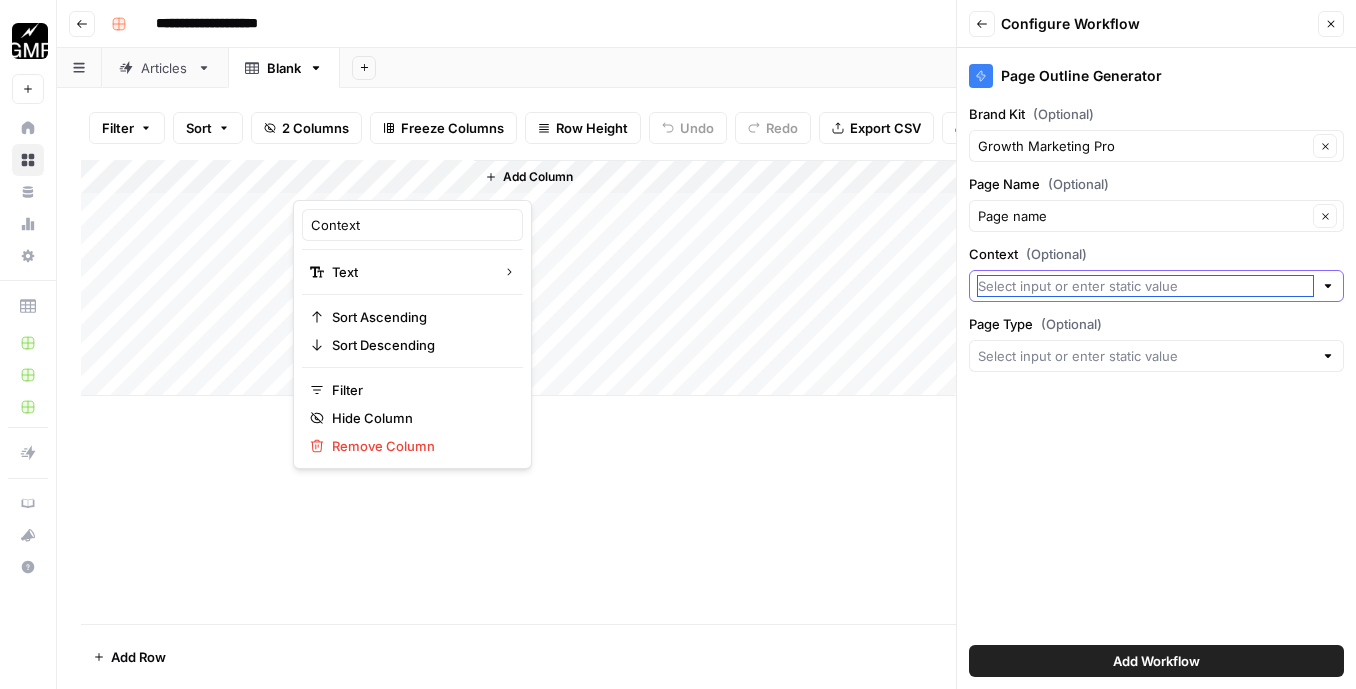 click on "Context   (Optional)" at bounding box center (1145, 286) 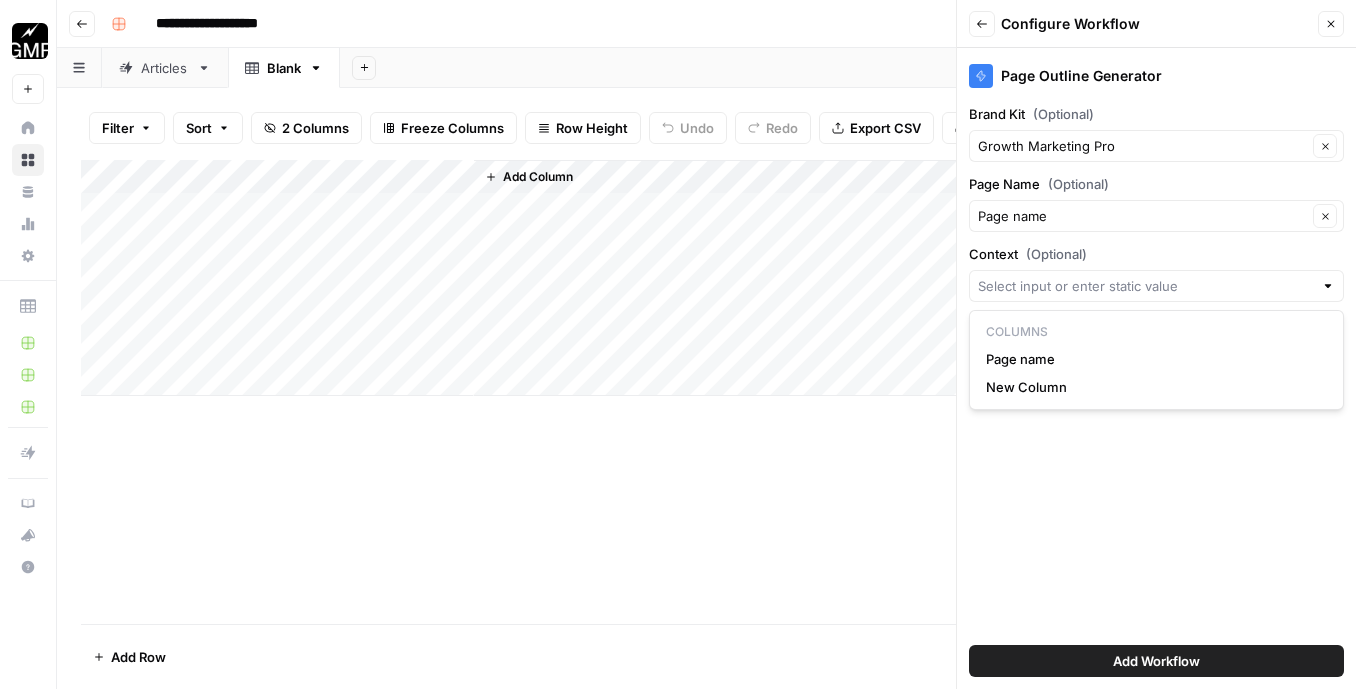 click on "Add Column" at bounding box center [706, 278] 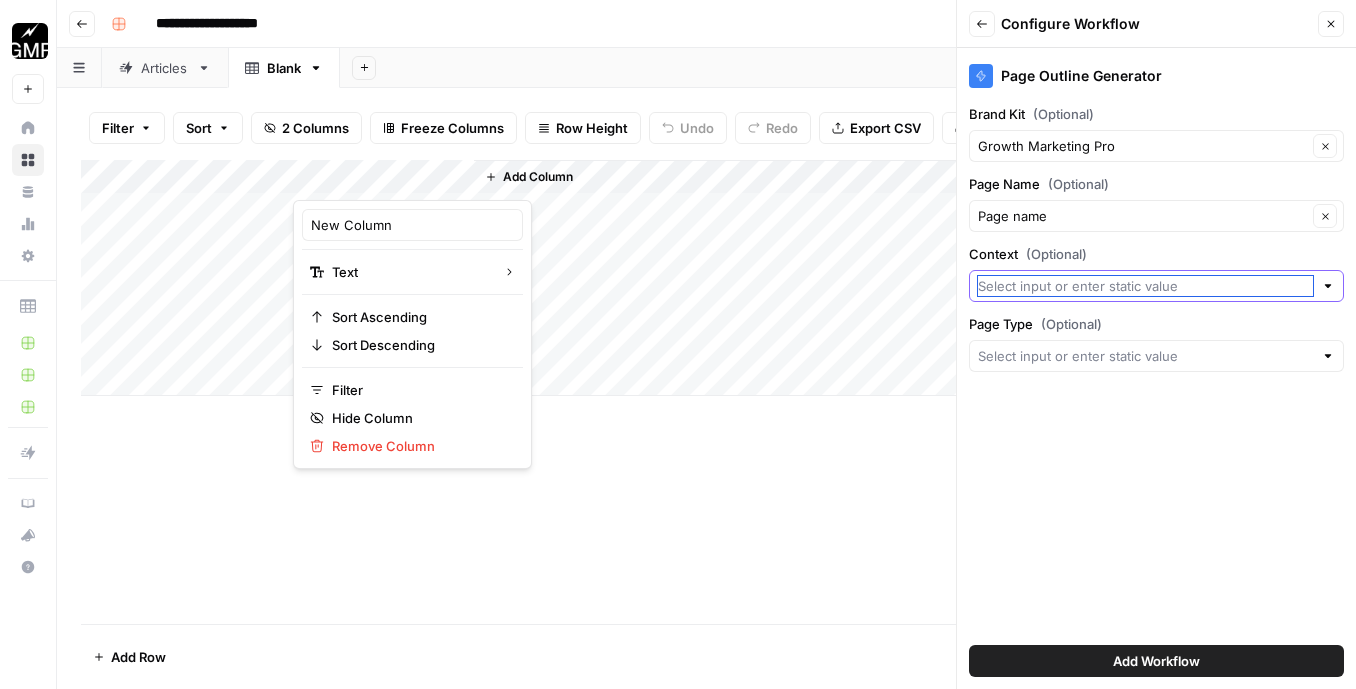 click on "Context   (Optional)" at bounding box center [1145, 286] 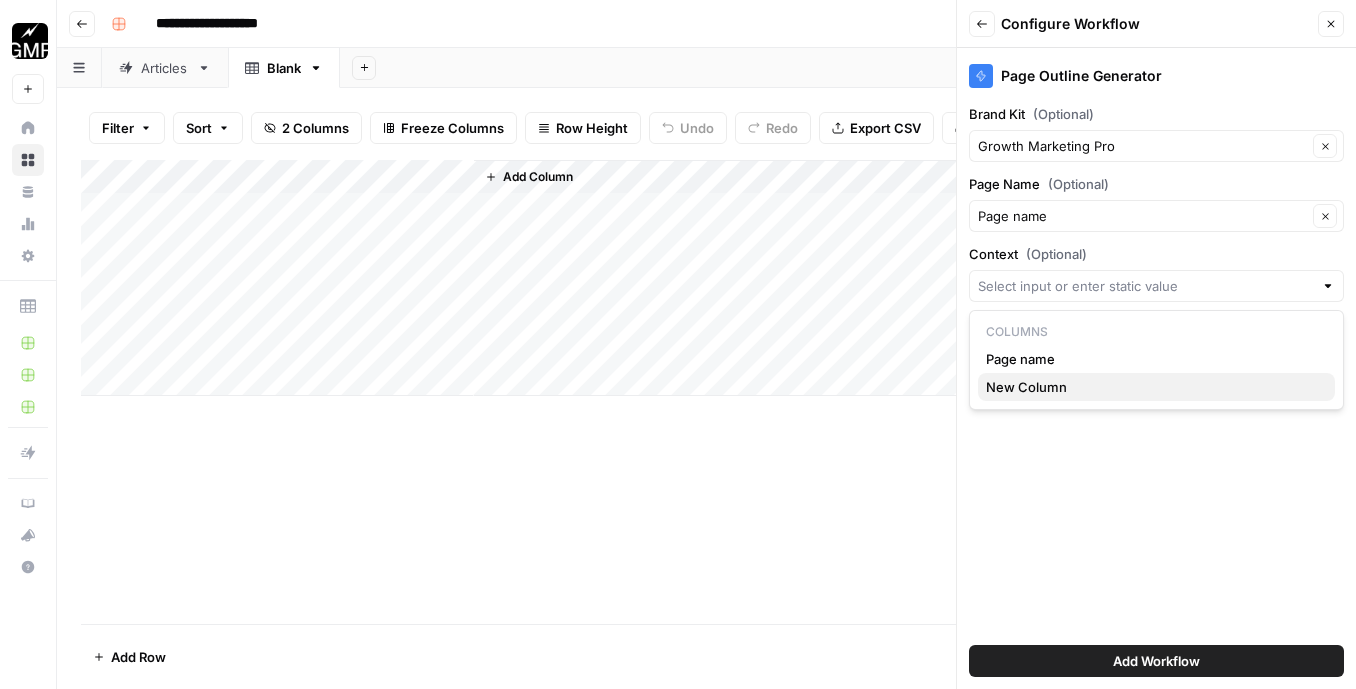 click on "New Column" at bounding box center (1026, 387) 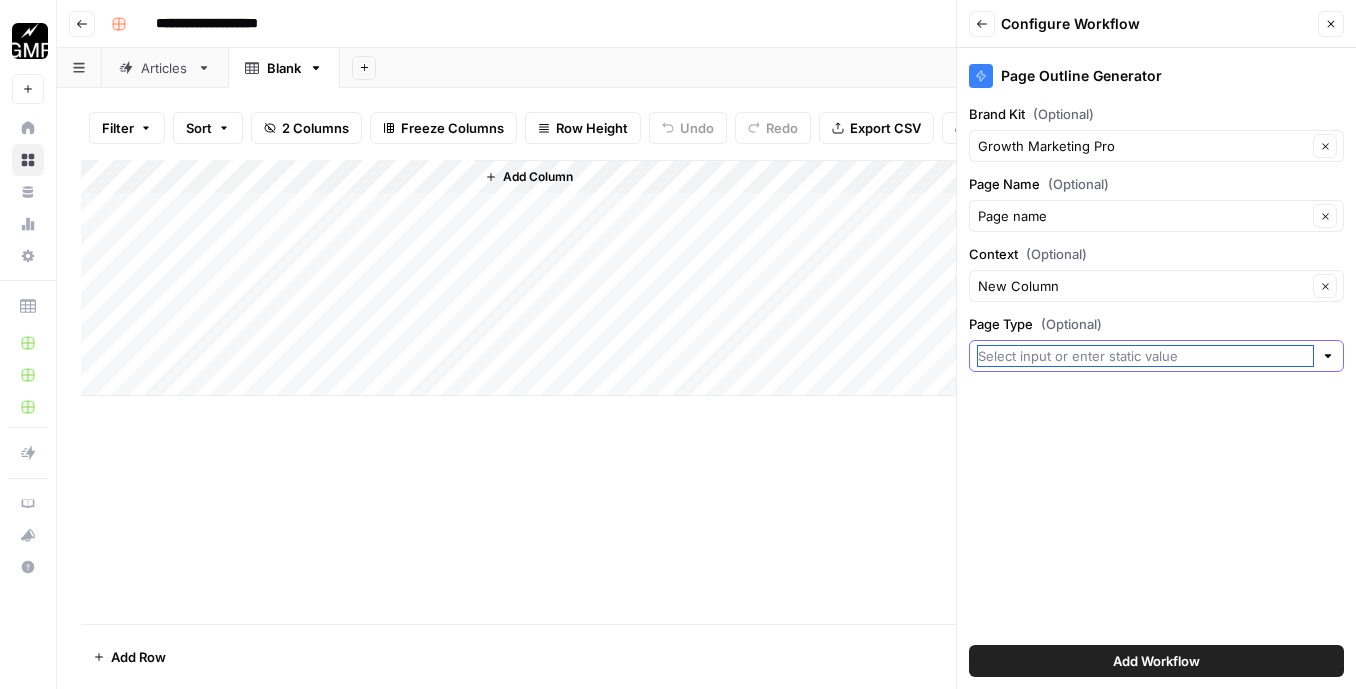 click on "Page Type   (Optional)" at bounding box center [1145, 356] 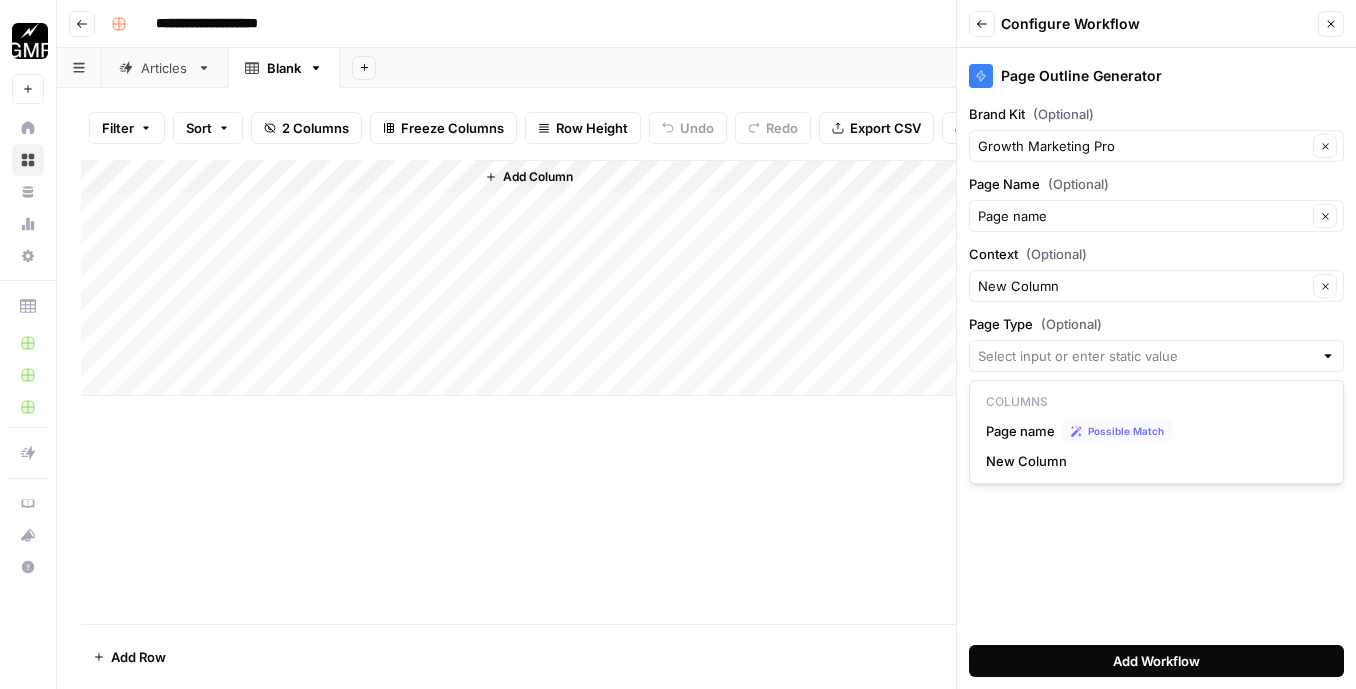 click on "Add Workflow" at bounding box center [1156, 661] 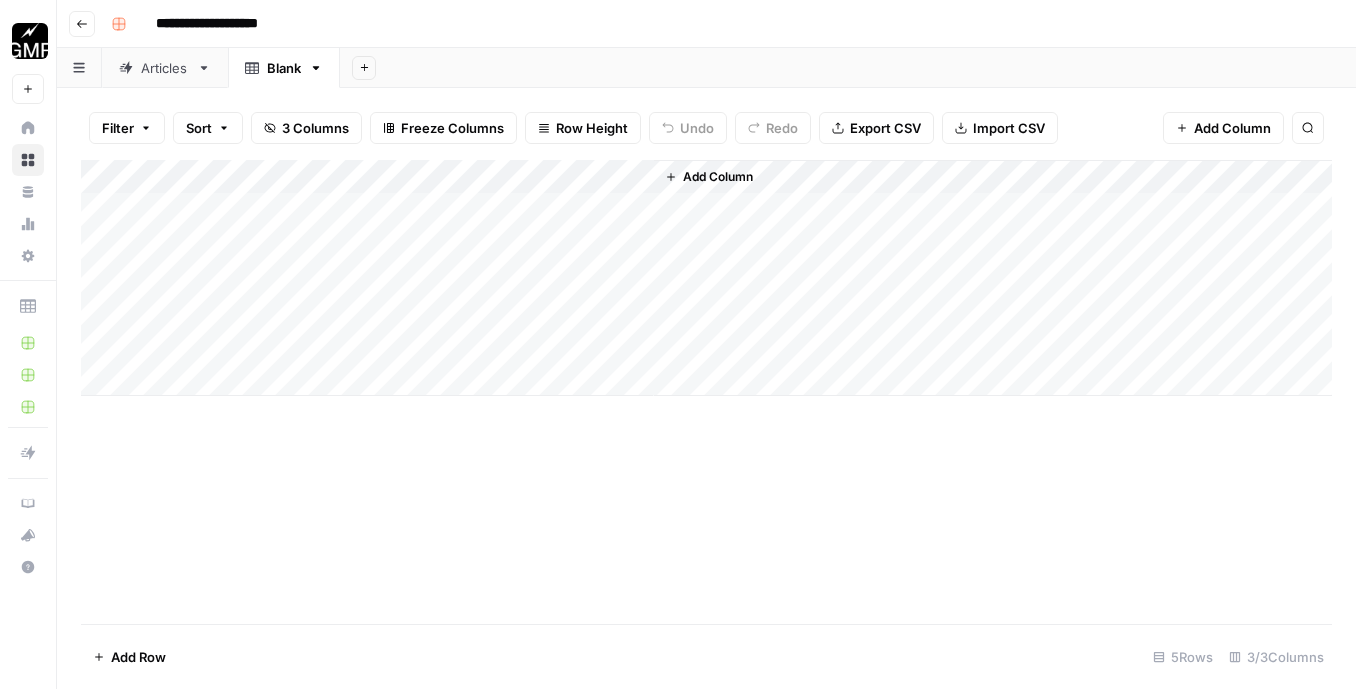 click on "Add Column" at bounding box center [706, 278] 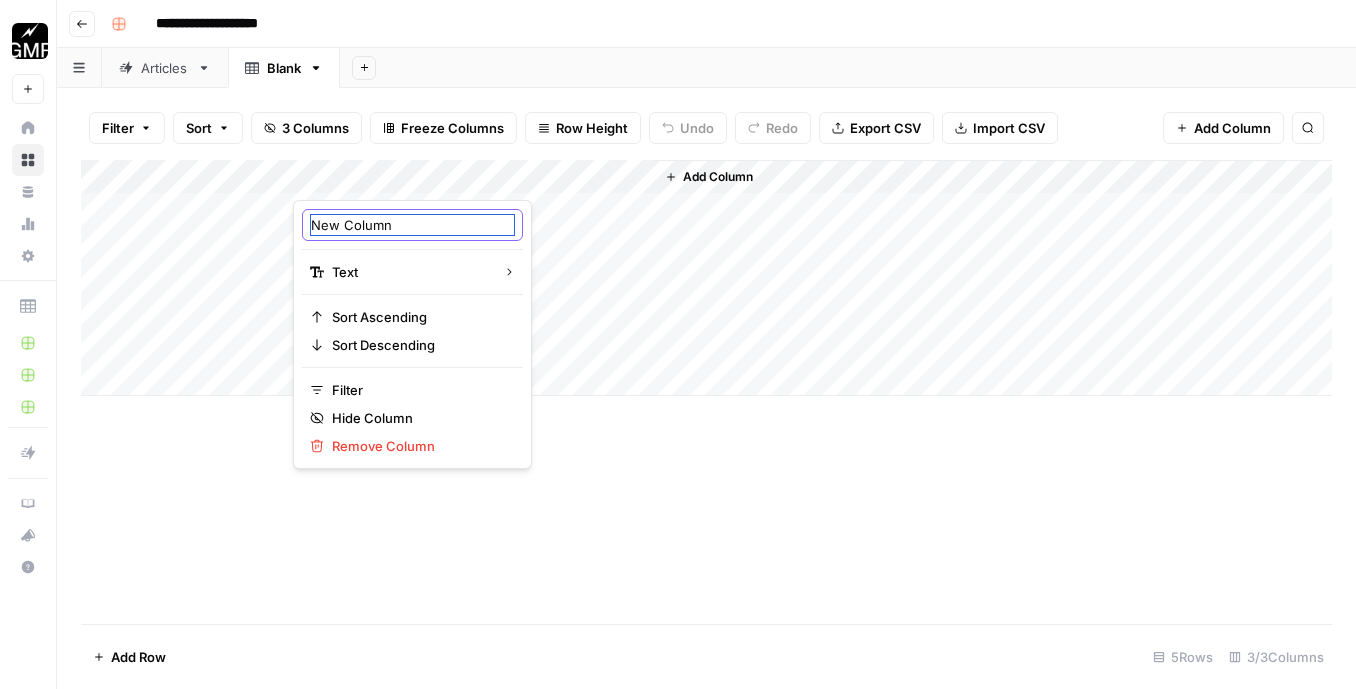 drag, startPoint x: 397, startPoint y: 225, endPoint x: 309, endPoint y: 225, distance: 88 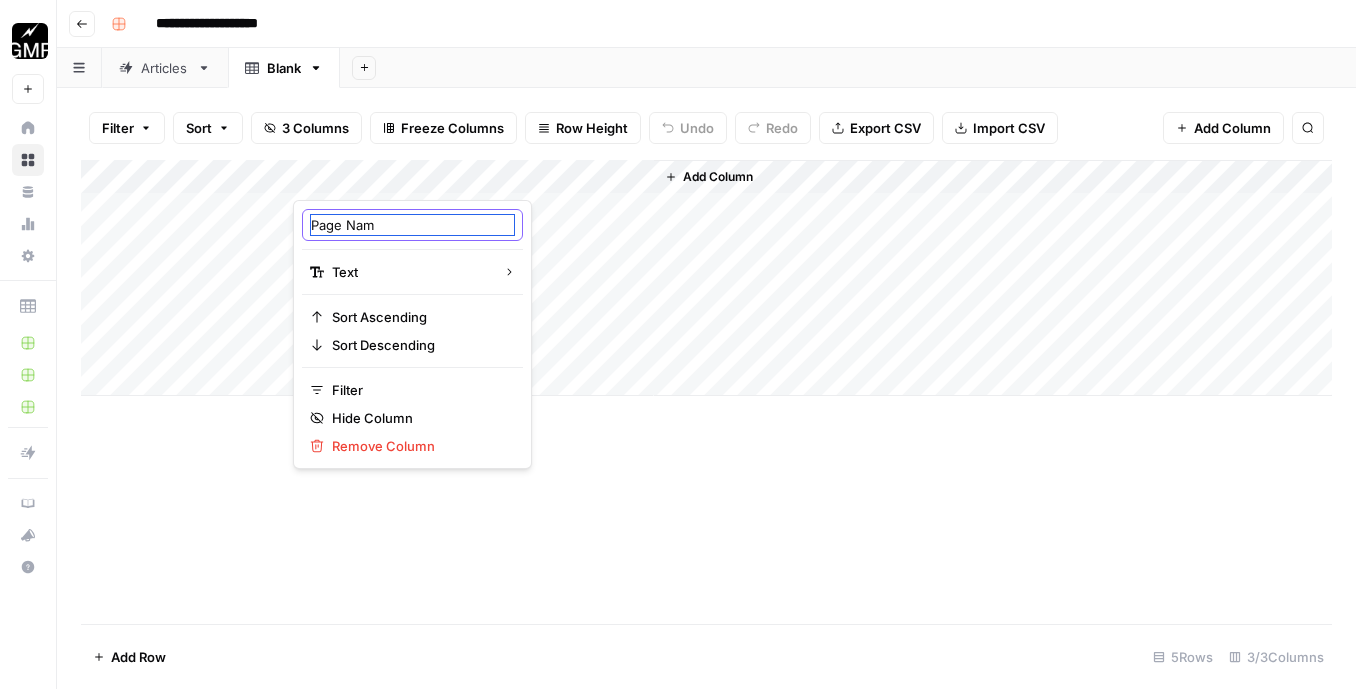 type on "Page Name" 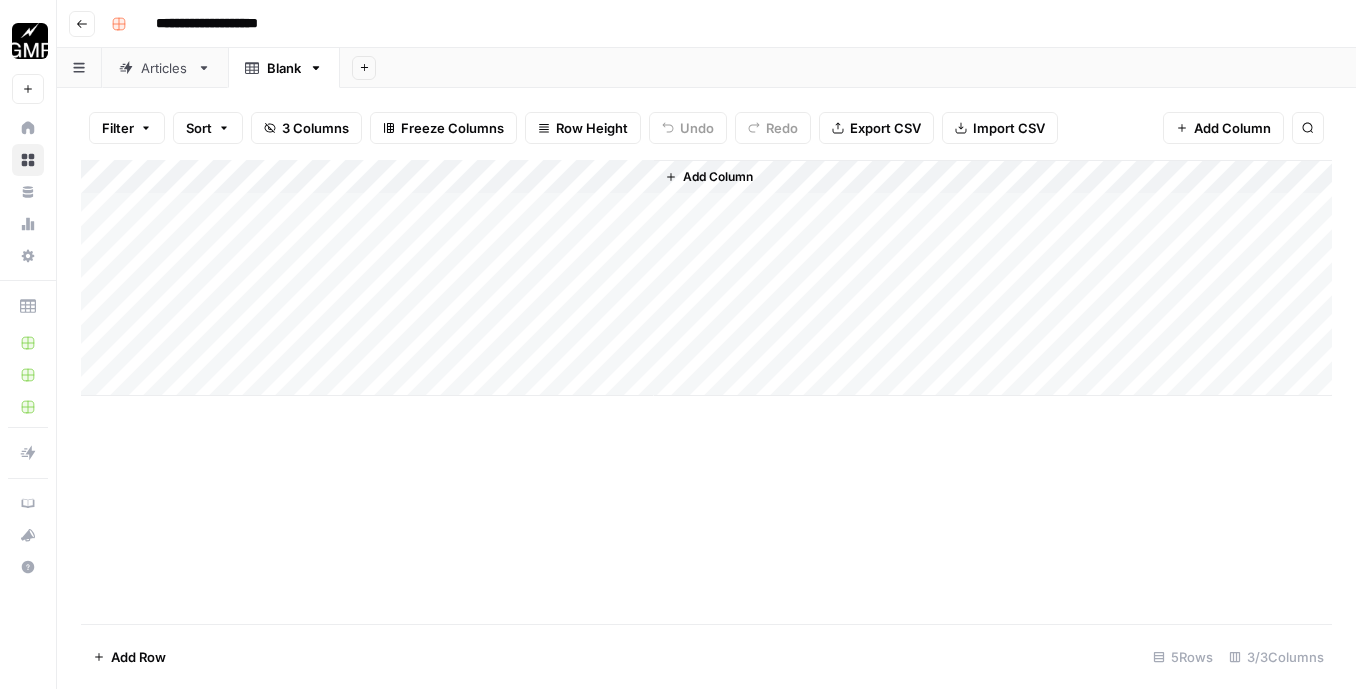 click on "Add Column" at bounding box center (706, 392) 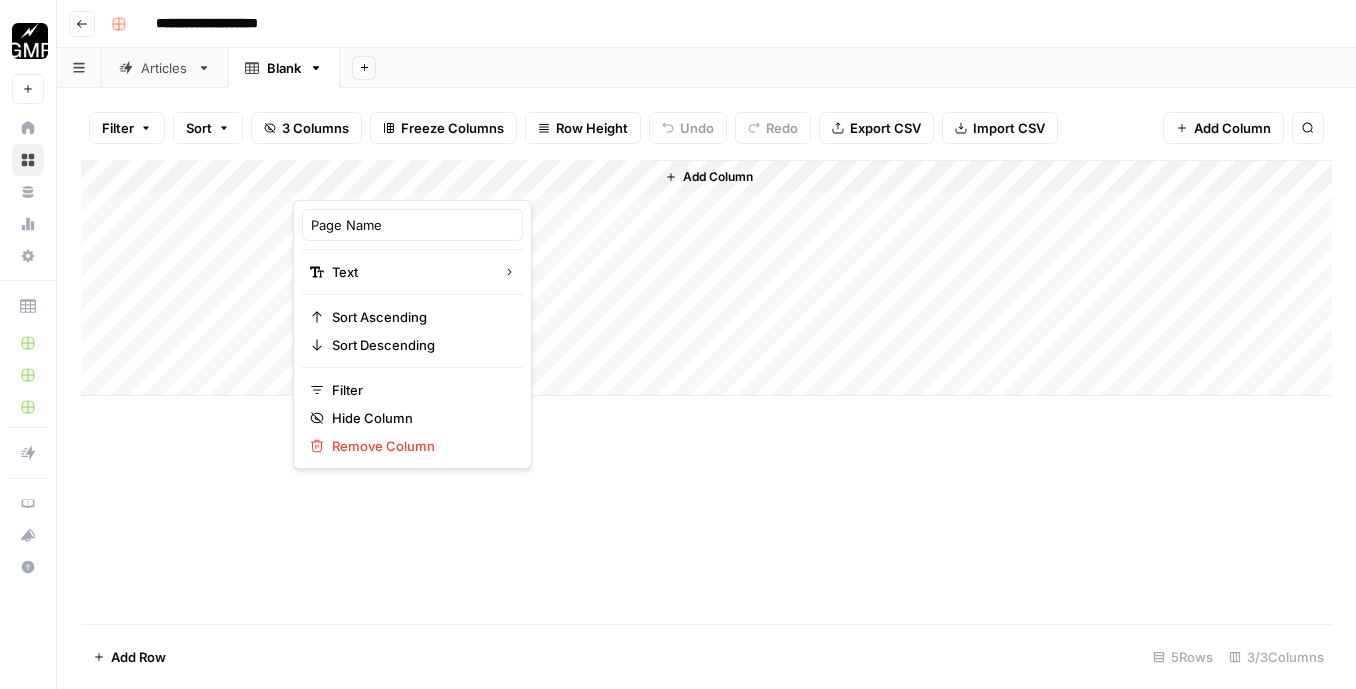 click at bounding box center [383, 180] 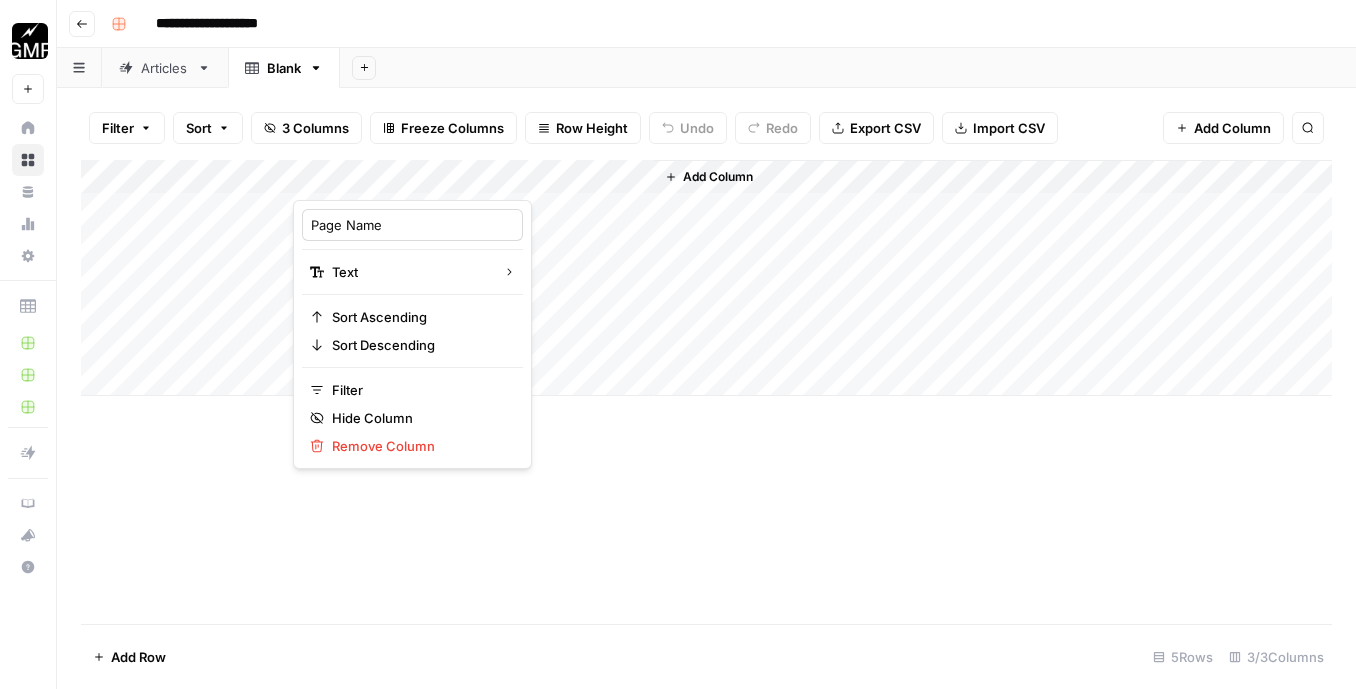 drag, startPoint x: 394, startPoint y: 213, endPoint x: 326, endPoint y: 213, distance: 68 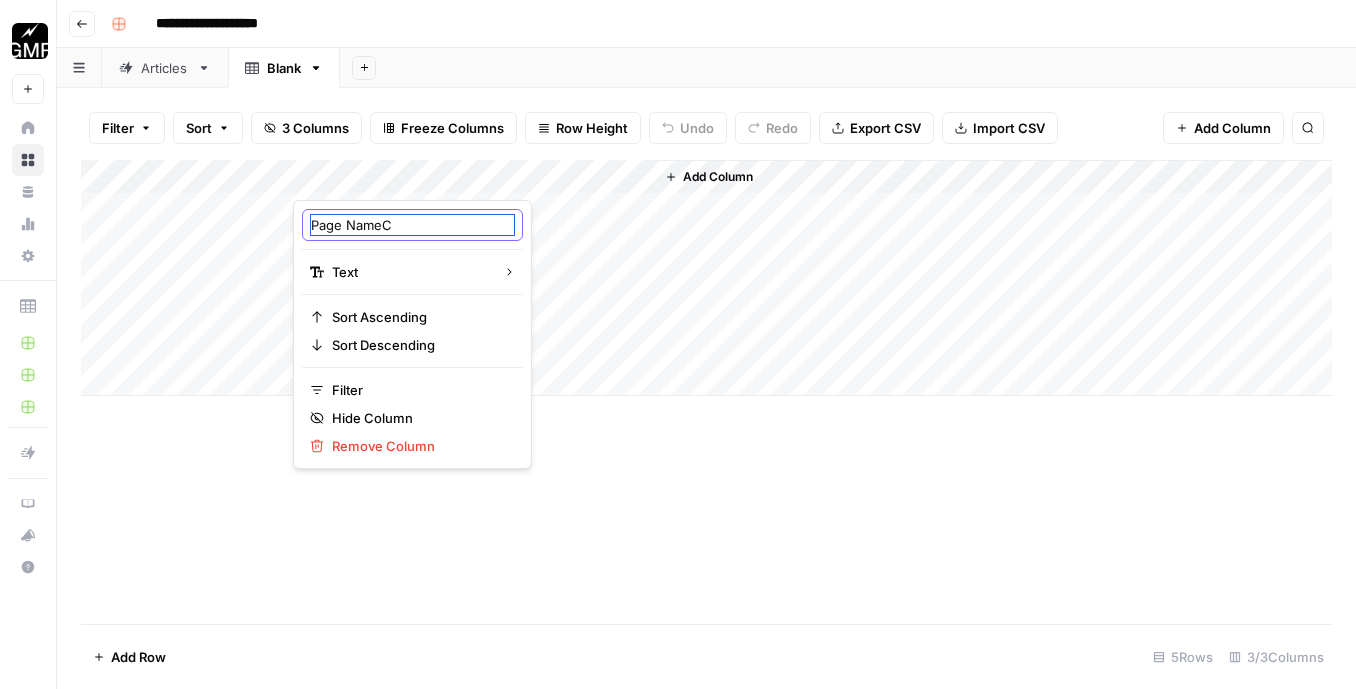 drag, startPoint x: 395, startPoint y: 228, endPoint x: 301, endPoint y: 228, distance: 94 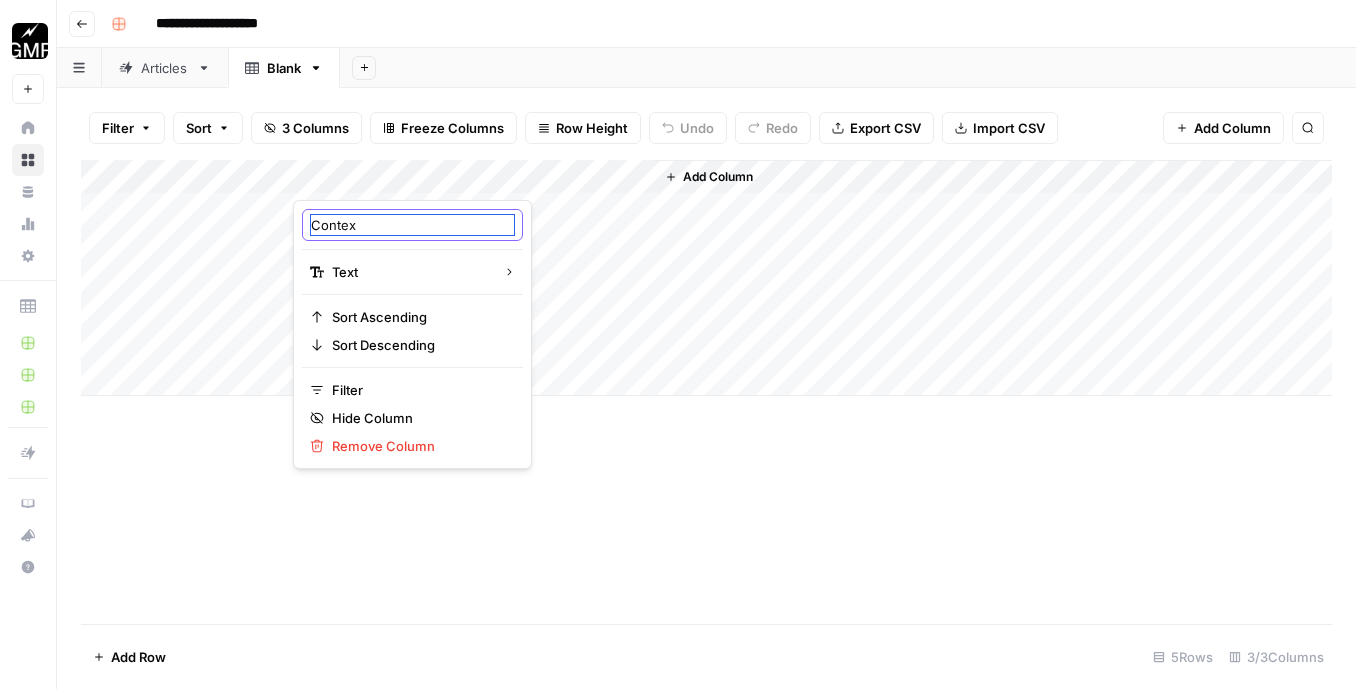type on "Context" 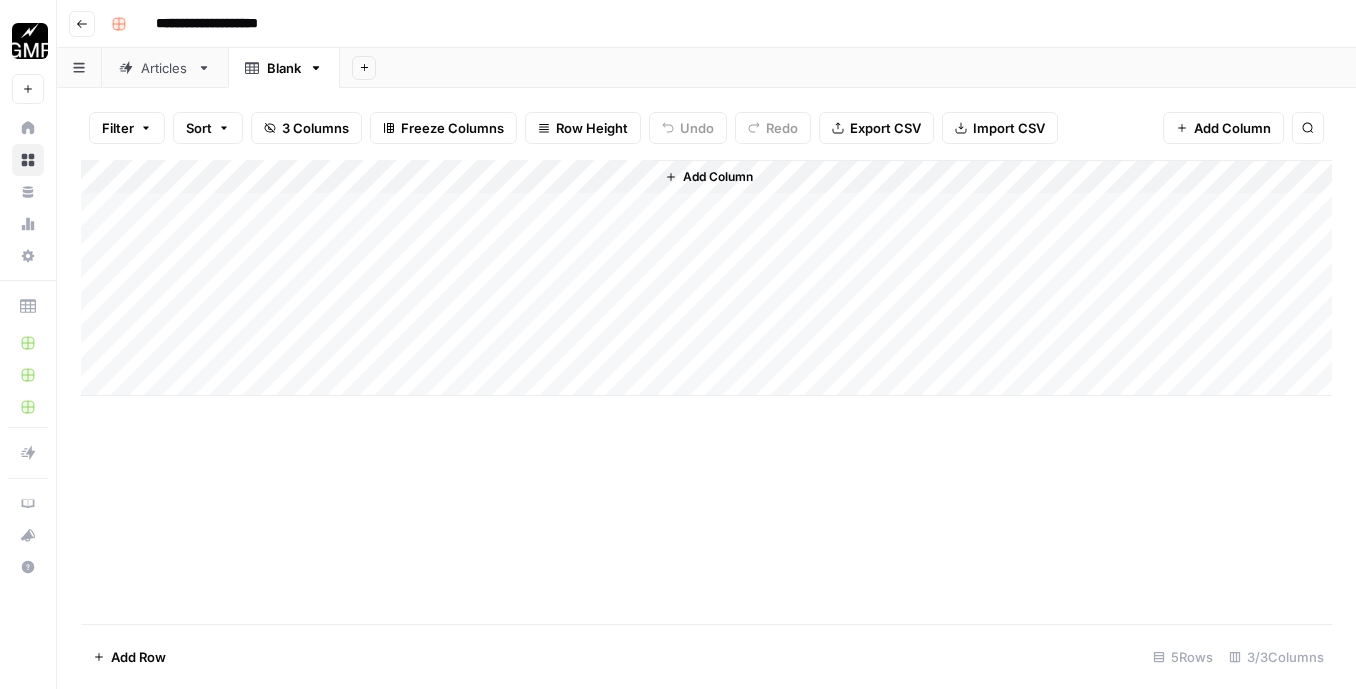 click on "Add Column" at bounding box center [706, 392] 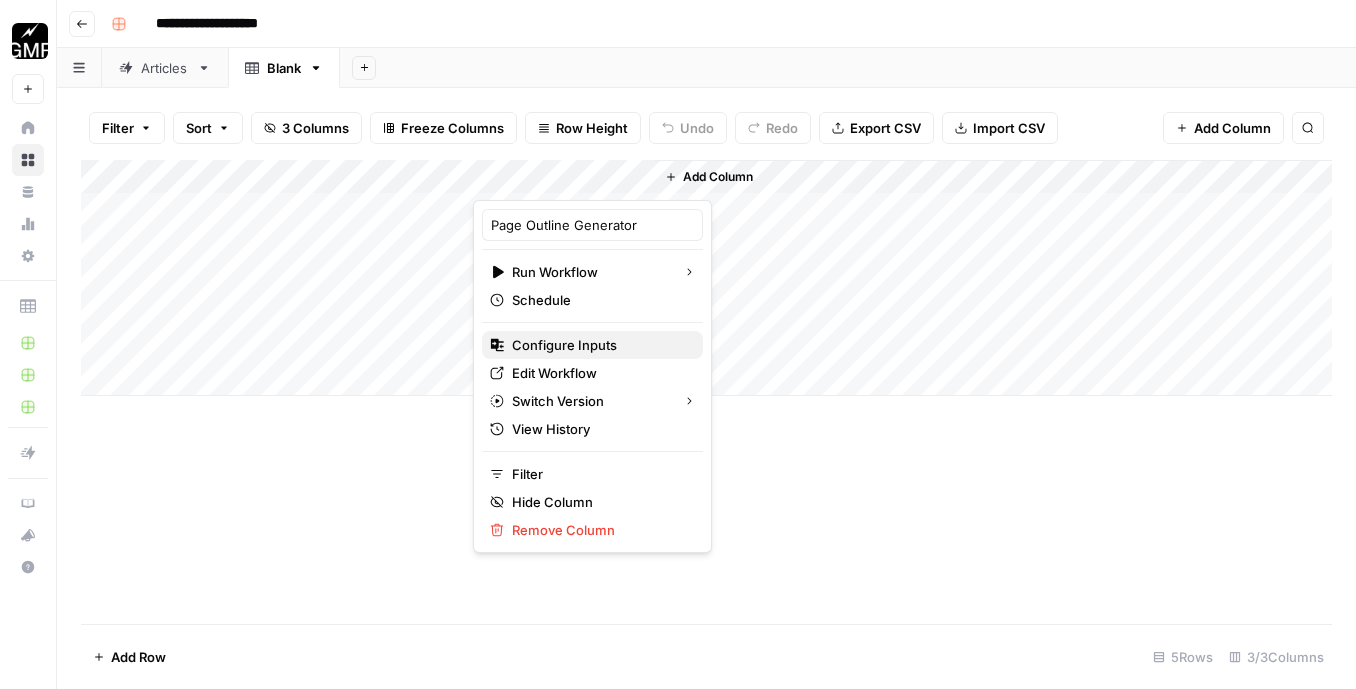 click on "Configure Inputs" at bounding box center (564, 345) 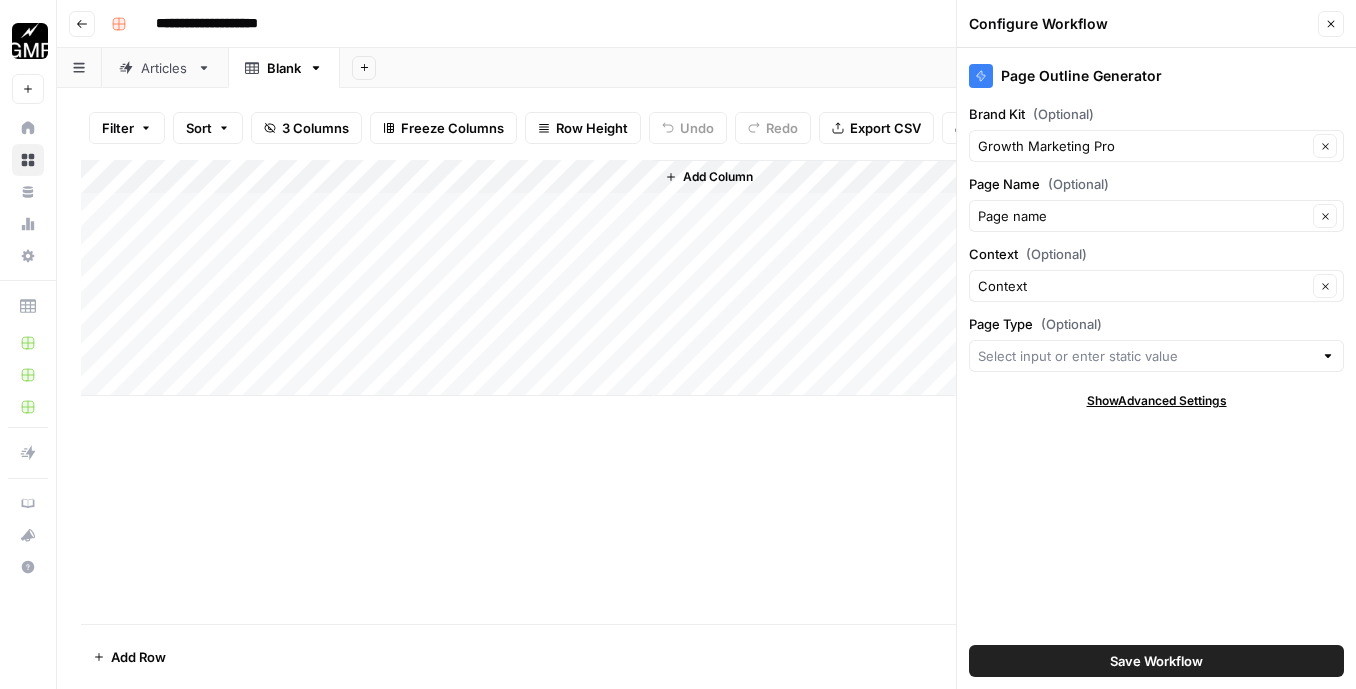 click on "Add Column" at bounding box center (706, 392) 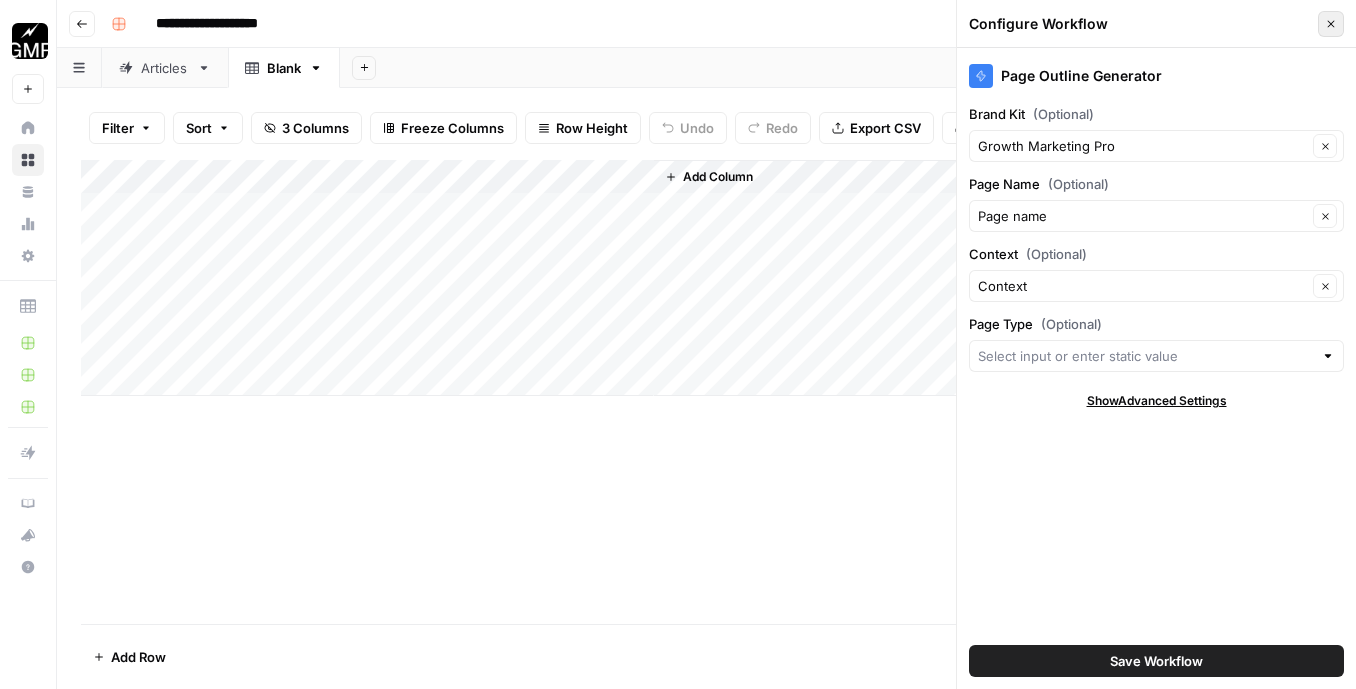 click 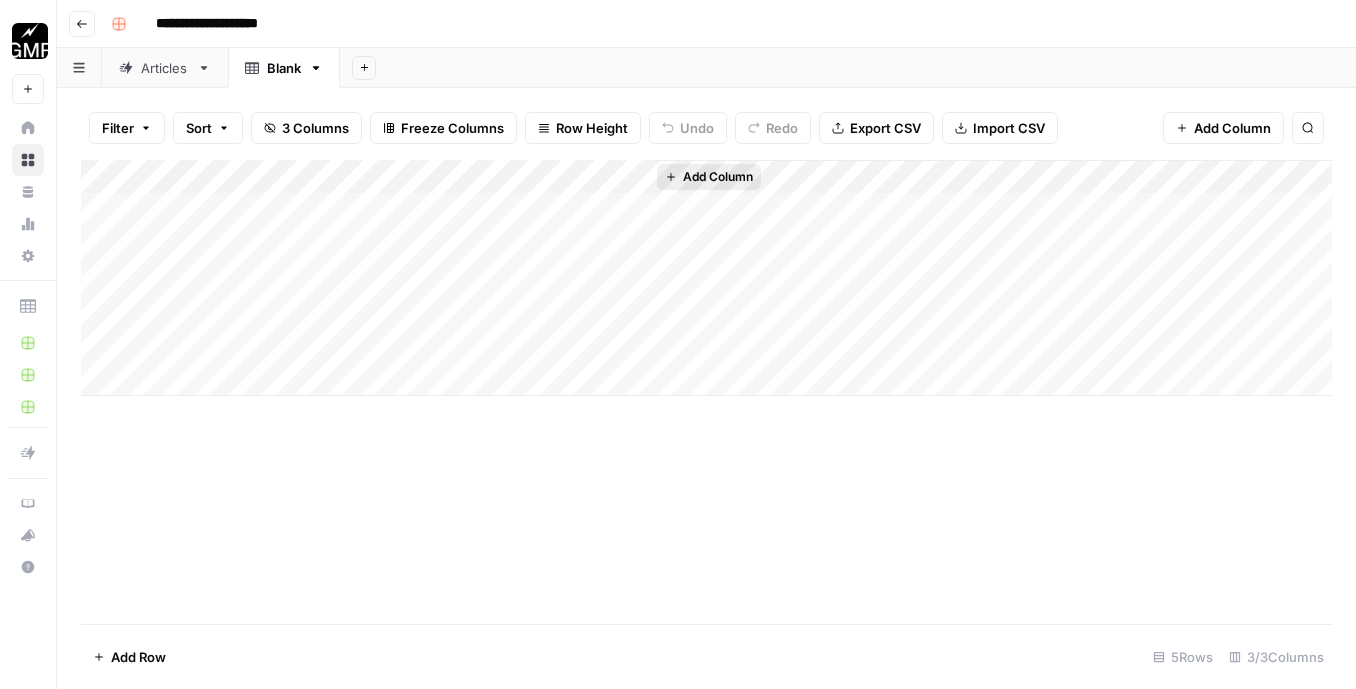 click on "Add Column" at bounding box center [718, 177] 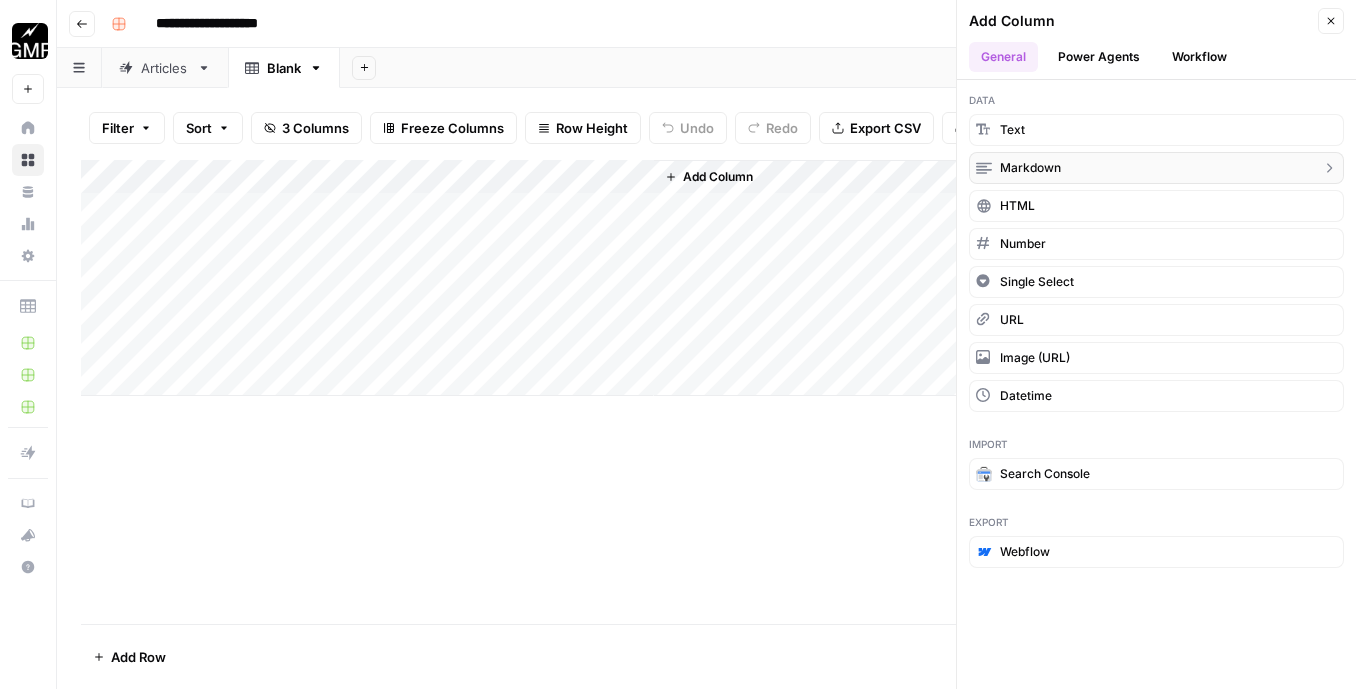 click on "markdown" at bounding box center [1156, 168] 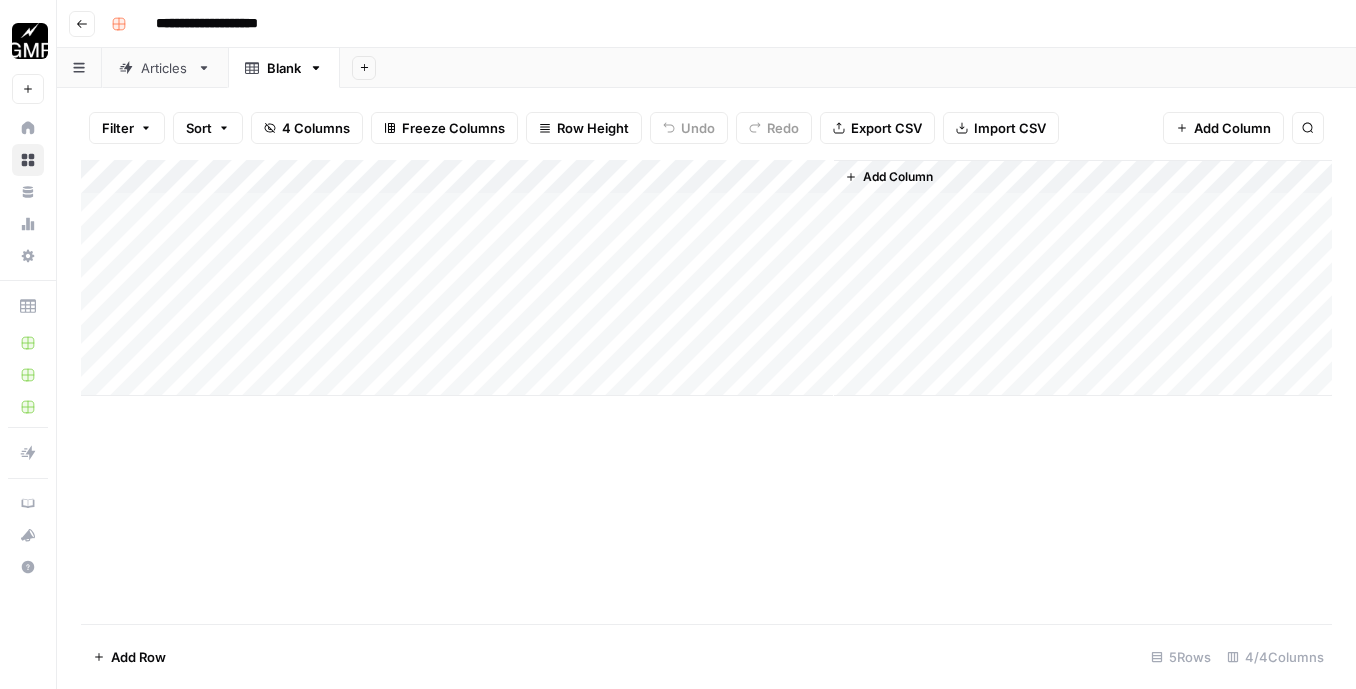 click on "Add Column" at bounding box center (706, 278) 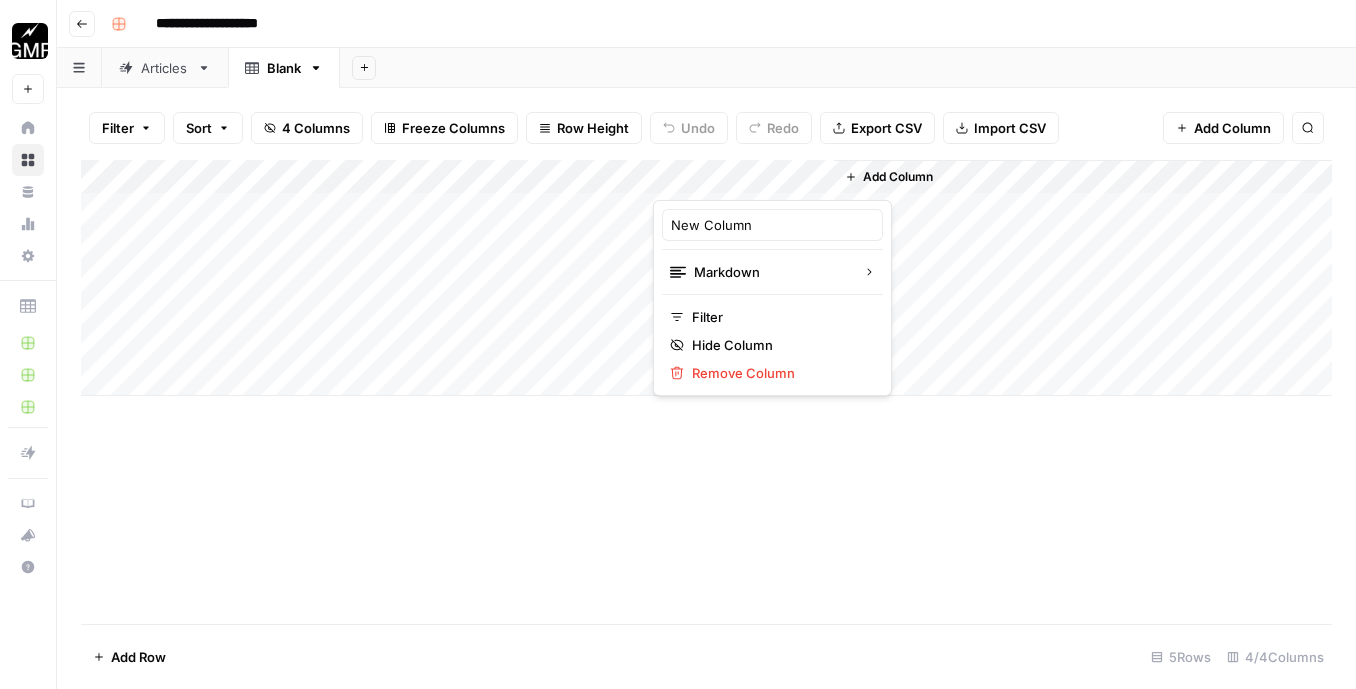 click at bounding box center [743, 180] 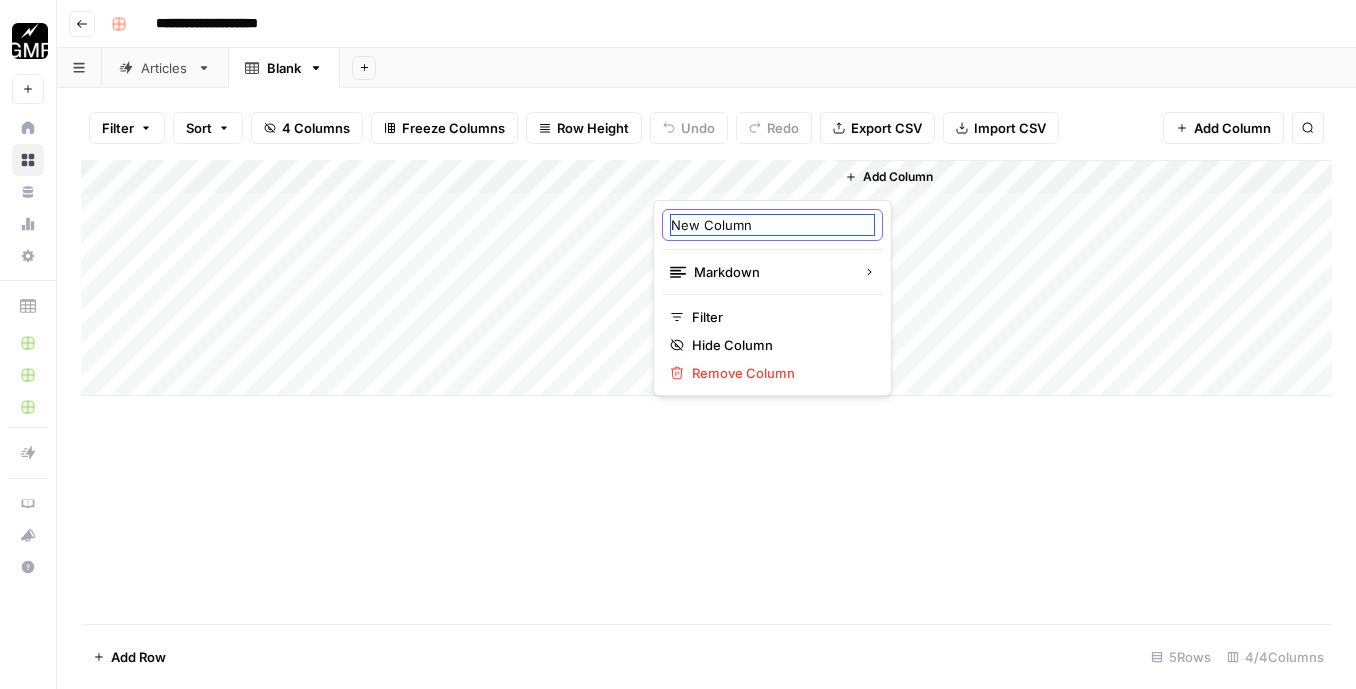 click on "New Column" at bounding box center (772, 225) 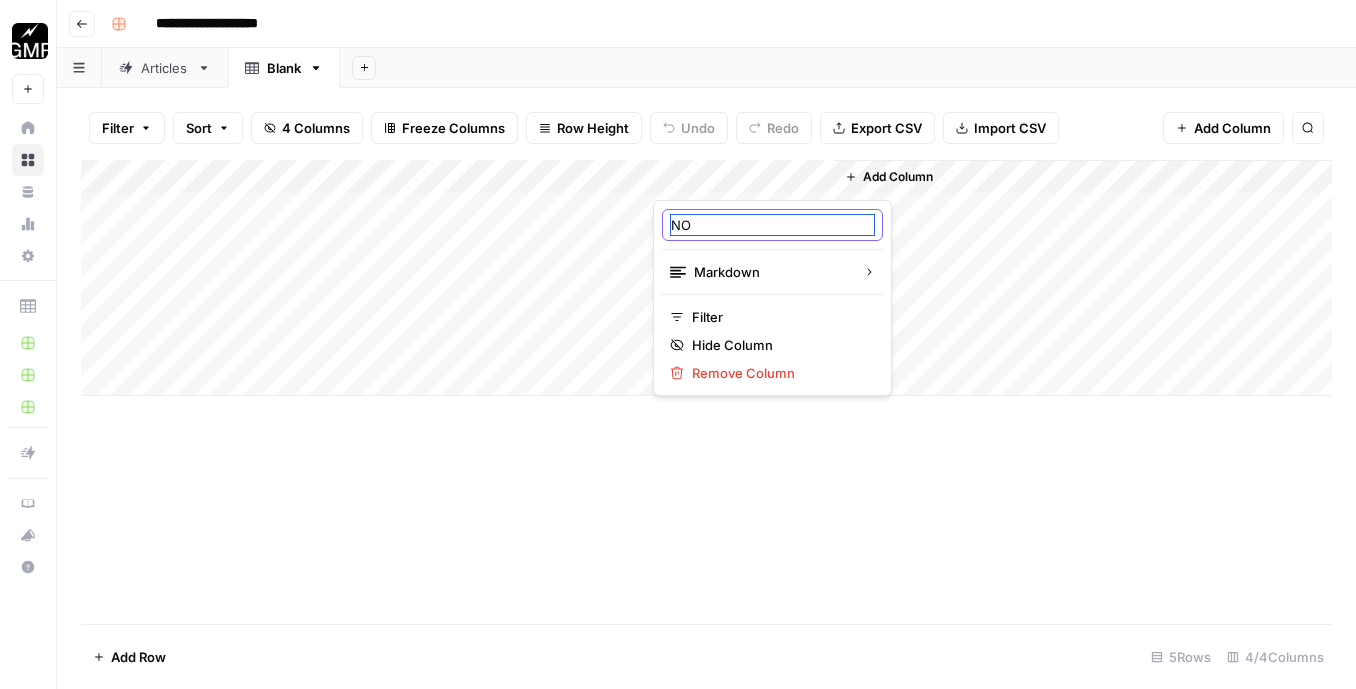 type on "N" 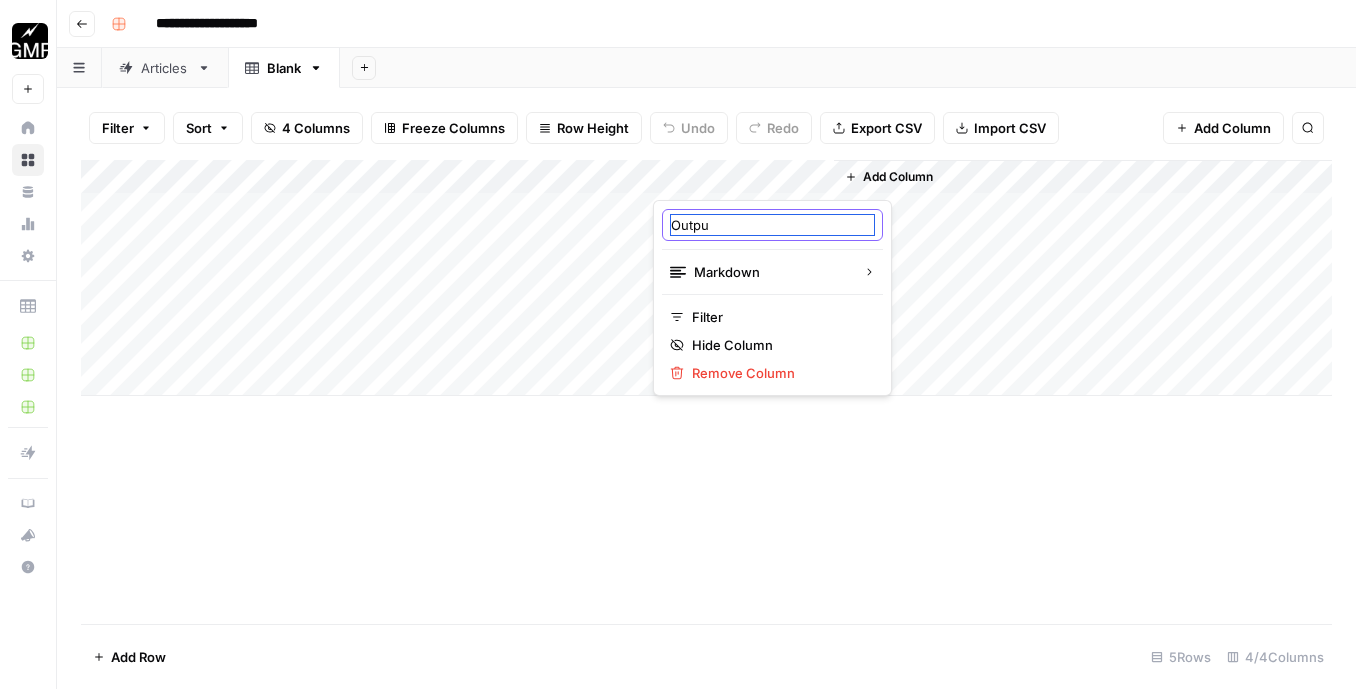 type on "Output" 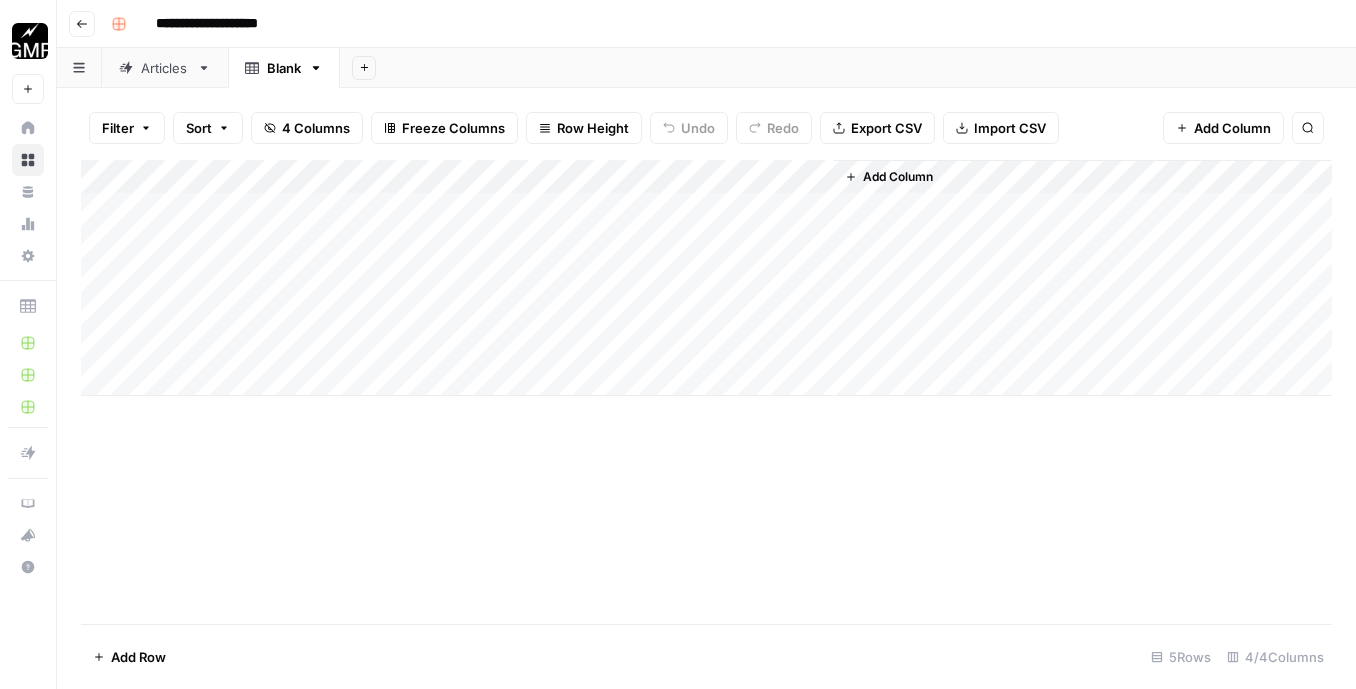 click on "Add Column" at bounding box center [706, 392] 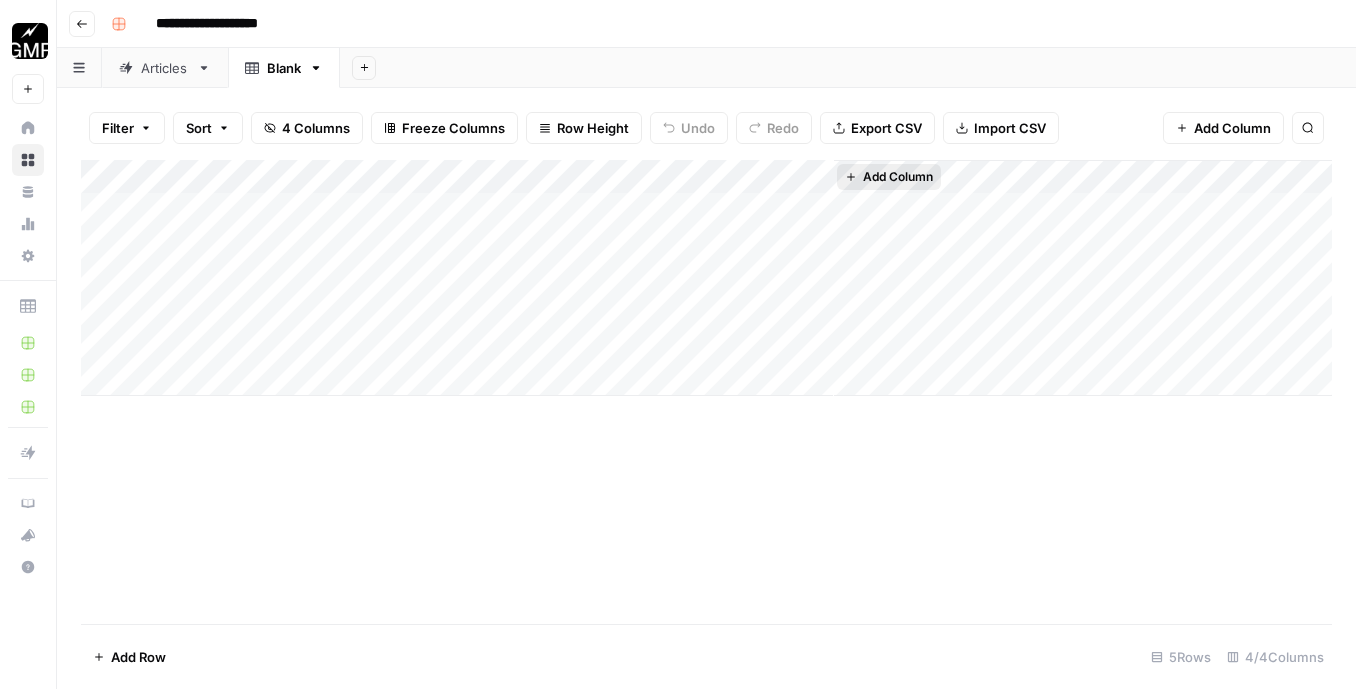 click on "Add Column" at bounding box center (898, 177) 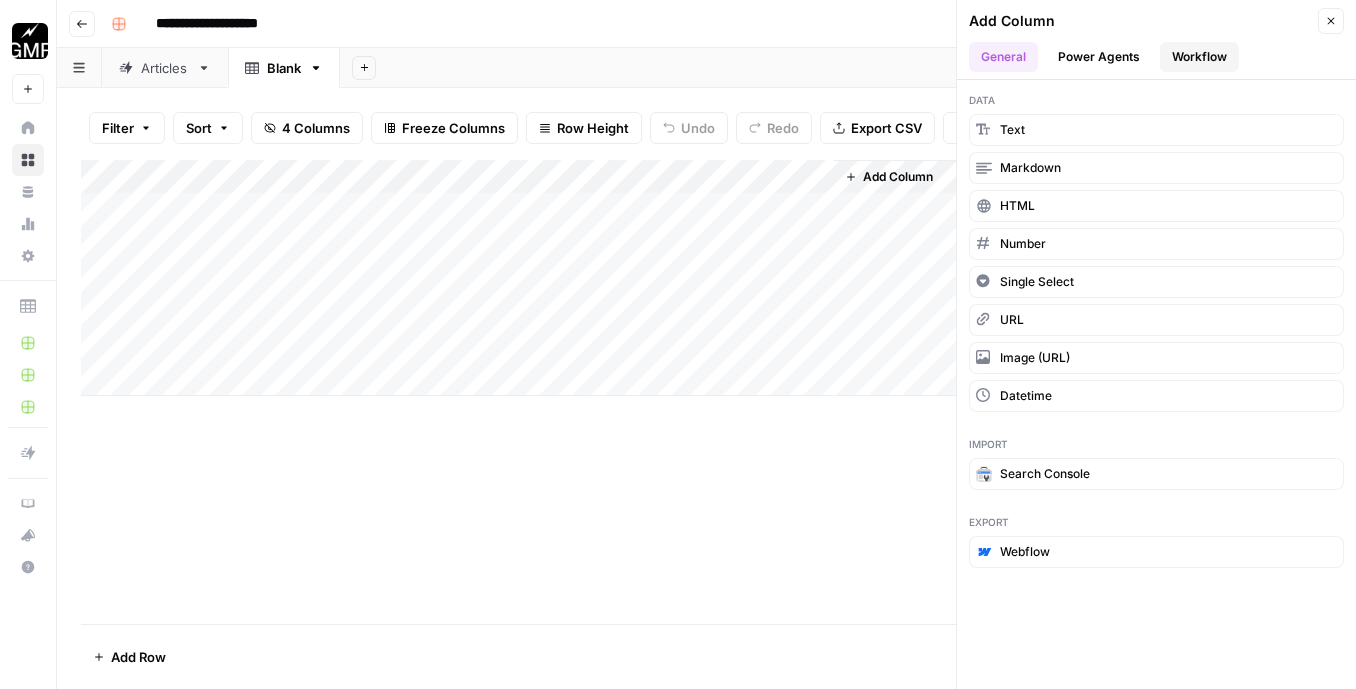 click on "Workflow" at bounding box center [1199, 57] 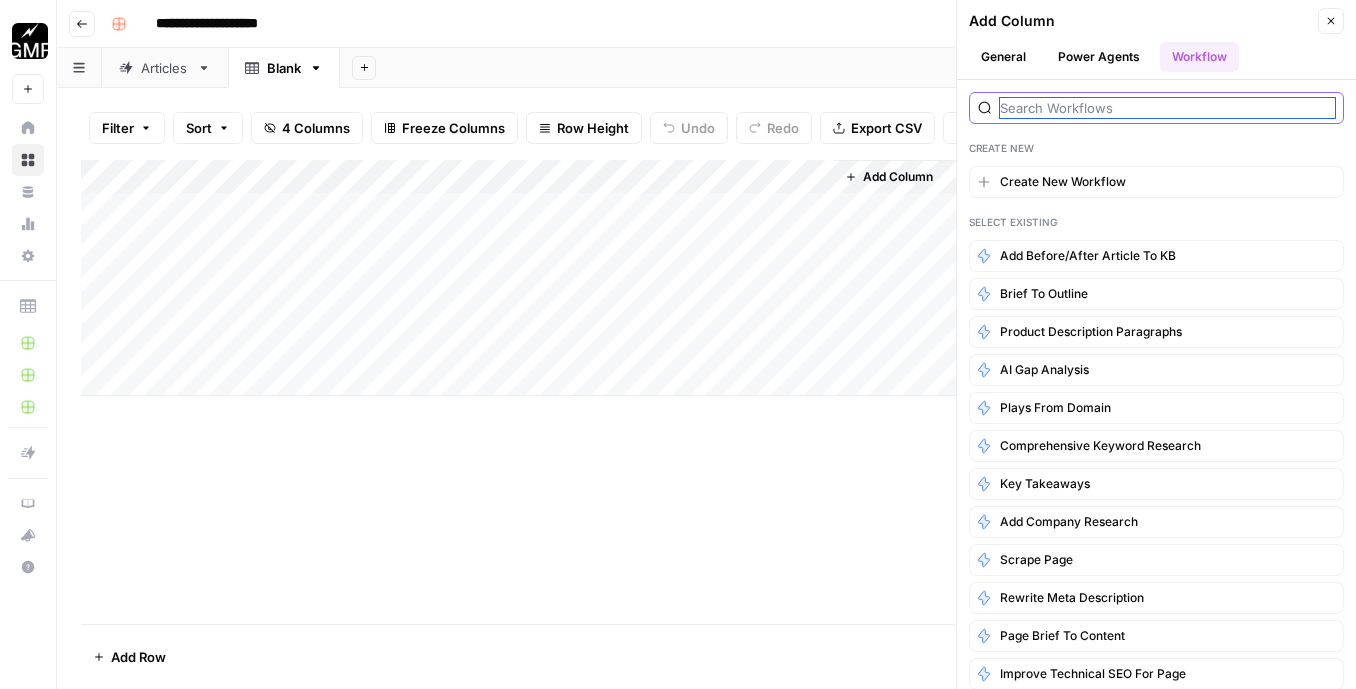 click at bounding box center (1167, 108) 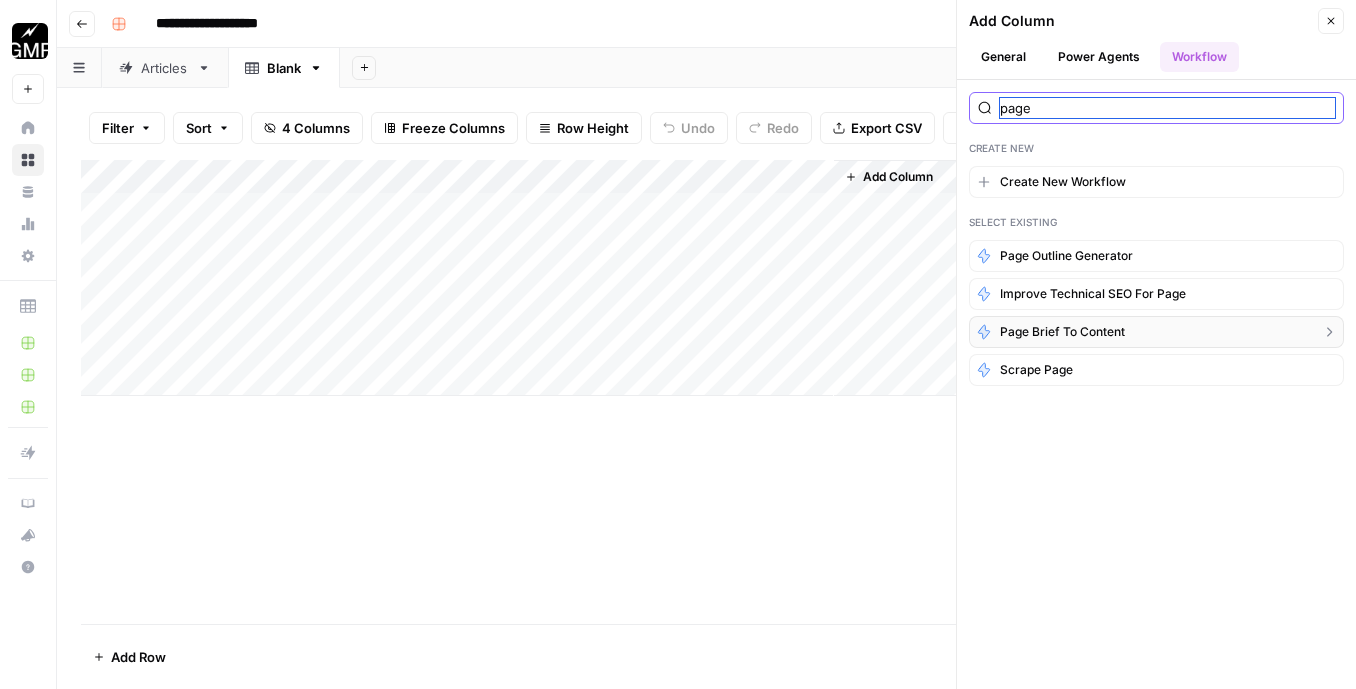 type on "page" 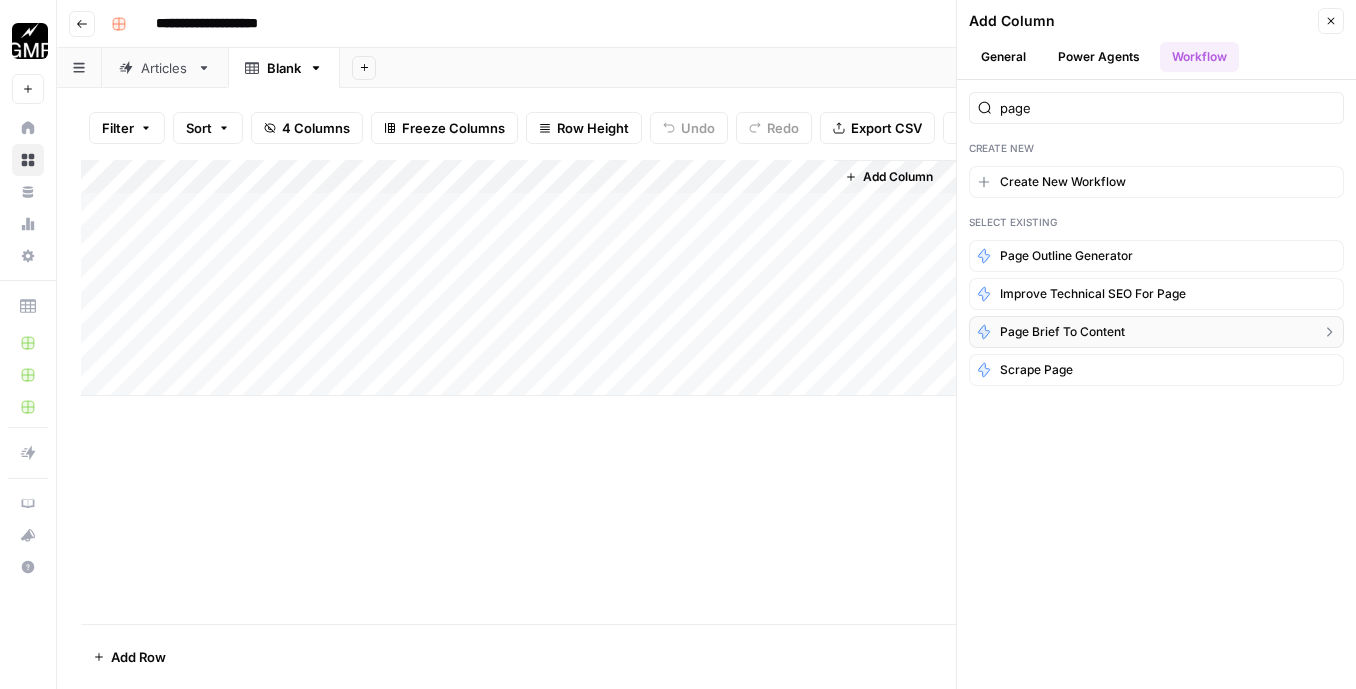 click on "Page Brief to Content" at bounding box center [1062, 332] 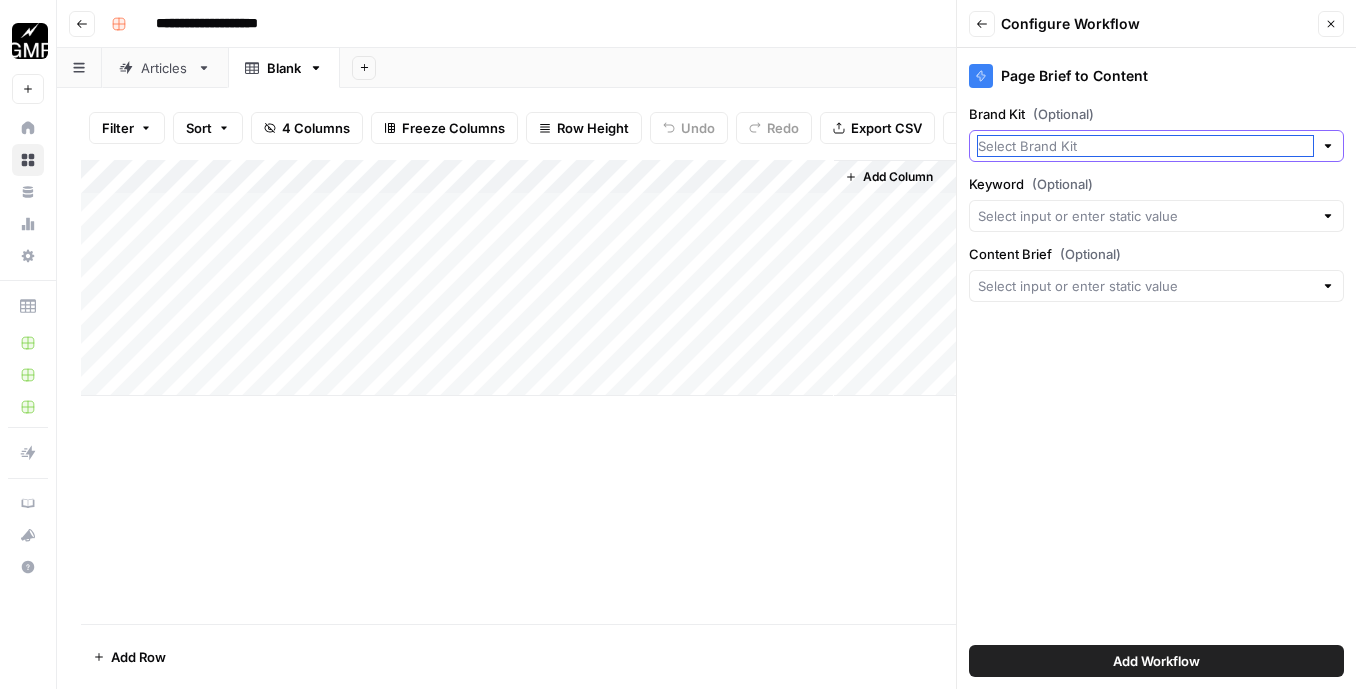 click on "Brand Kit   (Optional)" at bounding box center (1145, 146) 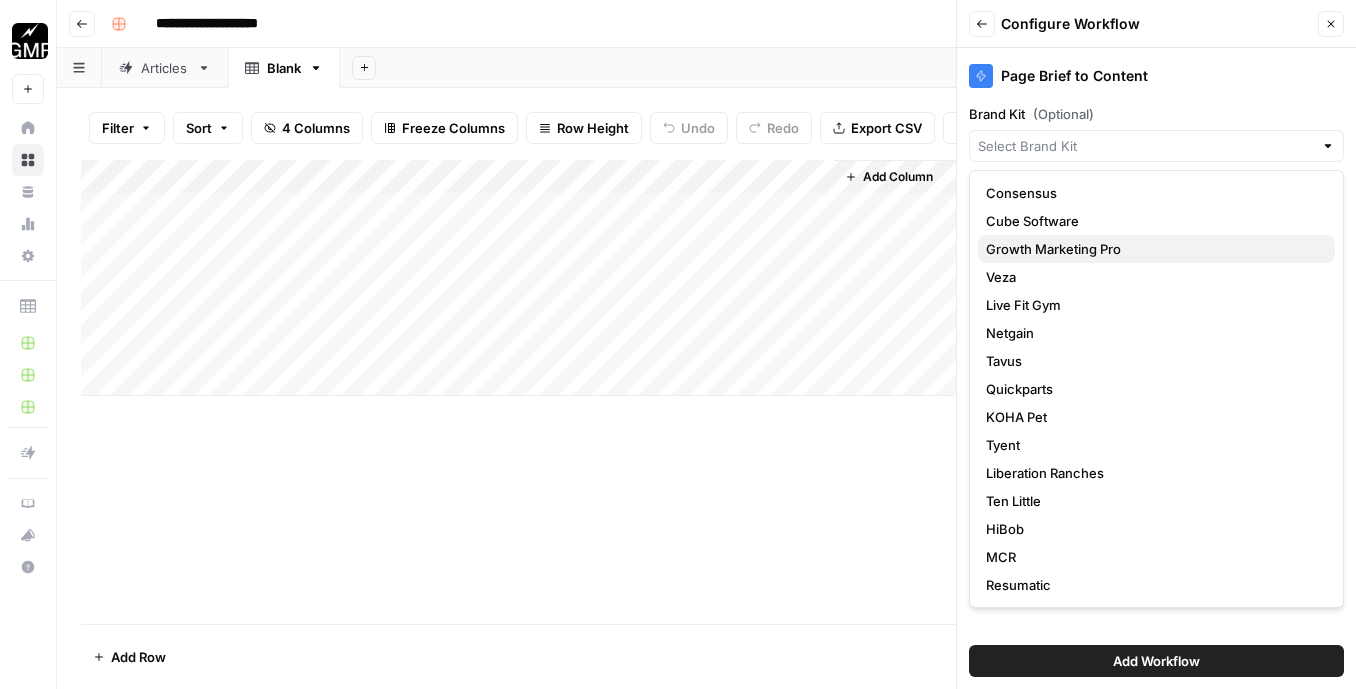 click on "Growth Marketing Pro" at bounding box center (1053, 249) 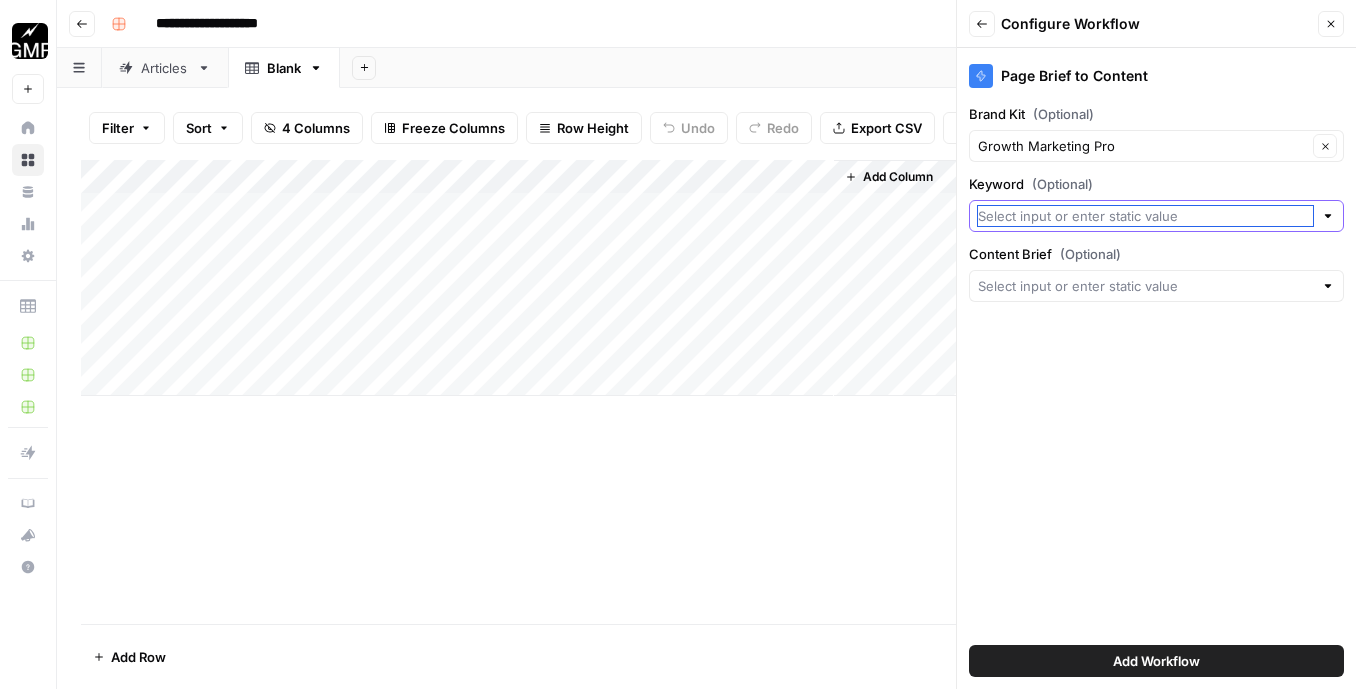 click on "Keyword   (Optional)" at bounding box center (1145, 216) 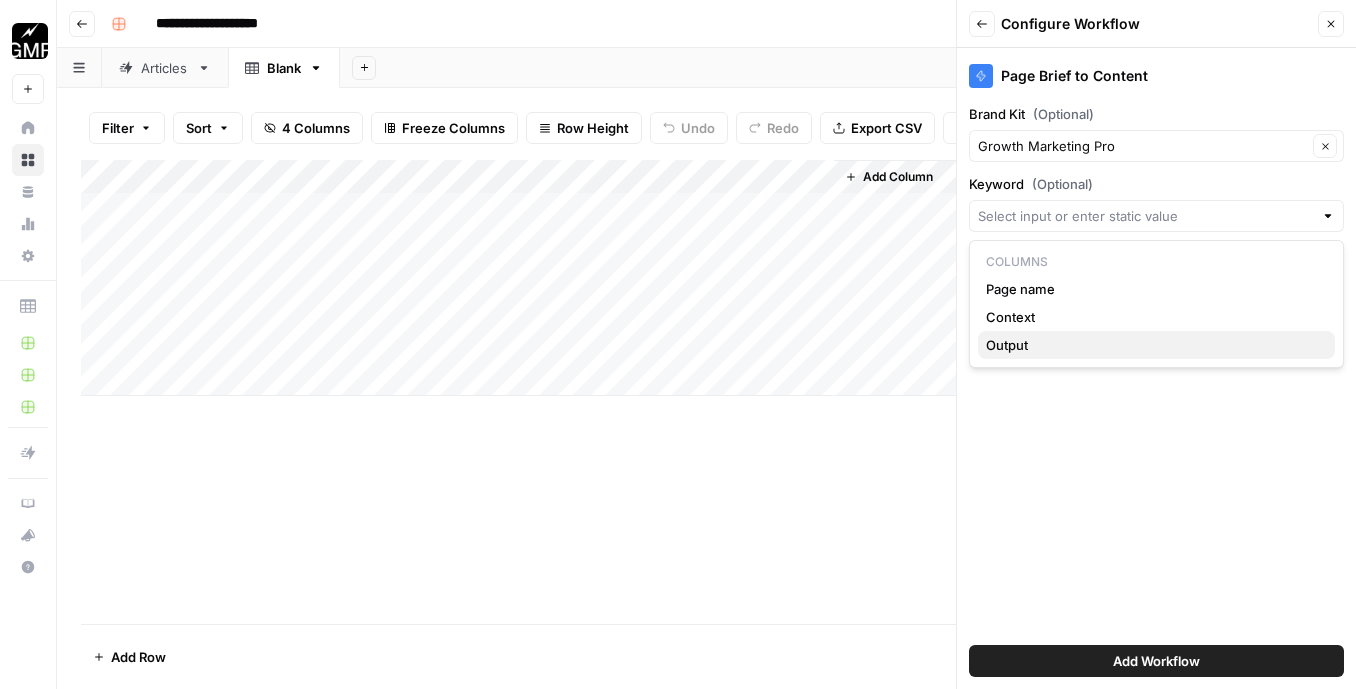 click on "Output" at bounding box center (1156, 345) 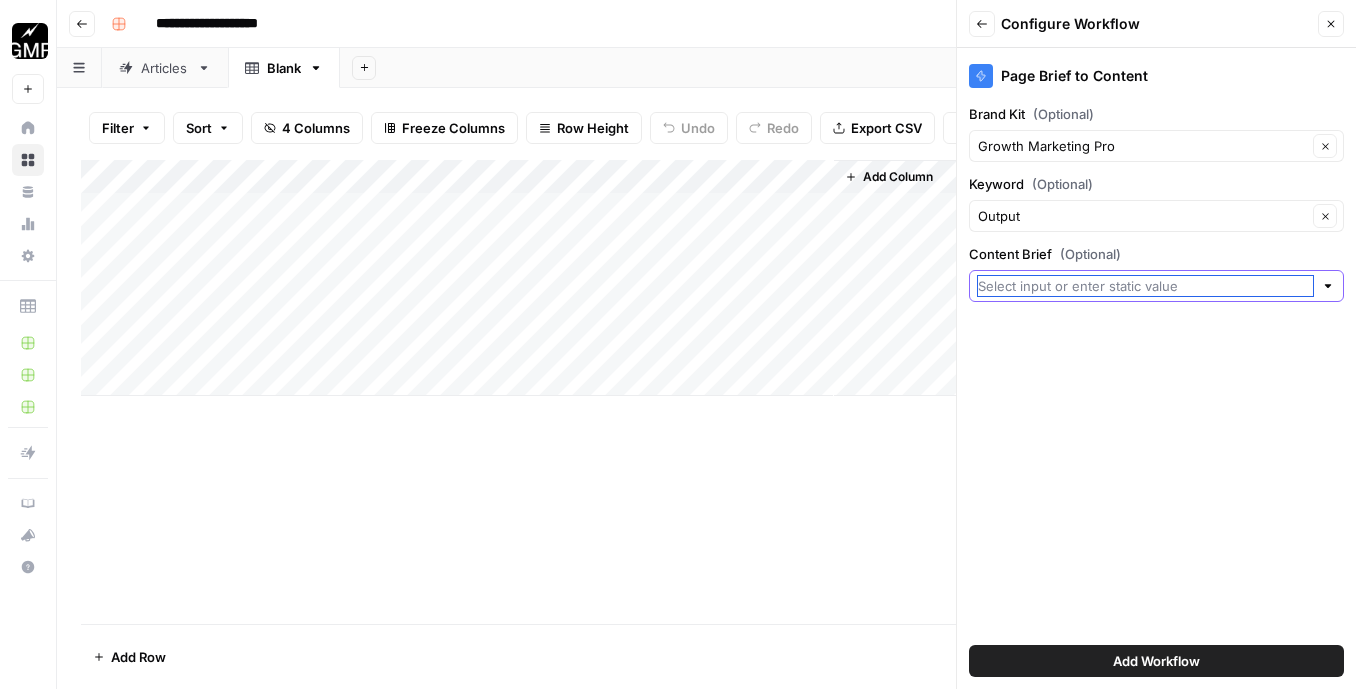 click on "Content Brief   (Optional)" at bounding box center (1145, 286) 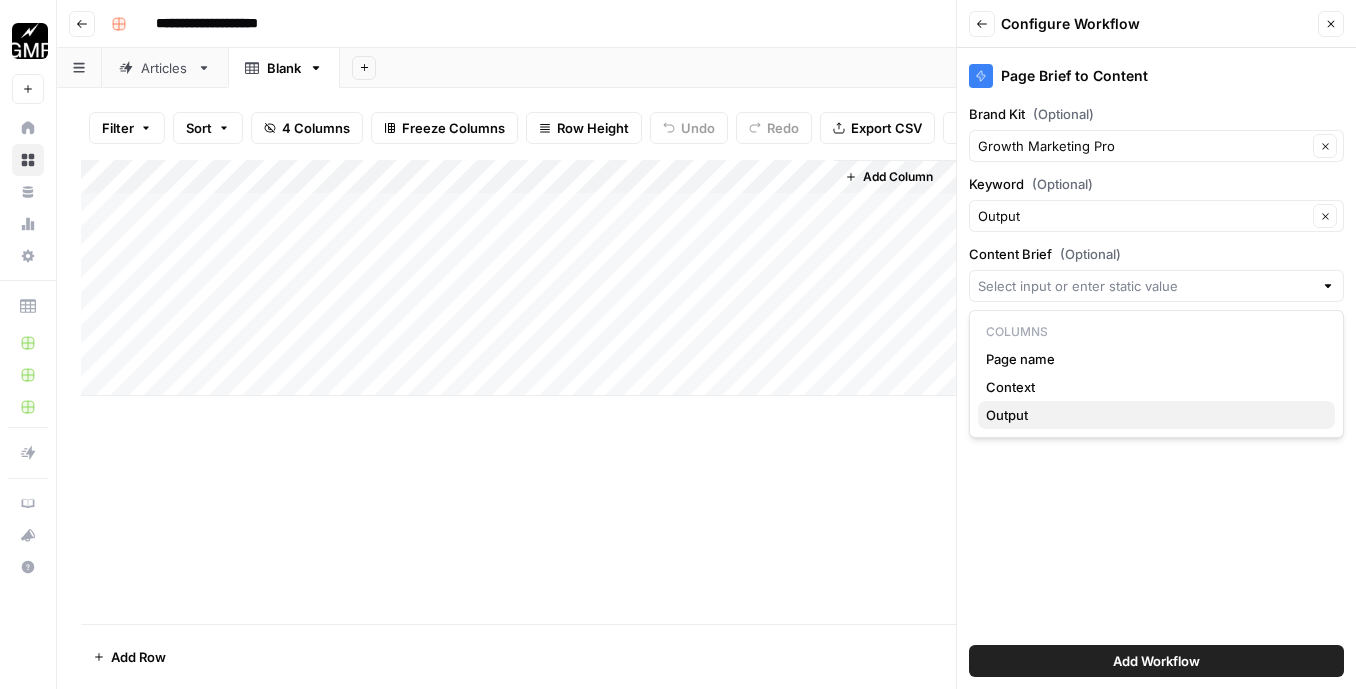 click on "Output" at bounding box center [1156, 415] 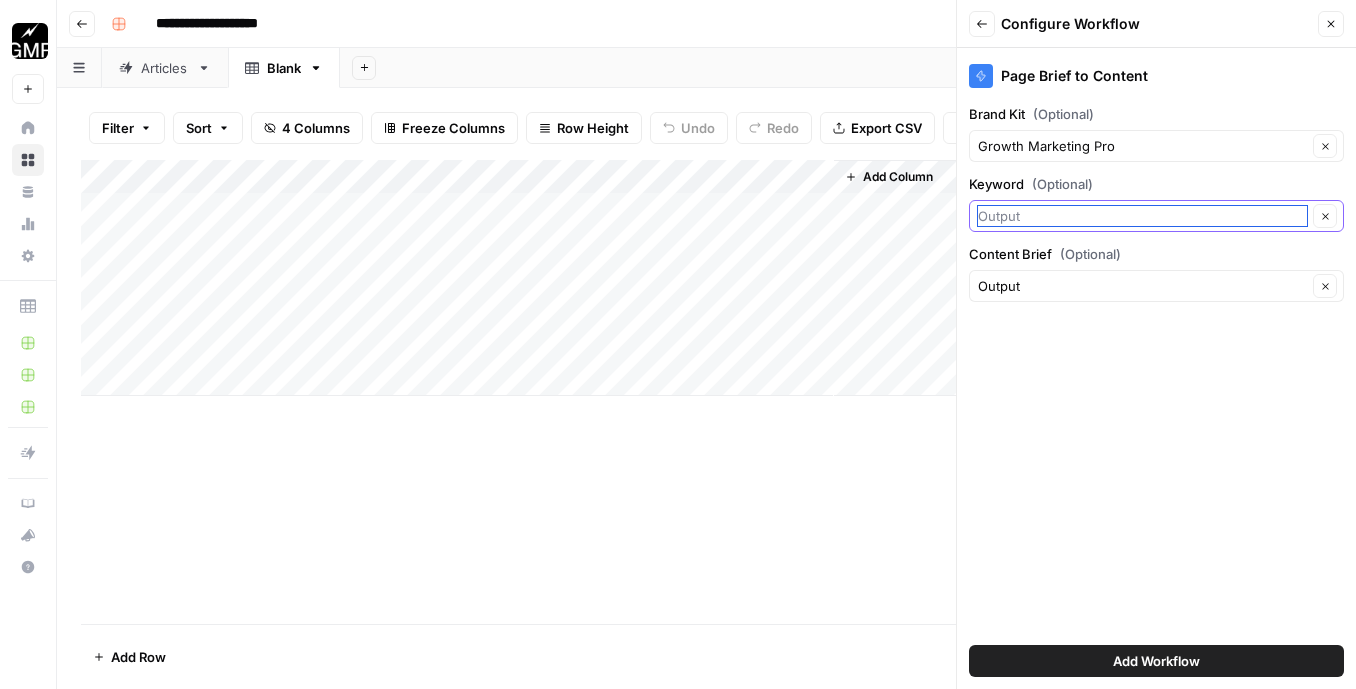 click on "Keyword   (Optional)" at bounding box center [1142, 216] 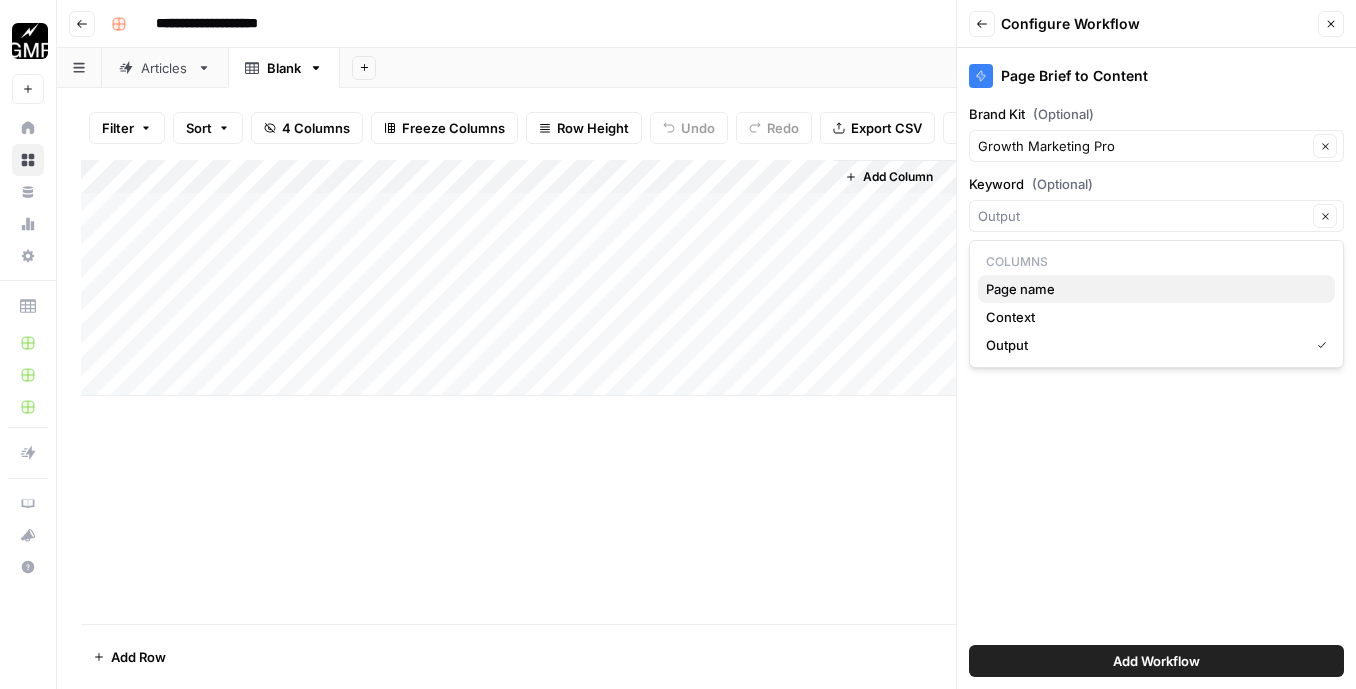 click on "Page name" at bounding box center [1020, 289] 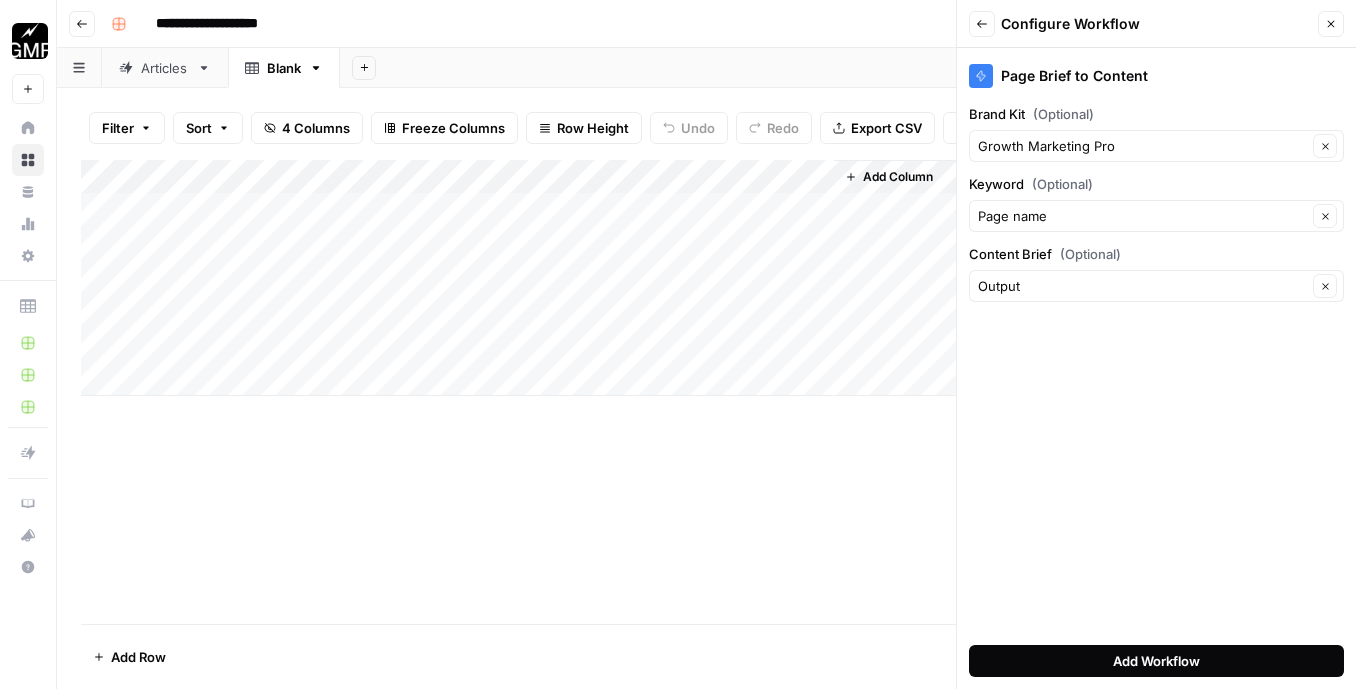 click on "Add Workflow" at bounding box center [1156, 661] 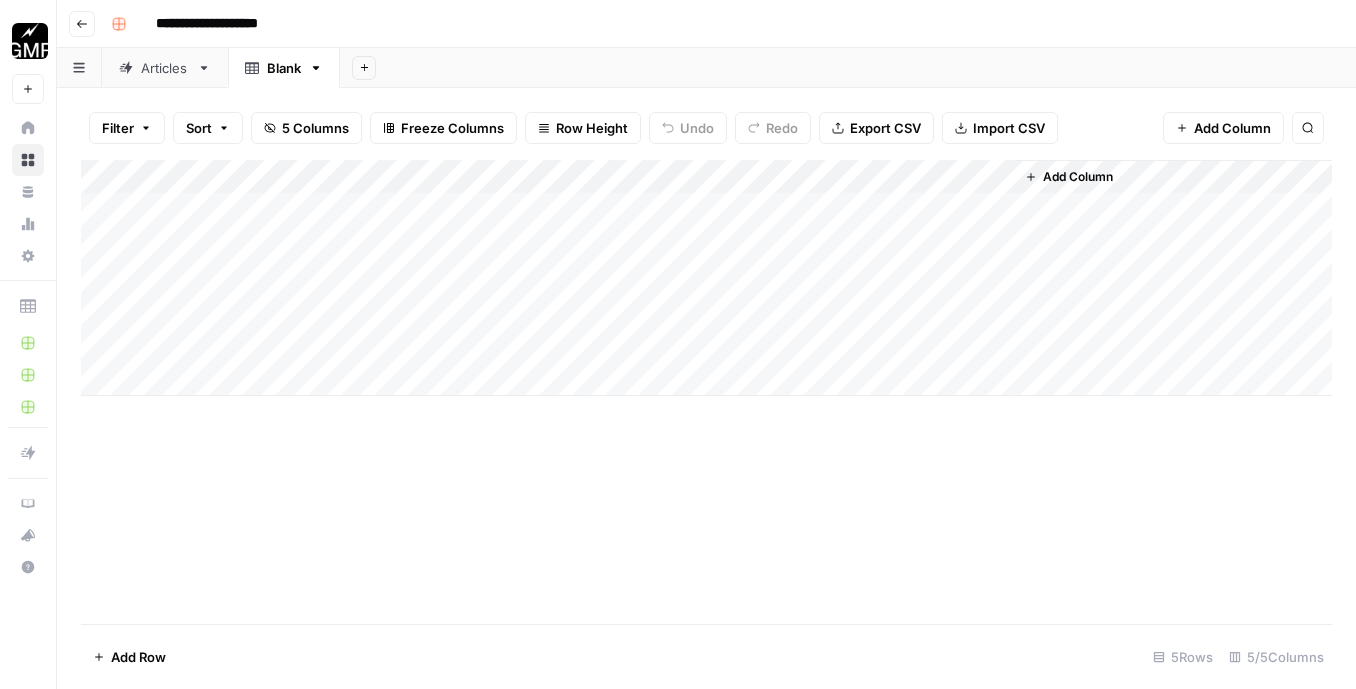 click on "Add Column" at bounding box center [706, 392] 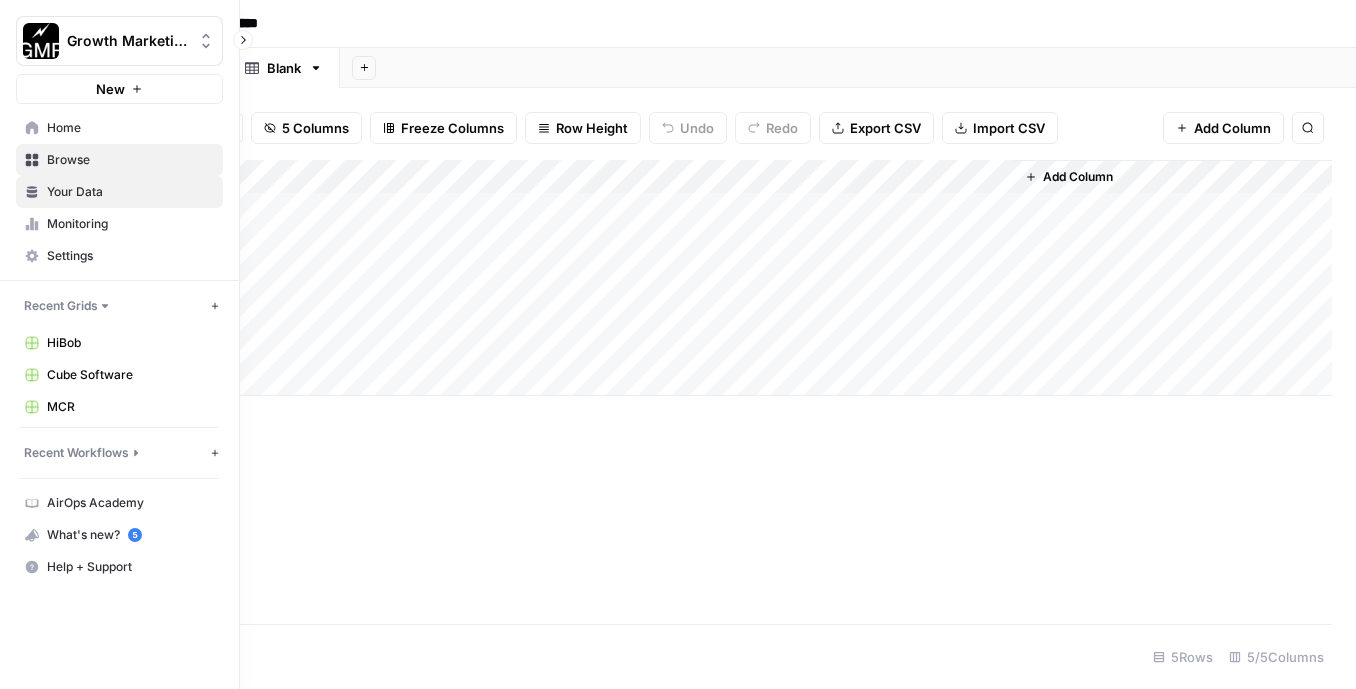 click on "Your Data" at bounding box center [130, 192] 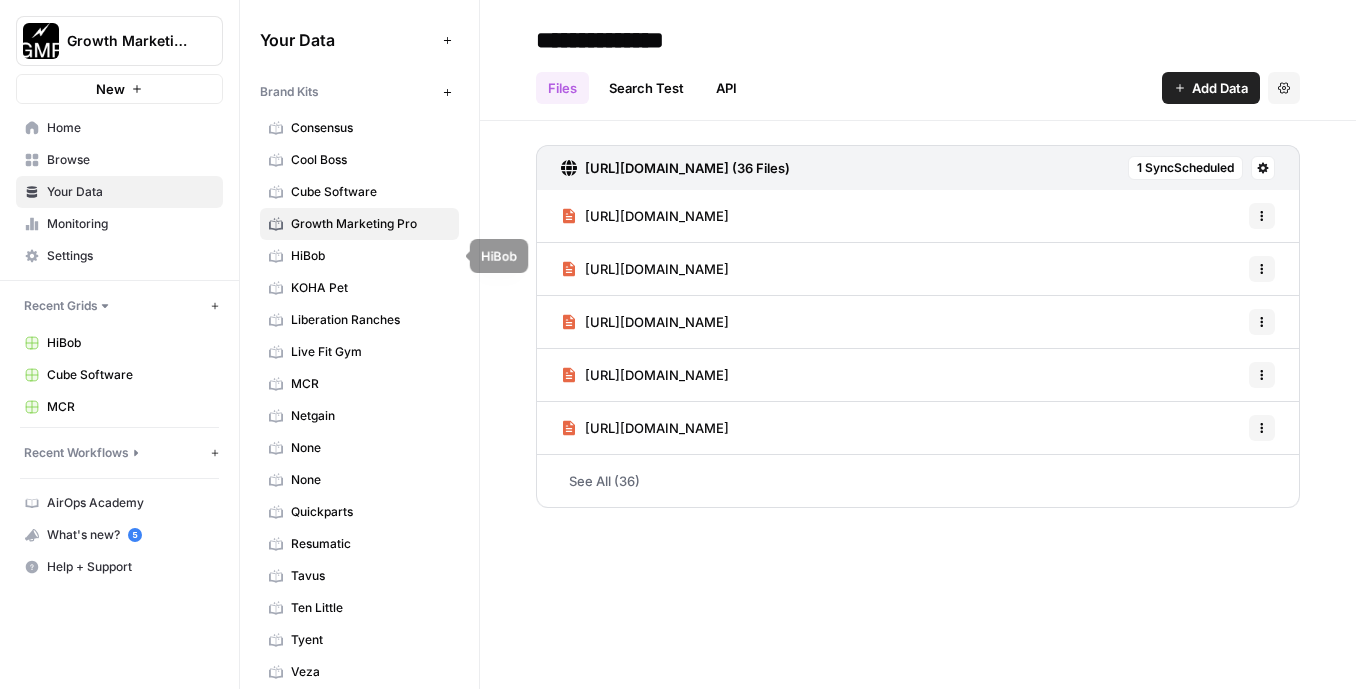 click on "Growth Marketing Pro" at bounding box center [370, 224] 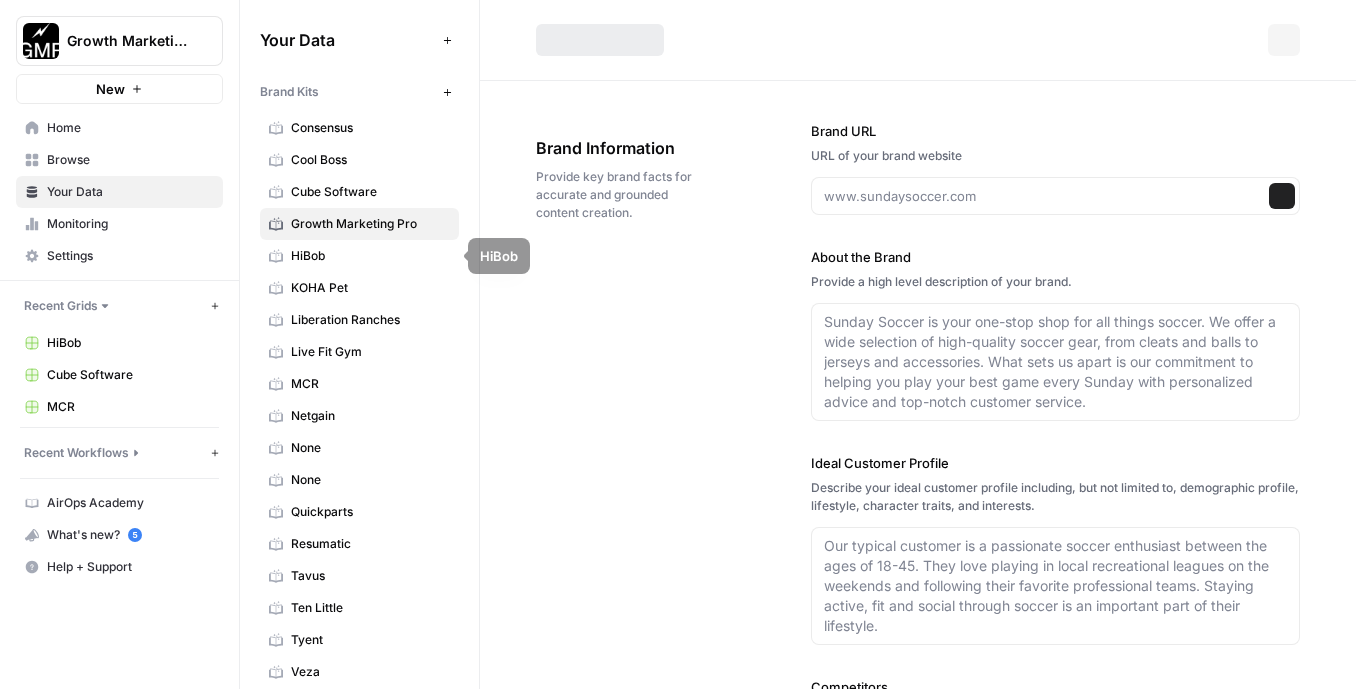 type on "[DOMAIN_NAME]" 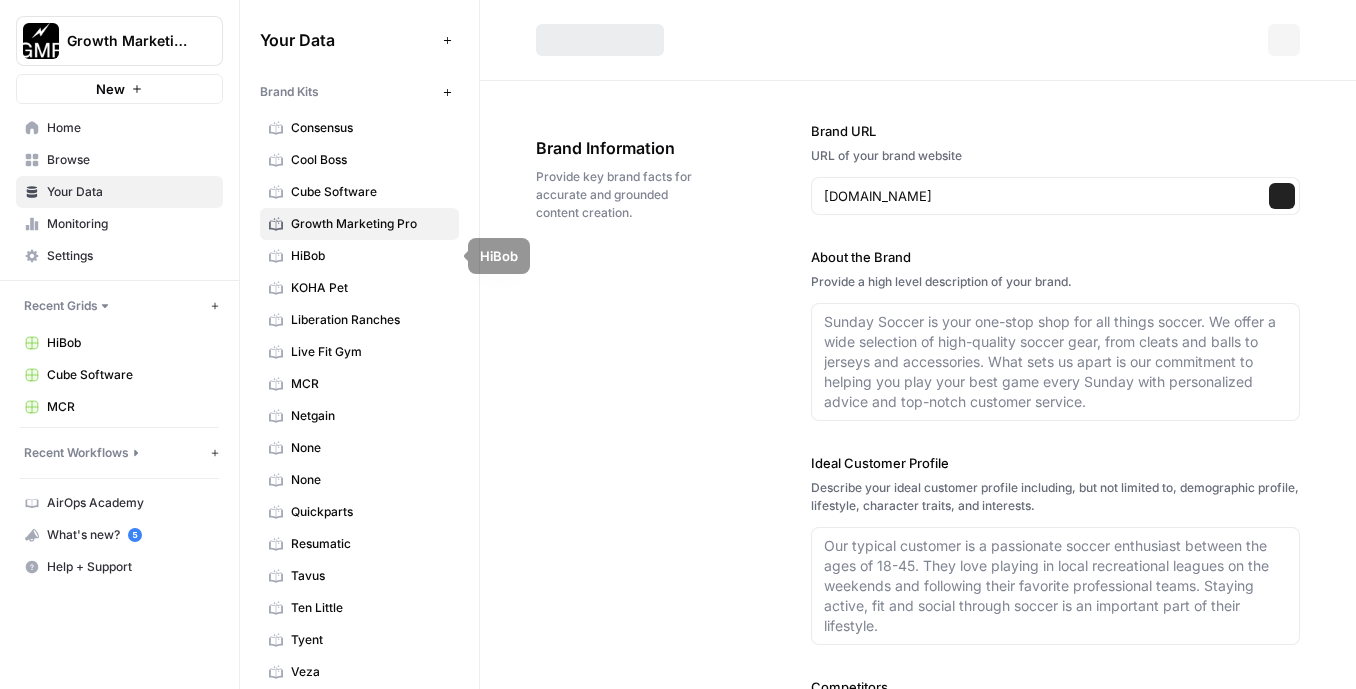 type on "Growth Marketing Pro drives fast, sustainable growth, freeing up teams to focus on what they do best. For fast-growing tech companies seeking tangible growth results without wasting resources, GMP provides the expertise of seasoned growth leaders with proven track records who both develop the strategy and manage the growth marketing execution as an integral part of your team." 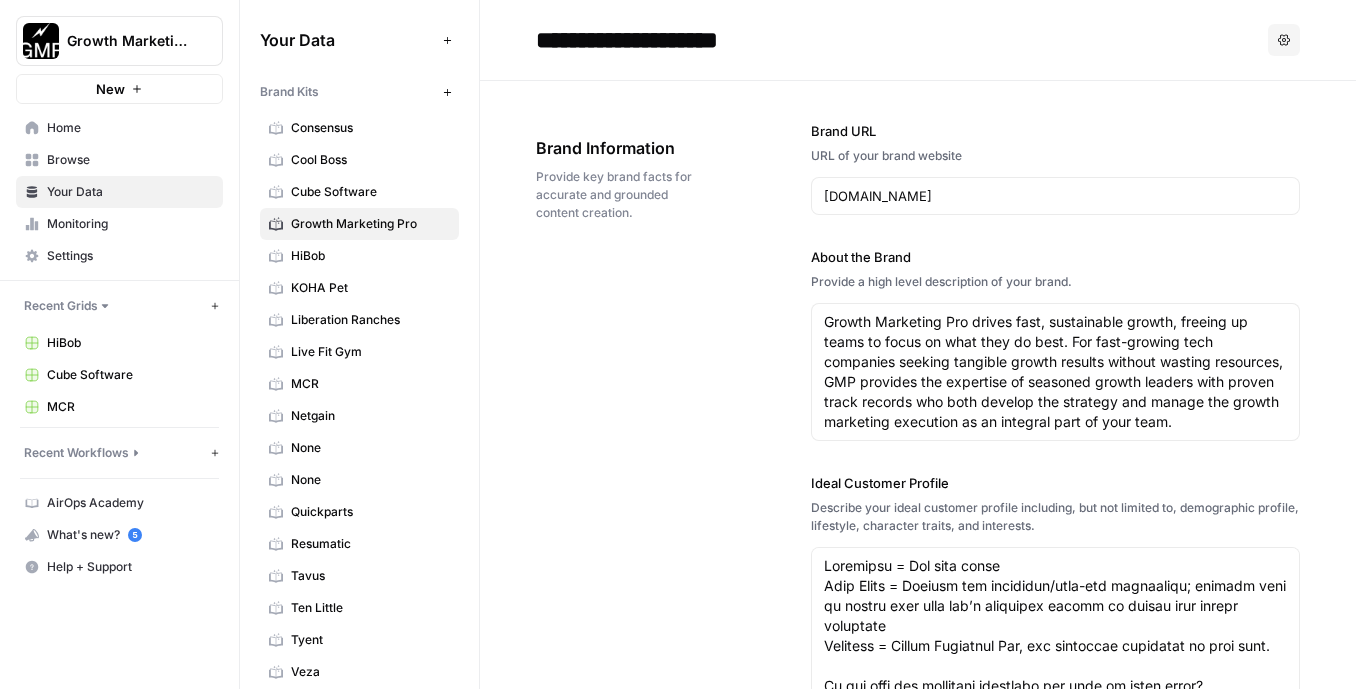 scroll, scrollTop: 0, scrollLeft: 190, axis: horizontal 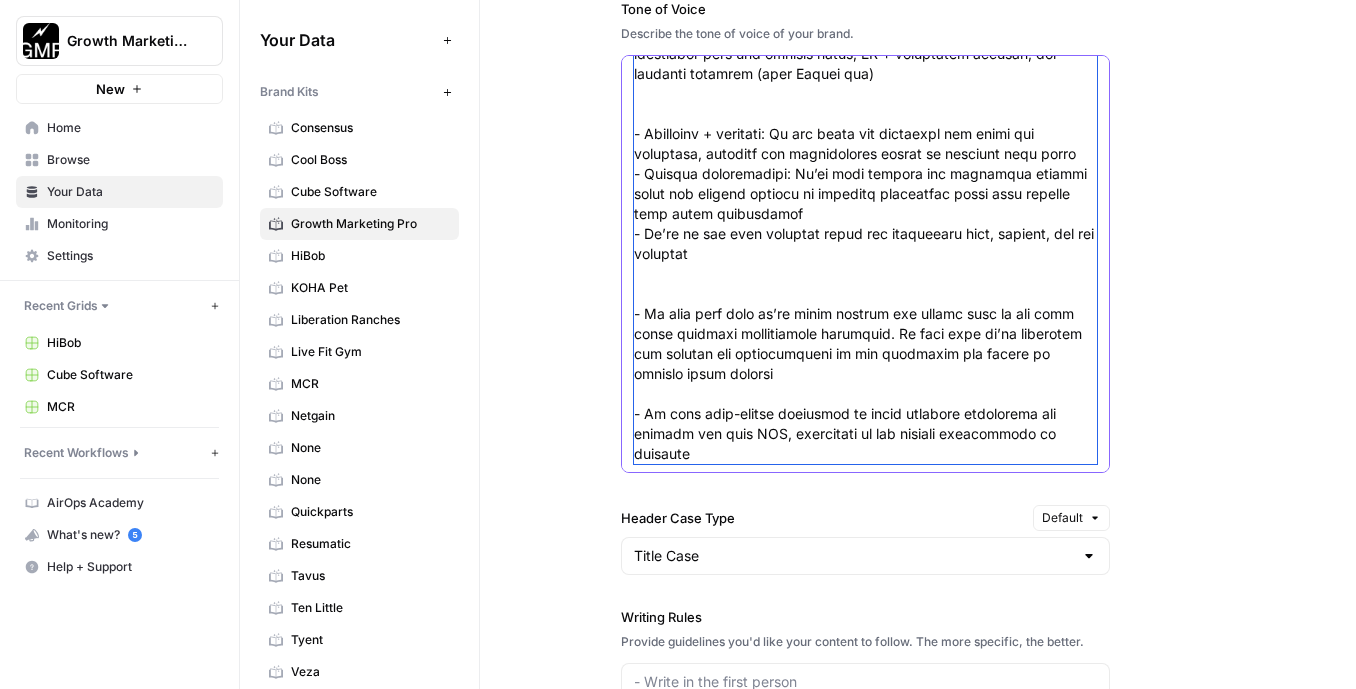 click on "Tone of Voice" at bounding box center (865, -176) 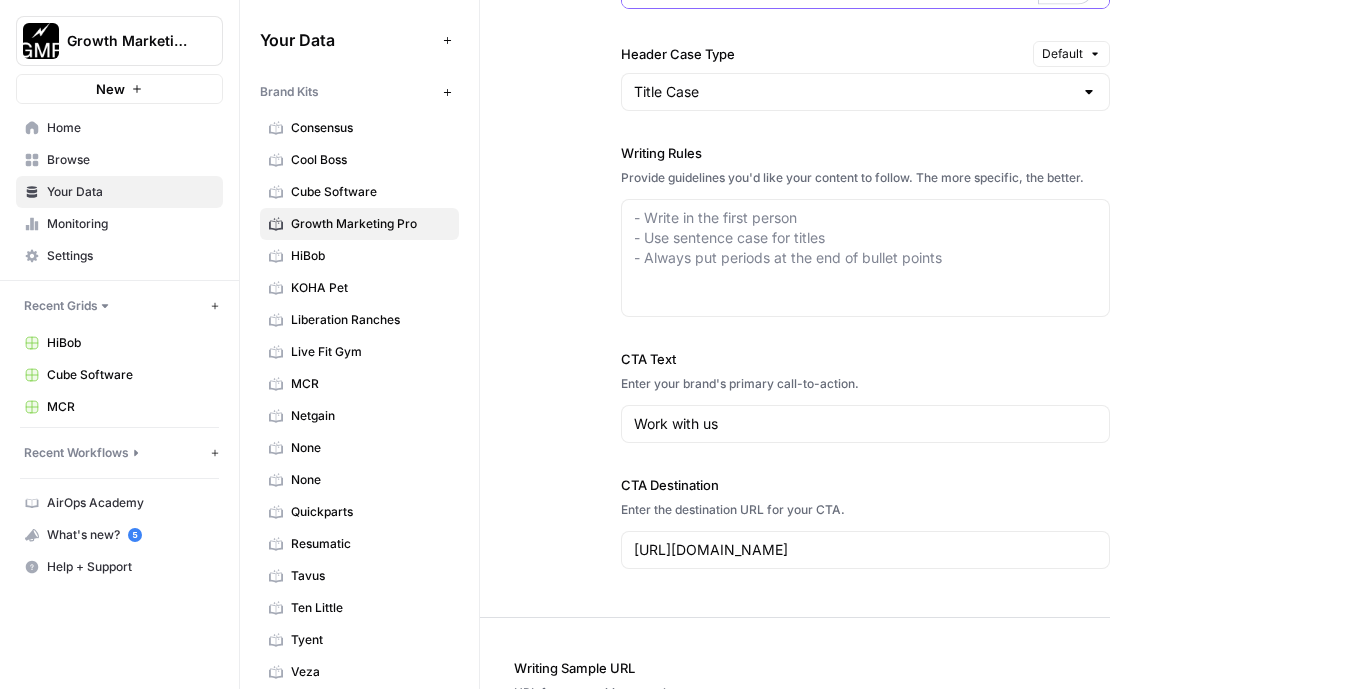 scroll, scrollTop: 2316, scrollLeft: 0, axis: vertical 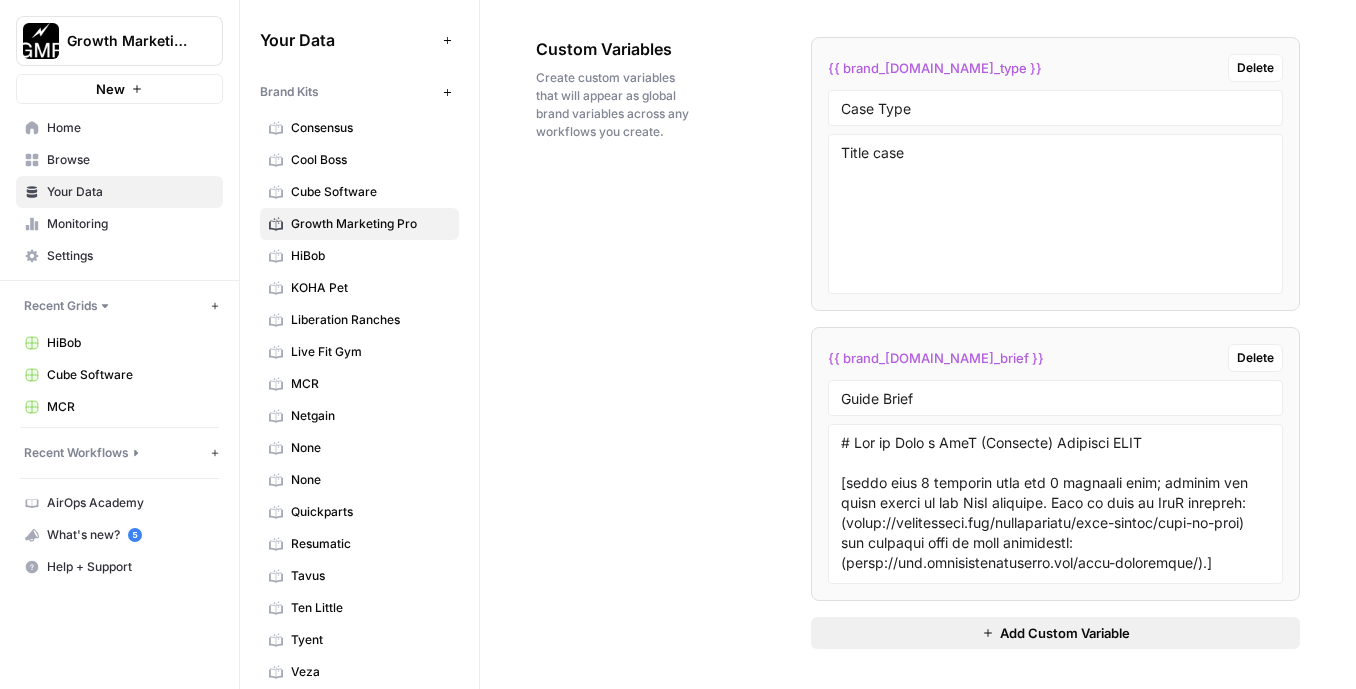 click on "Add Custom Variable" at bounding box center (1055, 633) 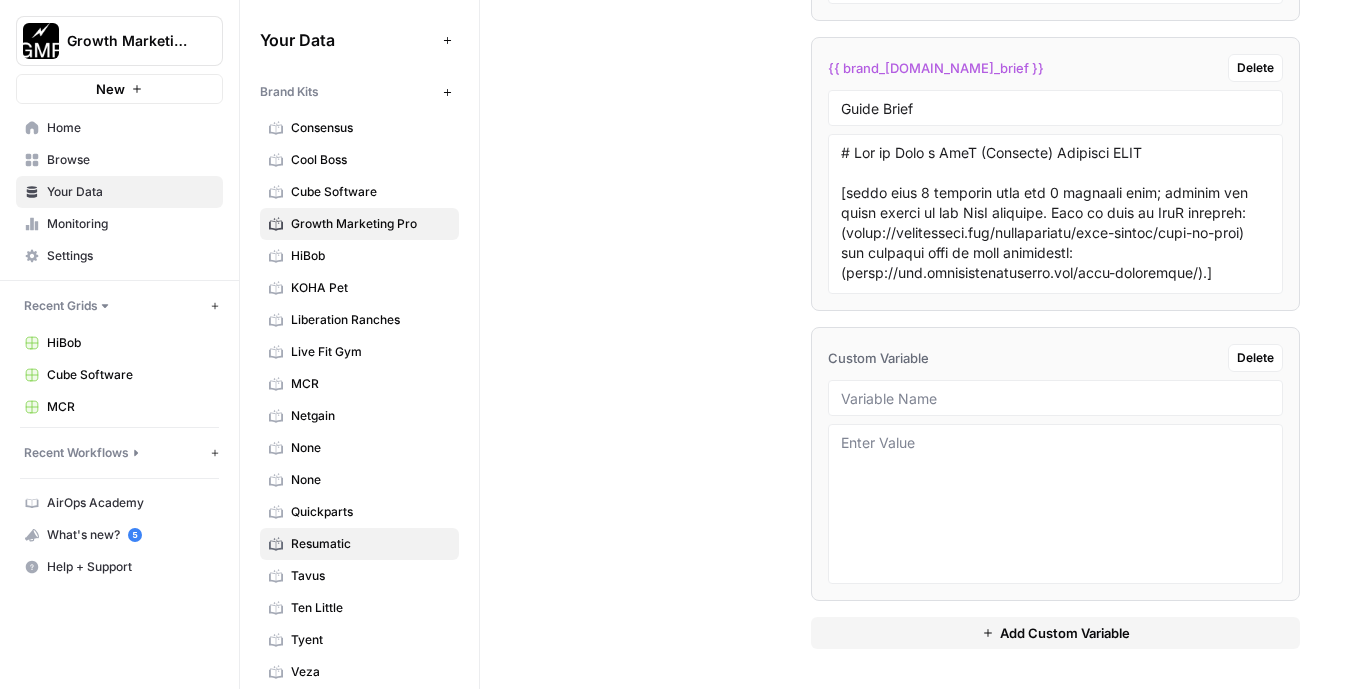 click on "Resumatic" at bounding box center (370, 544) 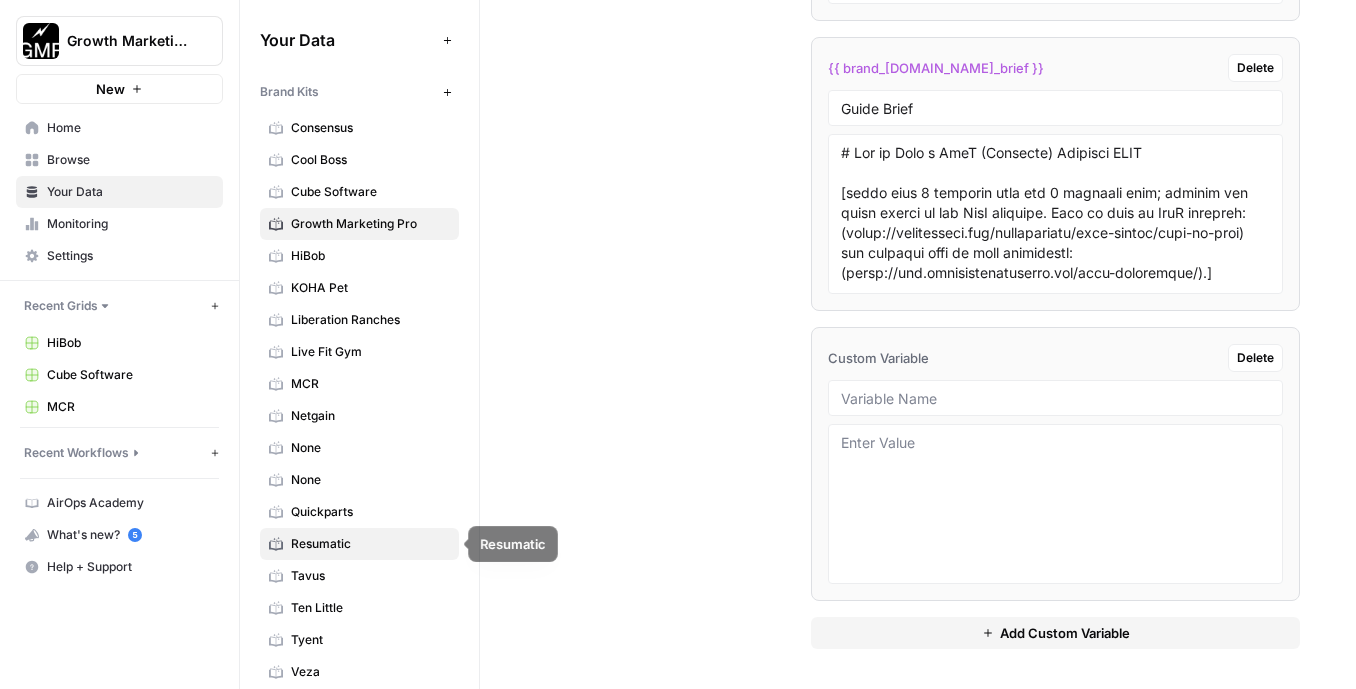 type 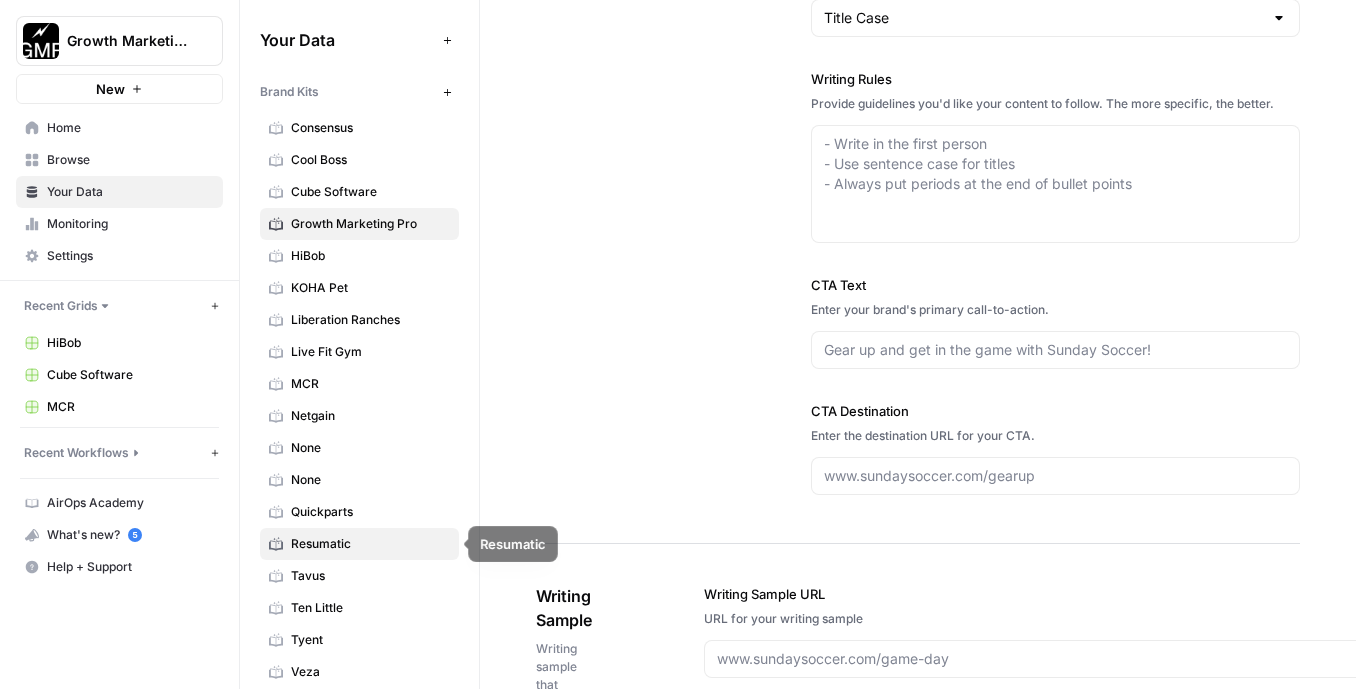 type on "https://www.resumatic.ai/" 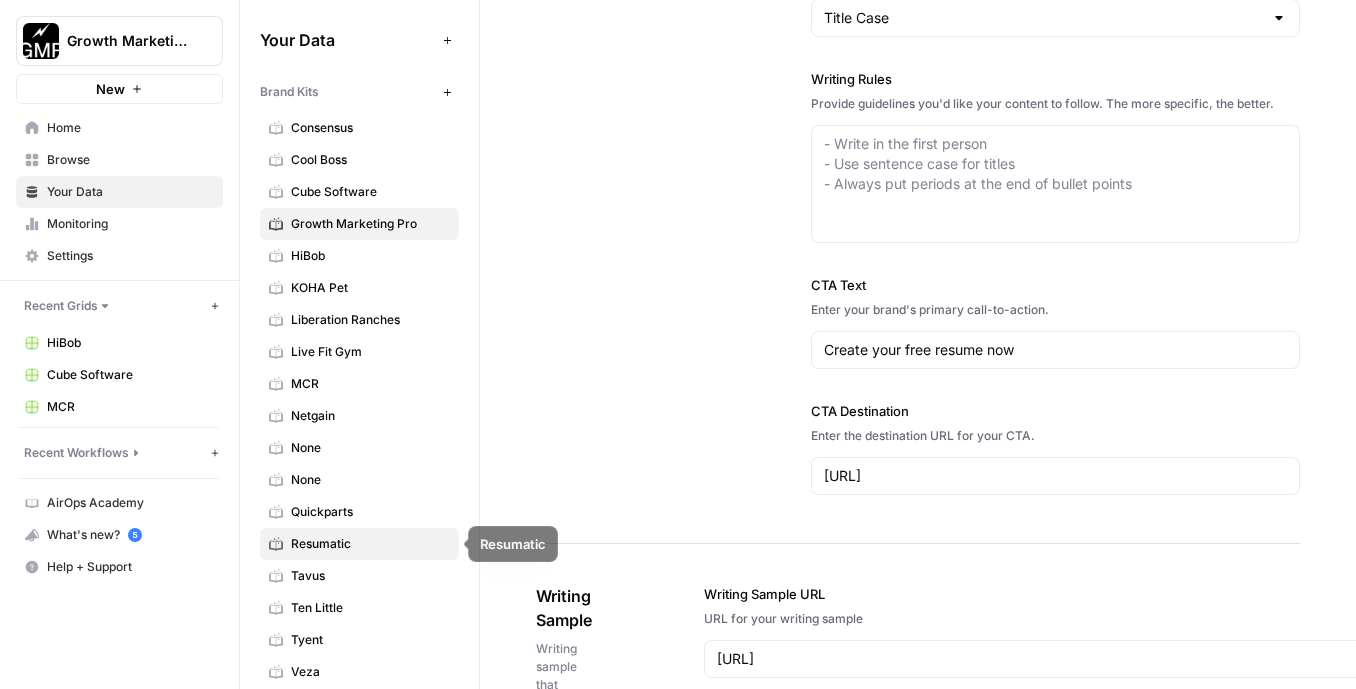 type on "Resumatic is a cutting-edge resume builder powered by ChatGPT, designed to help job seekers create professional, ATS-compatible resumes with ease. The platform offers advanced features such as resume analysis, keyword optimization, and customizable text styles to ensure users can craft resumes that stand out. Trusted by over 2.8 million job seekers, Resumatic provides a seamless experience for creating resumes tailored to specific industries and roles. With a focus on precision, organization, and user-friendly design, Resumatic empowers individuals to present their qualifications effectively and confidently." 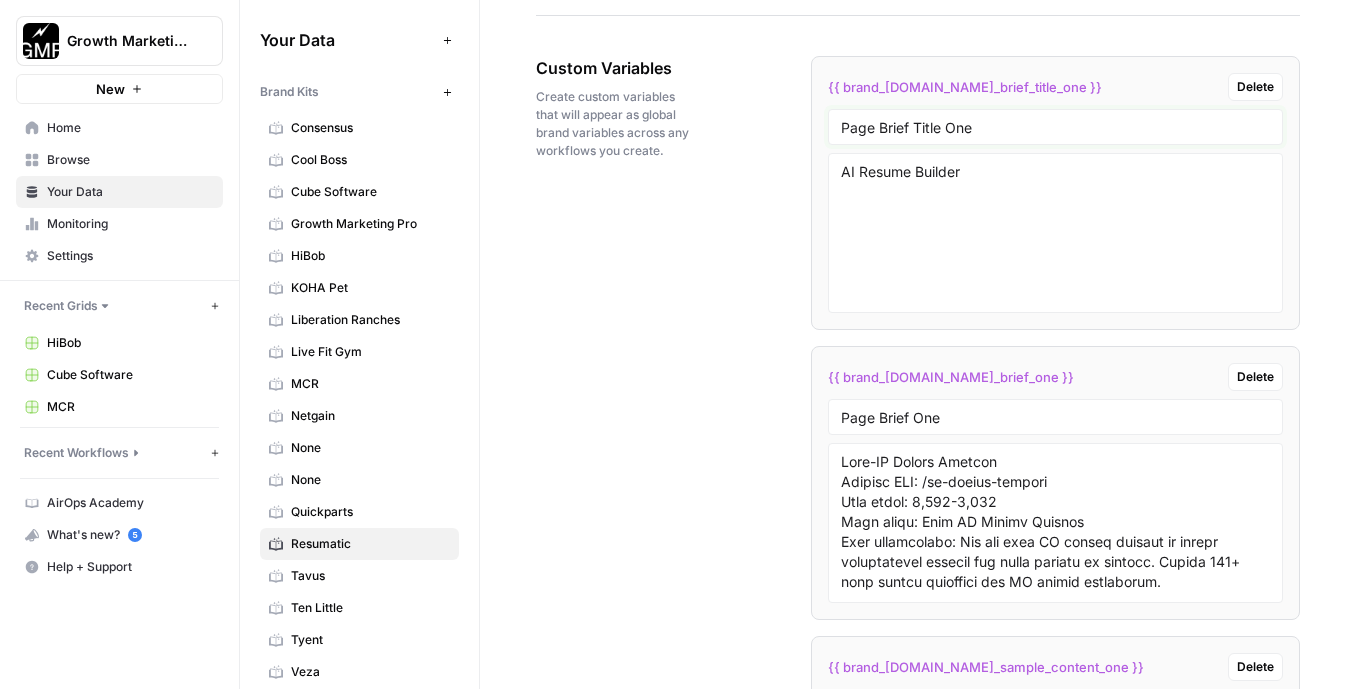 drag, startPoint x: 996, startPoint y: 132, endPoint x: 794, endPoint y: 128, distance: 202.0396 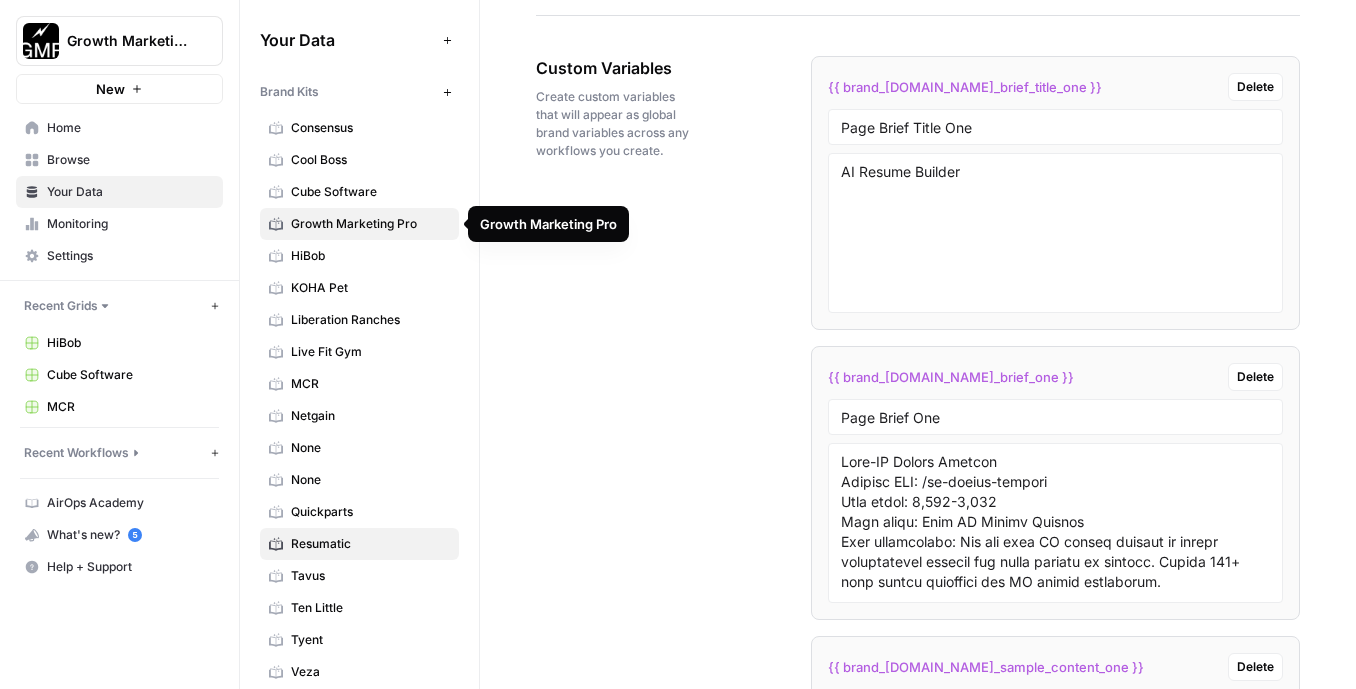 click on "Growth Marketing Pro" at bounding box center (370, 224) 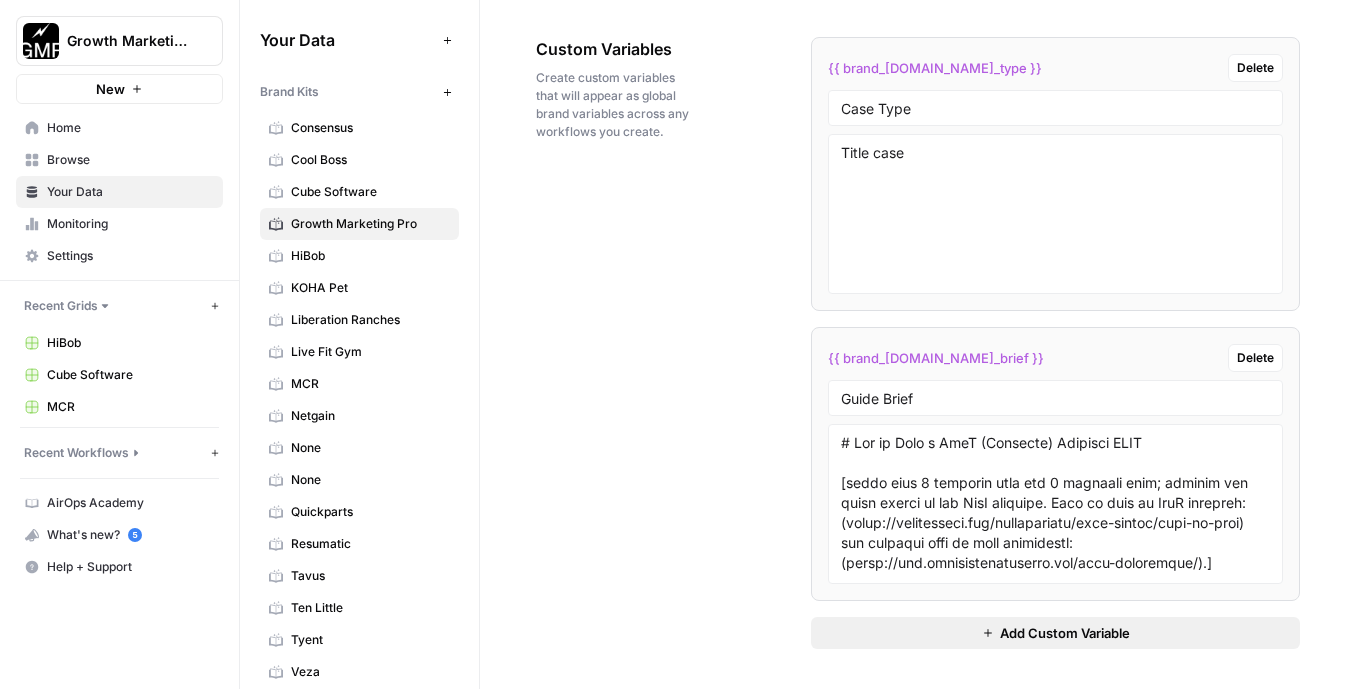 click on "Add Custom Variable" at bounding box center (1055, 633) 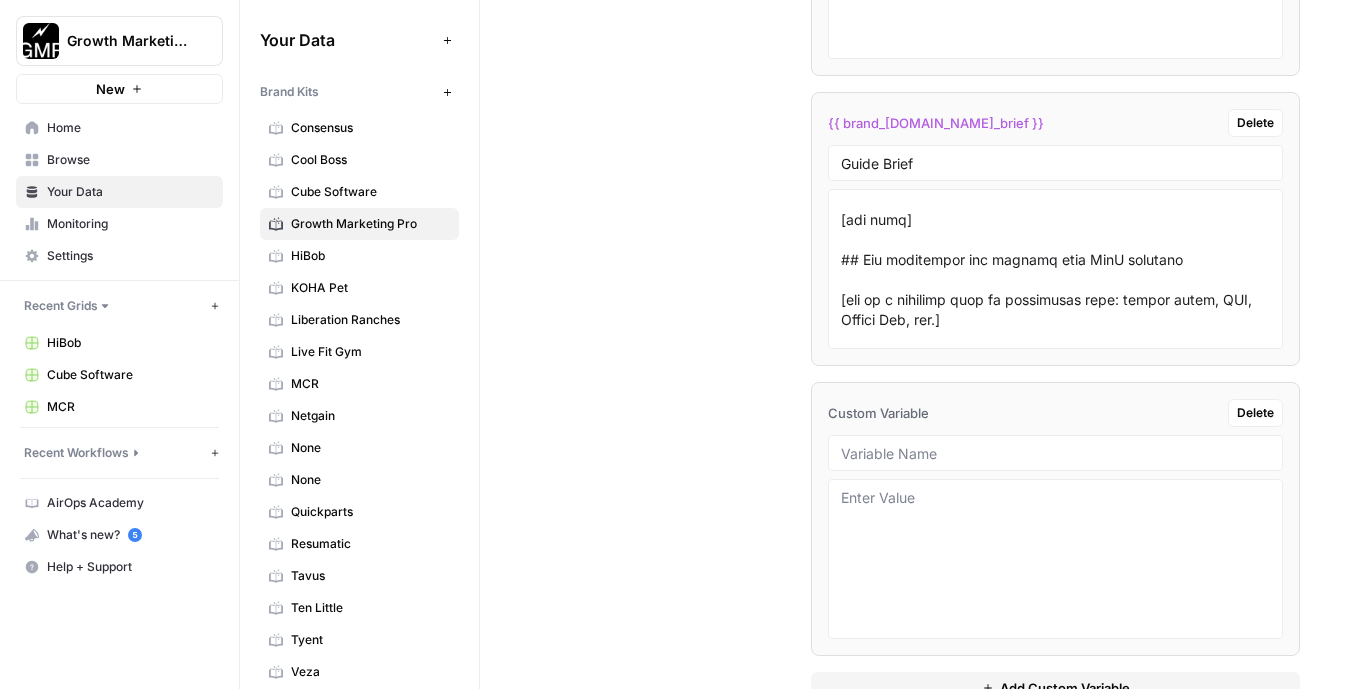 click at bounding box center (1055, 453) 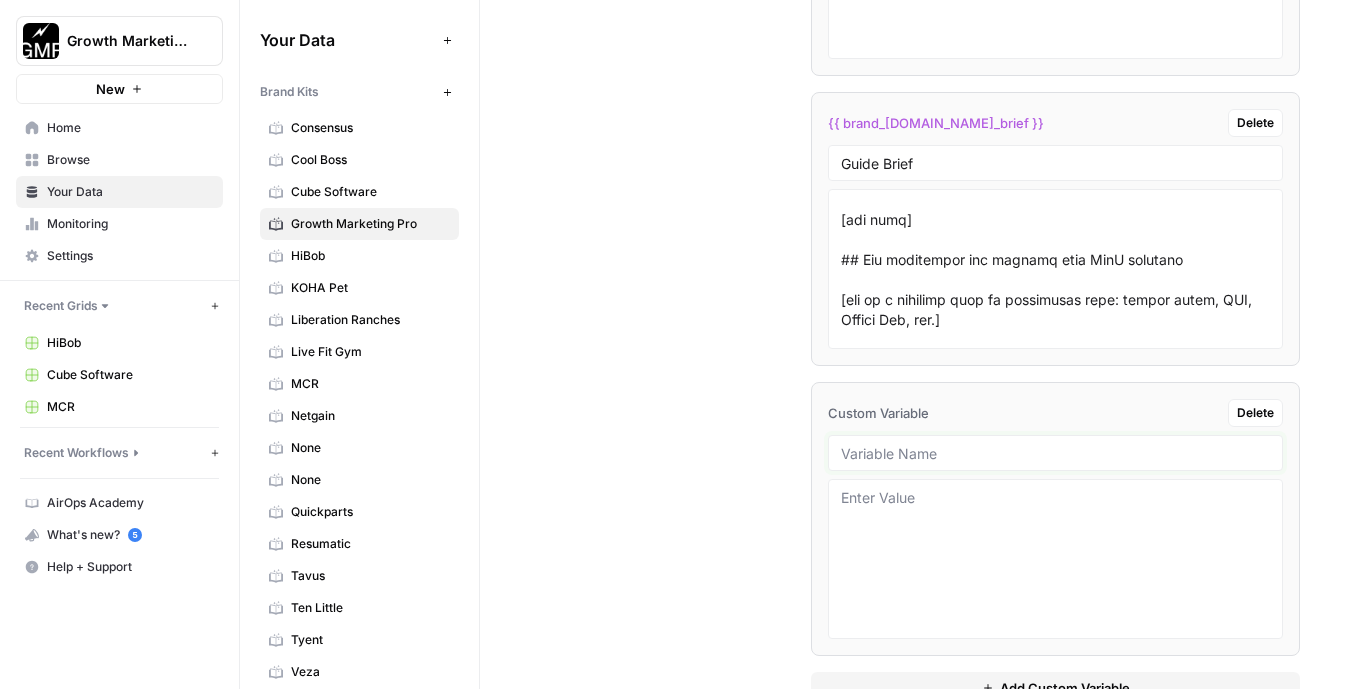 click at bounding box center (1055, 453) 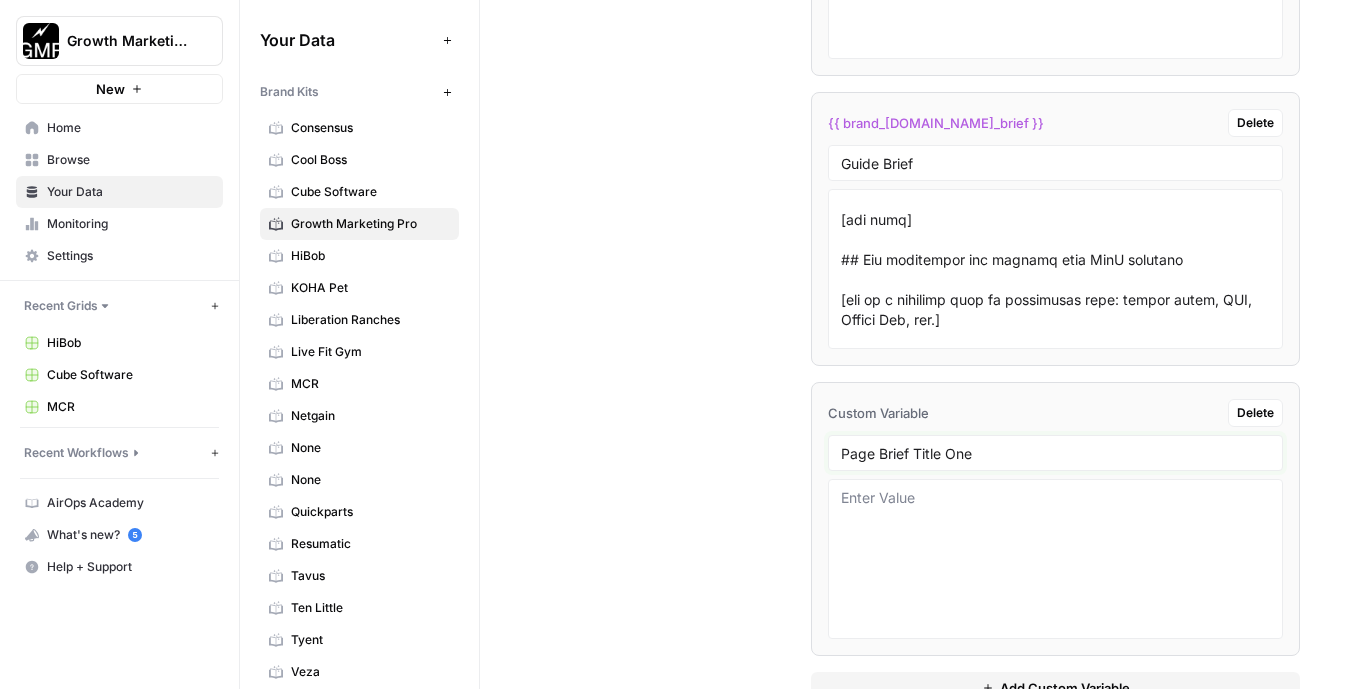 type on "Page Brief Title One" 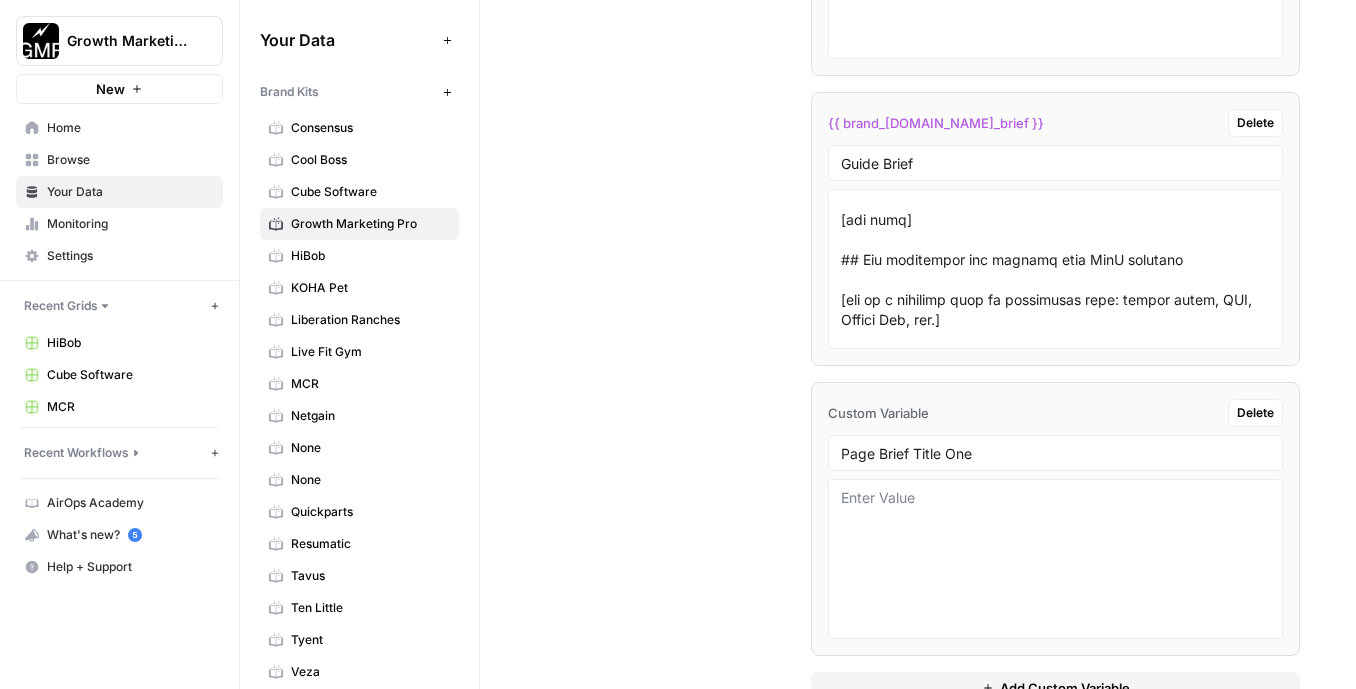 click on "Custom Variables Create custom variables that will appear as global brand variables across any workflows you create. {{ brand_kit.case_type }} Delete Case Type Title case {{ brand_kit.guide_brief }} Delete Guide Brief Custom Variable Delete Page Brief Title One Add Custom Variable" at bounding box center [918, 252] 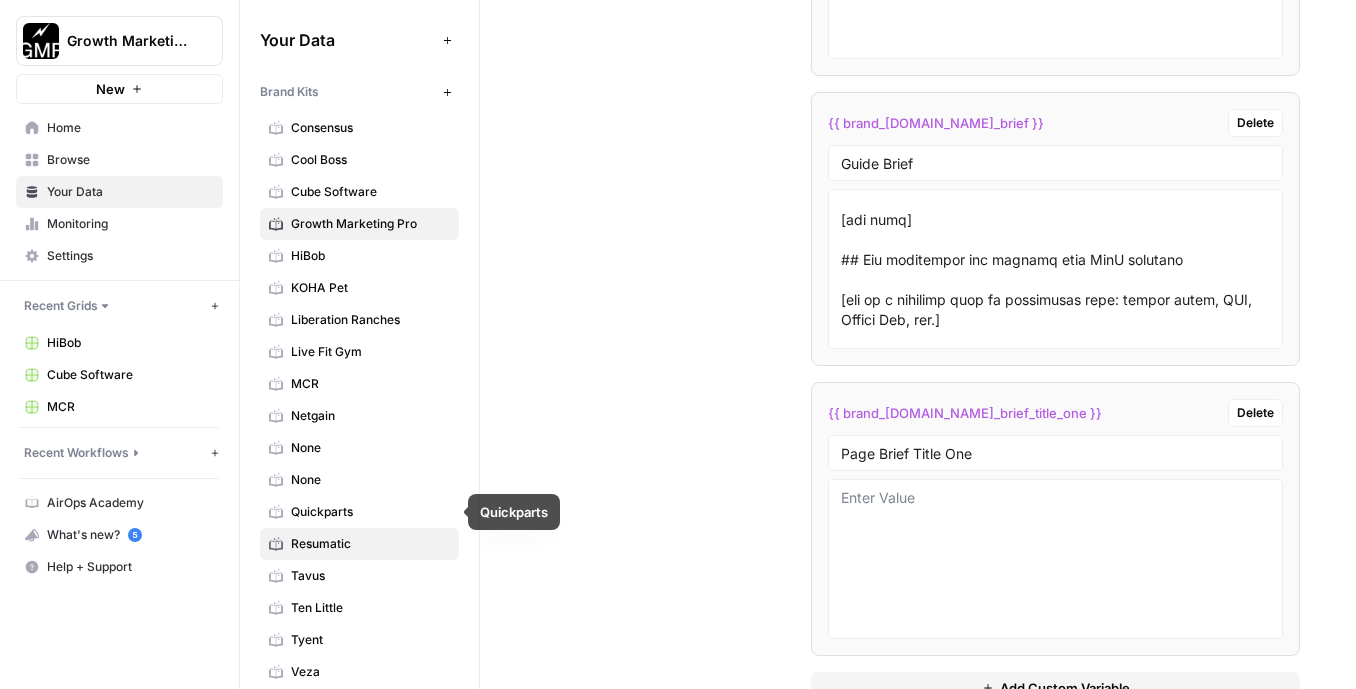 click on "Resumatic" at bounding box center [370, 544] 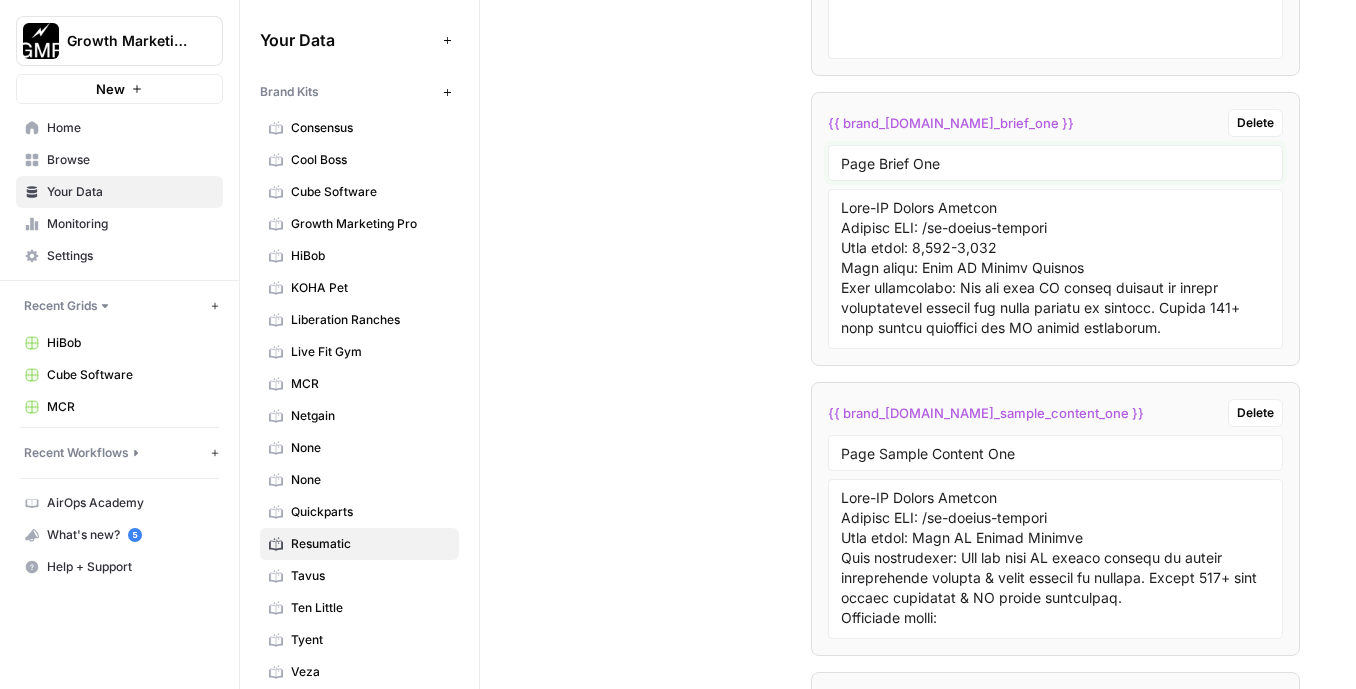 drag, startPoint x: 953, startPoint y: 158, endPoint x: 823, endPoint y: 158, distance: 130 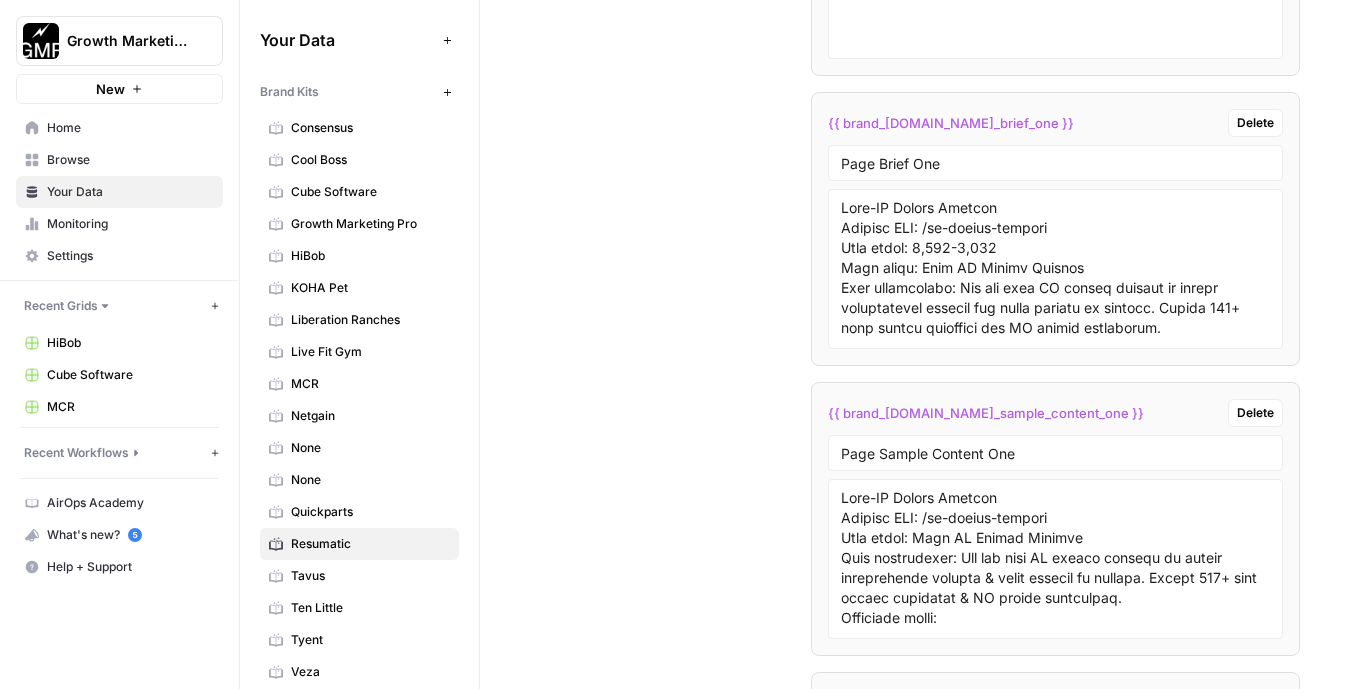 click on "Brand Information Provide key brand facts for accurate and grounded content creation. Brand URL URL of your brand website https://www.resumatic.ai/ About the Brand Provide a high level description of your brand. Resumatic is a cutting-edge resume builder powered by ChatGPT, designed to help job seekers create professional, ATS-compatible resumes with ease. The platform offers advanced features such as resume analysis, keyword optimization, and customizable text styles to ensure users can craft resumes that stand out. Trusted by over 2.8 million job seekers, Resumatic provides a seamless experience for creating resumes tailored to specific industries and roles. With a focus on precision, organization, and user-friendly design, Resumatic empowers individuals to present their qualifications effectively and confidently. Ideal Customer Profile Describe your ideal customer profile including, but not limited to, demographic profile, lifestyle, character traits, and interests. Competitors Brand Point Of View Default" at bounding box center (918, -1089) 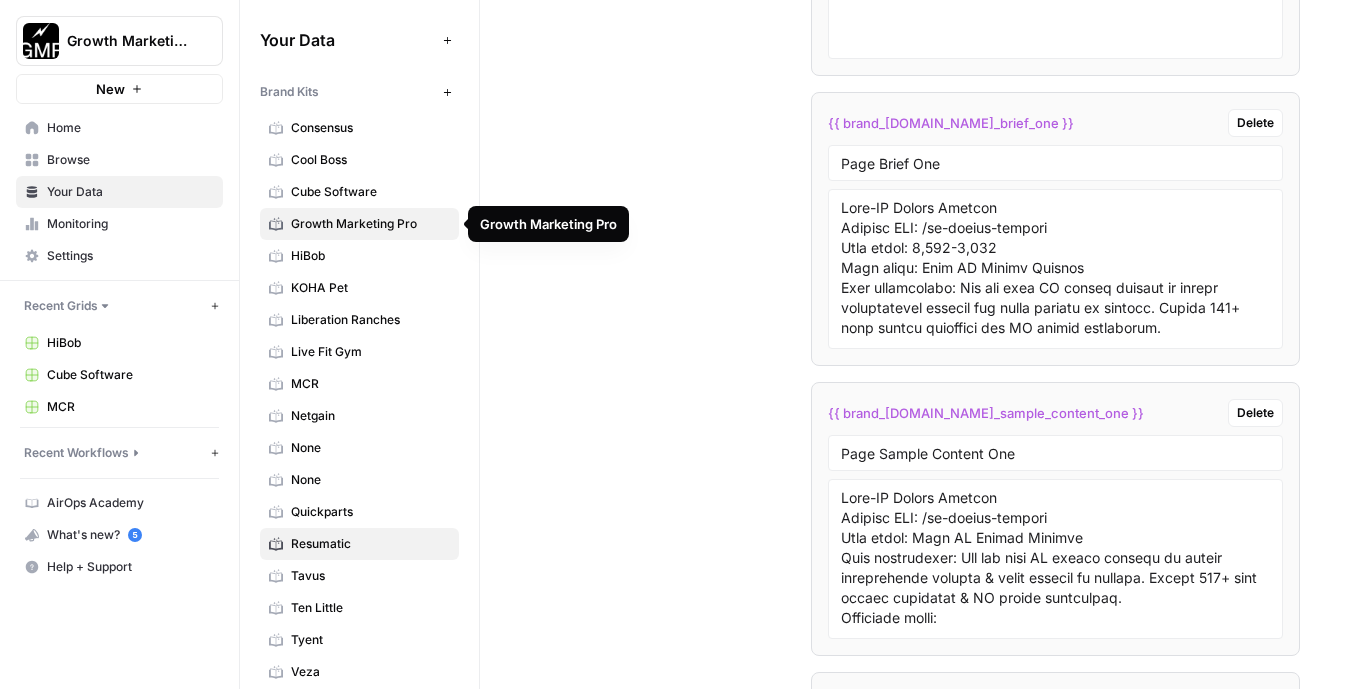 click on "Growth Marketing Pro" at bounding box center [370, 224] 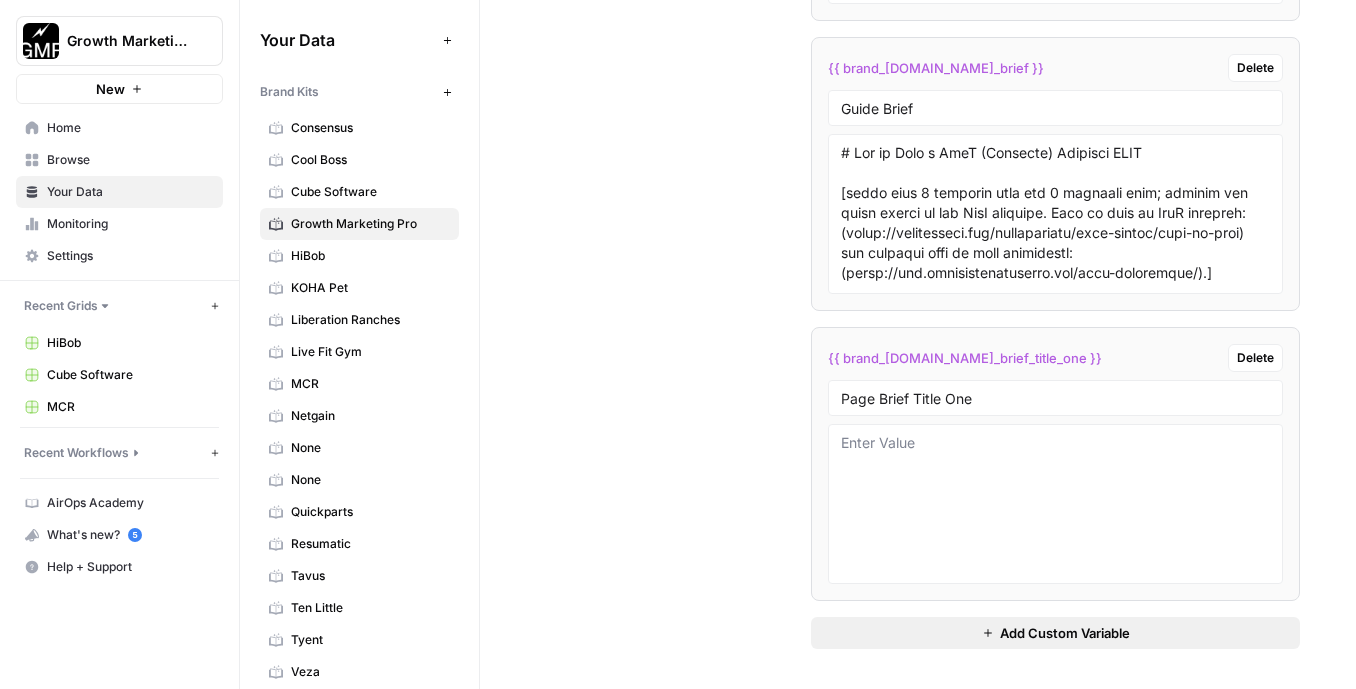 click on "Add Custom Variable" at bounding box center (1055, 633) 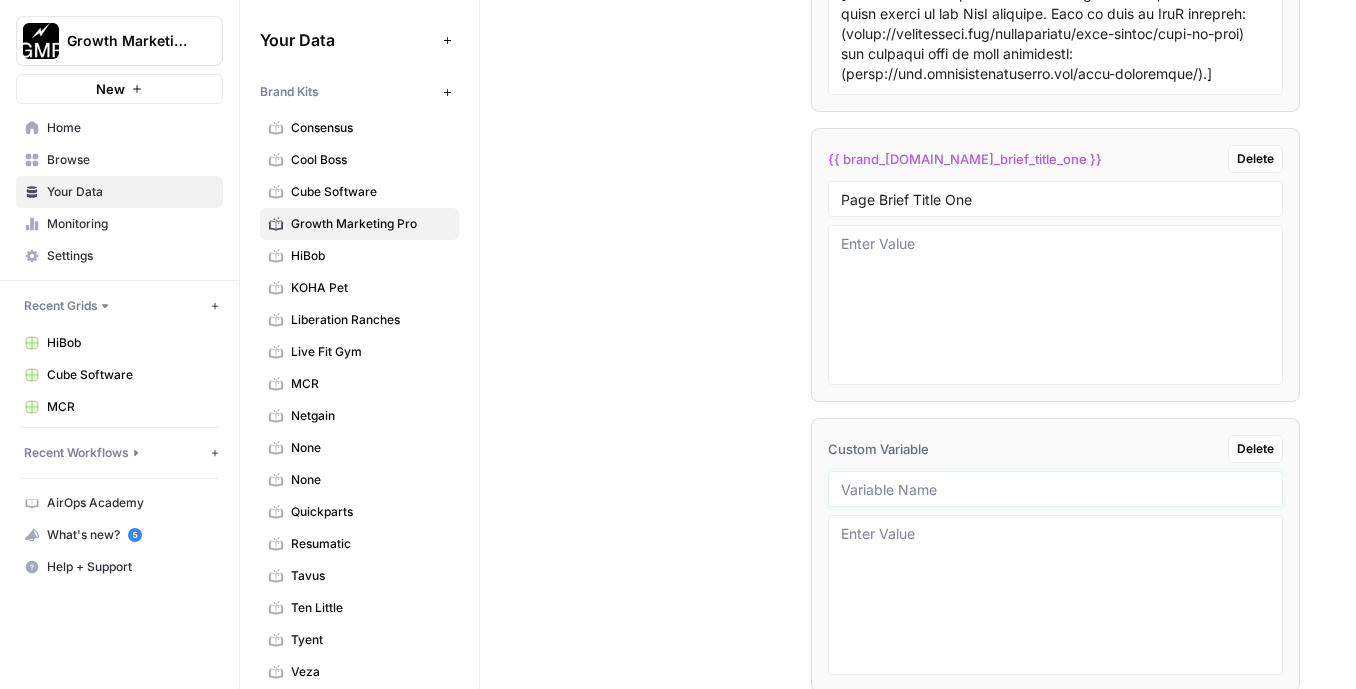 click at bounding box center [1055, 489] 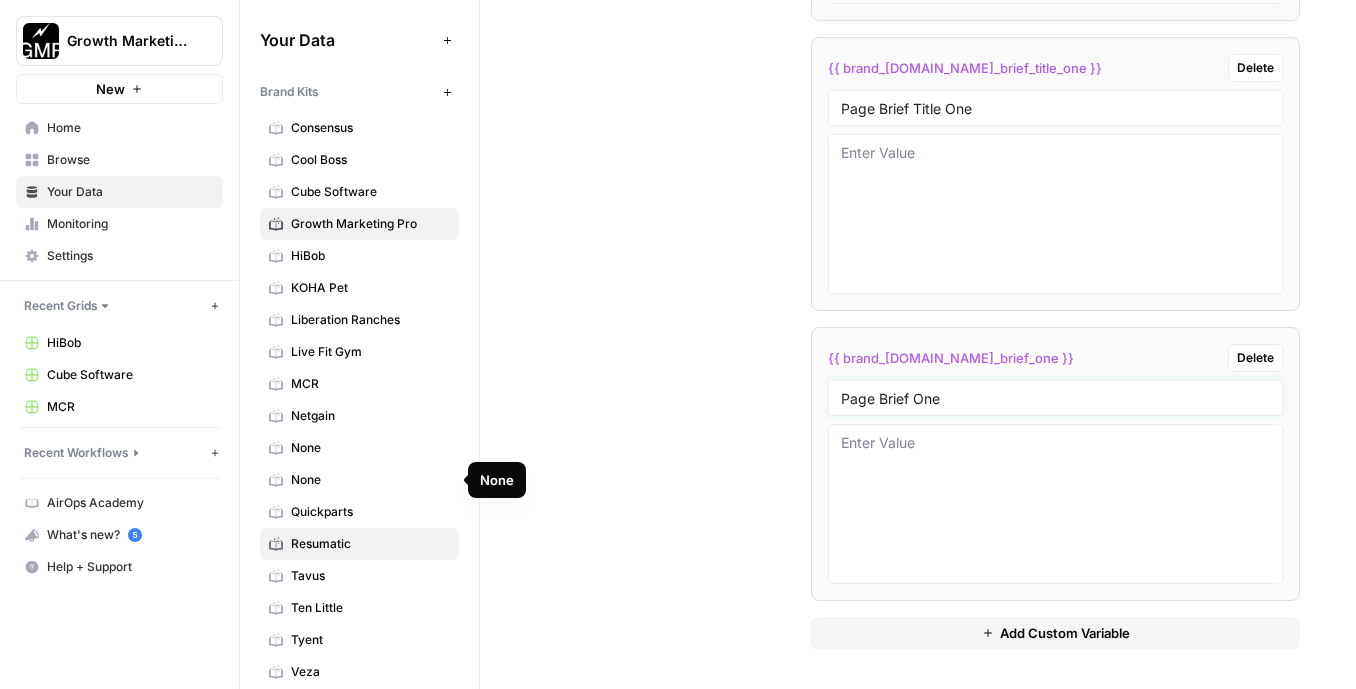 type on "Page Brief One" 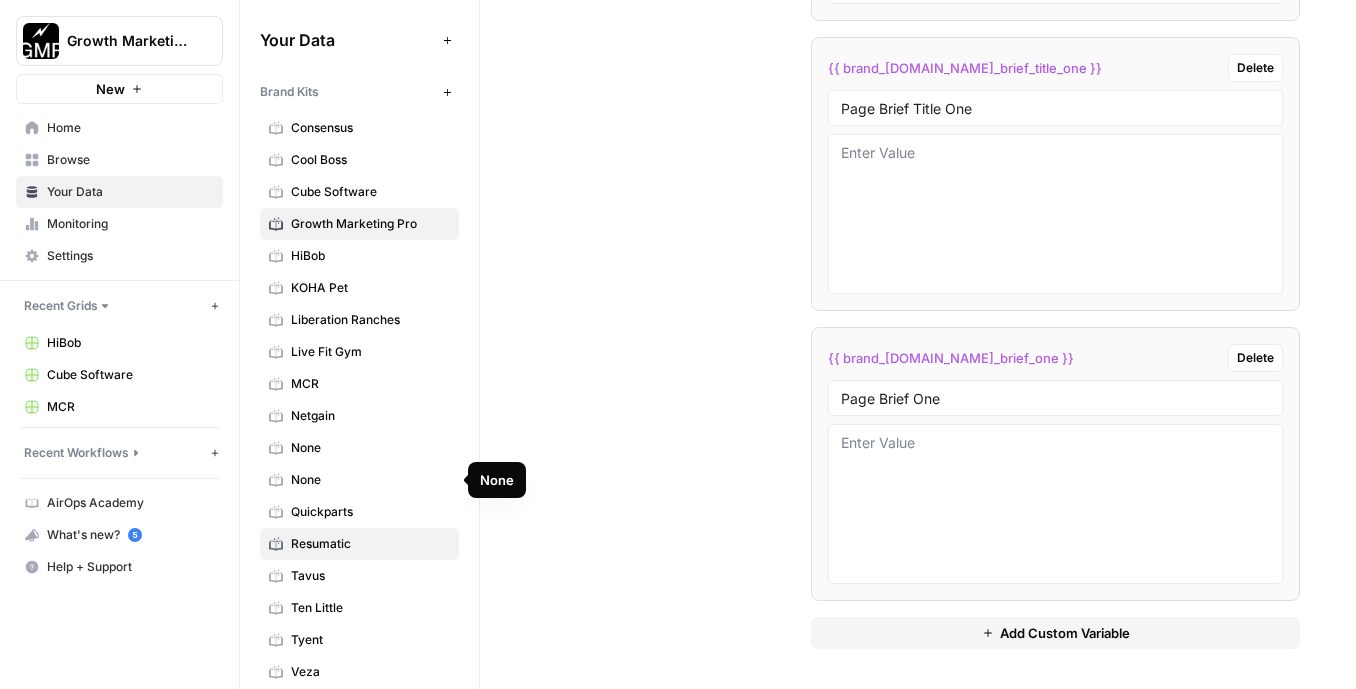 click on "Resumatic" at bounding box center [370, 544] 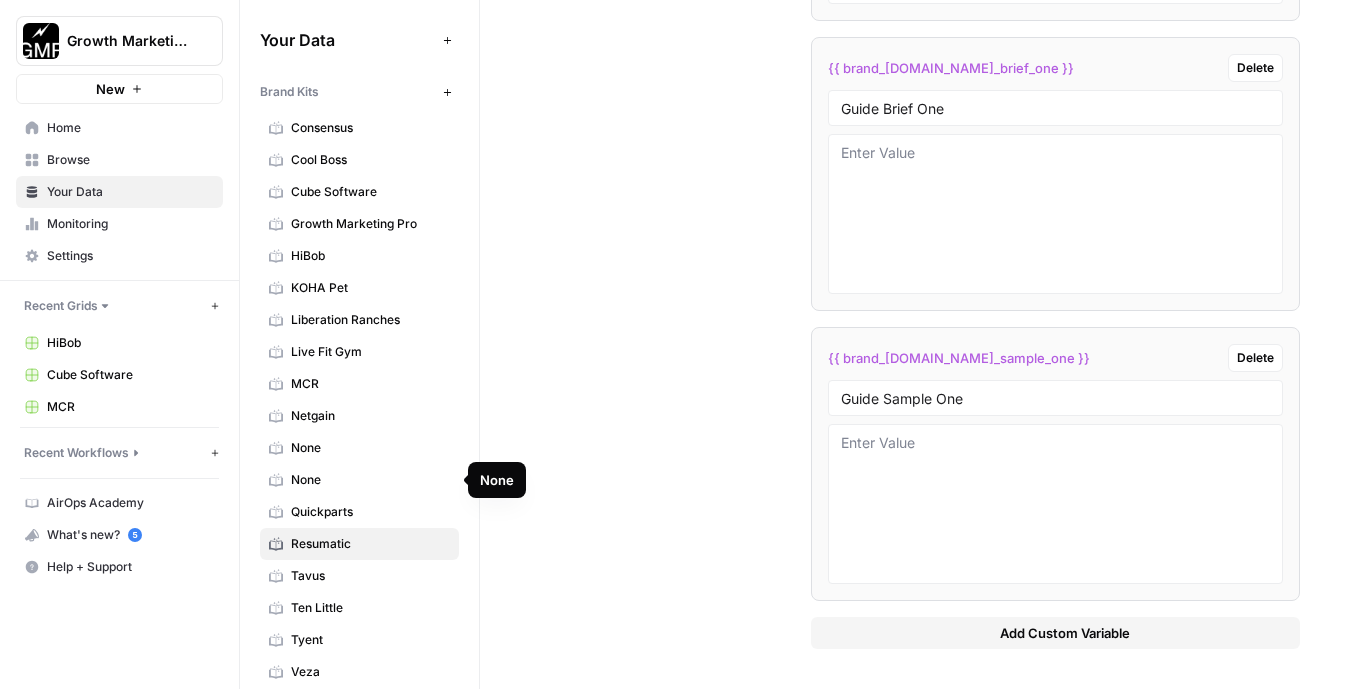 type on "Resumatic is a cutting-edge resume builder powered by ChatGPT, designed to help job seekers create professional, ATS-compatible resumes with ease. The platform offers advanced features such as resume analysis, keyword optimization, and customizable text styles to ensure users can craft resumes that stand out. Trusted by over 2.8 million job seekers, Resumatic provides a seamless experience for creating resumes tailored to specific industries and roles. With a focus on precision, organization, and user-friendly design, Resumatic empowers individuals to present their qualifications effectively and confidently." 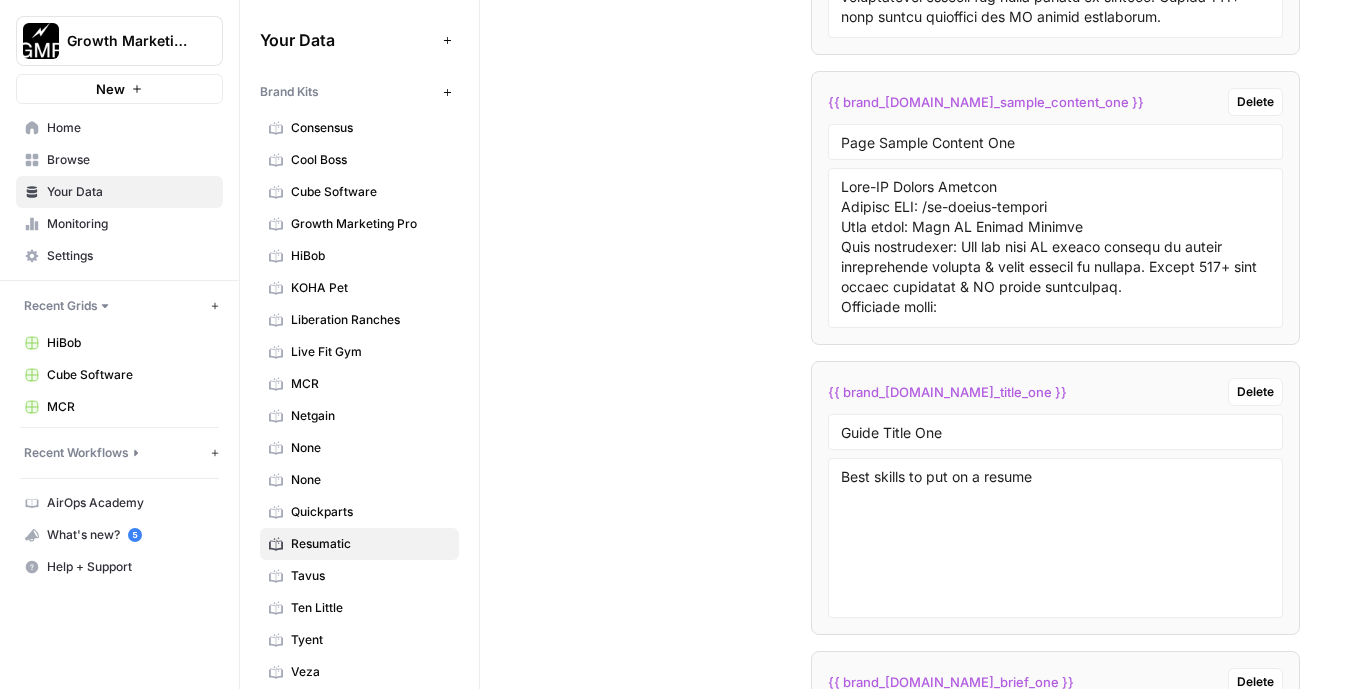 drag, startPoint x: 1050, startPoint y: 152, endPoint x: 837, endPoint y: 142, distance: 213.23462 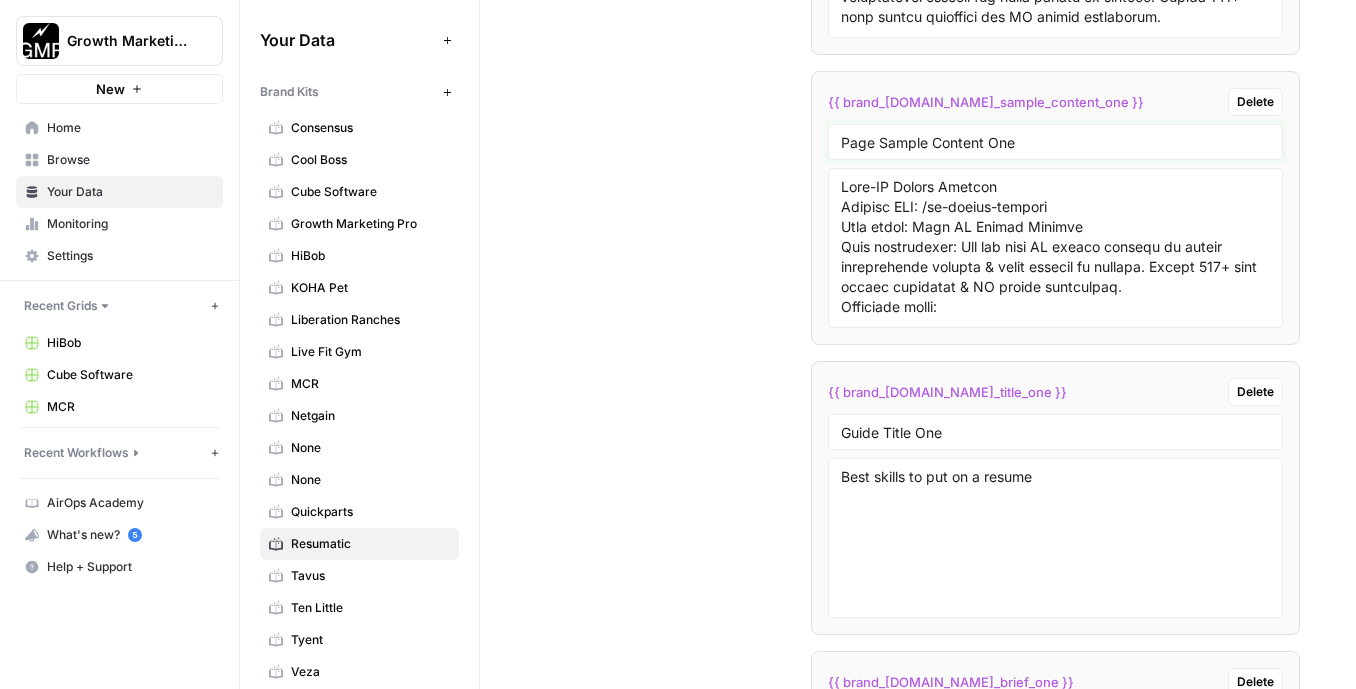 drag, startPoint x: 1075, startPoint y: 144, endPoint x: 821, endPoint y: 122, distance: 254.95097 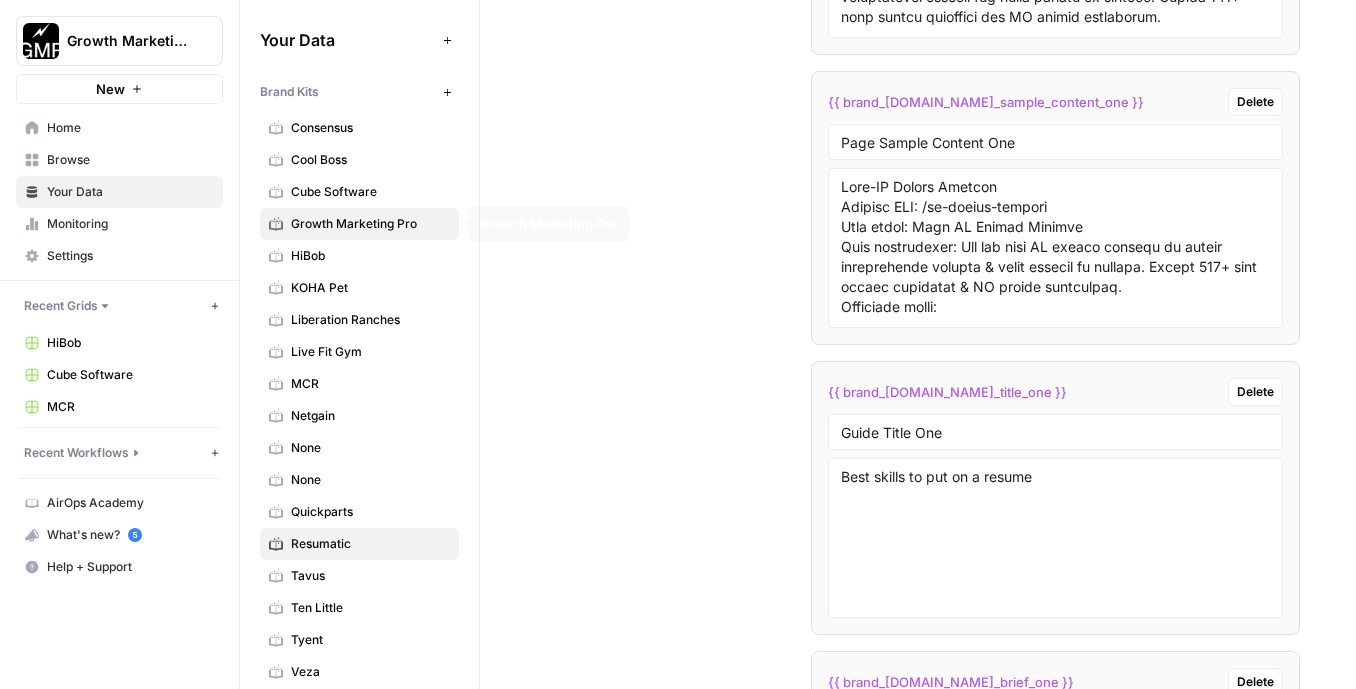 click on "Growth Marketing Pro" at bounding box center [359, 224] 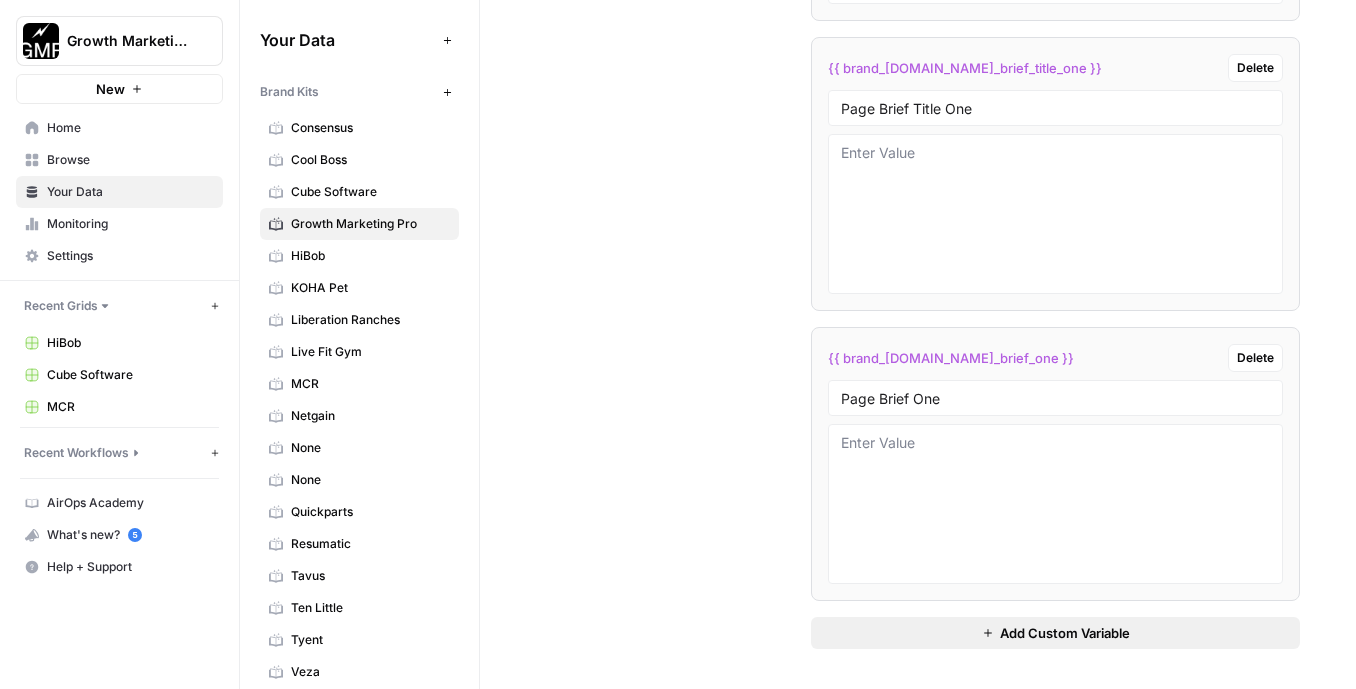 click on "Add Custom Variable" at bounding box center [1055, 633] 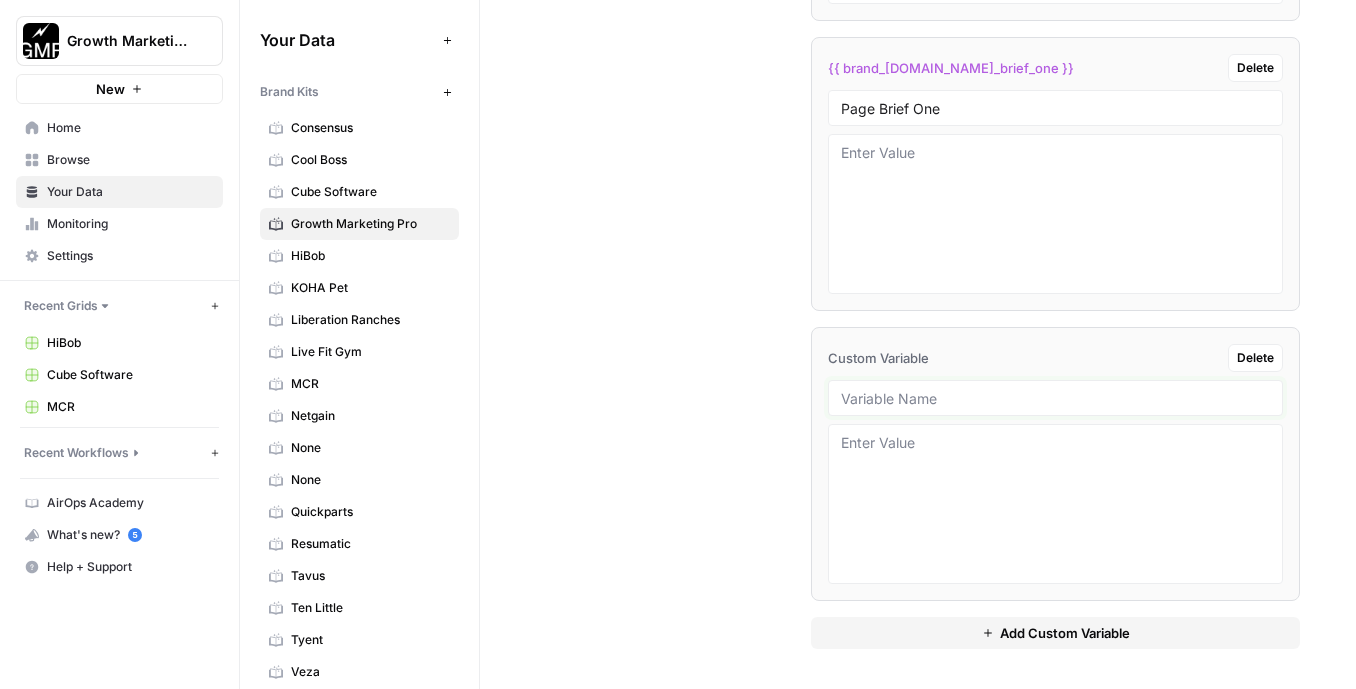 click at bounding box center (1055, 398) 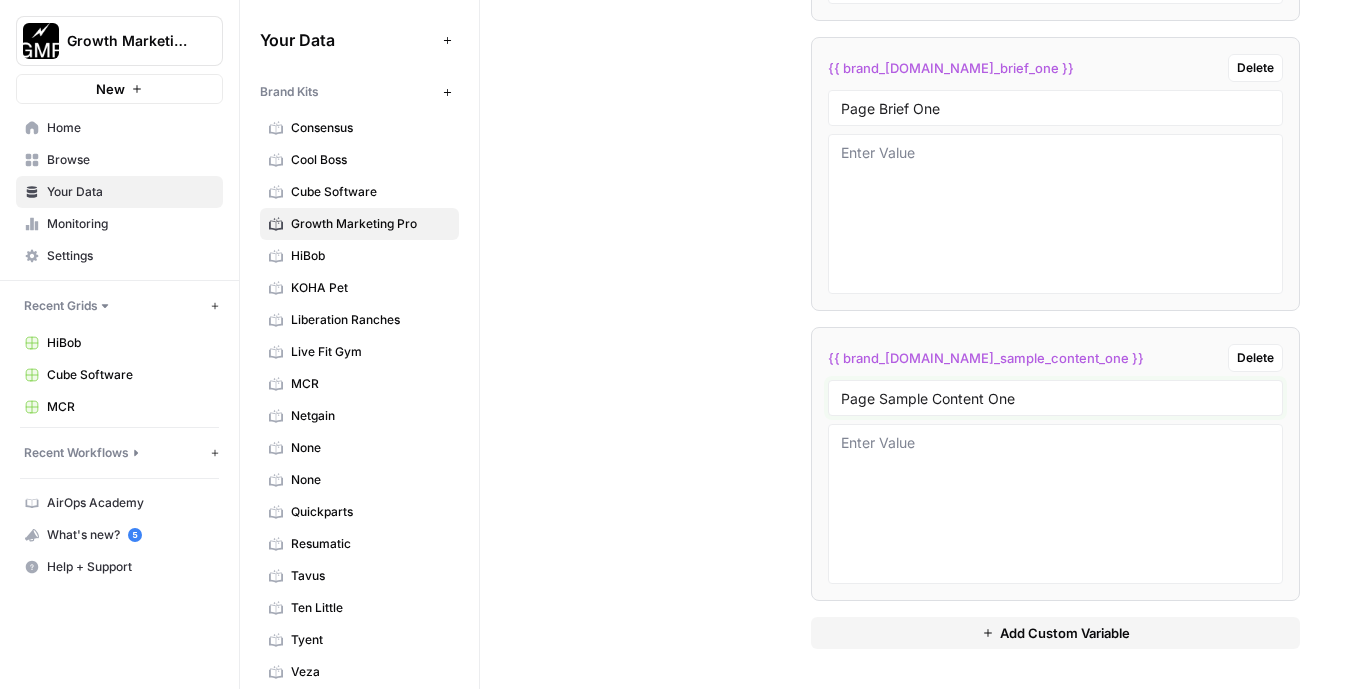 type on "Page Sample Content One" 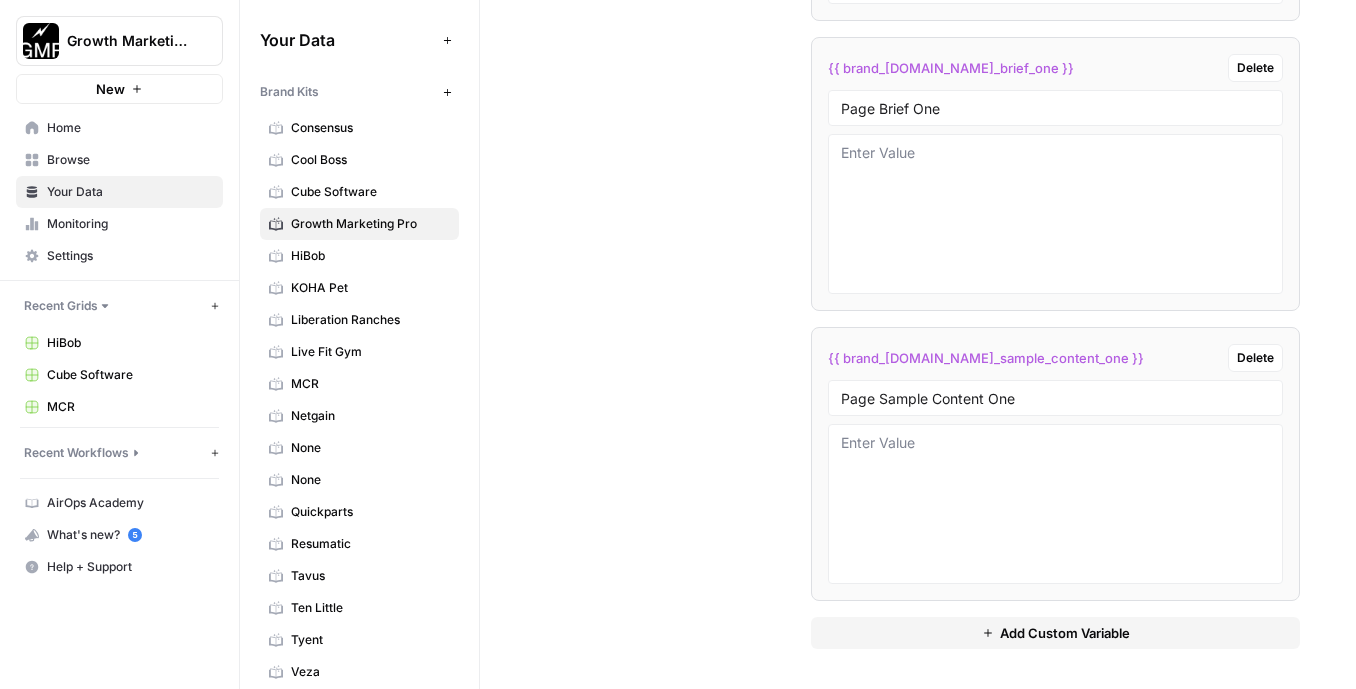 click on "Custom Variables Create custom variables that will appear as global brand variables across any workflows you create. {{ brand_kit.case_type }} Delete Case Type Title case {{ brand_kit.guide_brief }} Delete Guide Brief {{ brand_kit.page_brief_title_one }} Delete Page Brief Title One {{ brand_kit.page_brief_one }} Delete Page Brief One {{ brand_kit.page_sample_content_one }} Delete Page Sample Content One Add Custom Variable" at bounding box center (918, -93) 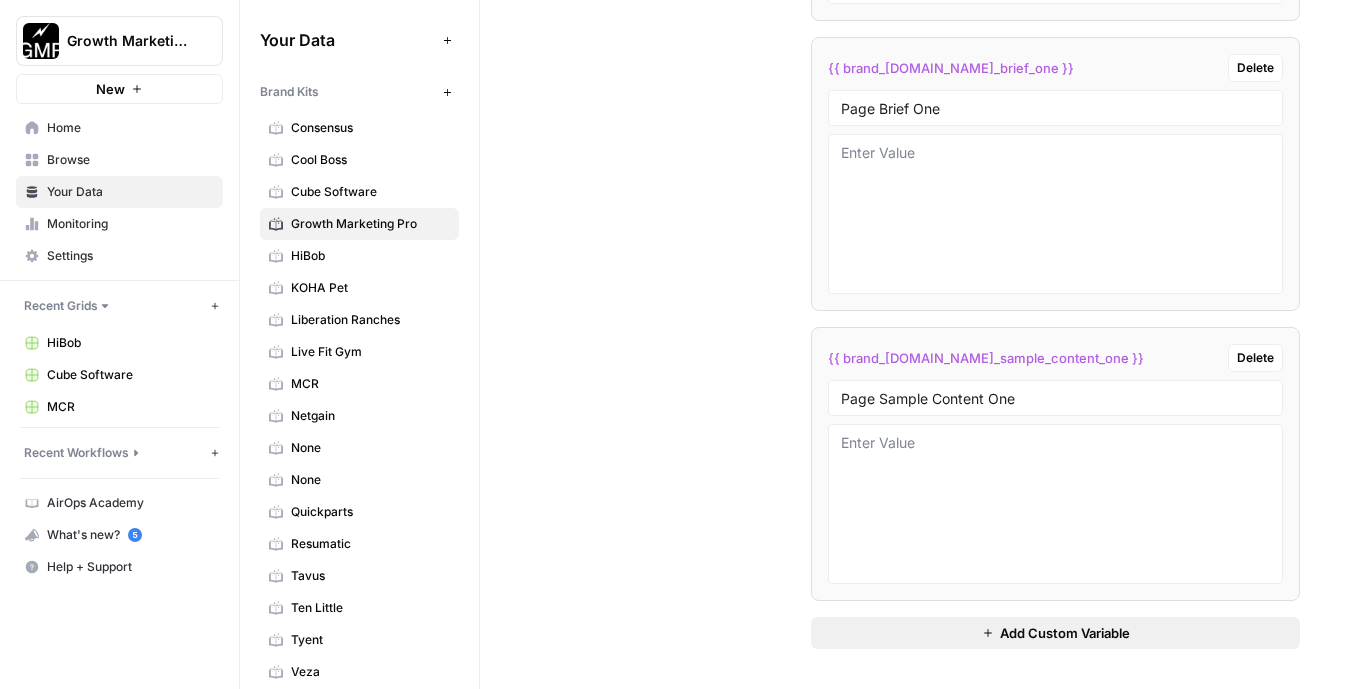 click on "Add Custom Variable" at bounding box center [1065, 633] 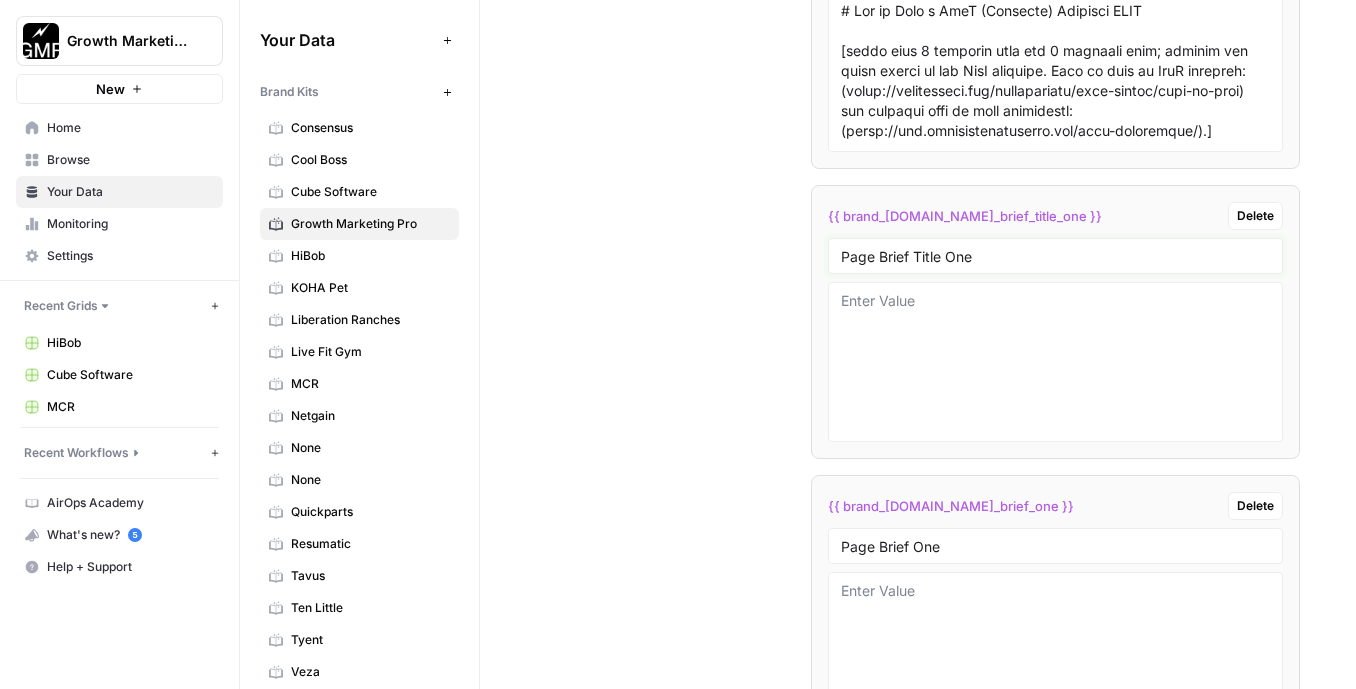 drag, startPoint x: 972, startPoint y: 257, endPoint x: 800, endPoint y: 257, distance: 172 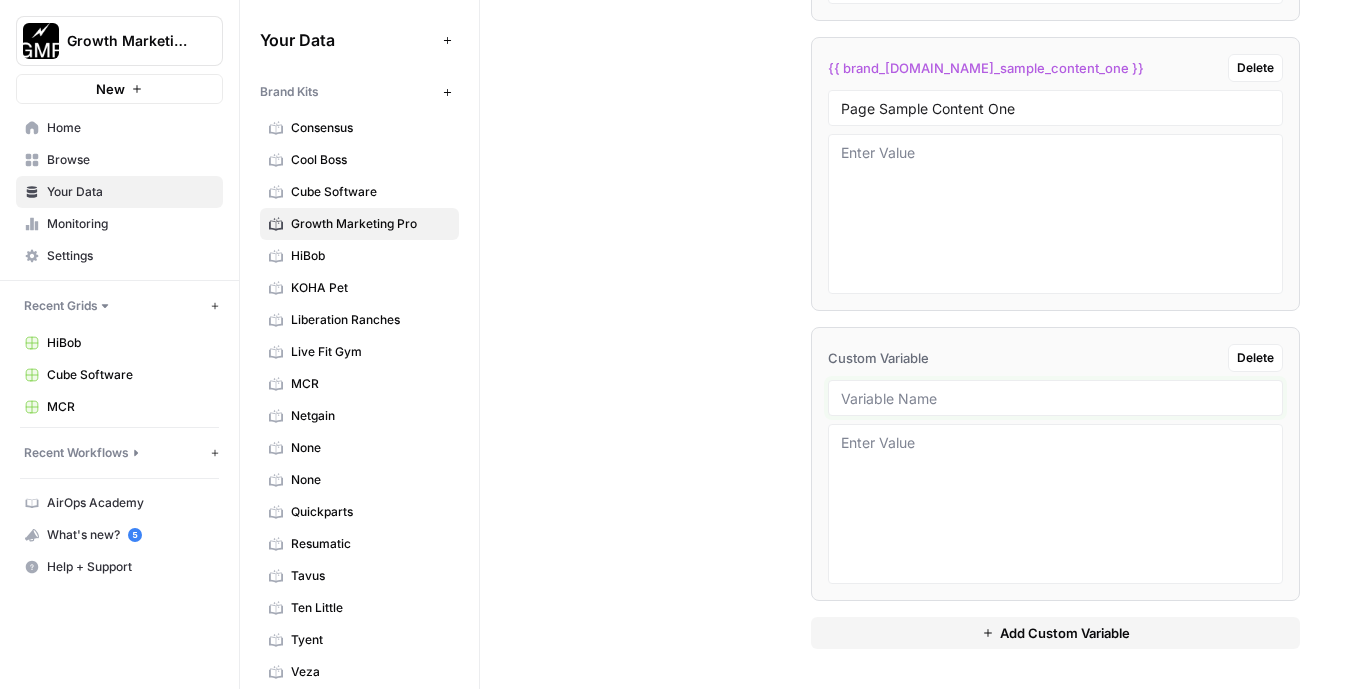 click at bounding box center [1055, 398] 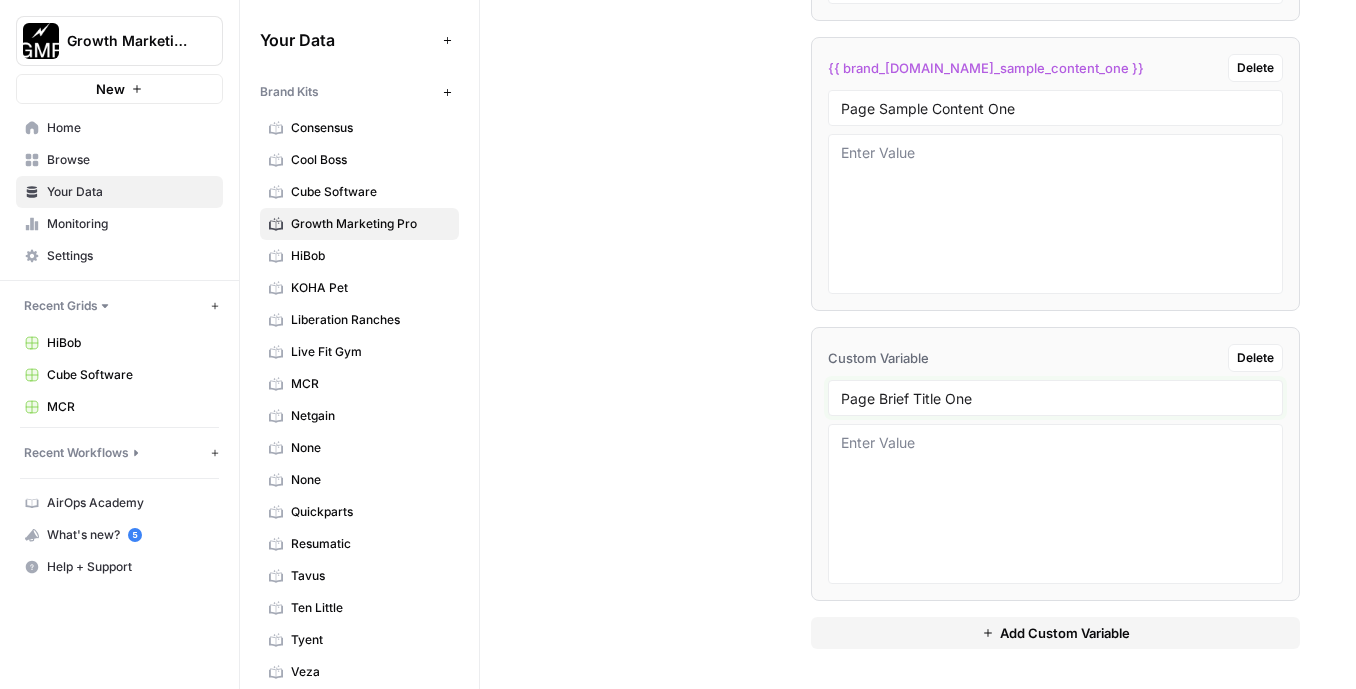 drag, startPoint x: 981, startPoint y: 400, endPoint x: 957, endPoint y: 400, distance: 24 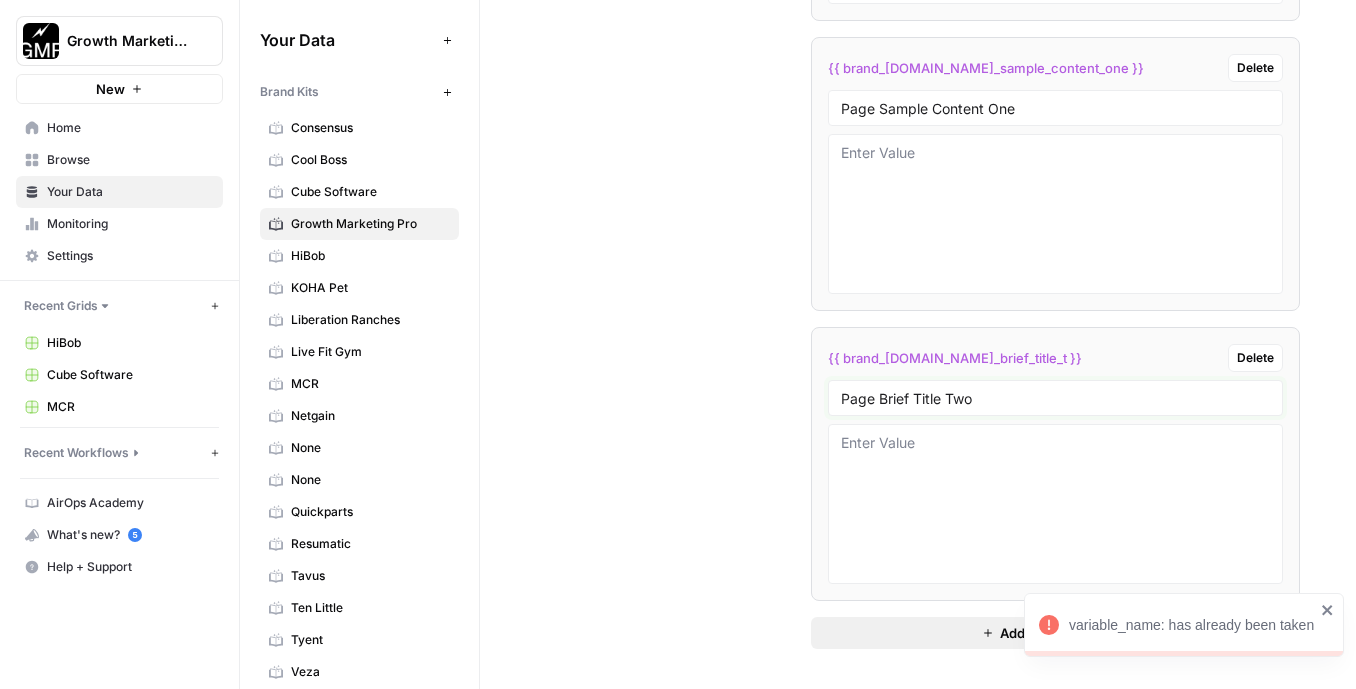 type on "Page Brief Title Two" 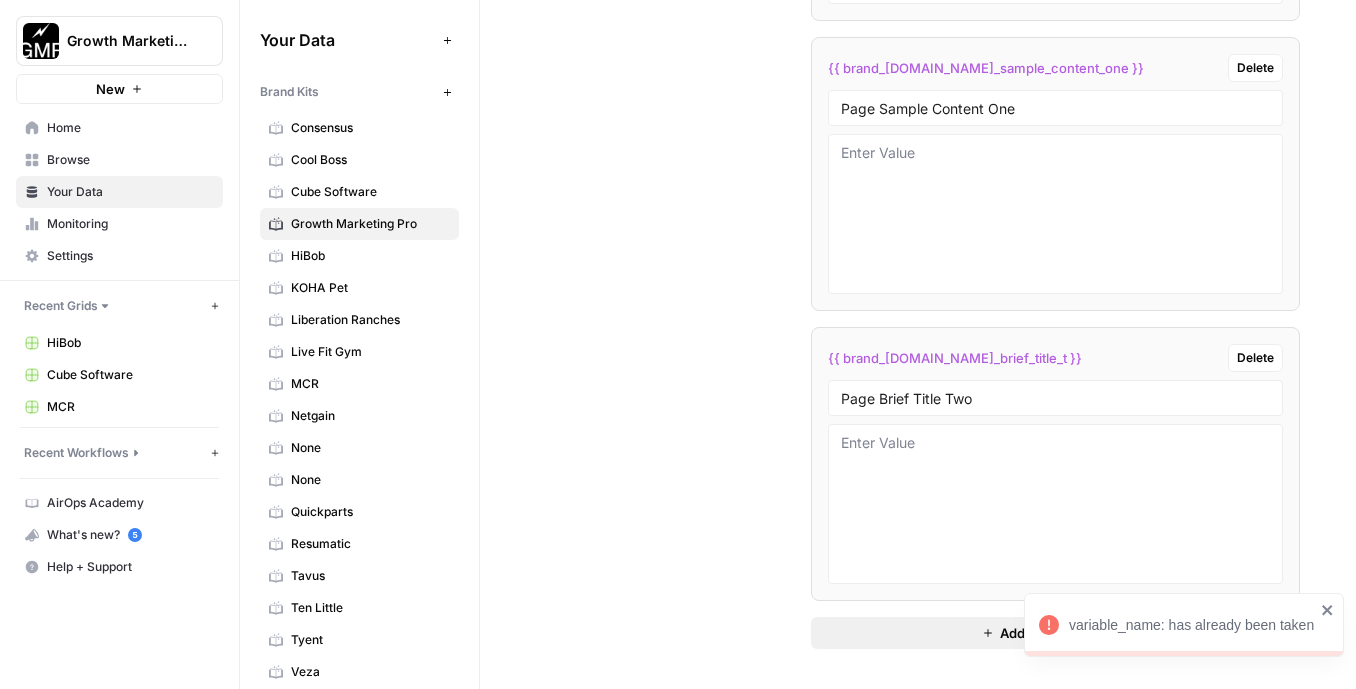 click on "Add Custom Variable" at bounding box center [1055, 633] 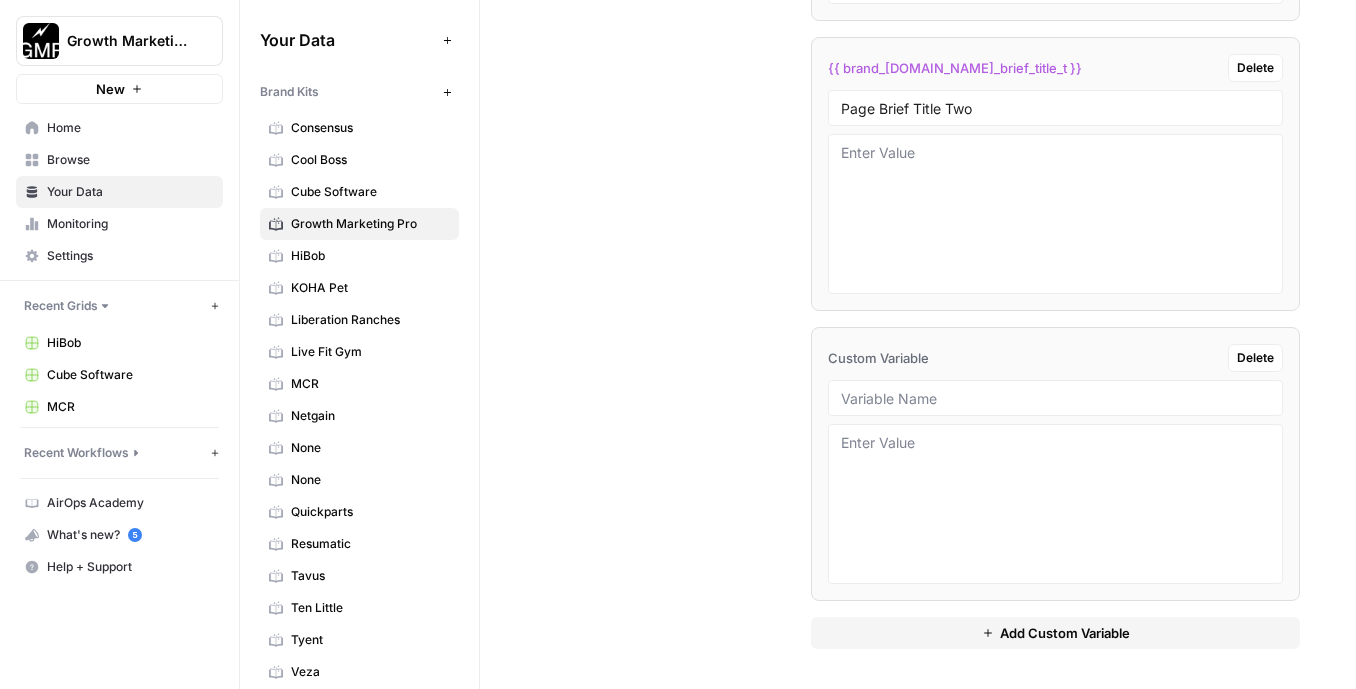 click at bounding box center (1055, 398) 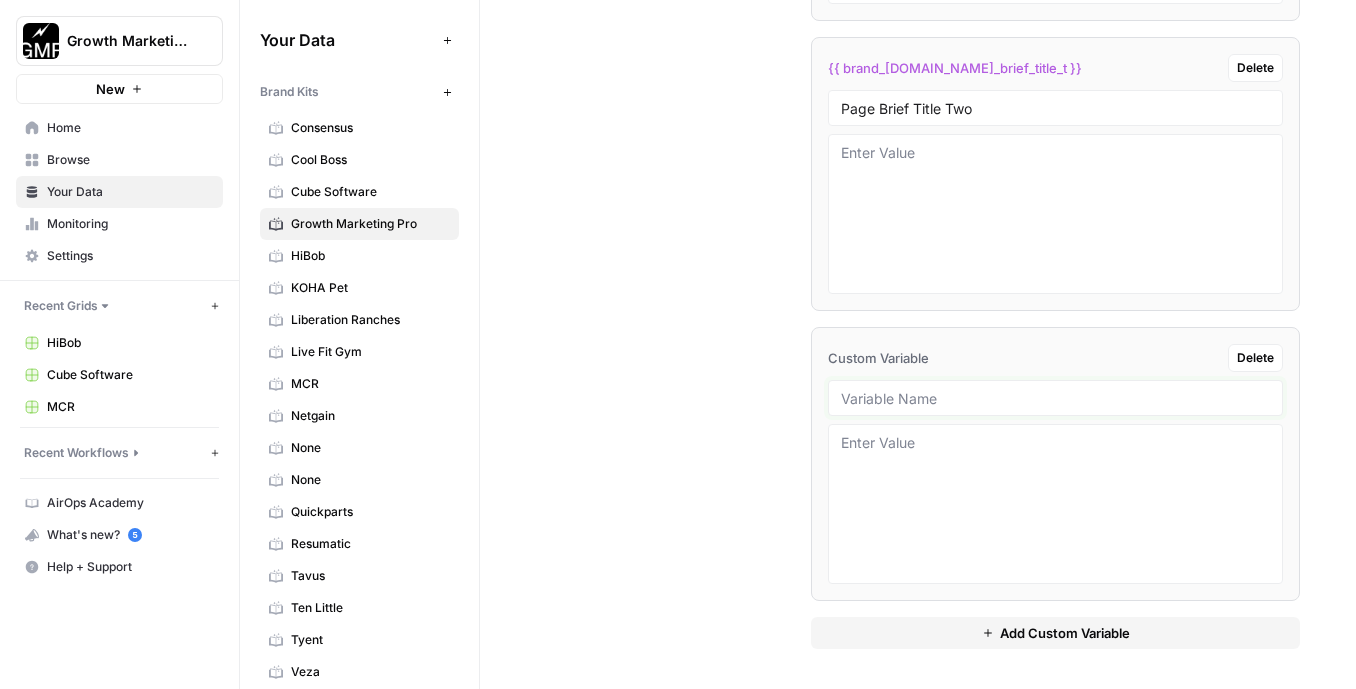 click at bounding box center [1055, 398] 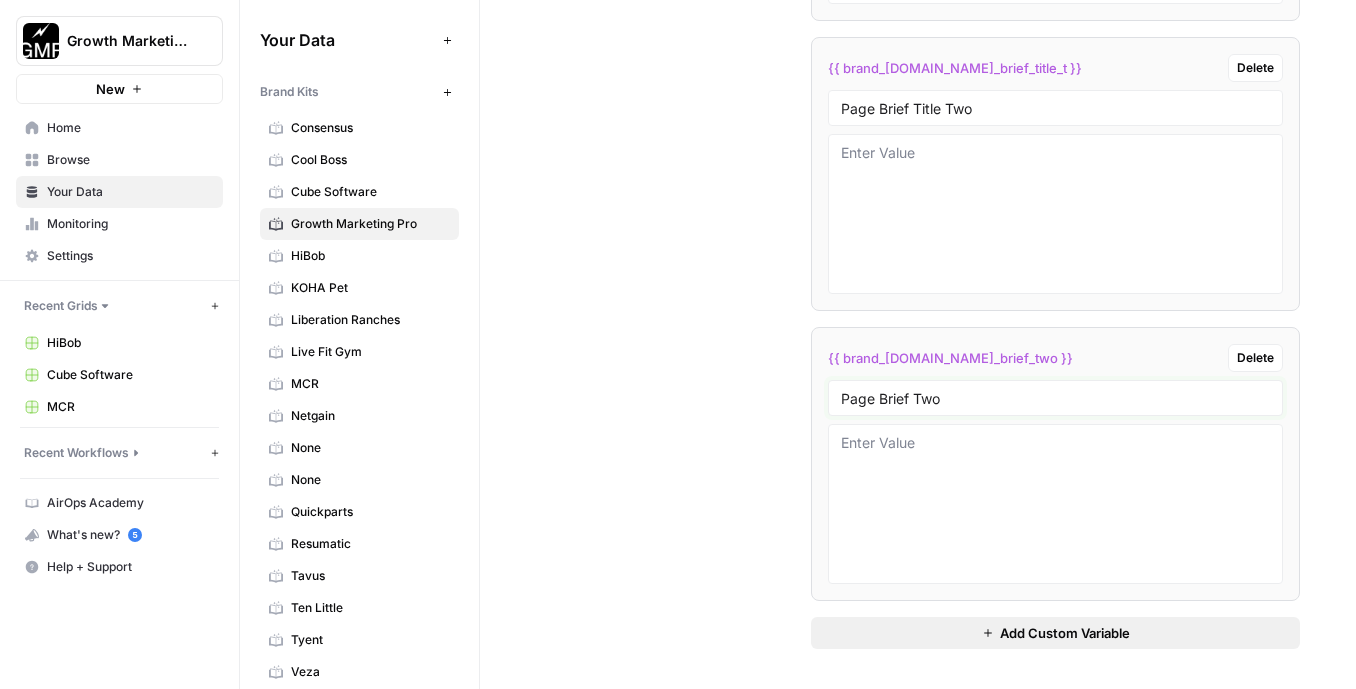 type on "Page Brief Two" 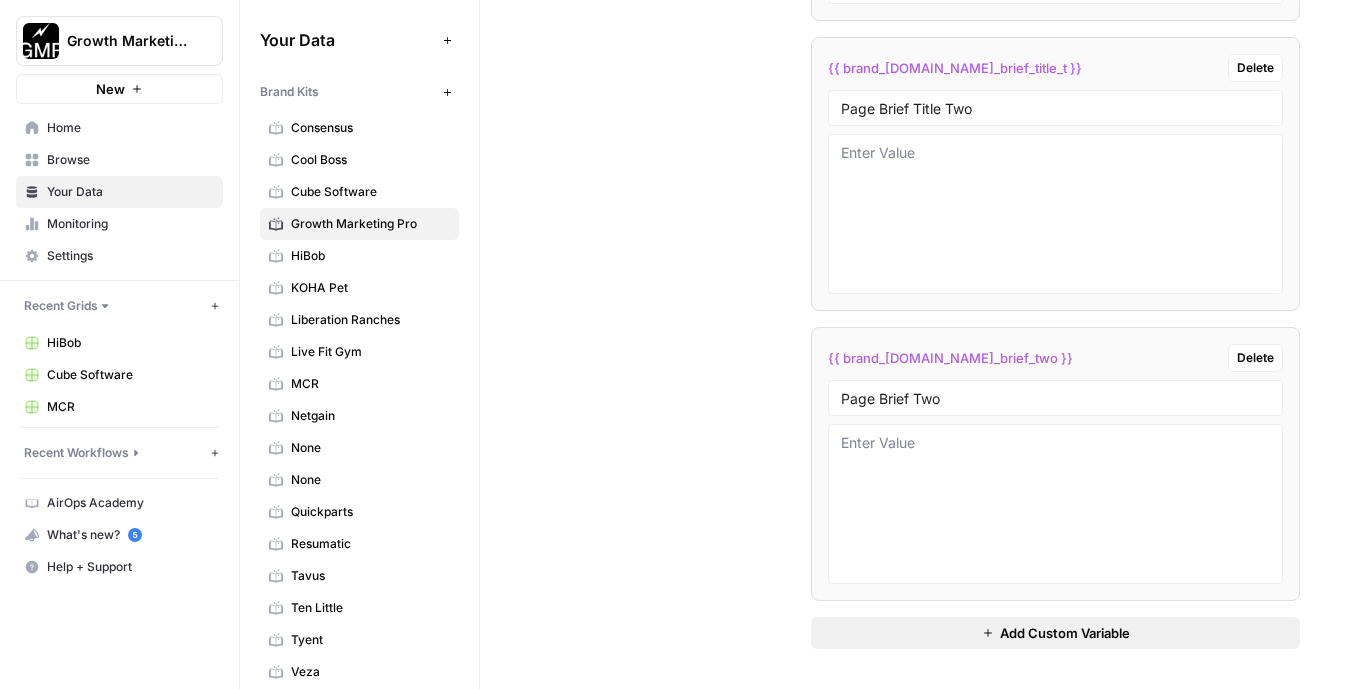 click on "Add Custom Variable" at bounding box center (1055, 633) 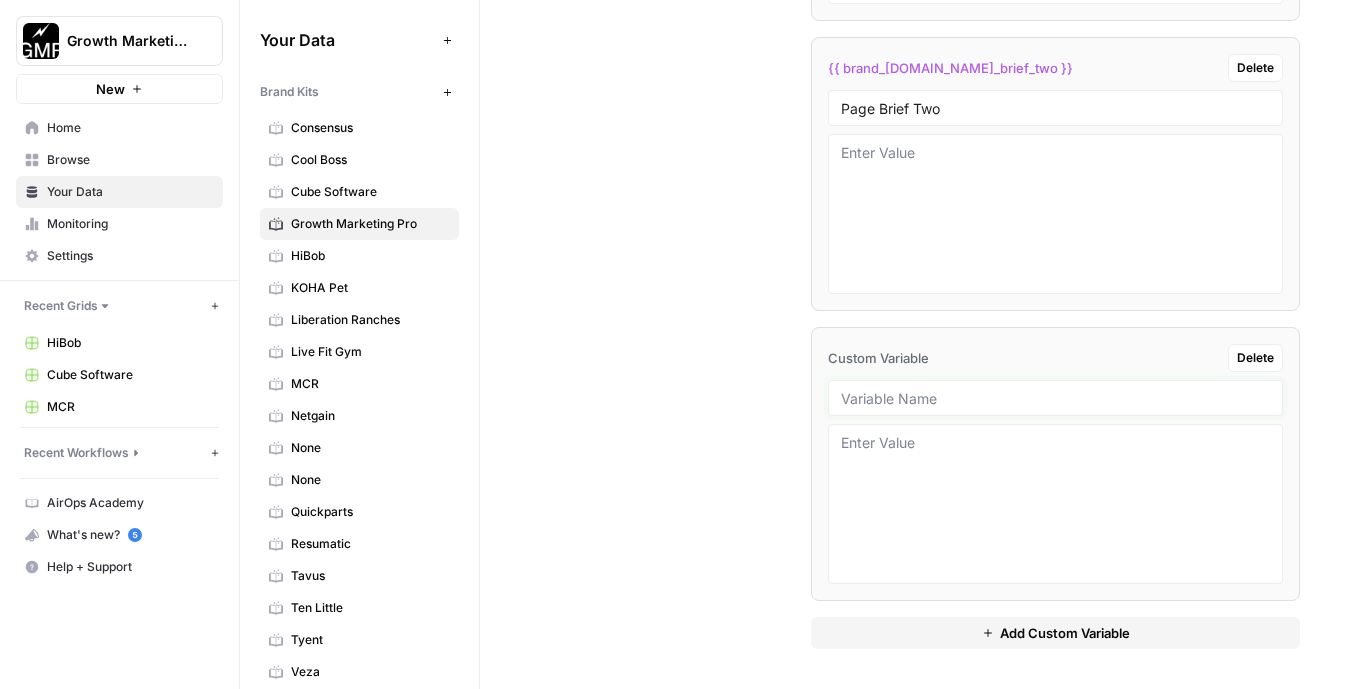 click at bounding box center (1055, 398) 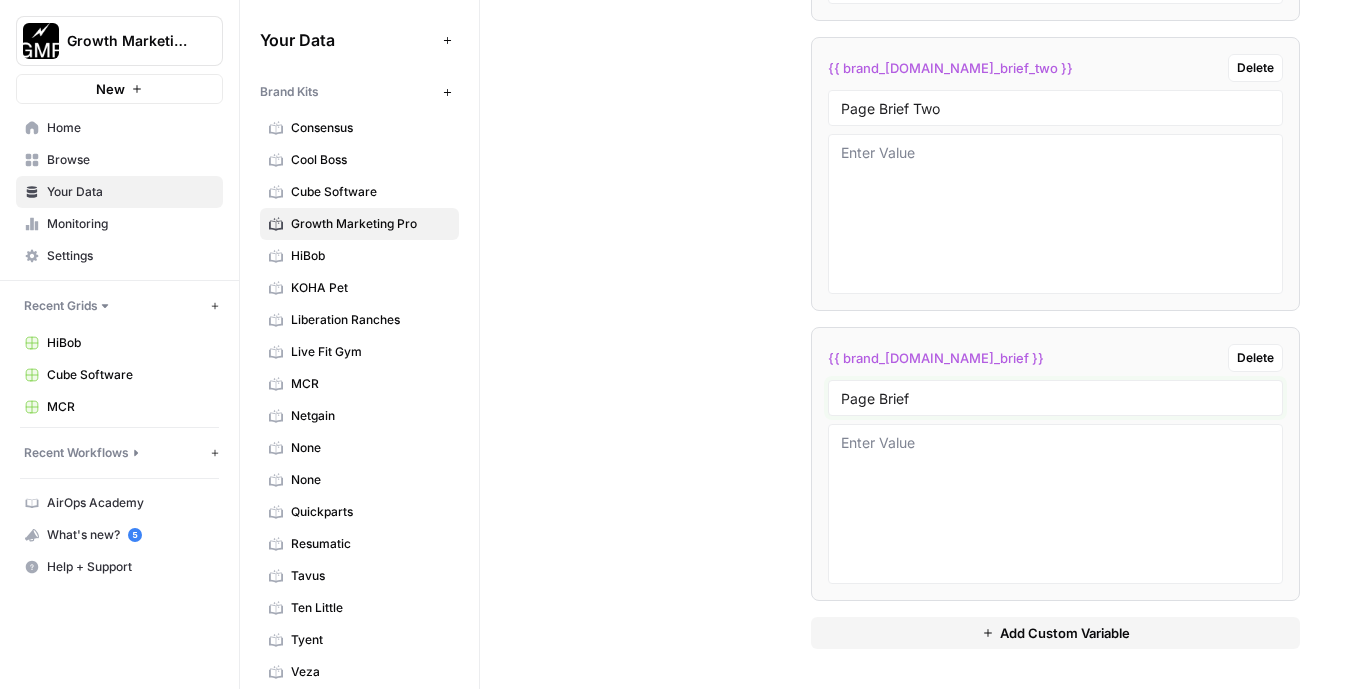 drag, startPoint x: 917, startPoint y: 400, endPoint x: 888, endPoint y: 400, distance: 29 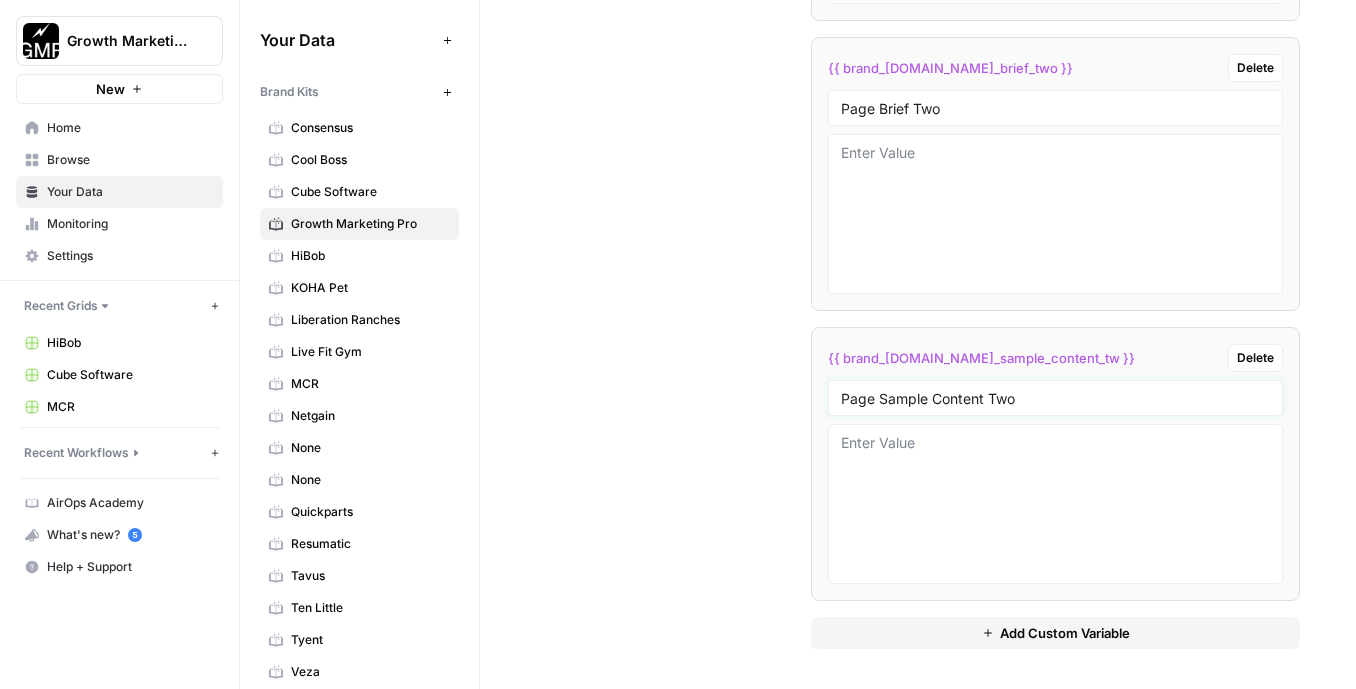 type on "Page Sample Content Two" 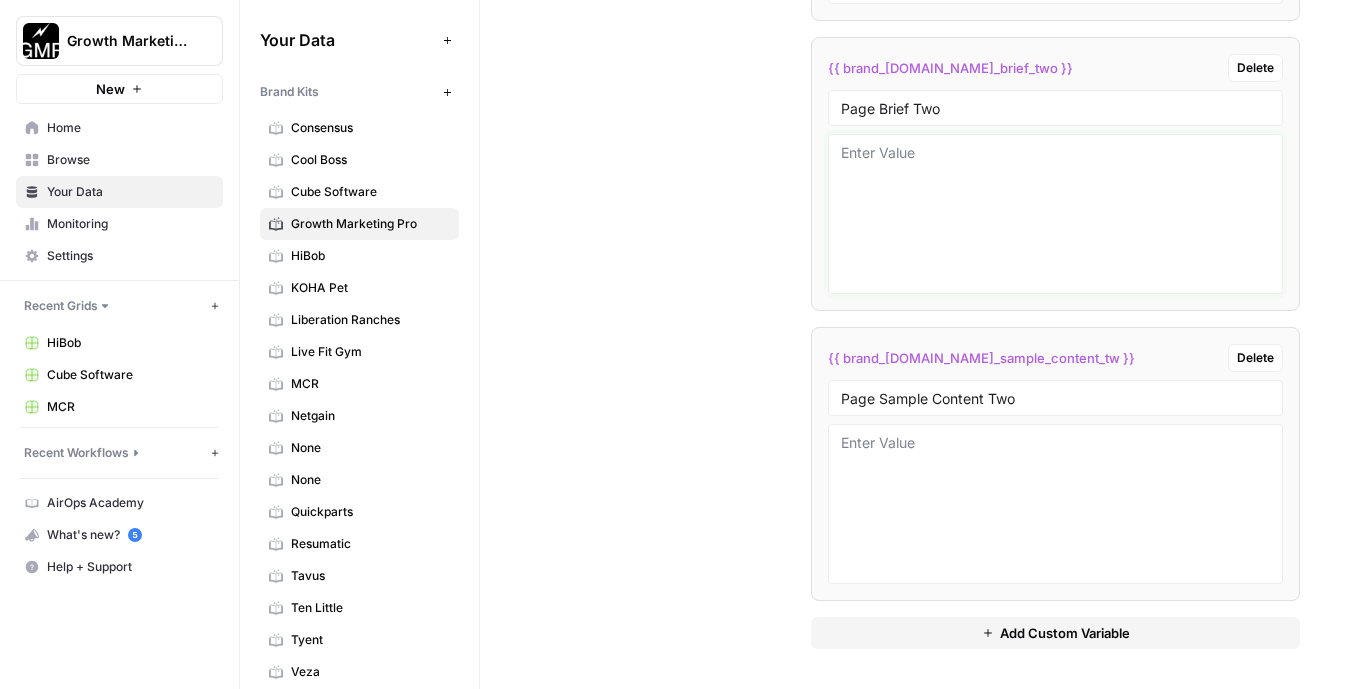 click at bounding box center [1055, 214] 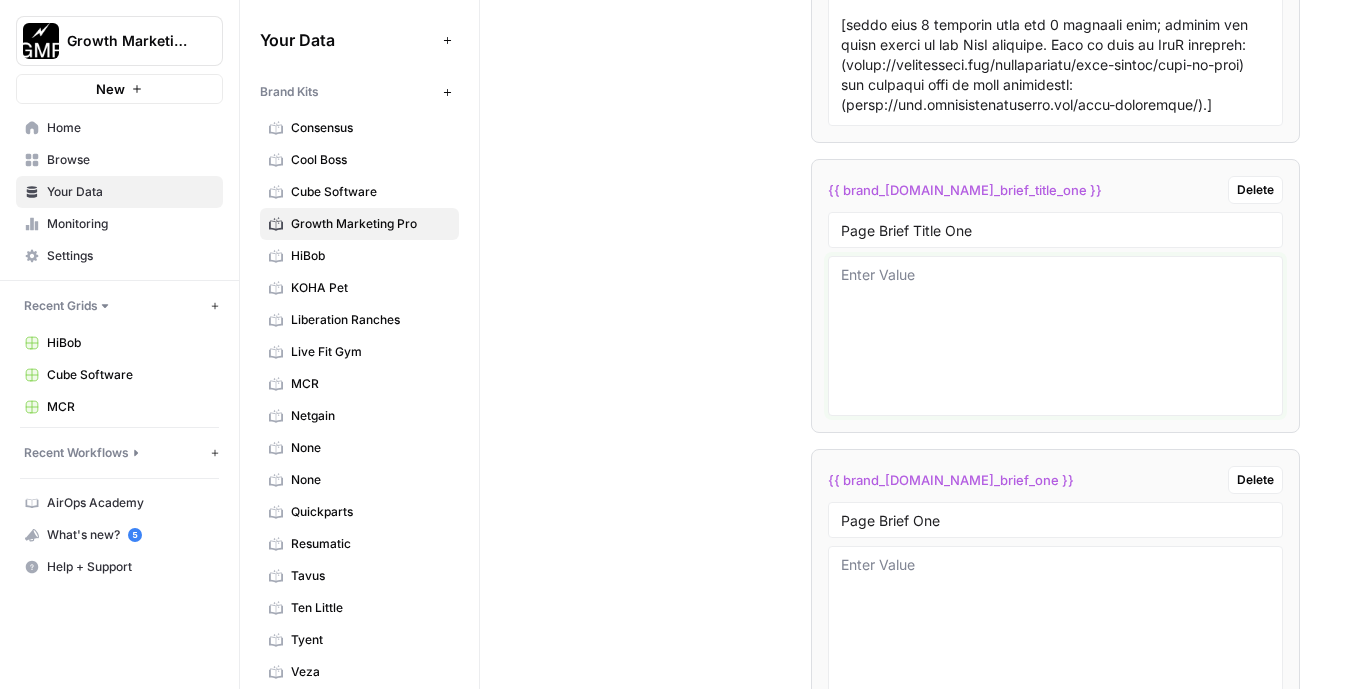 click at bounding box center (1055, 336) 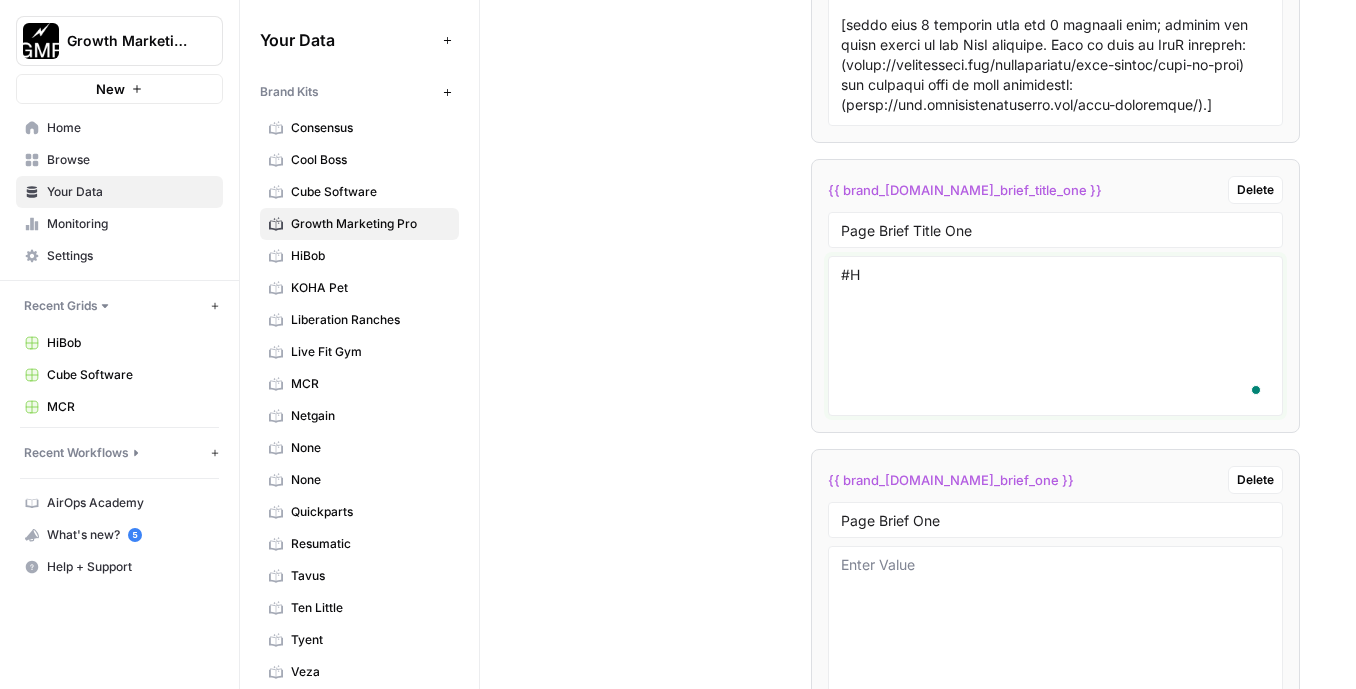 type on "#" 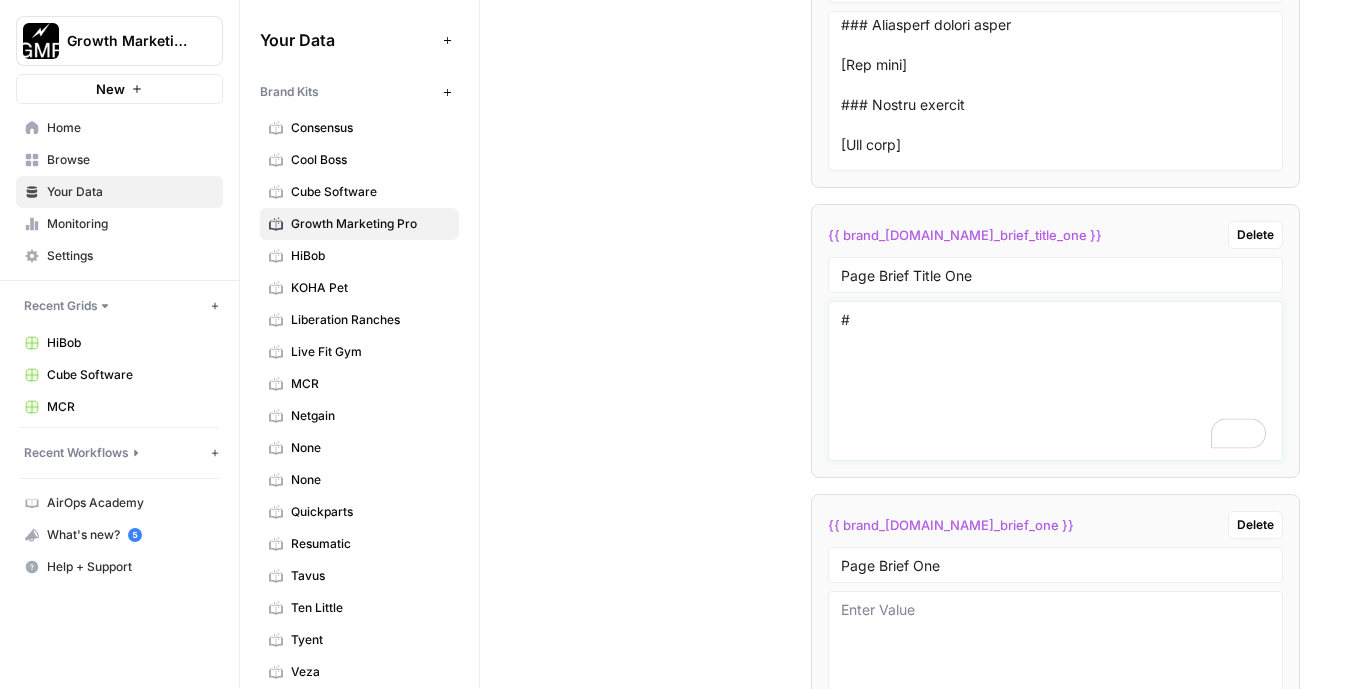 type 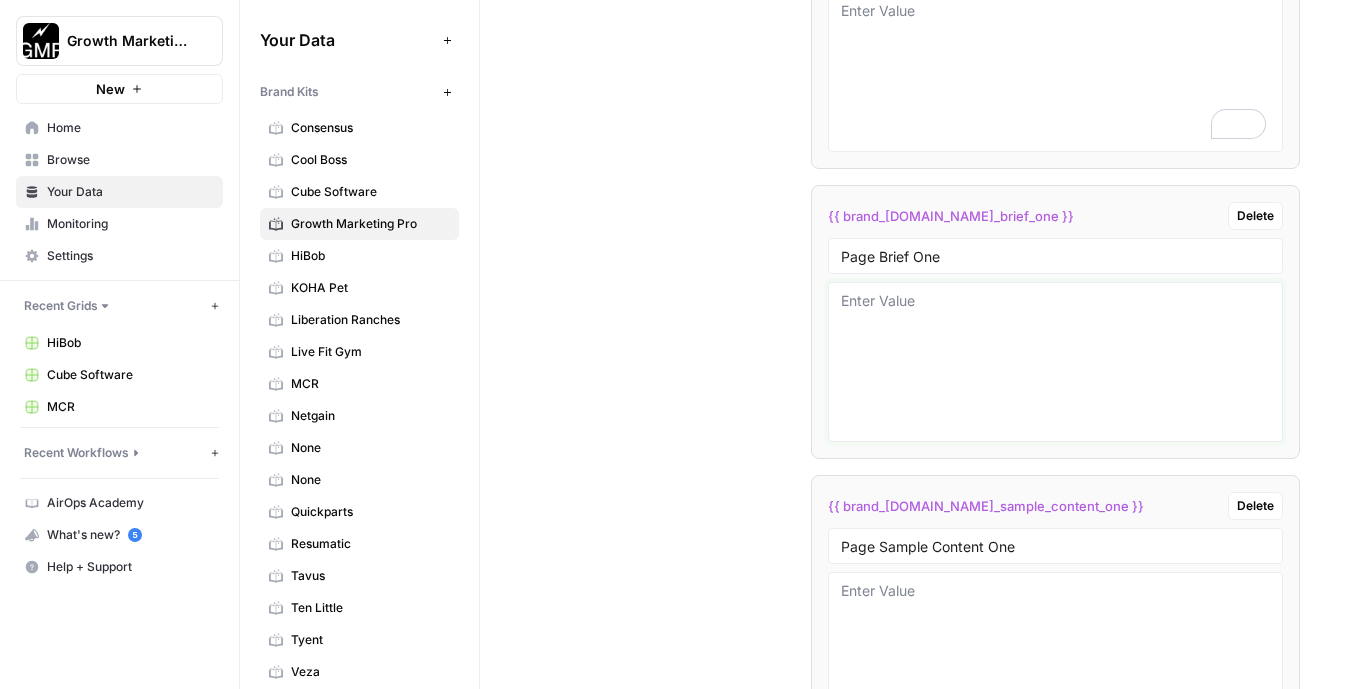 click at bounding box center (1055, 362) 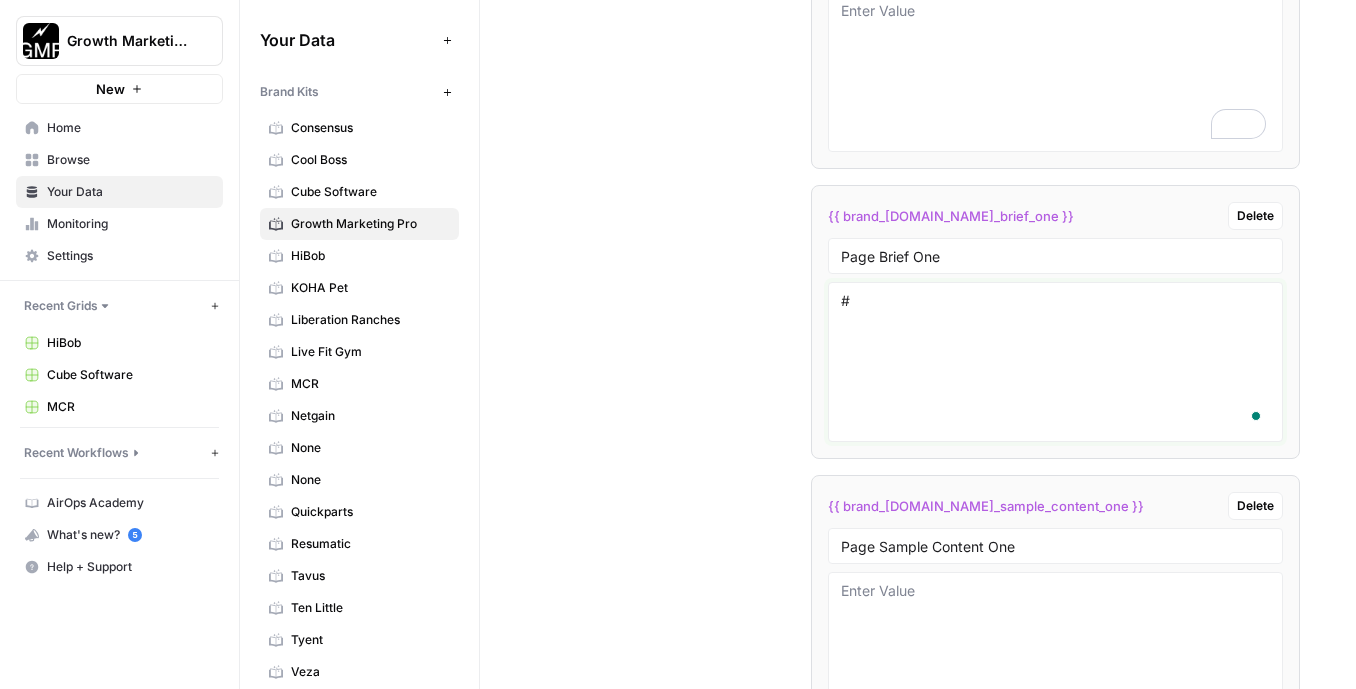 paste on "The #1 Reddit Marketing Agency for Organic and Paid Growth" 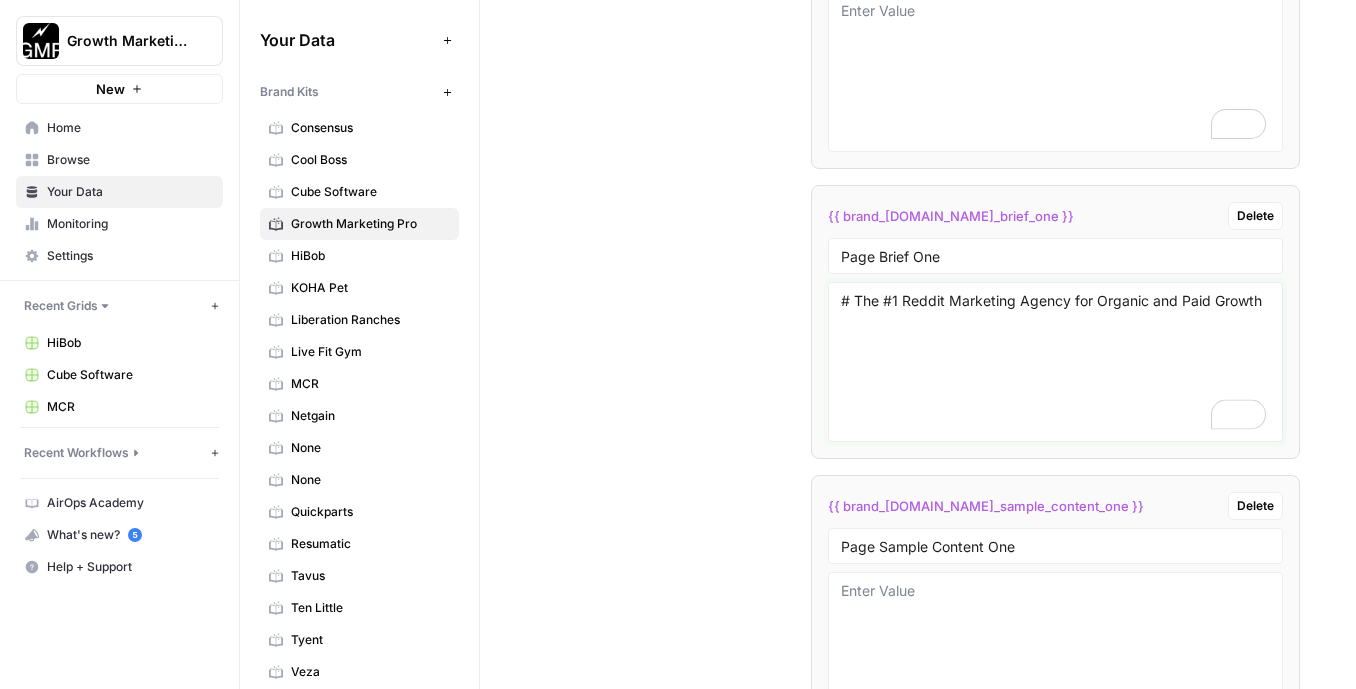 type on "# The #1 Reddit Marketing Agency for Organic and Paid Growth" 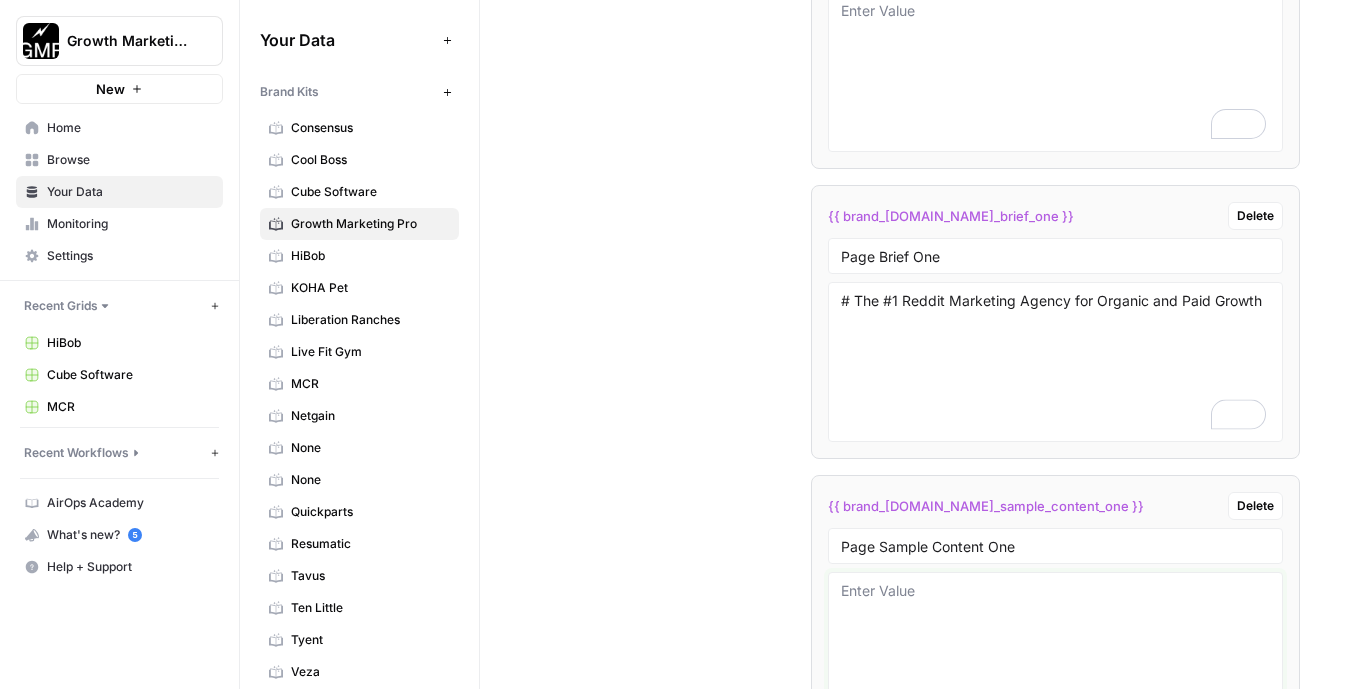 click at bounding box center [1055, 652] 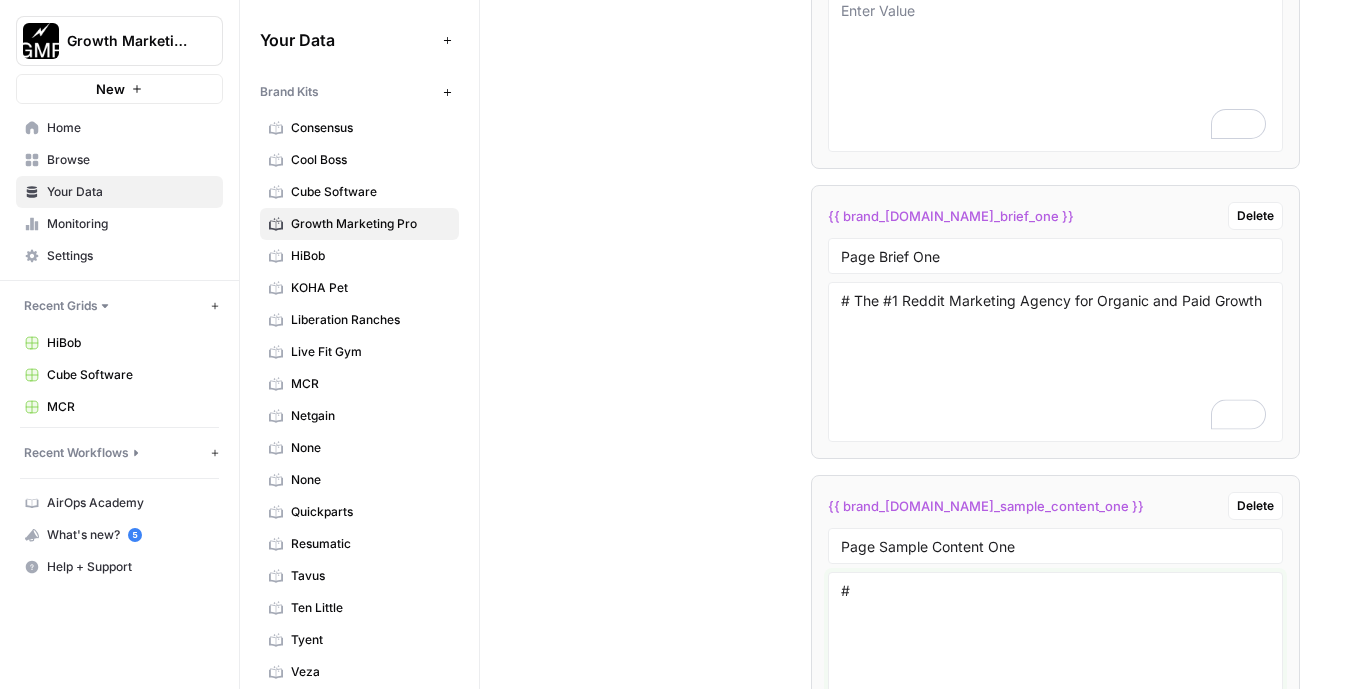 paste on "The #1 Reddit Marketing Agency for Organic and Paid Growth" 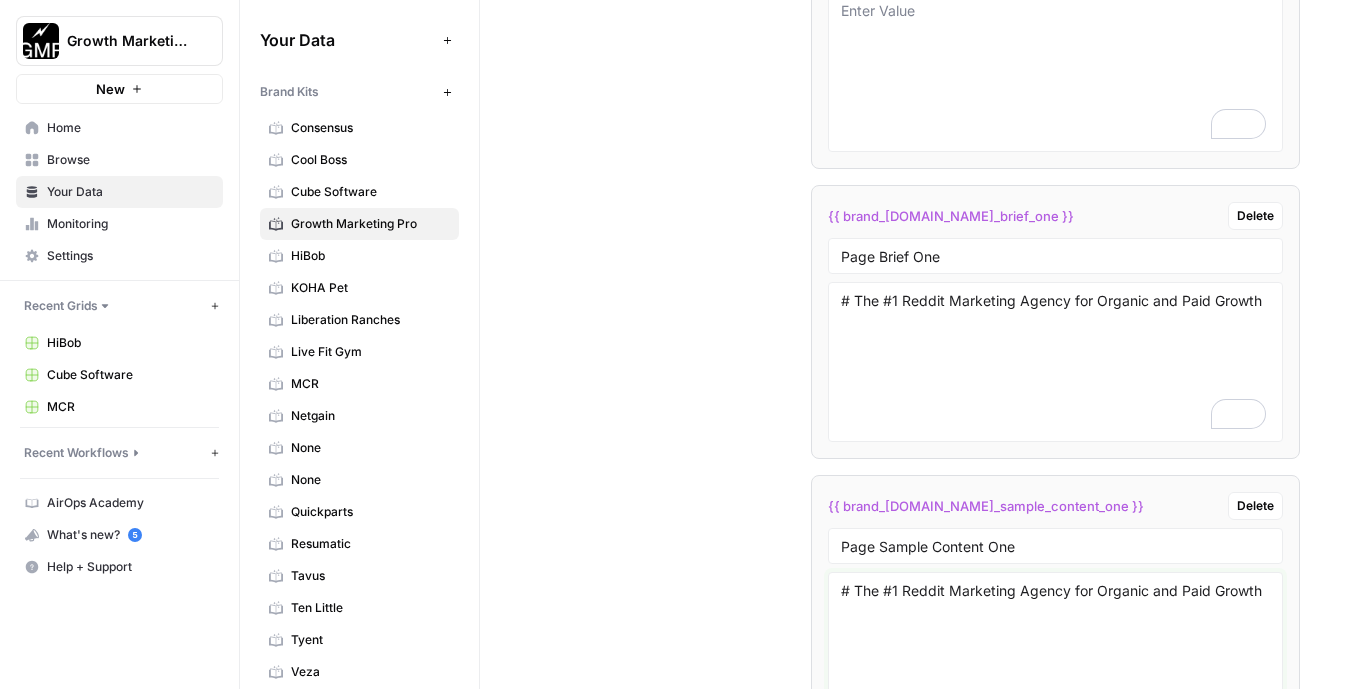 type on "# The #1 Reddit Marketing Agency for Organic and Paid Growth" 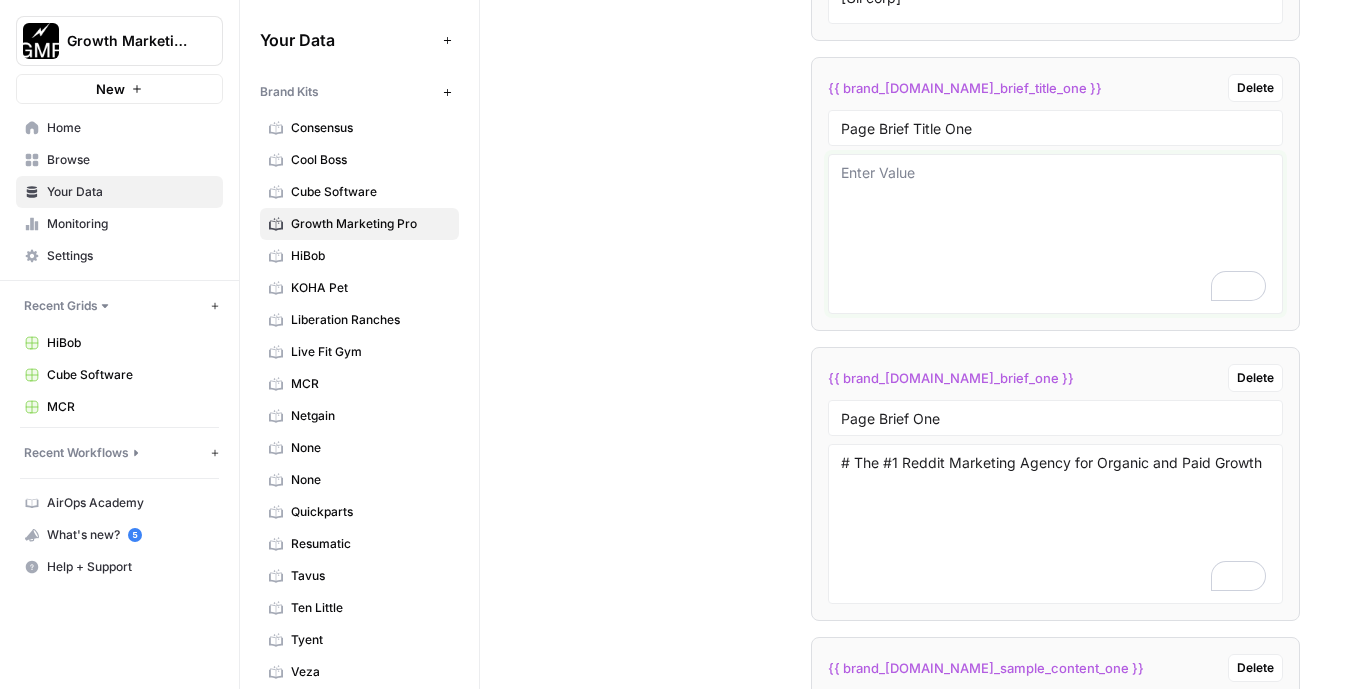 click at bounding box center [1055, 234] 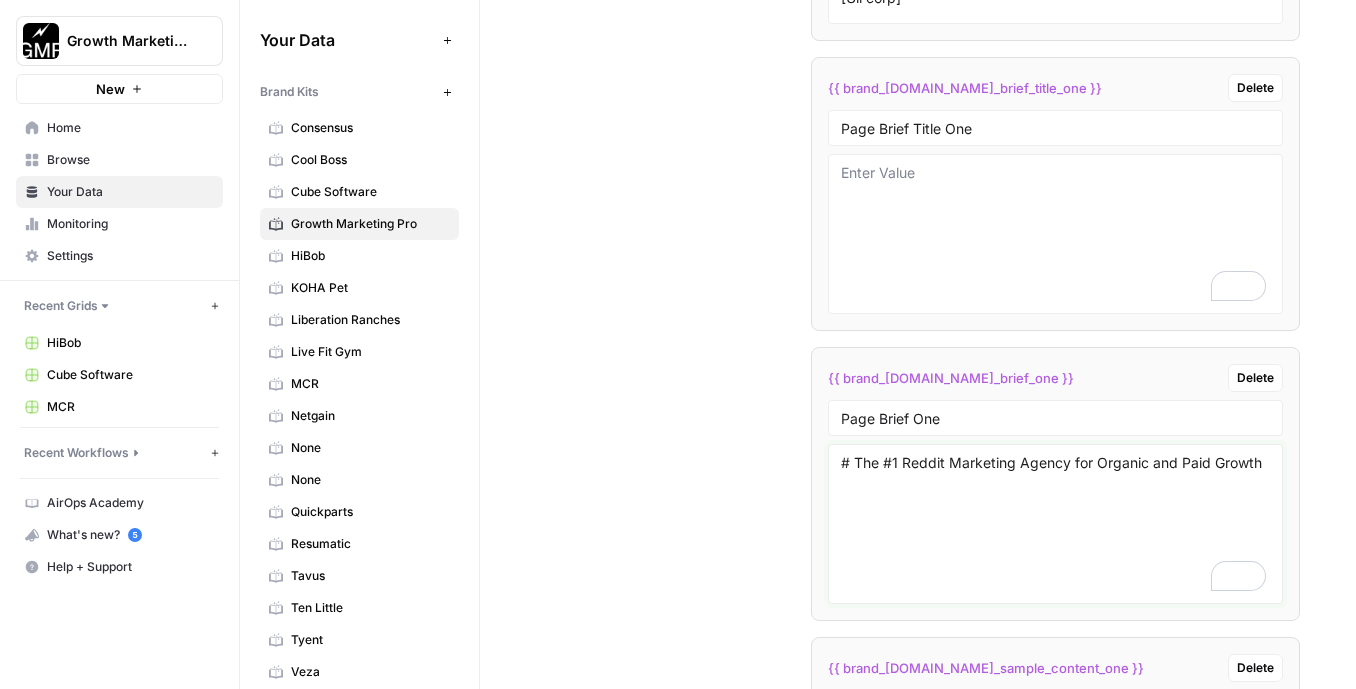 click on "# The #1 Reddit Marketing Agency for Organic and Paid Growth" at bounding box center (1055, 524) 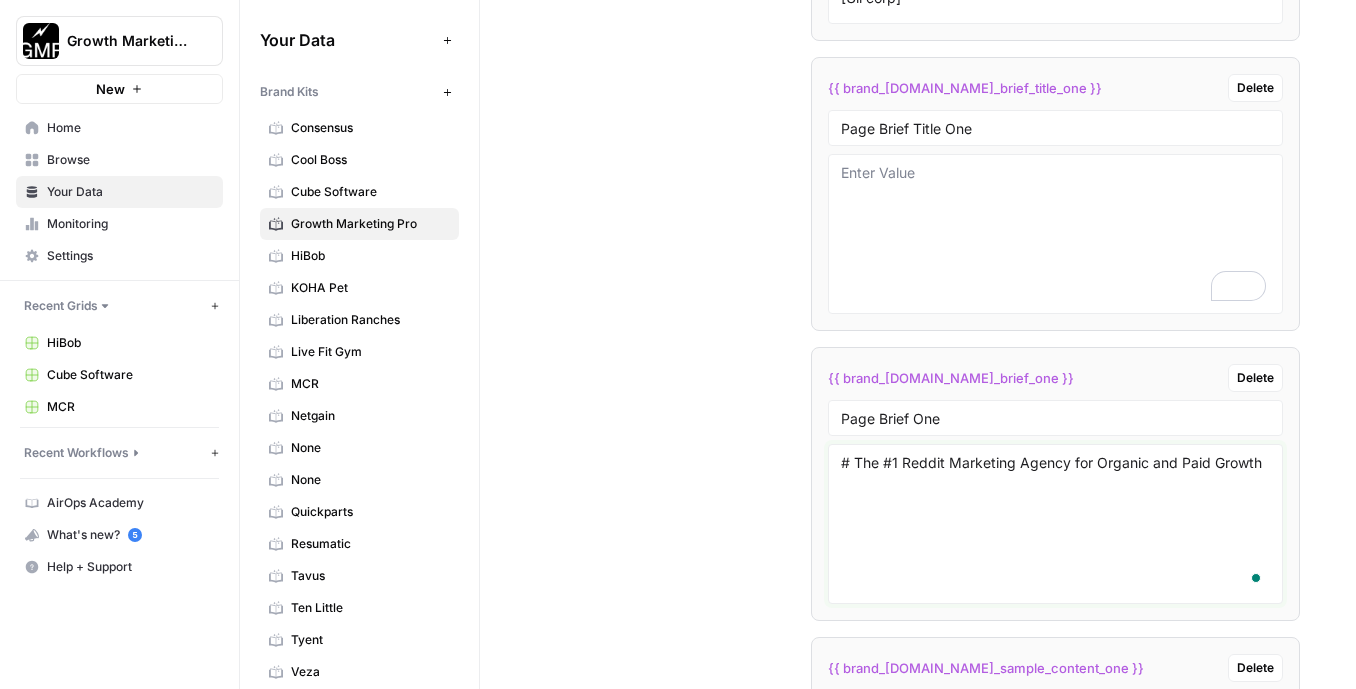 paste on "Hundreds of millions of people trust Reddit for advice and recommendations. We help your brand fit right into these conversations organically—without the spammy look Redditors can’t stand. We also do Reddit Ads!" 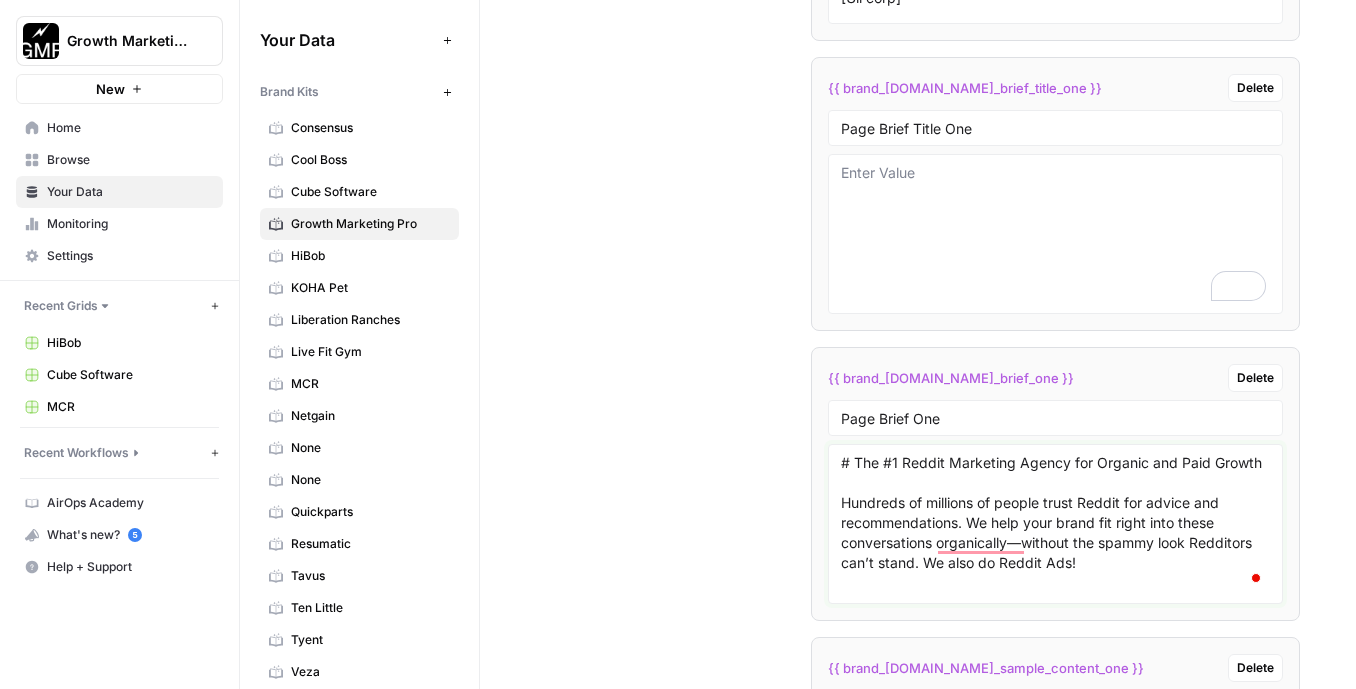 type on "# The #1 Reddit Marketing Agency for Organic and Paid Growth
Hundreds of millions of people trust Reddit for advice and recommendations. We help your brand fit right into these conversations organically—without the spammy look Redditors can’t stand. We also do Reddit Ads!" 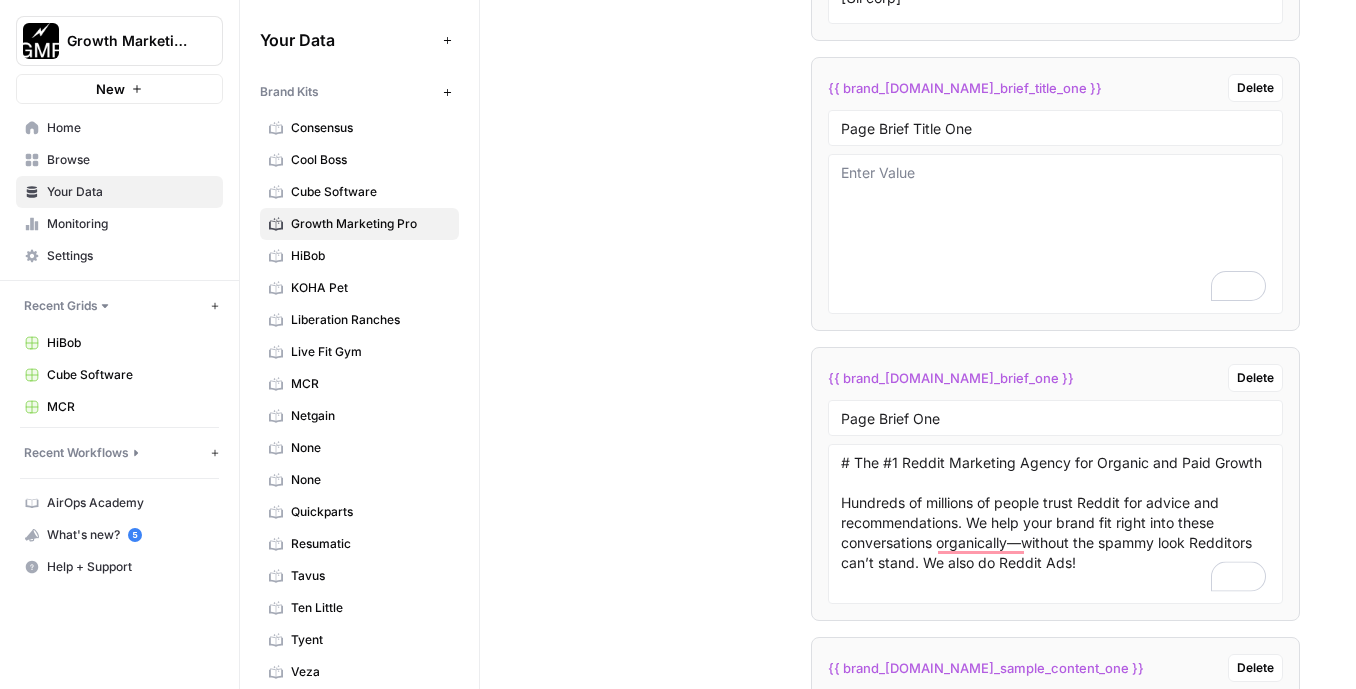 drag, startPoint x: 1281, startPoint y: 457, endPoint x: 880, endPoint y: 456, distance: 401.00125 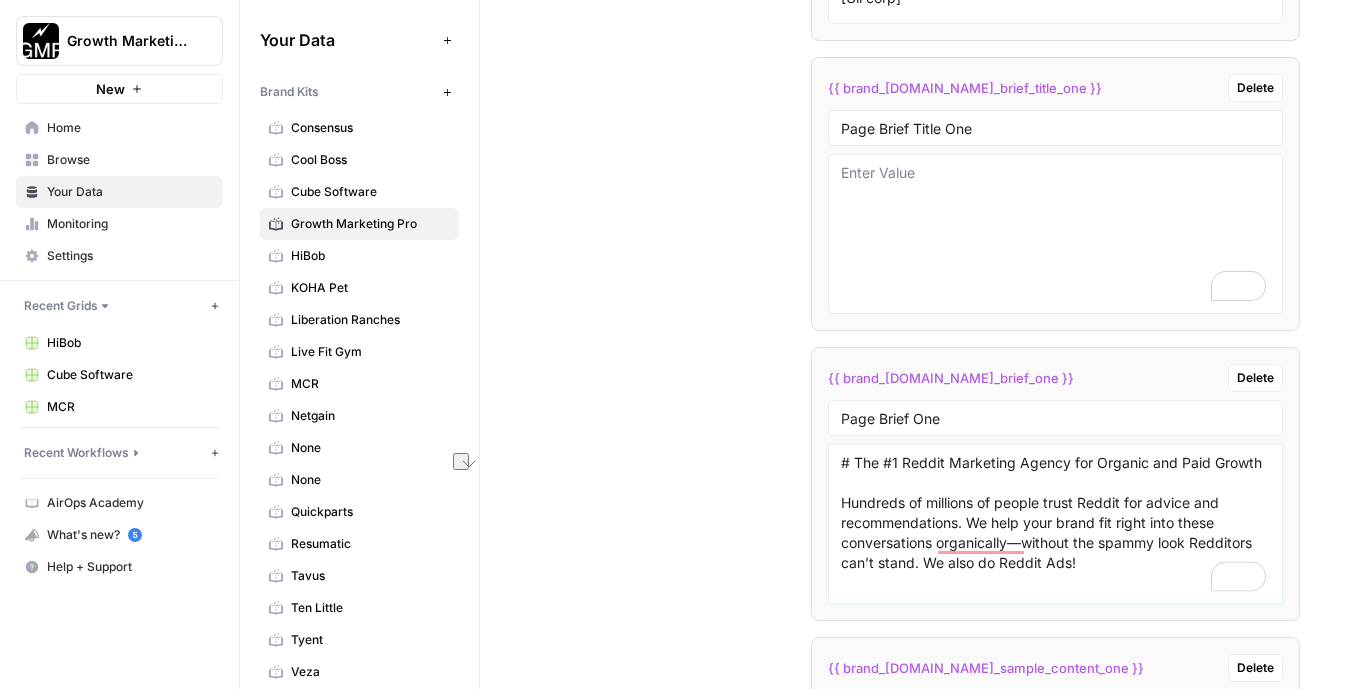 drag, startPoint x: 856, startPoint y: 459, endPoint x: 1269, endPoint y: 460, distance: 413.00122 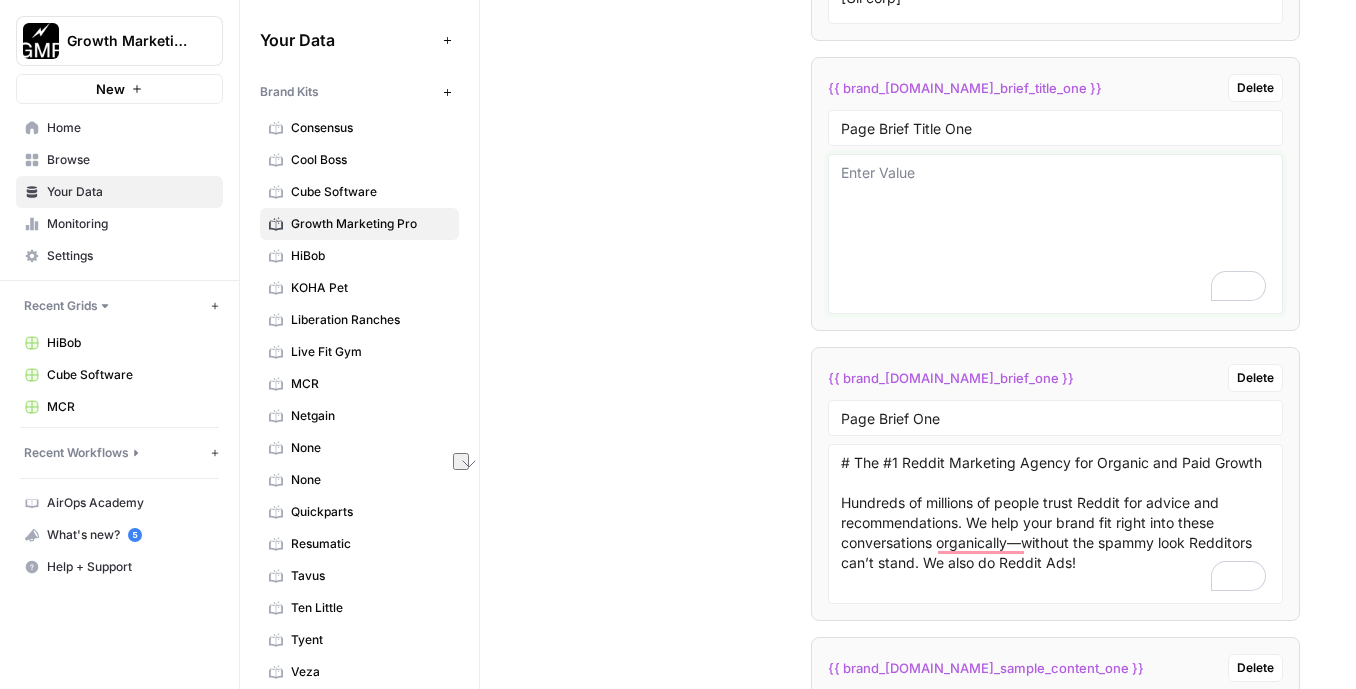 click at bounding box center [1055, 234] 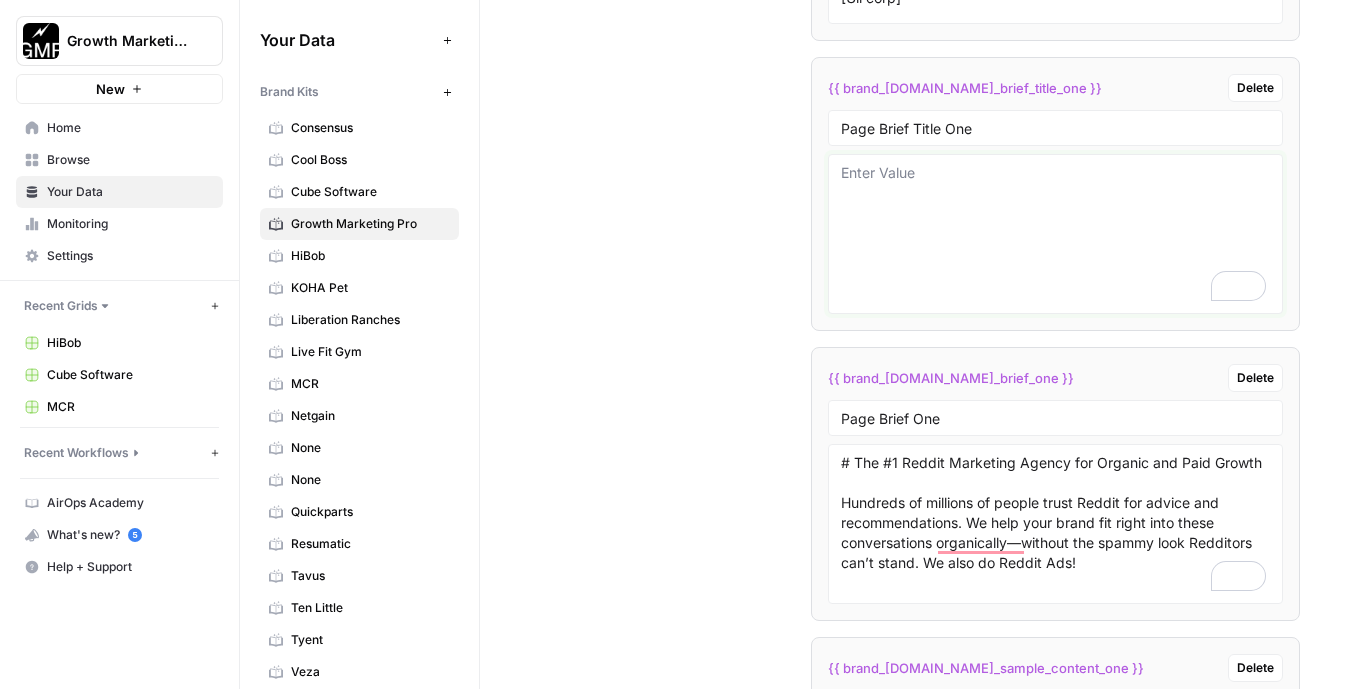 paste on "The #1 Reddit Marketing Agency for Organic and Paid Growth" 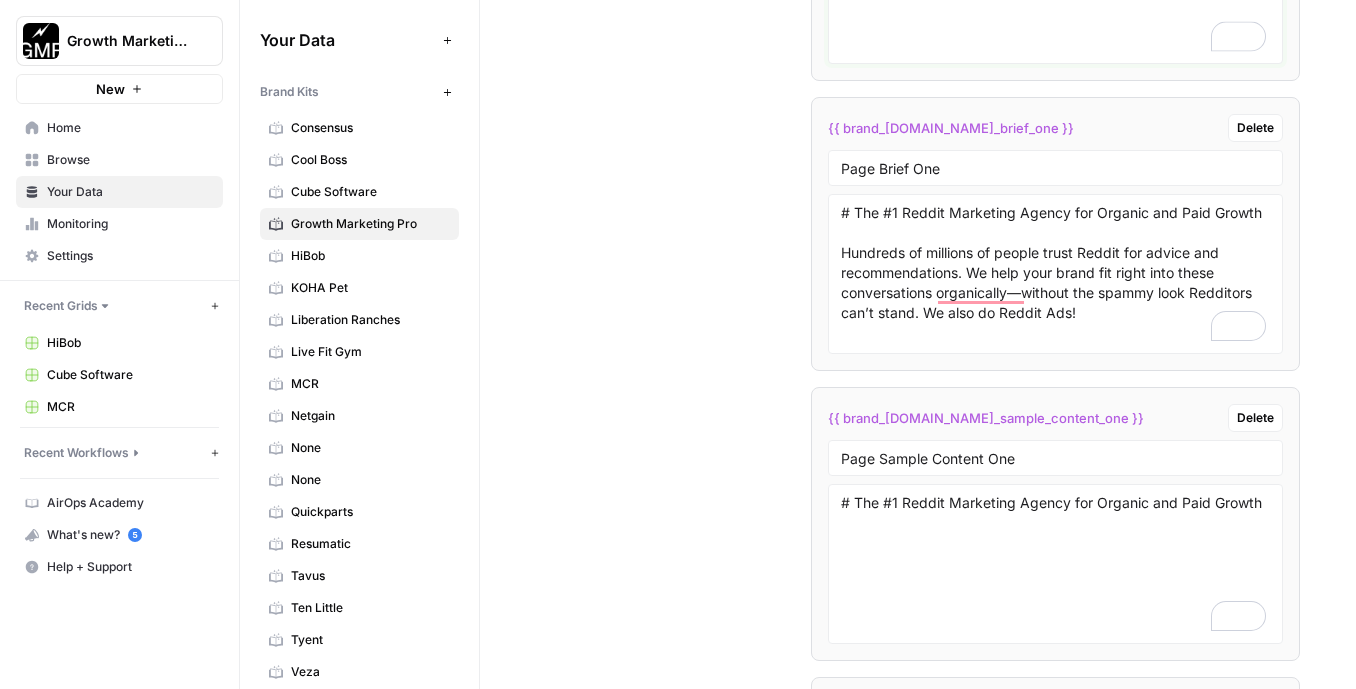 type on "The #1 Reddit Marketing Agency for Organic and Paid Growth" 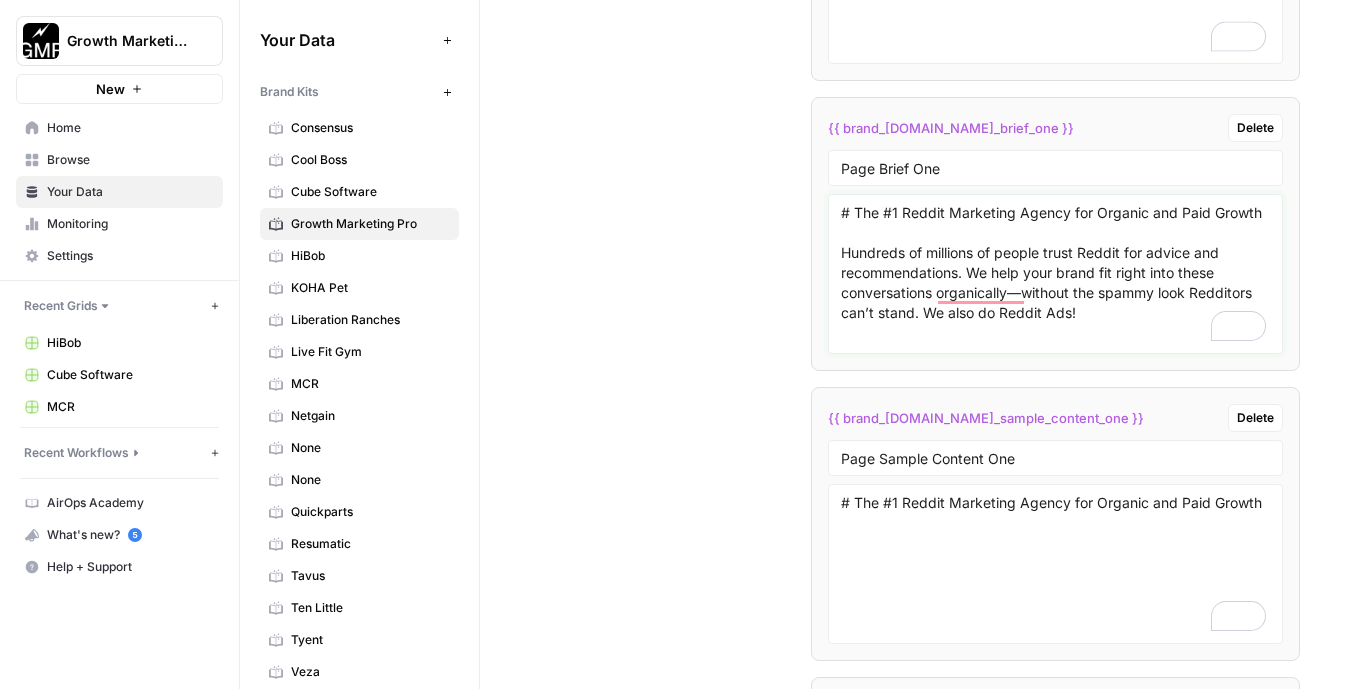 click on "# The #1 Reddit Marketing Agency for Organic and Paid Growth
Hundreds of millions of people trust Reddit for advice and recommendations. We help your brand fit right into these conversations organically—without the spammy look Redditors can’t stand. We also do Reddit Ads!" at bounding box center [1055, 274] 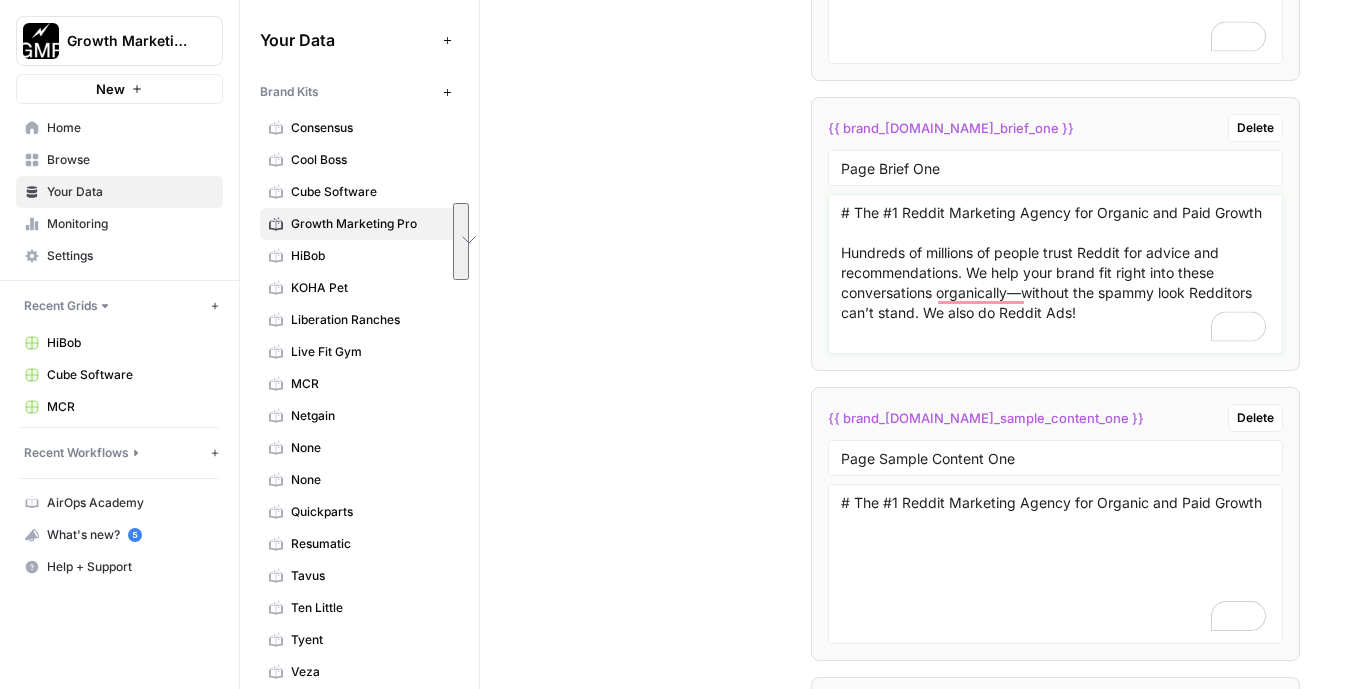 drag, startPoint x: 1126, startPoint y: 313, endPoint x: 842, endPoint y: 253, distance: 290.26883 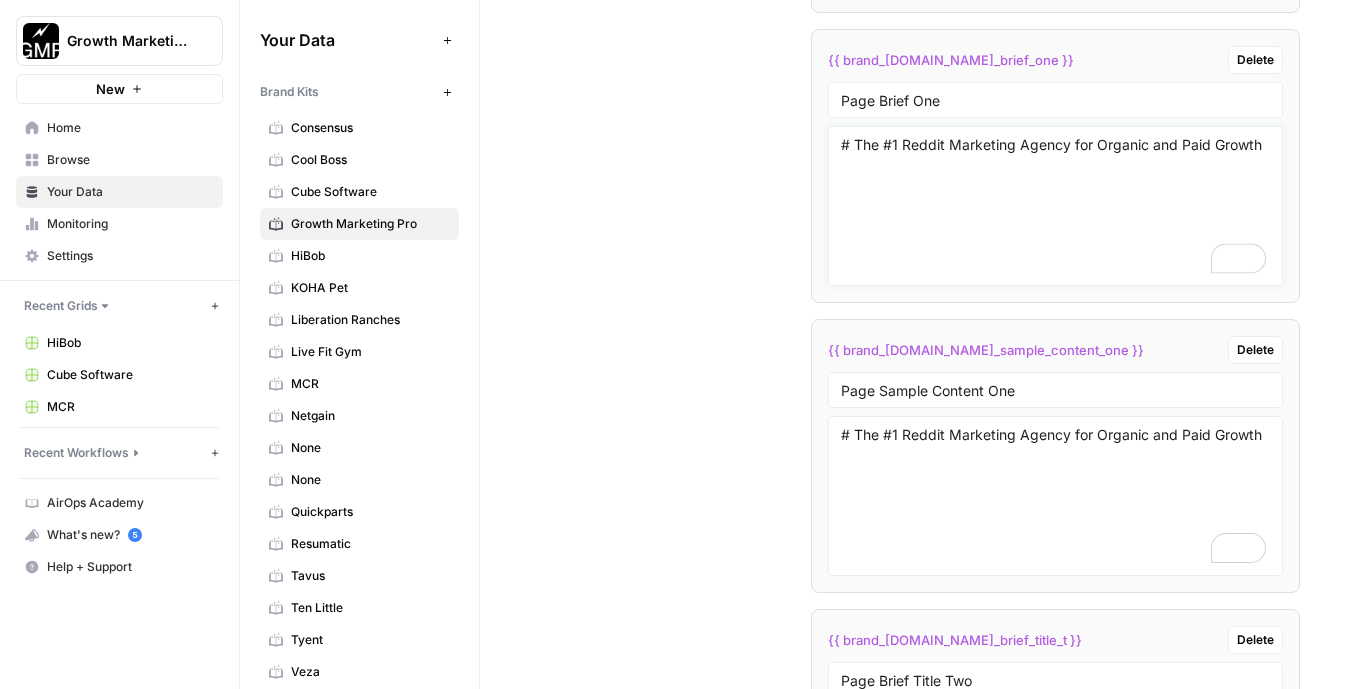 type on "# The #1 Reddit Marketing Agency for Organic and Paid Growth" 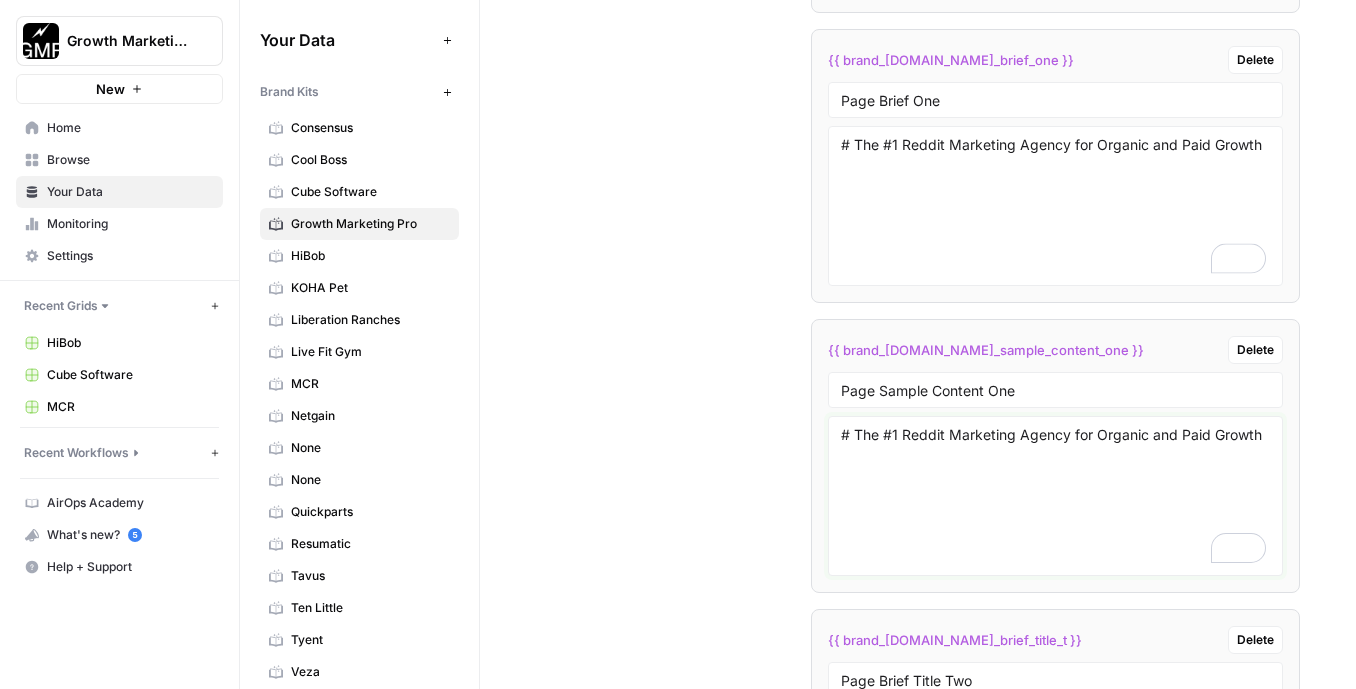 click on "# The #1 Reddit Marketing Agency for Organic and Paid Growth" at bounding box center (1055, 496) 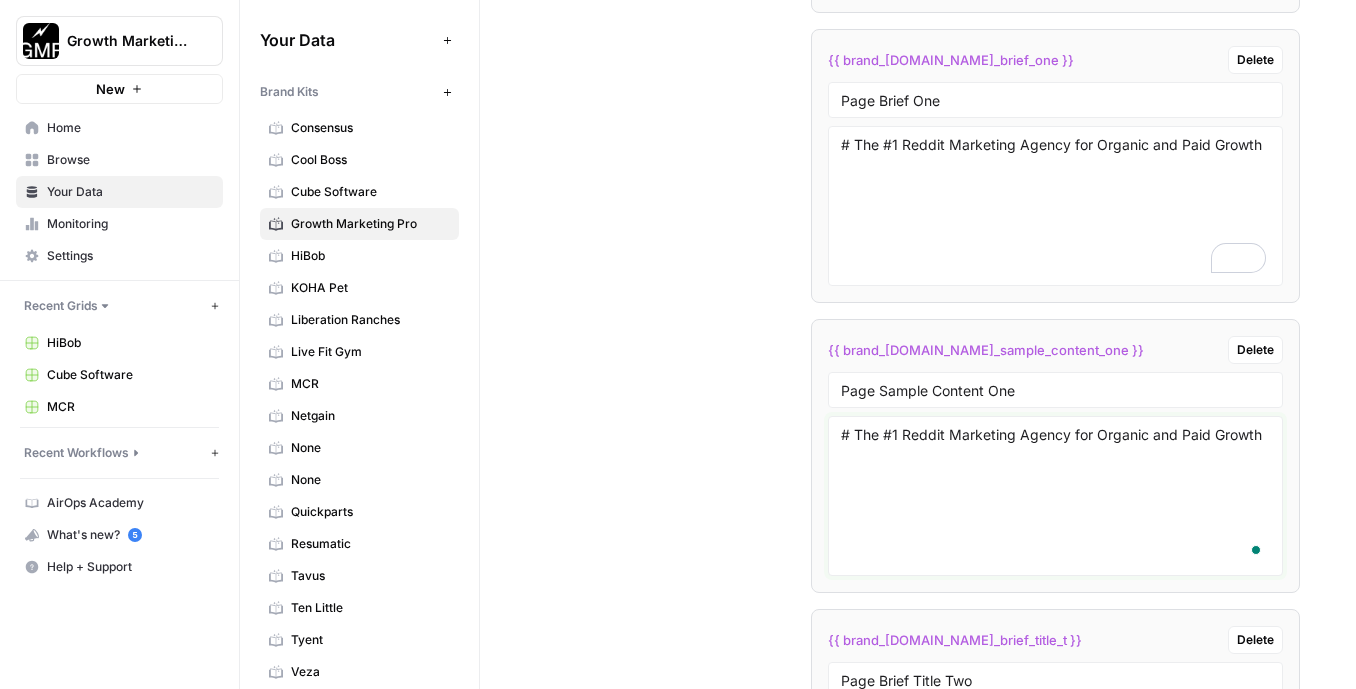 paste on "Hundreds of millions of people trust Reddit for advice and recommendations. We help your brand fit right into these conversations organically—without the spammy look Redditors can’t stand. We also do Reddit Ads!" 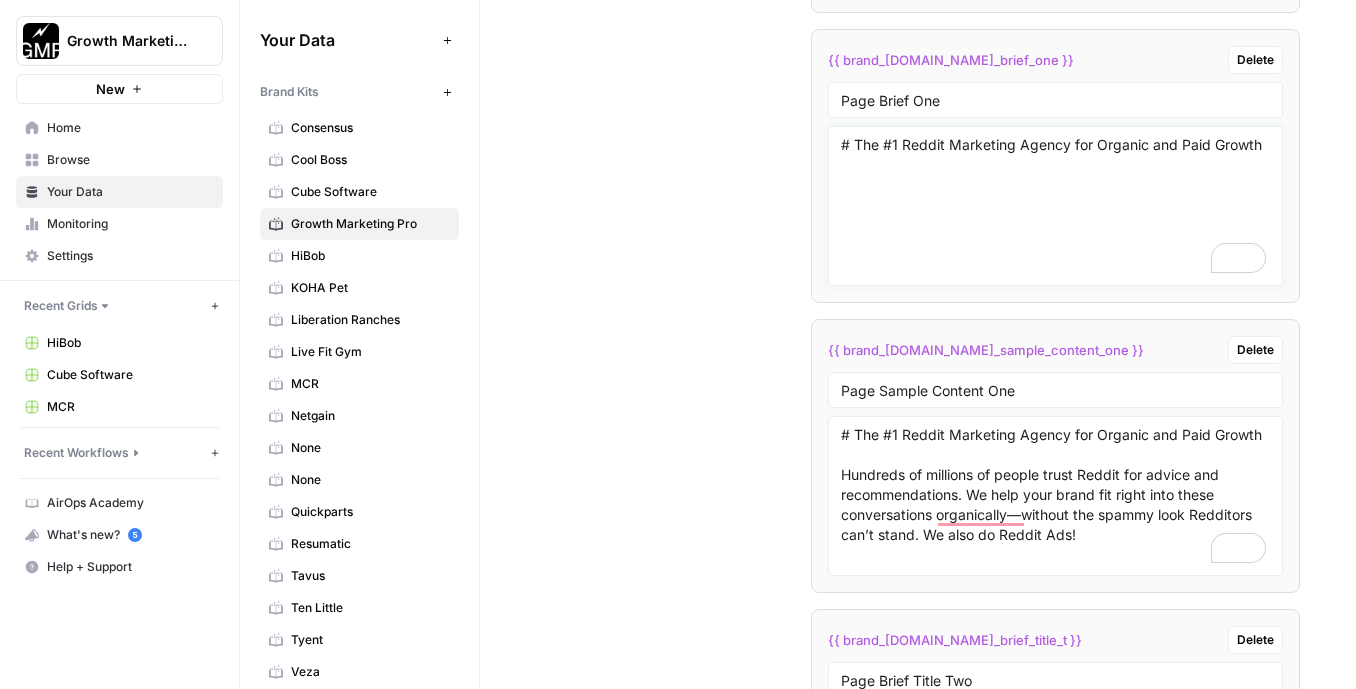 click on "# The #1 Reddit Marketing Agency for Organic and Paid Growth" at bounding box center [1055, 206] 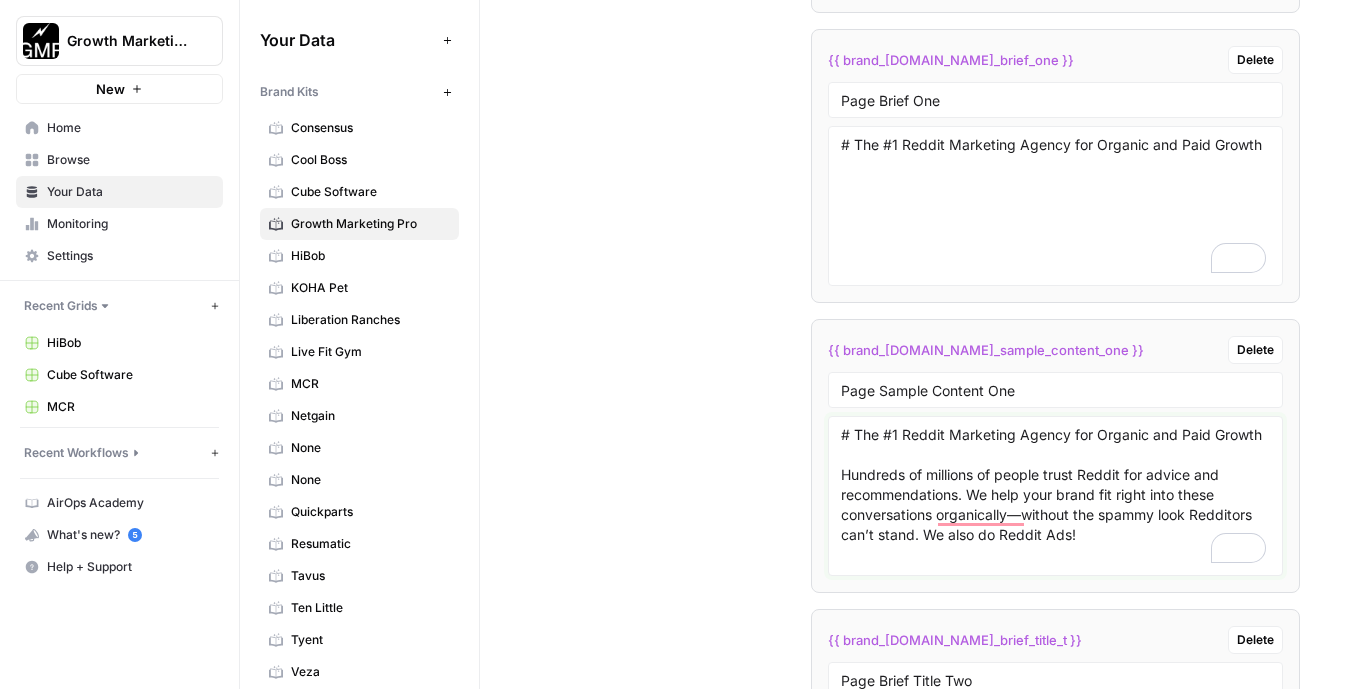 click on "# The #1 Reddit Marketing Agency for Organic and Paid Growth
Hundreds of millions of people trust Reddit for advice and recommendations. We help your brand fit right into these conversations organically—without the spammy look Redditors can’t stand. We also do Reddit Ads!" at bounding box center (1055, 496) 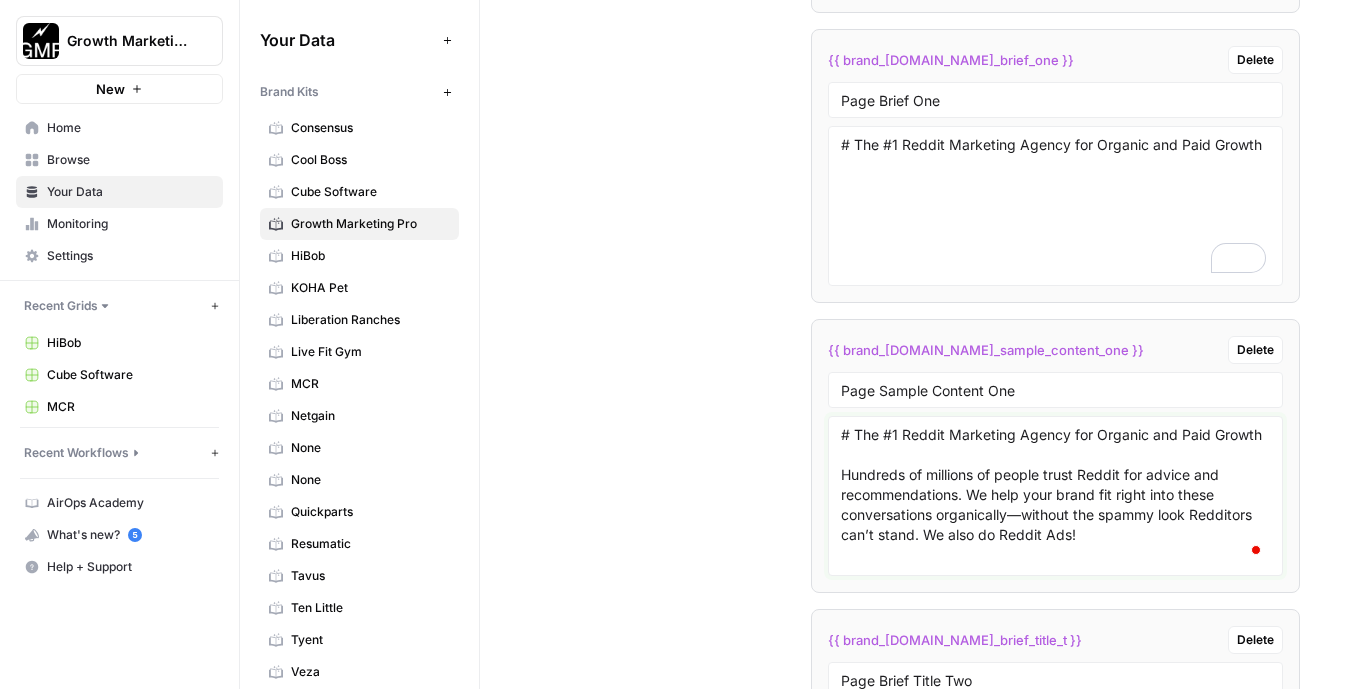 paste on "Reddit Agency
Trusted by
We make Reddit growth happen for fast-growing companies." 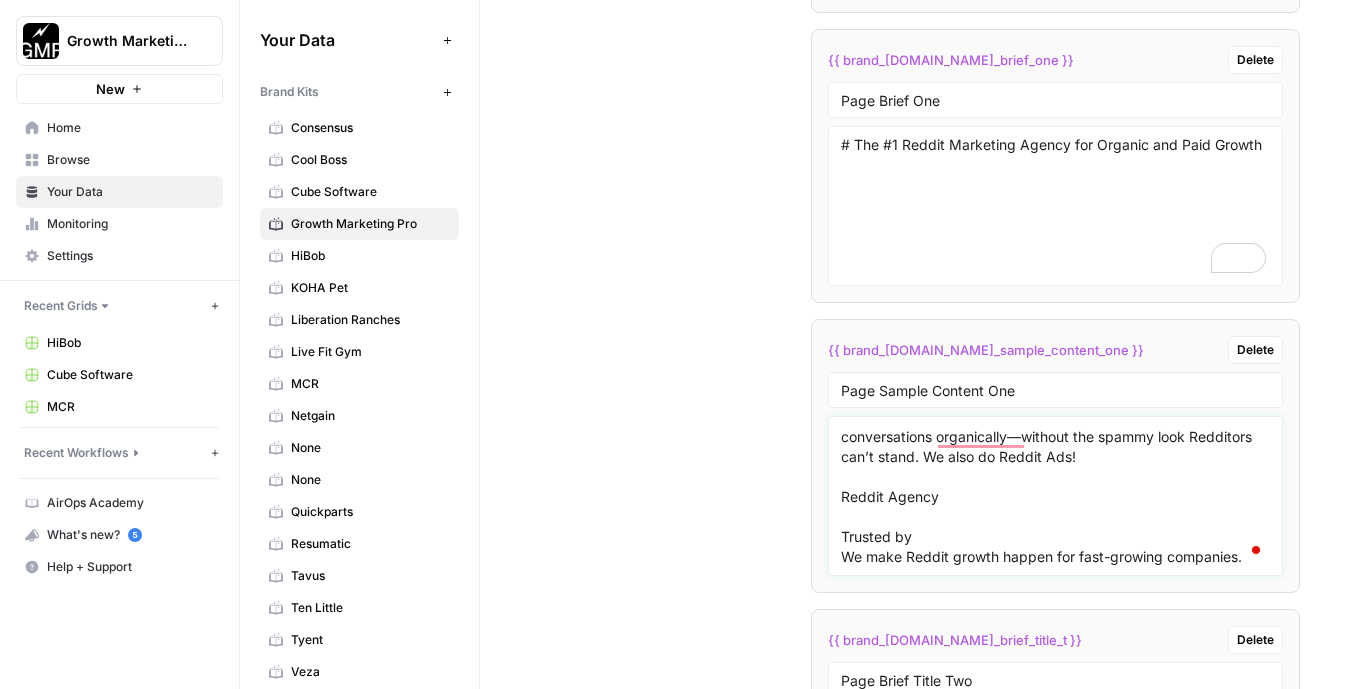 click on "# The #1 Reddit Marketing Agency for Organic and Paid Growth
Hundreds of millions of people trust Reddit for advice and recommendations. We help your brand fit right into these conversations organically—without the spammy look Redditors can’t stand. We also do Reddit Ads!
Reddit Agency
Trusted by
We make Reddit growth happen for fast-growing companies." at bounding box center [1055, 496] 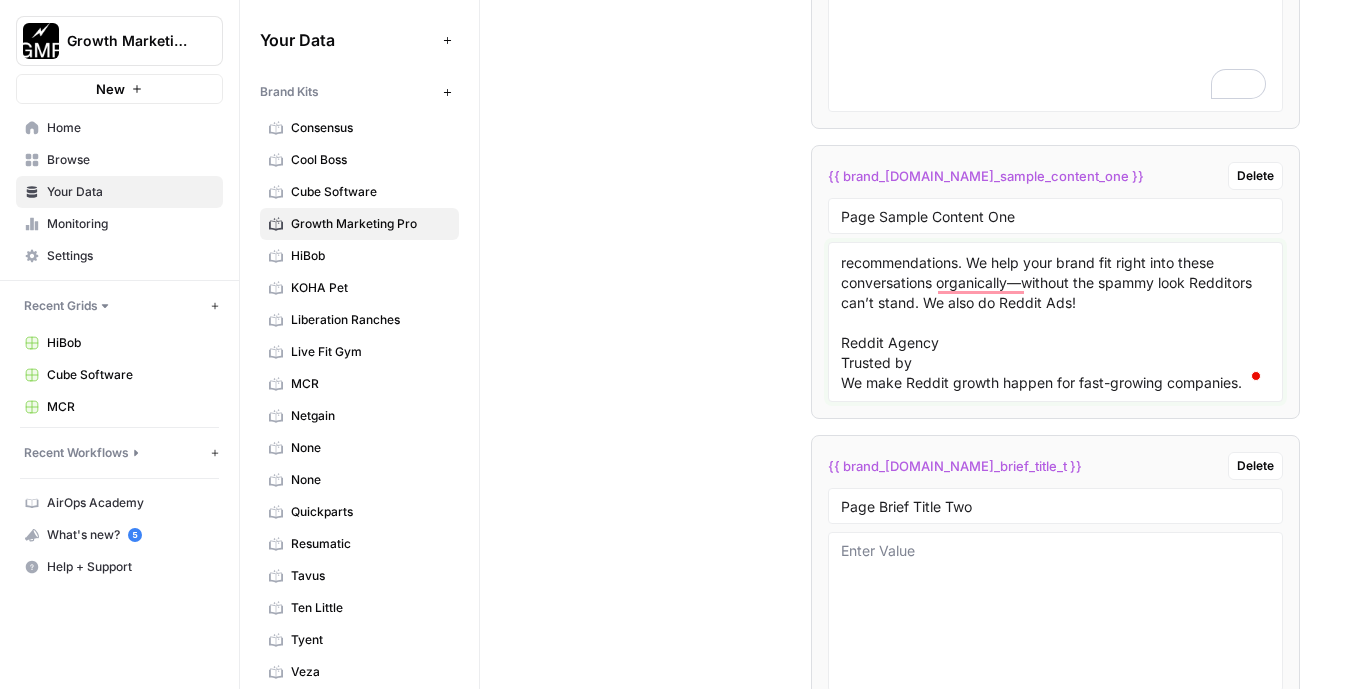 click on "# The #1 Reddit Marketing Agency for Organic and Paid Growth
Hundreds of millions of people trust Reddit for advice and recommendations. We help your brand fit right into these conversations organically—without the spammy look Redditors can’t stand. We also do Reddit Ads!
Reddit Agency
Trusted by
We make Reddit growth happen for fast-growing companies." at bounding box center (1055, 322) 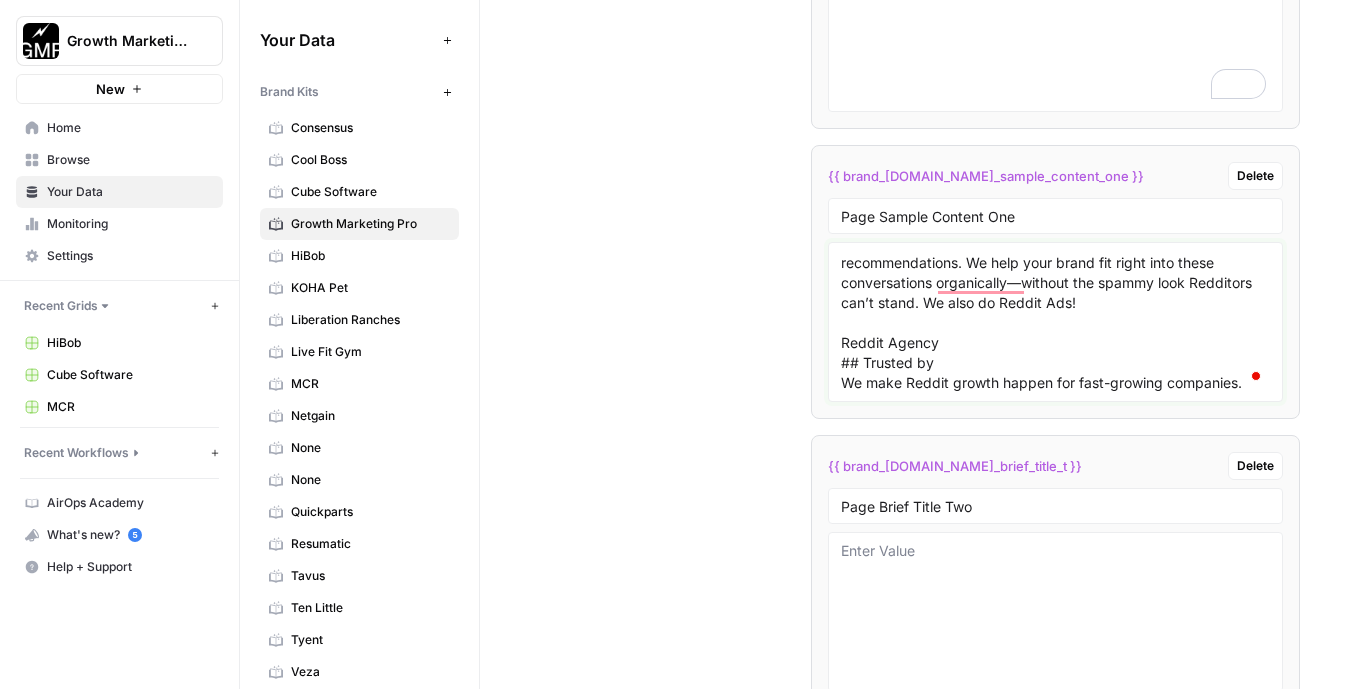 drag, startPoint x: 938, startPoint y: 365, endPoint x: 813, endPoint y: 365, distance: 125 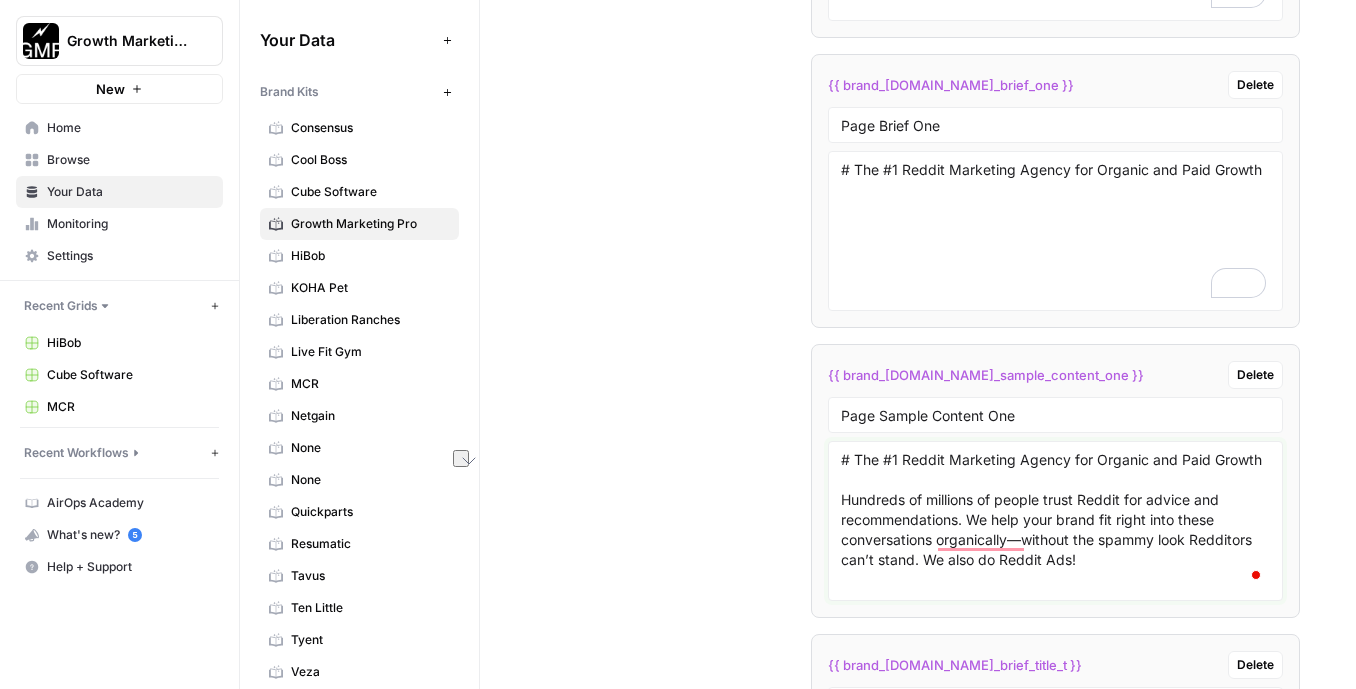 type on "# The #1 Reddit Marketing Agency for Organic and Paid Growth
Hundreds of millions of people trust Reddit for advice and recommendations. We help your brand fit right into these conversations organically—without the spammy look Redditors can’t stand. We also do Reddit Ads!
Reddit Agency
## Trusted by
We make Reddit growth happen for fast-growing companies." 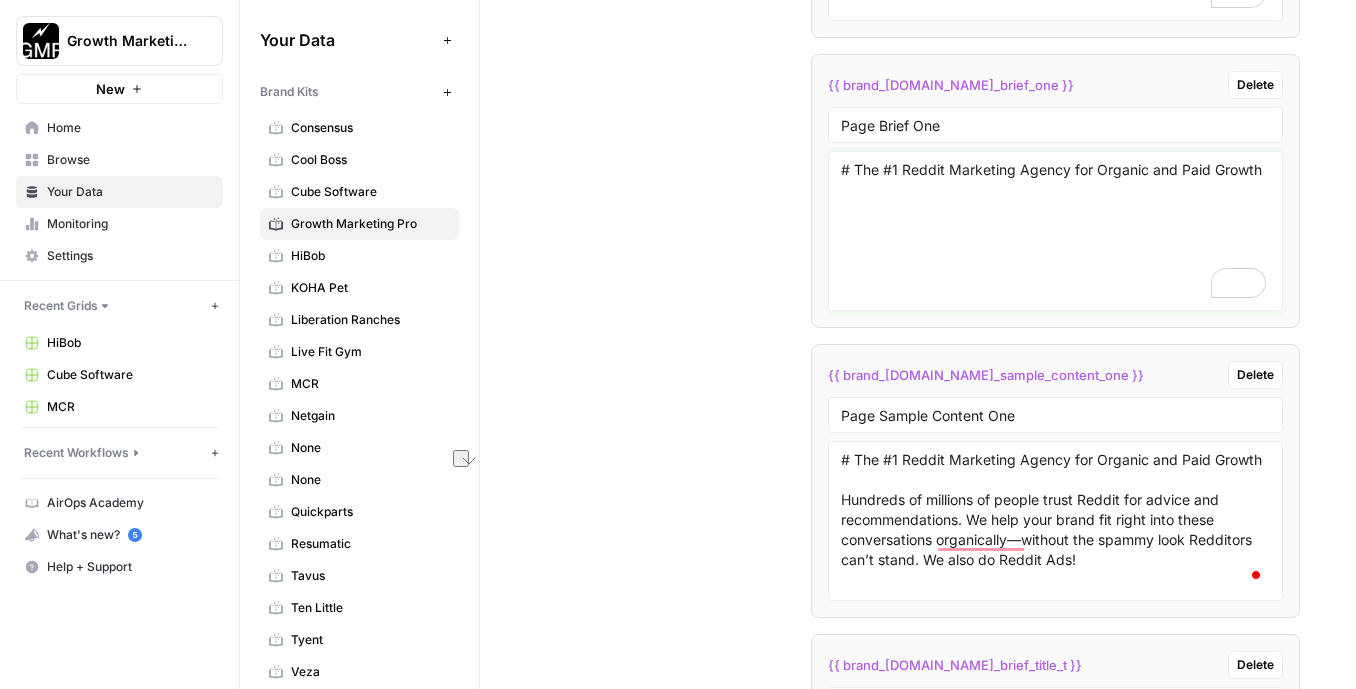 click on "# The #1 Reddit Marketing Agency for Organic and Paid Growth" at bounding box center (1055, 231) 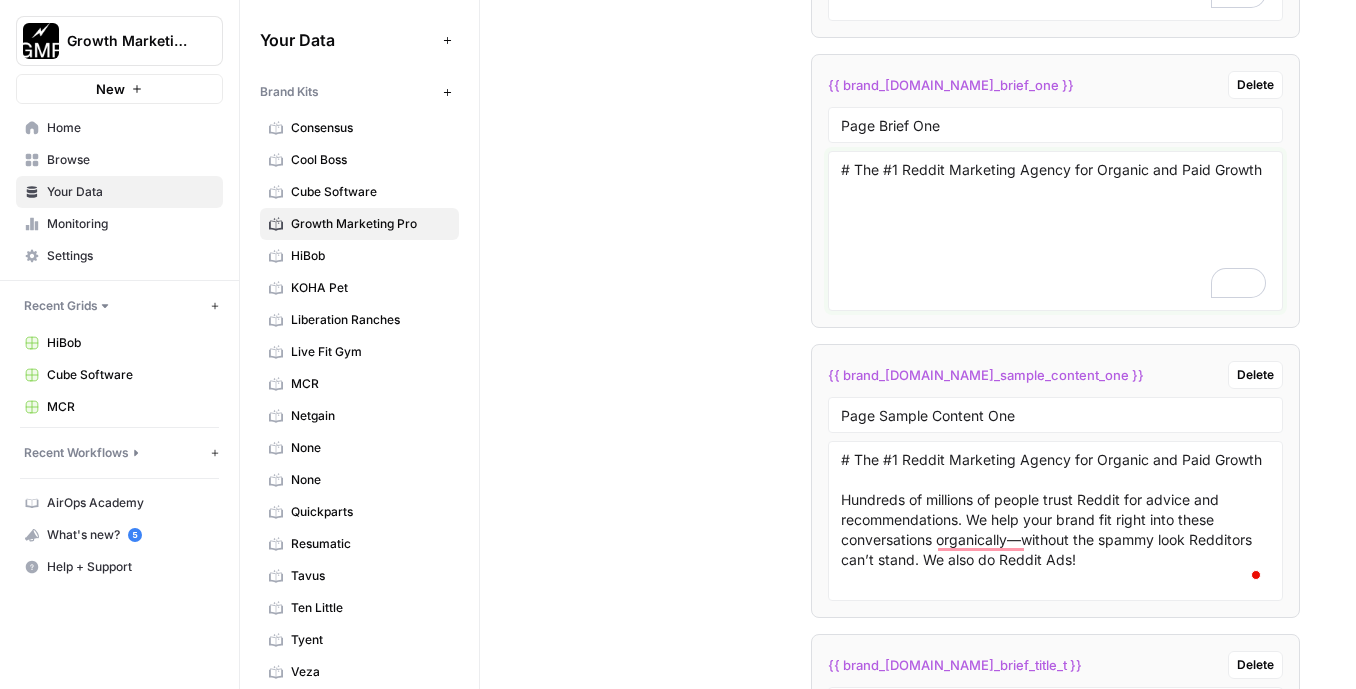 paste on "## Trusted by" 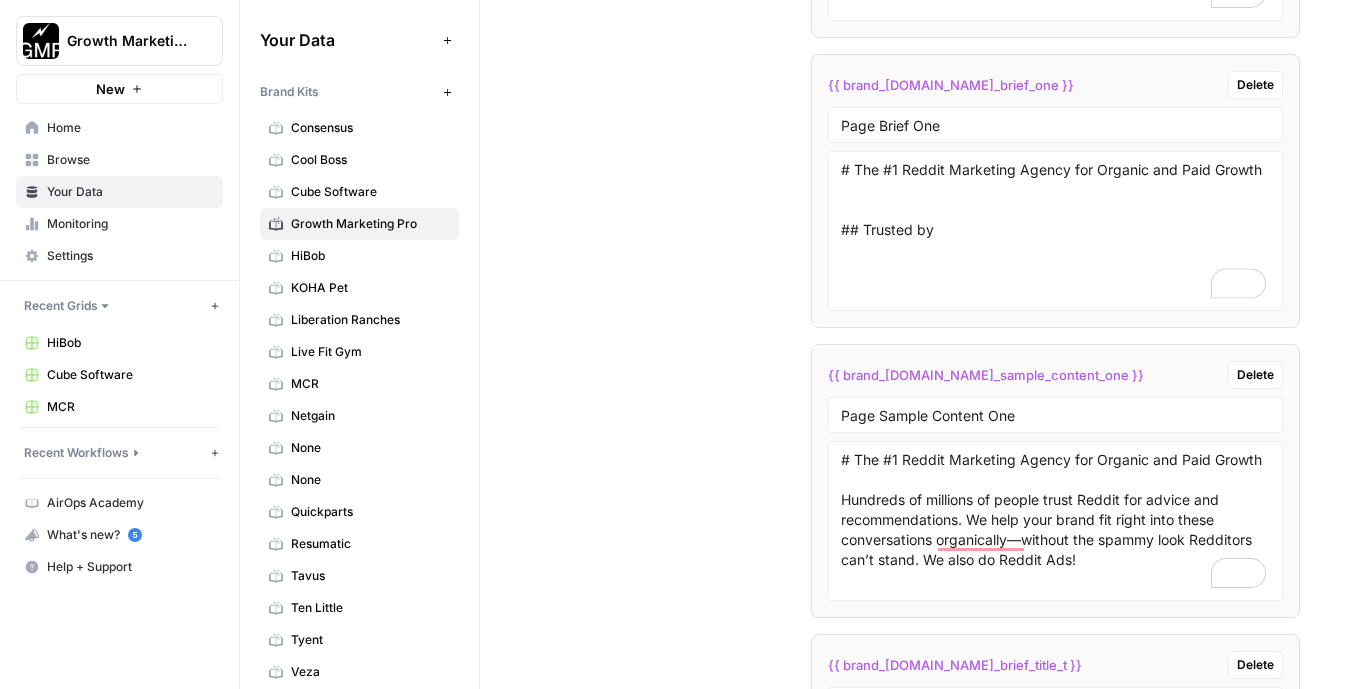 click on "# The #1 Reddit Marketing Agency for Organic and Paid Growth
## Trusted by" at bounding box center (1055, 231) 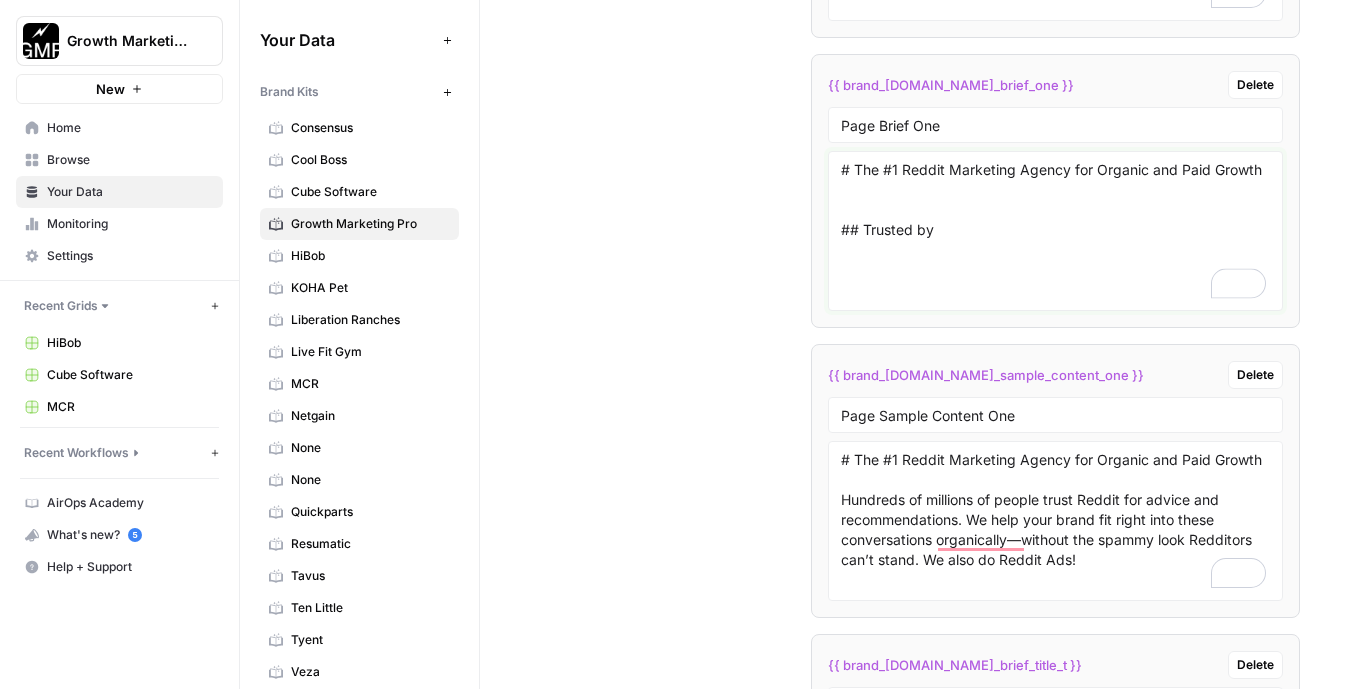 click on "# The #1 Reddit Marketing Agency for Organic and Paid Growth
## Trusted by" at bounding box center [1055, 231] 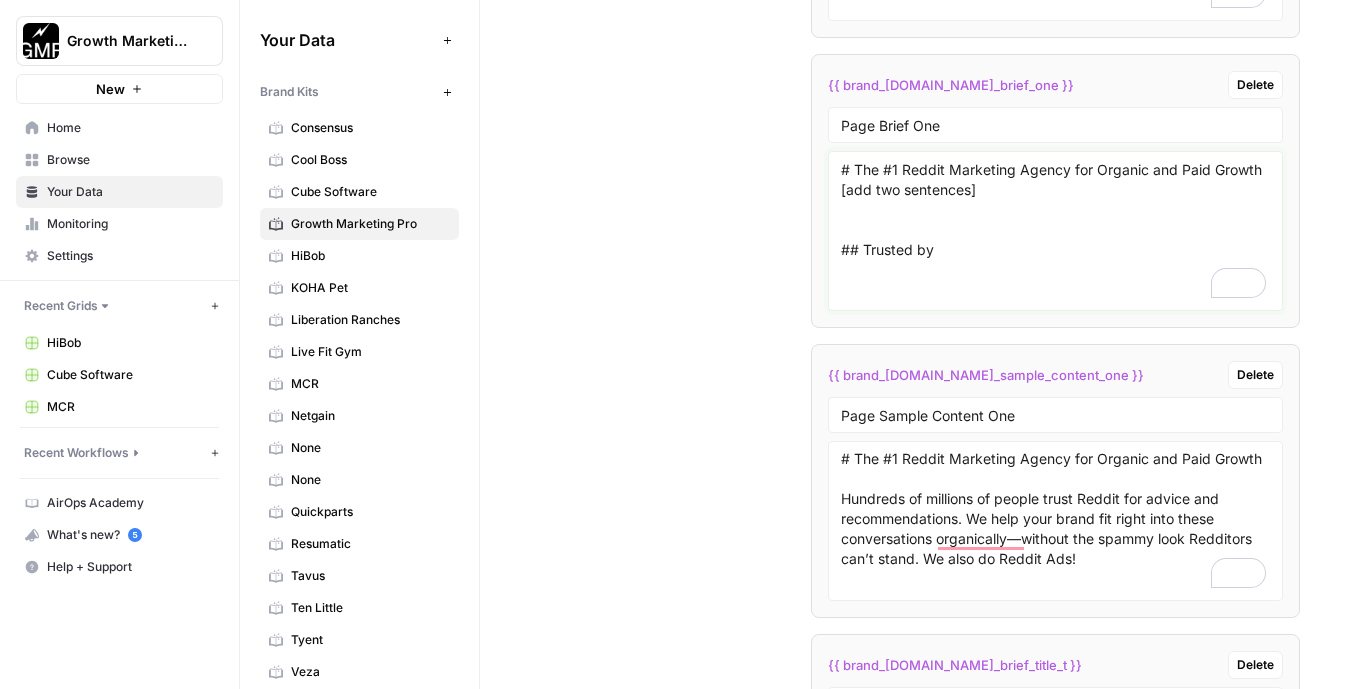 click on "# The #1 Reddit Marketing Agency for Organic and Paid Growth
[add two sentences]
## Trusted by" at bounding box center (1055, 231) 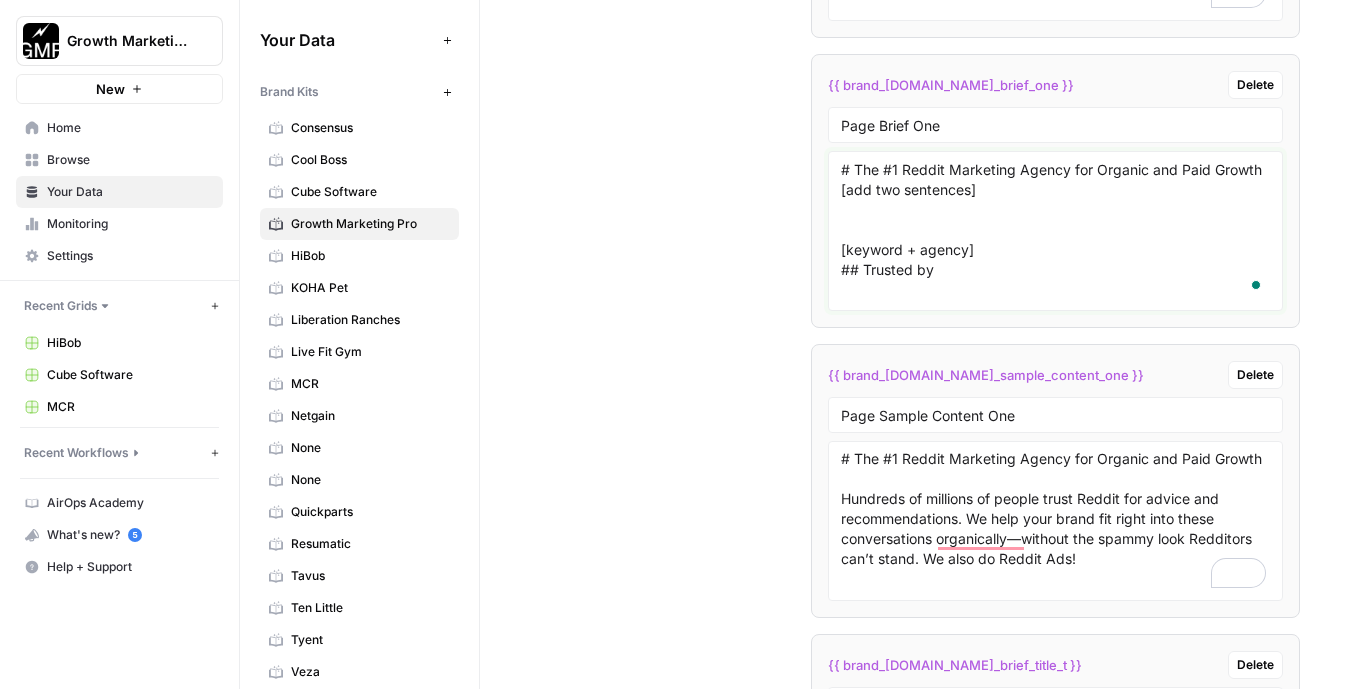 click on "# The #1 Reddit Marketing Agency for Organic and Paid Growth
[add two sentences]
[keyword + agency]
## Trusted by" at bounding box center (1055, 231) 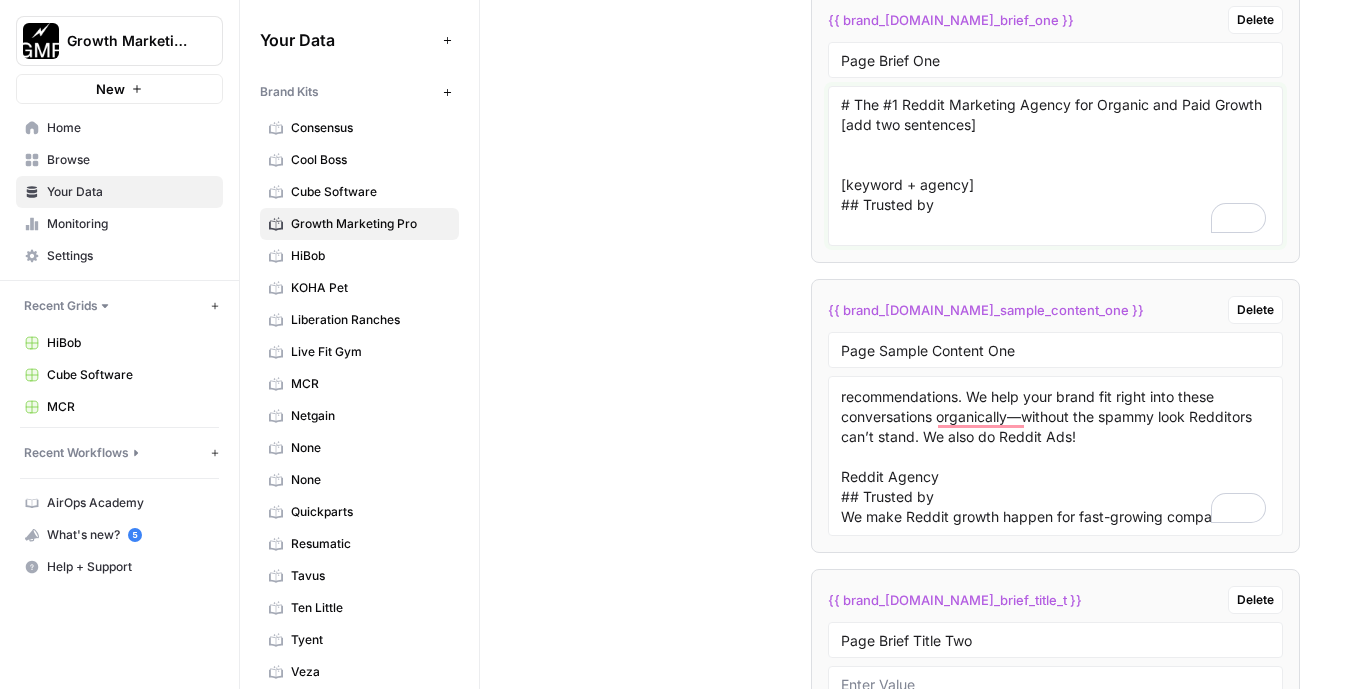 click on "# The #1 Reddit Marketing Agency for Organic and Paid Growth
[add two sentences]
[keyword + agency]
## Trusted by" at bounding box center [1055, 166] 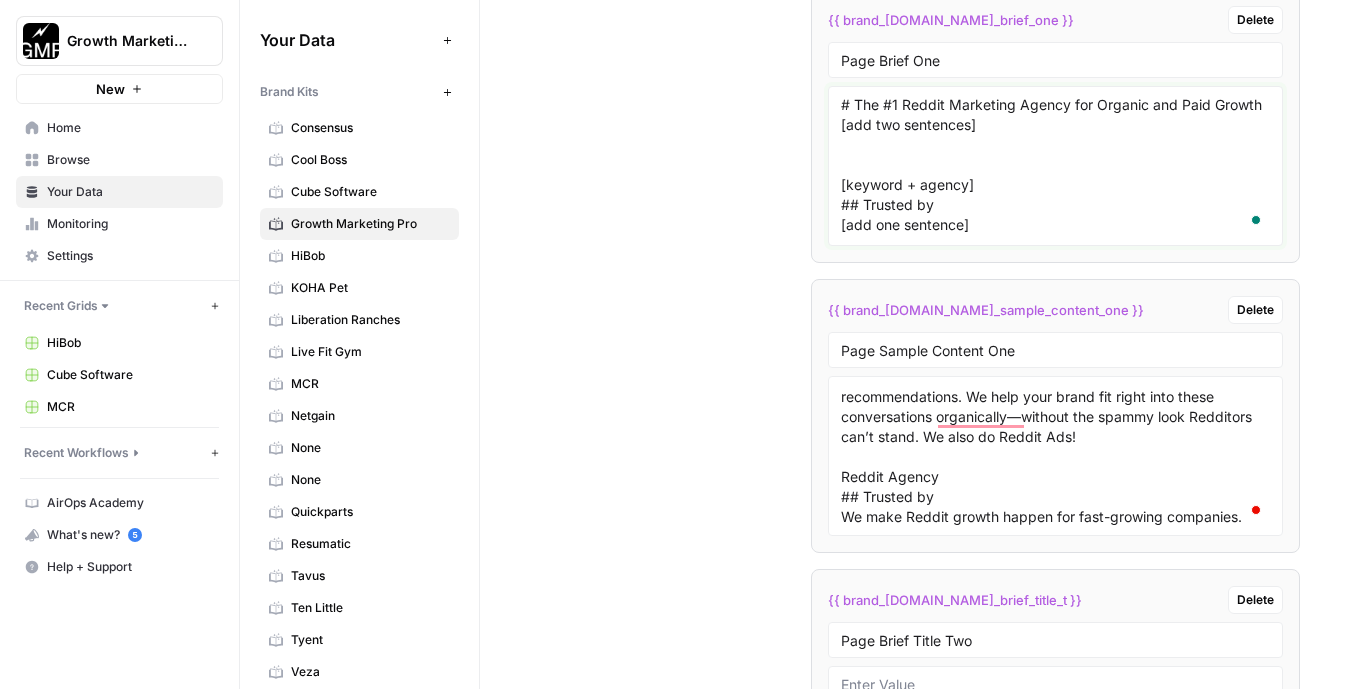 type on "# The #1 Reddit Marketing Agency for Organic and Paid Growth
[add two sentences]
[keyword + agency]
## Trusted by
[add one sentence]" 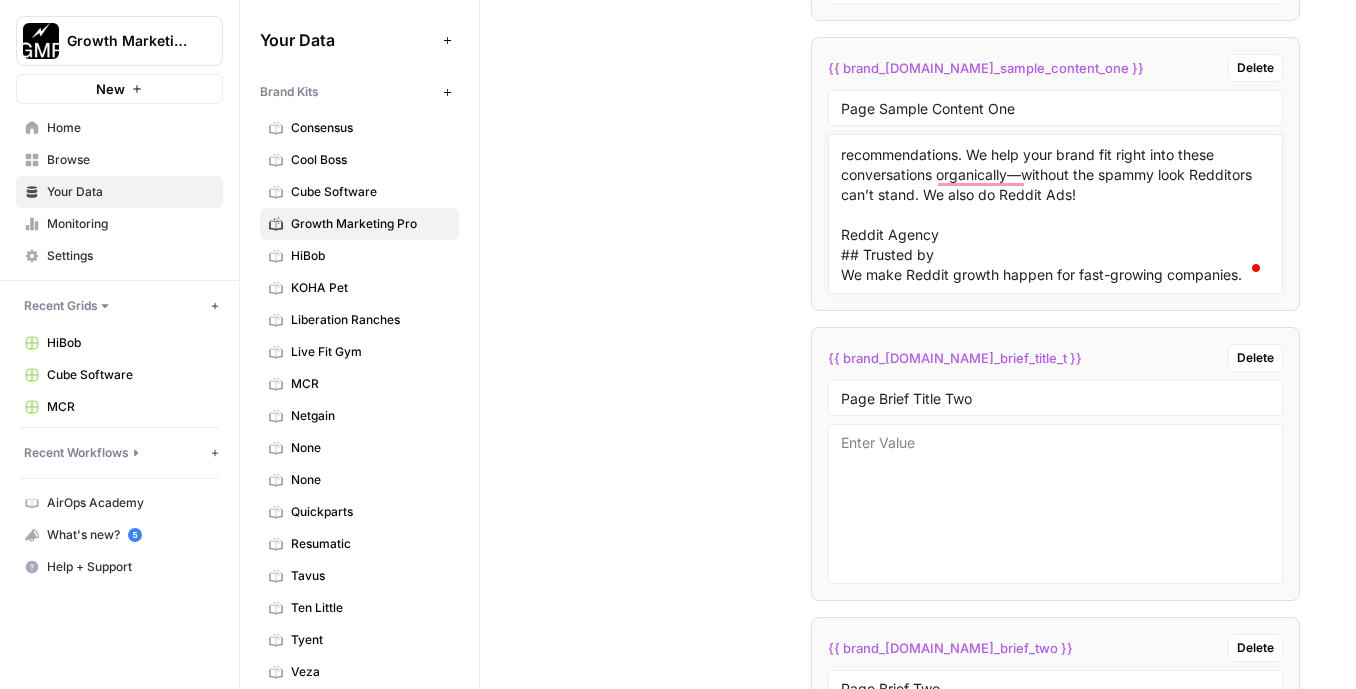 click on "# The #1 Reddit Marketing Agency for Organic and Paid Growth
Hundreds of millions of people trust Reddit for advice and recommendations. We help your brand fit right into these conversations organically—without the spammy look Redditors can’t stand. We also do Reddit Ads!
Reddit Agency
## Trusted by
We make Reddit growth happen for fast-growing companies." at bounding box center [1055, 214] 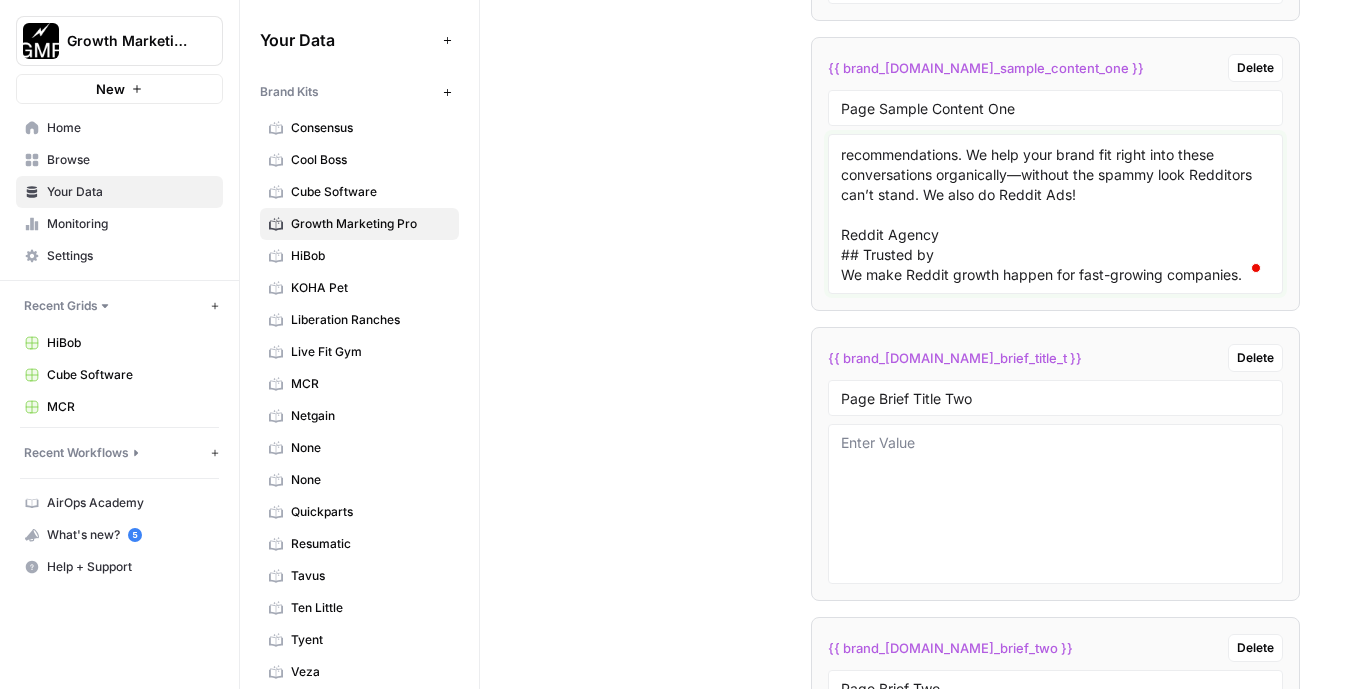 paste on "Get noticed on Reddit
We make crazy, authentic Reddit engagement happen for fast-growing companies. Our marketing veterans deliver results quickly by identifying subreddit patterns that signal high buying intent. We place your brand in the center of genuine conversations that drive real sales, not just empty engagement.
Honest, impactful engagement!" 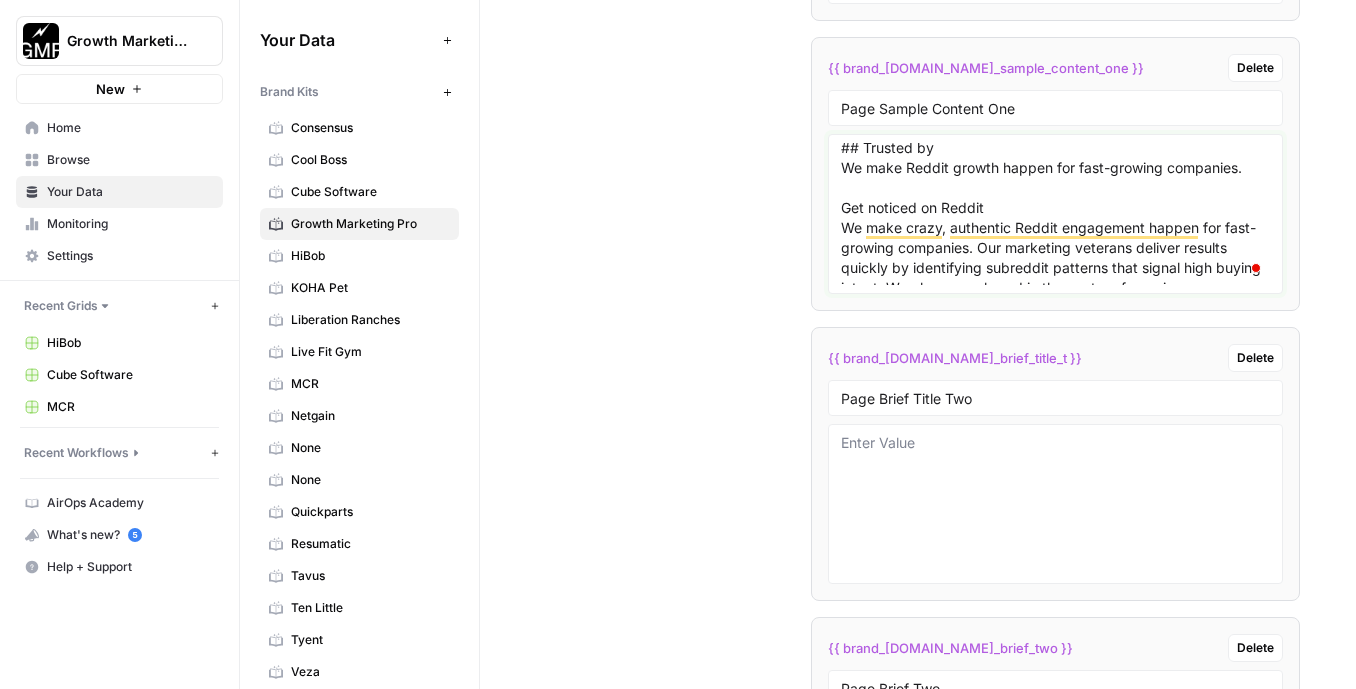 click on "# The #1 Reddit Marketing Agency for Organic and Paid Growth
Hundreds of millions of people trust Reddit for advice and recommendations. We help your brand fit right into these conversations organically—without the spammy look Redditors can’t stand. We also do Reddit Ads!
Reddit Agency
## Trusted by
We make Reddit growth happen for fast-growing companies.
Get noticed on Reddit
We make crazy, authentic Reddit engagement happen for fast-growing companies. Our marketing veterans deliver results quickly by identifying subreddit patterns that signal high buying intent. We place your brand in the center of genuine conversations that drive real sales, not just empty engagement.
Honest, impactful engagement!" at bounding box center [1055, 214] 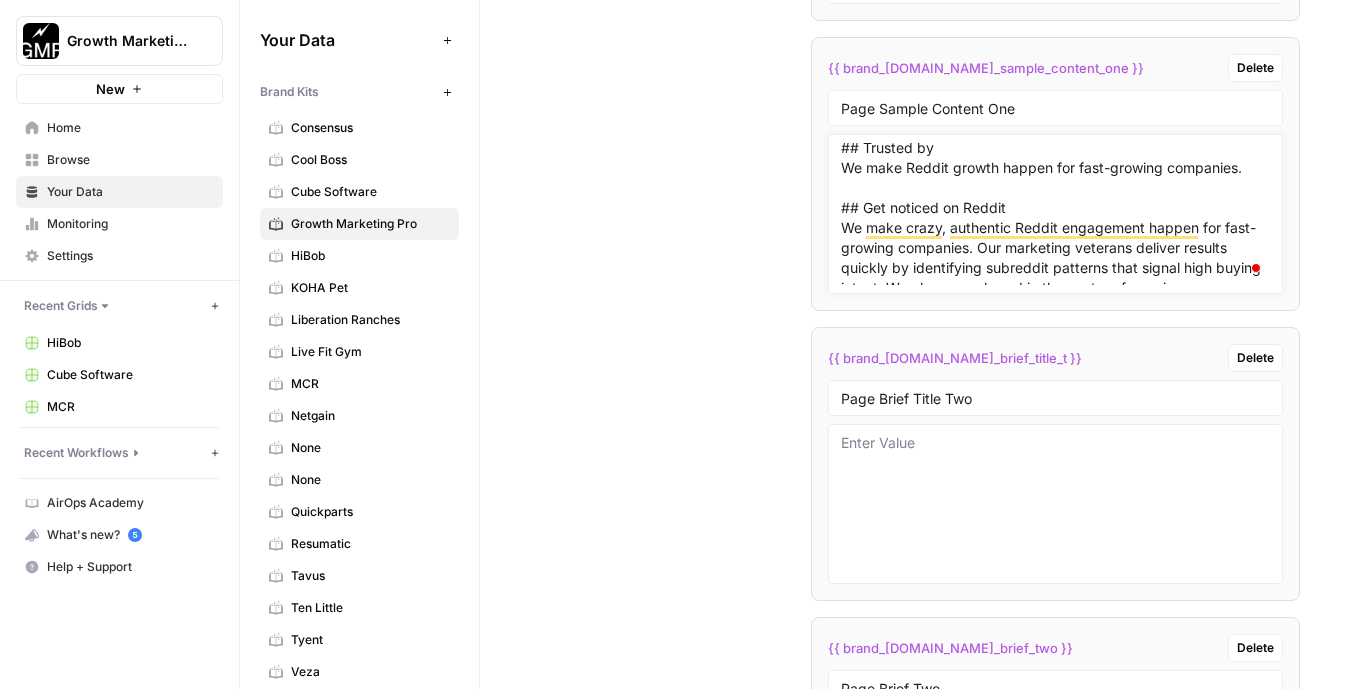 drag, startPoint x: 1062, startPoint y: 205, endPoint x: 841, endPoint y: 204, distance: 221.00226 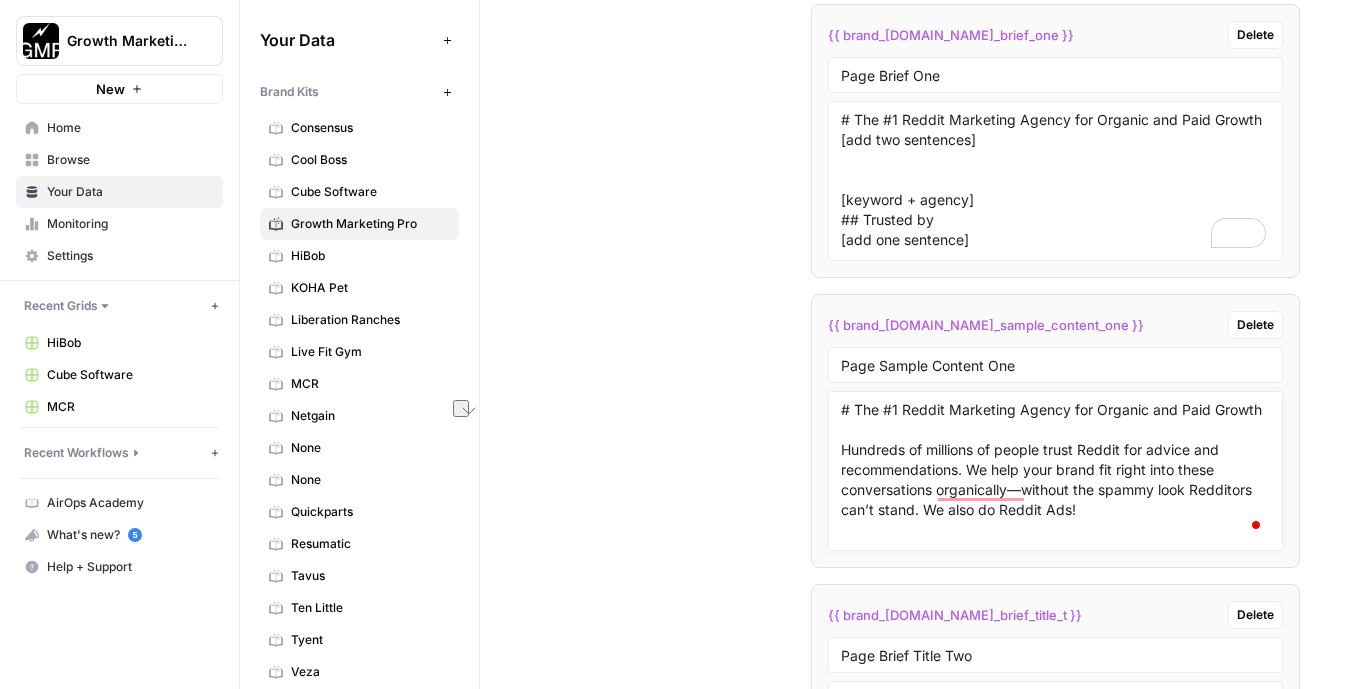 type on "# The #1 Reddit Marketing Agency for Organic and Paid Growth
Hundreds of millions of people trust Reddit for advice and recommendations. We help your brand fit right into these conversations organically—without the spammy look Redditors can’t stand. We also do Reddit Ads!
Reddit Agency
## Trusted by
We make Reddit growth happen for fast-growing companies.
## Get noticed on Reddit
We make crazy, authentic Reddit engagement happen for fast-growing companies. Our marketing veterans deliver results quickly by identifying subreddit patterns that signal high buying intent. We place your brand in the center of genuine conversations that drive real sales, not just empty engagement.
Honest, impactful engagement!" 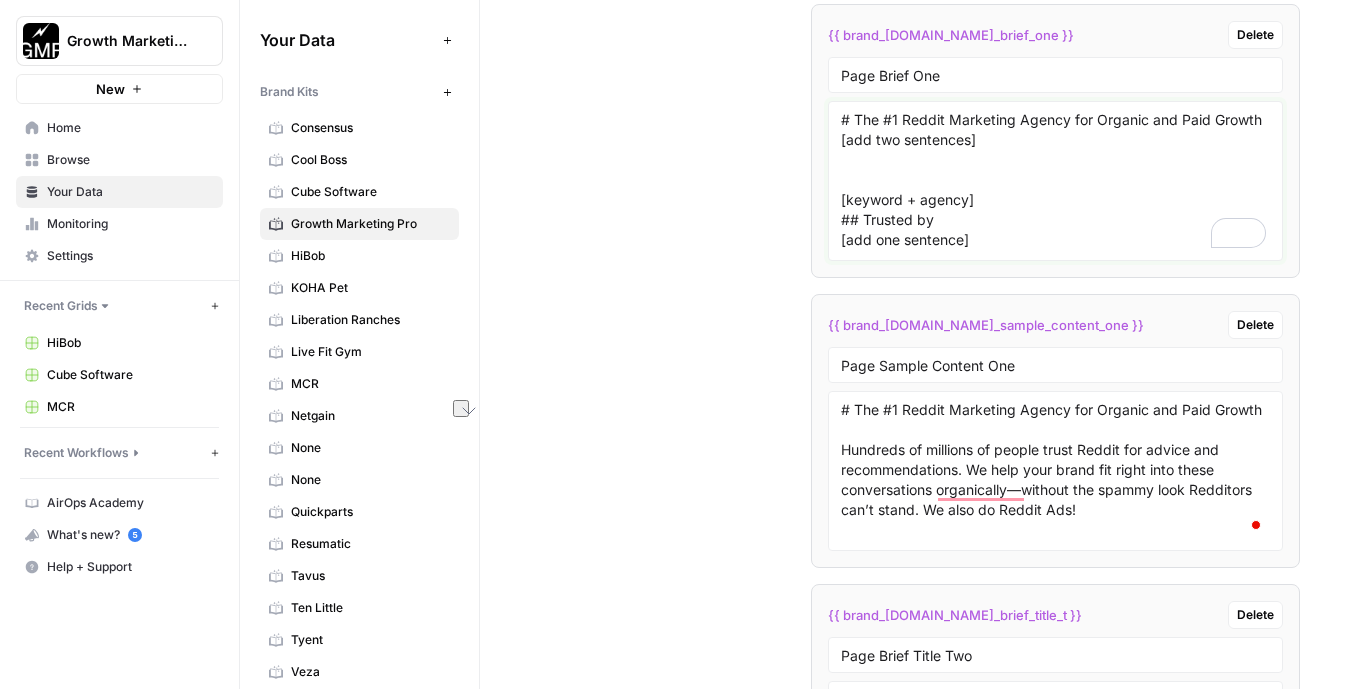 click on "# The #1 Reddit Marketing Agency for Organic and Paid Growth
[add two sentences]
[keyword + agency]
## Trusted by
[add one sentence]" at bounding box center (1055, 181) 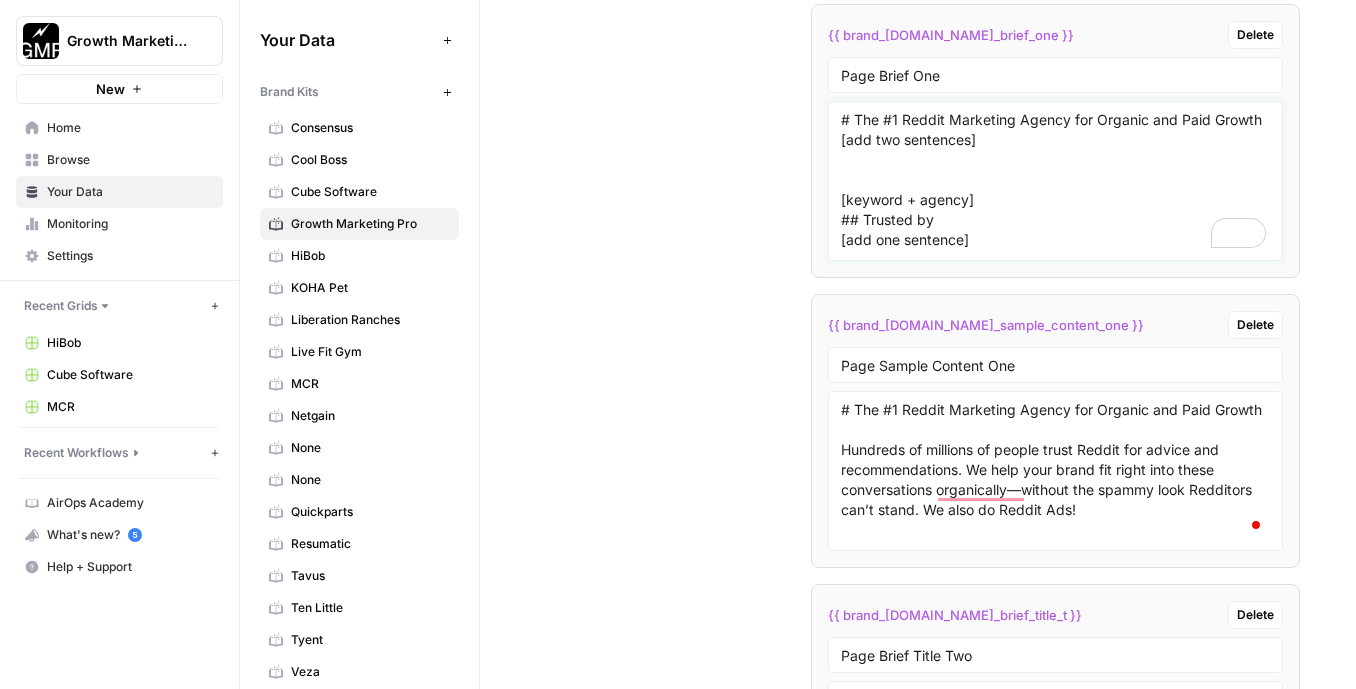paste on "## Get noticed on Reddit" 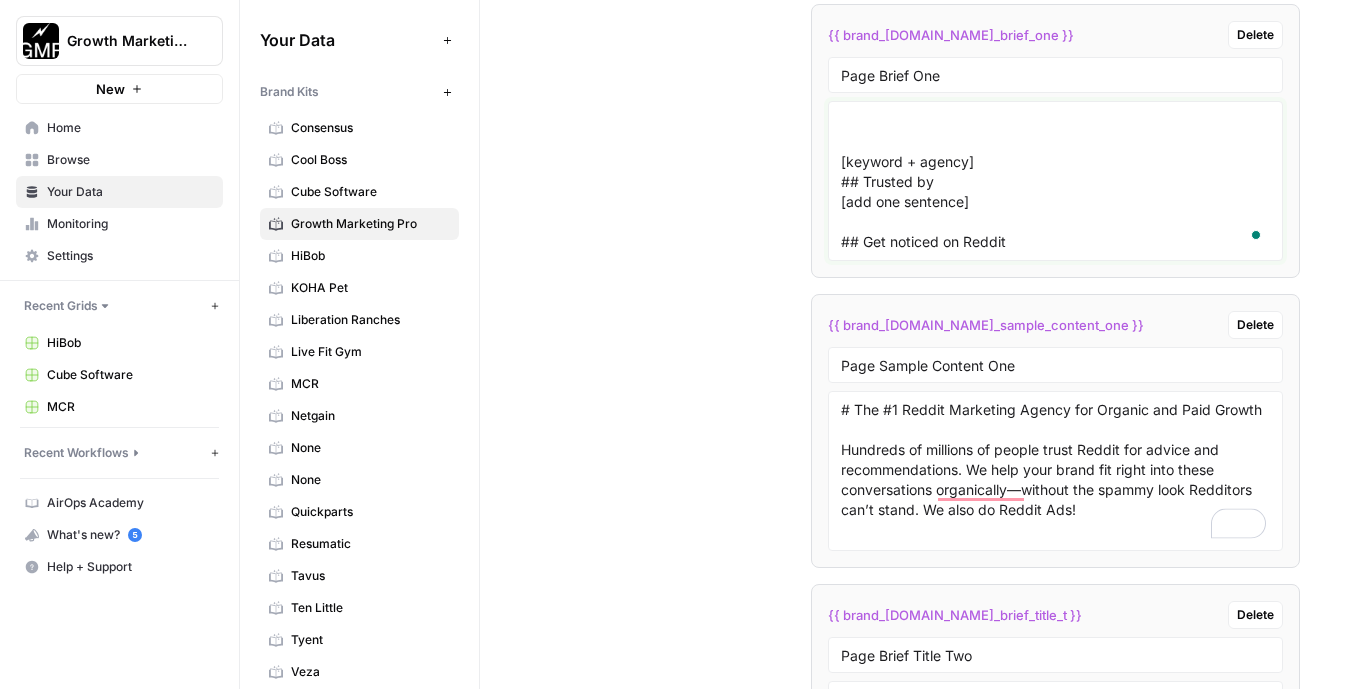 type on "# The #1 Reddit Marketing Agency for Organic and Paid Growth
[add two sentences]
[keyword + agency]
## Trusted by
[add one sentence]
## Get noticed on Reddit" 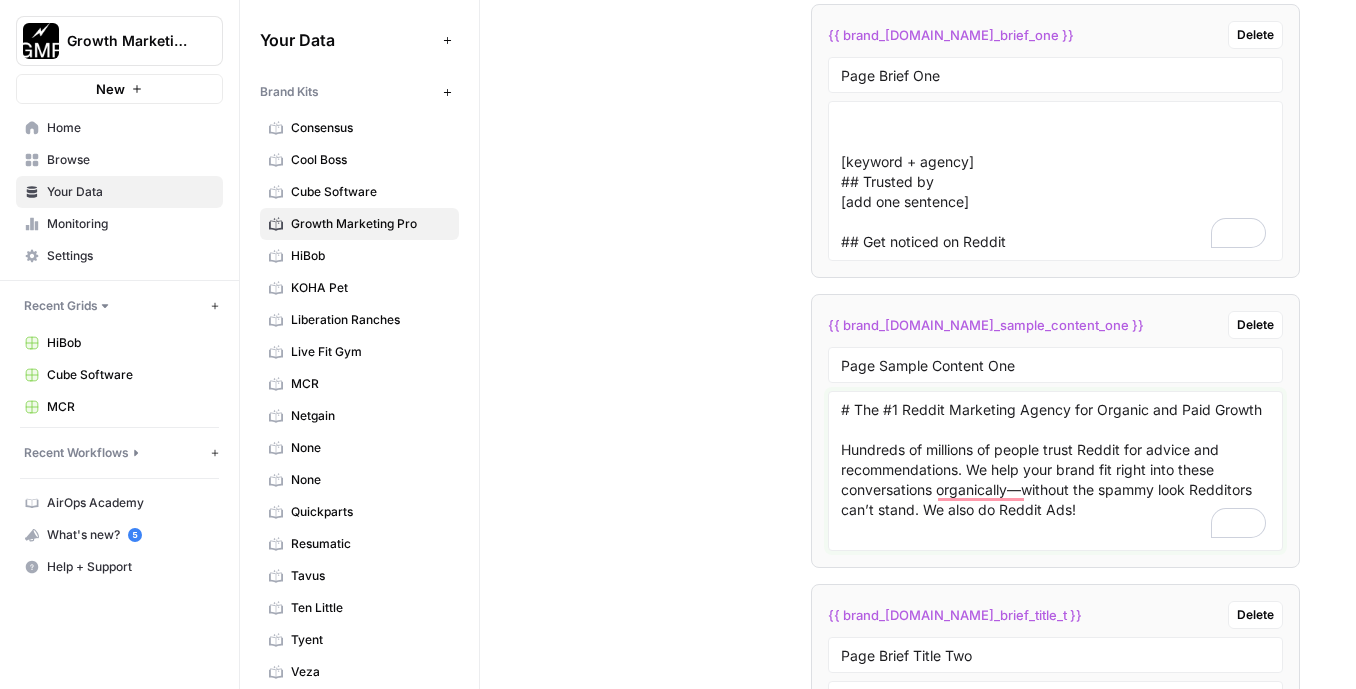 click on "# The #1 Reddit Marketing Agency for Organic and Paid Growth
Hundreds of millions of people trust Reddit for advice and recommendations. We help your brand fit right into these conversations organically—without the spammy look Redditors can’t stand. We also do Reddit Ads!
Reddit Agency
## Trusted by
We make Reddit growth happen for fast-growing companies.
## Get noticed on Reddit
We make crazy, authentic Reddit engagement happen for fast-growing companies. Our marketing veterans deliver results quickly by identifying subreddit patterns that signal high buying intent. We place your brand in the center of genuine conversations that drive real sales, not just empty engagement.
Honest, impactful engagement!" at bounding box center [1055, 471] 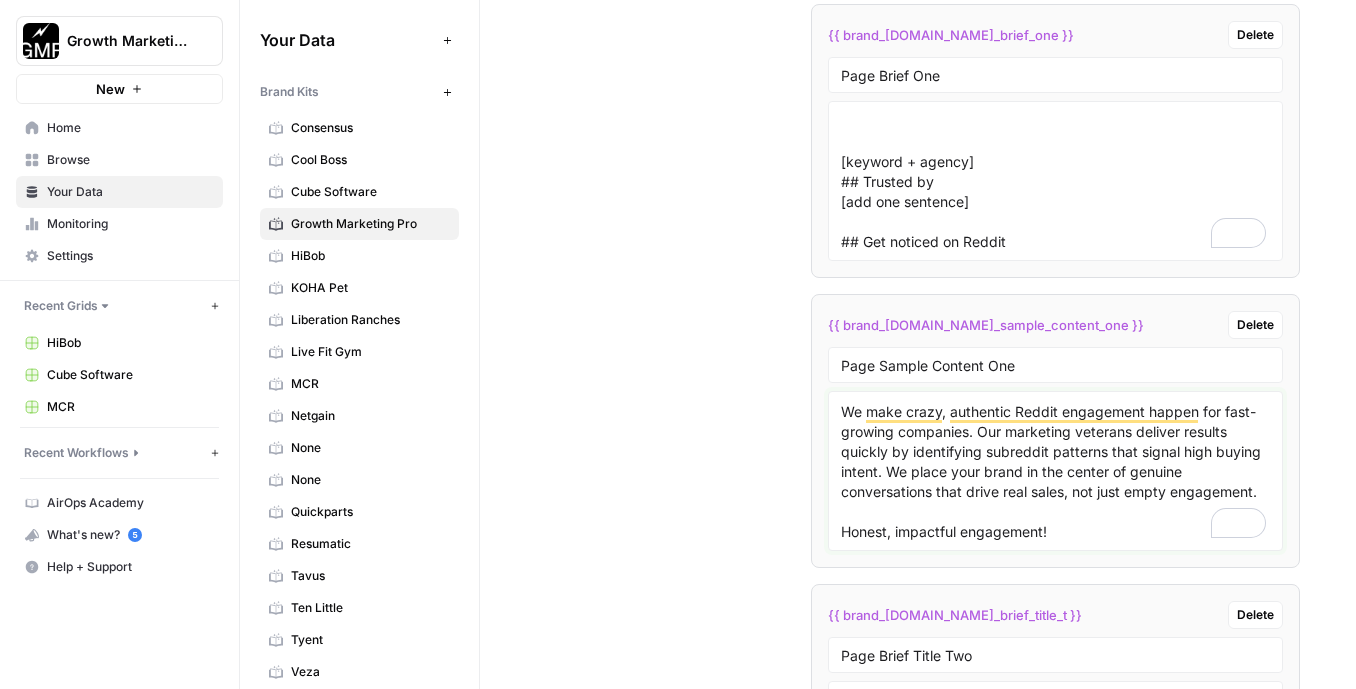 click on "# The #1 Reddit Marketing Agency for Organic and Paid Growth
Hundreds of millions of people trust Reddit for advice and recommendations. We help your brand fit right into these conversations organically—without the spammy look Redditors can’t stand. We also do Reddit Ads!
Reddit Agency
## Trusted by
We make Reddit growth happen for fast-growing companies.
## Get noticed on Reddit
We make crazy, authentic Reddit engagement happen for fast-growing companies. Our marketing veterans deliver results quickly by identifying subreddit patterns that signal high buying intent. We place your brand in the center of genuine conversations that drive real sales, not just empty engagement.
Honest, impactful engagement!" at bounding box center (1055, 471) 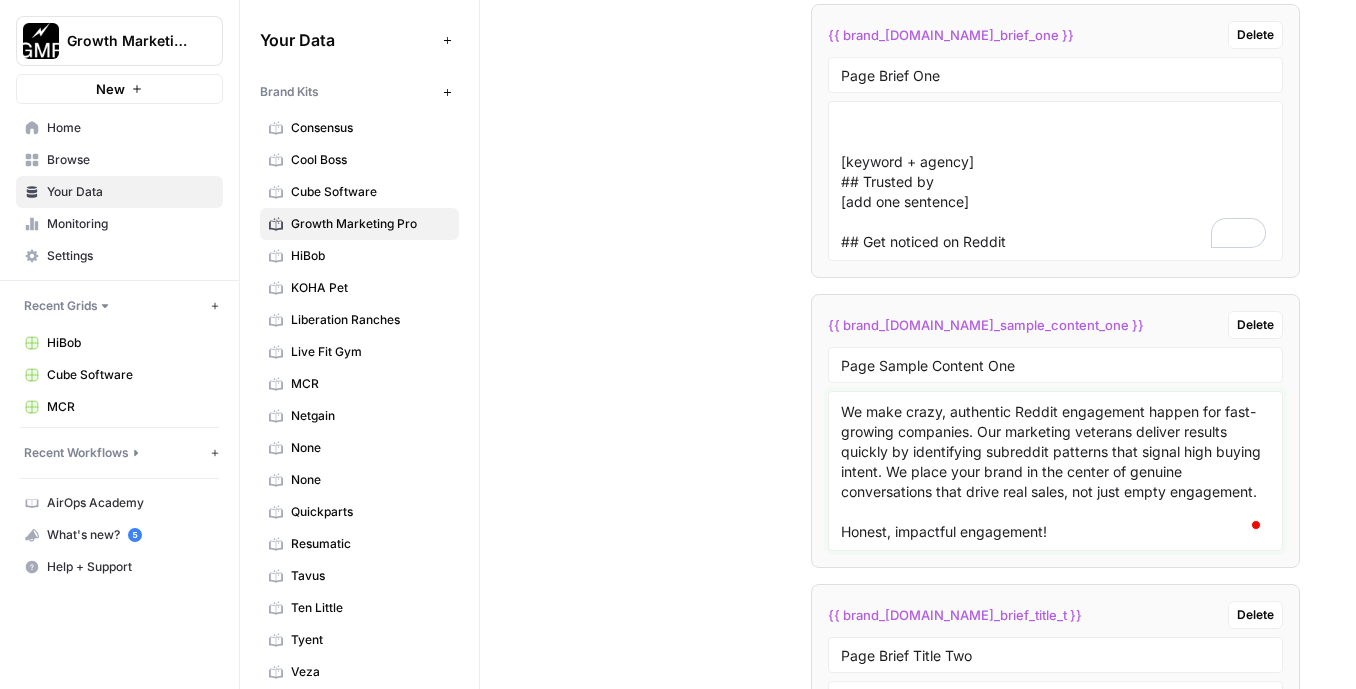paste on "Experienced Reddit marketing agency here to help you reach target audience fast
Does this sound like you?
You have a great product your customers love
But you can’t find enough customers profitably to hit scale.
Or, maybe you’ve got a reputation problem on Reddit.
Or, maybe SEO is less effective than it used to be because Reddit is taking up room in the SERP.
We get it. The internet is more competitive than ever. Google, Facebook, LinkedIn, and even “cheap” channels like affiliate marketing are expensive.
That’s where we come in. GMP is led by Reddit marketing specialists who work as an extension of your team to crack into high-intent communities for you. We monitor subreddit trends, user sentiment, and campaign performance so your brand drives the sales you need to scale." 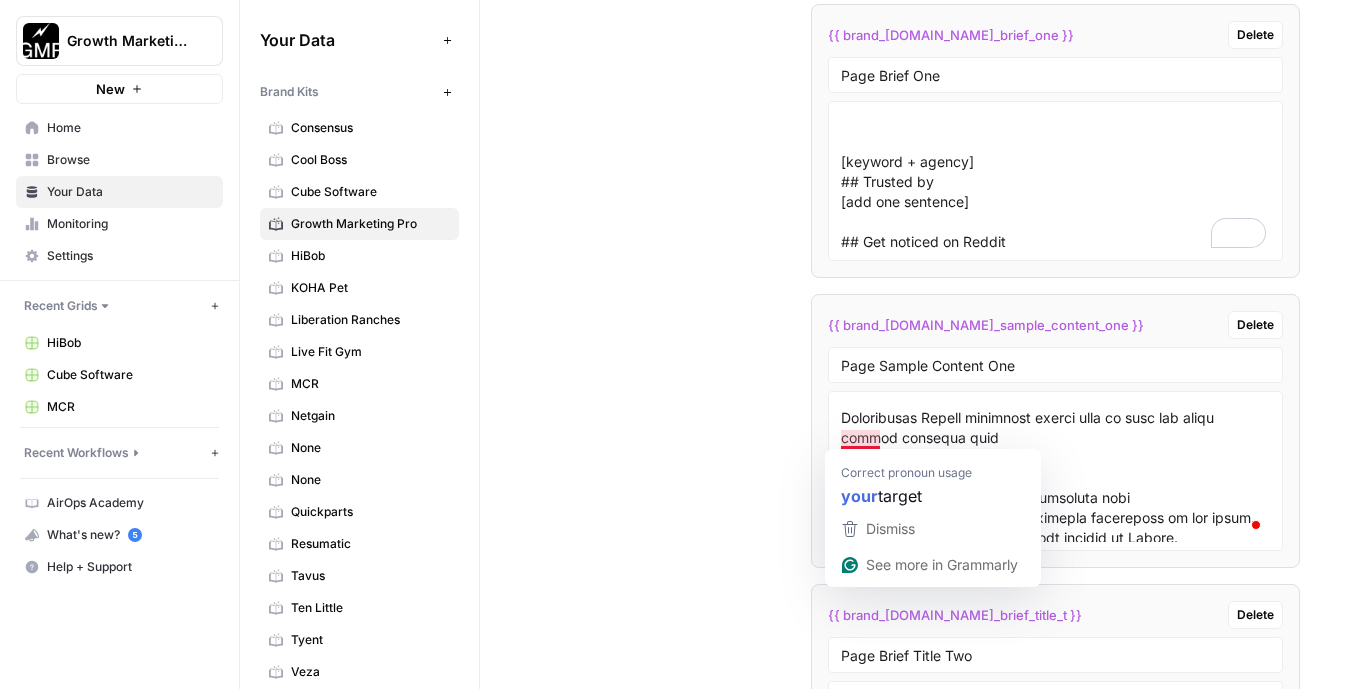 click at bounding box center (1055, 471) 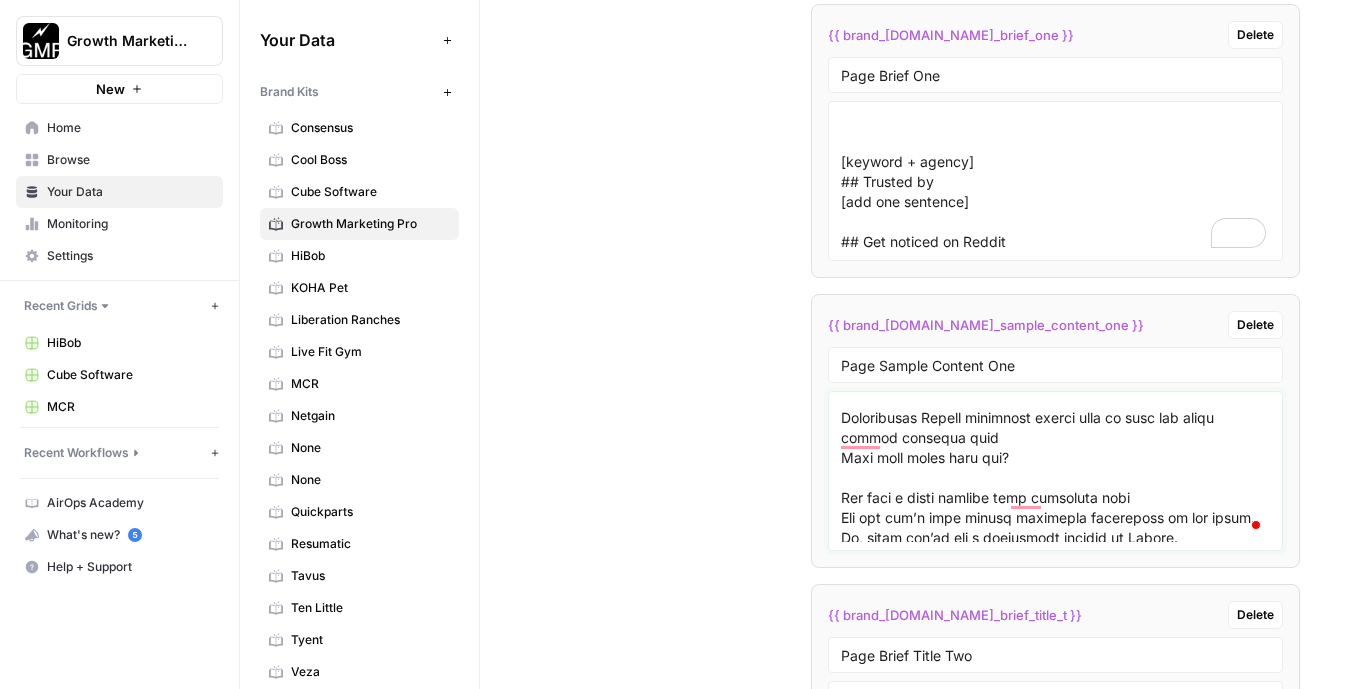 click at bounding box center [1055, 471] 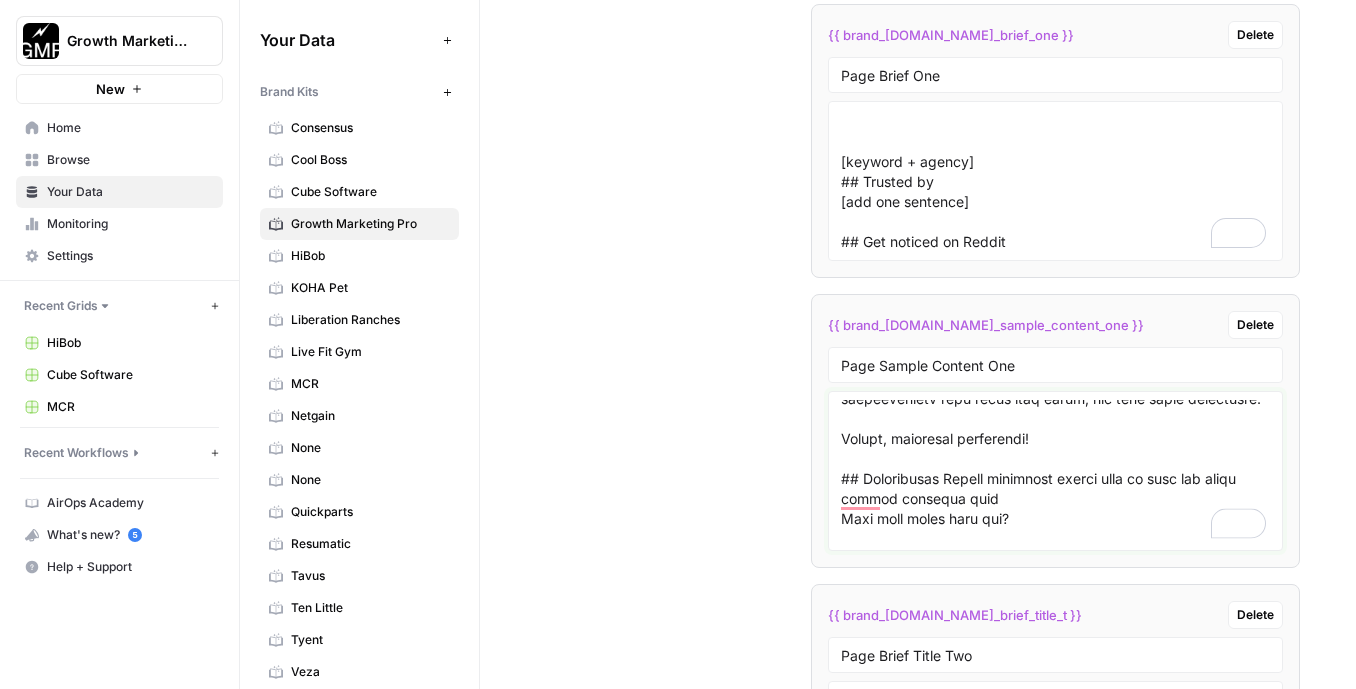 drag, startPoint x: 988, startPoint y: 492, endPoint x: 842, endPoint y: 474, distance: 147.10541 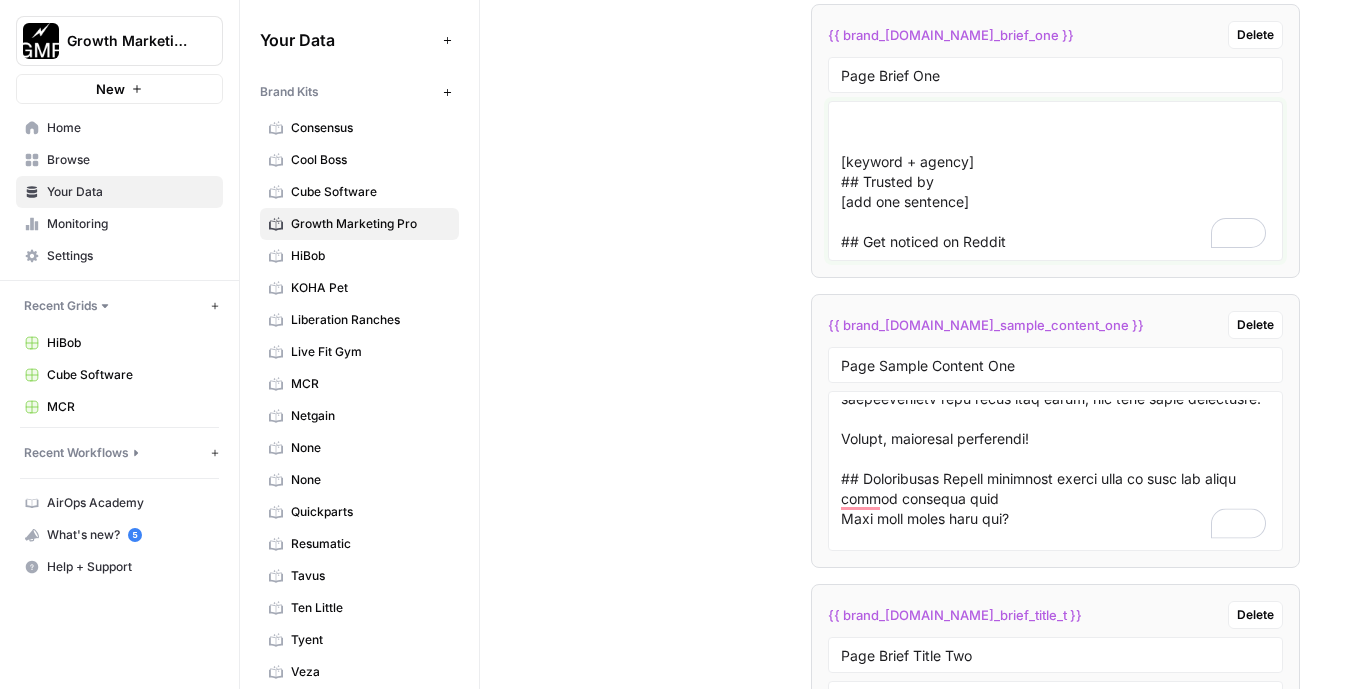 click on "# The #1 Reddit Marketing Agency for Organic and Paid Growth
[add two sentences]
[keyword + agency]
## Trusted by
[add one sentence]
## Get noticed on Reddit" at bounding box center [1055, 181] 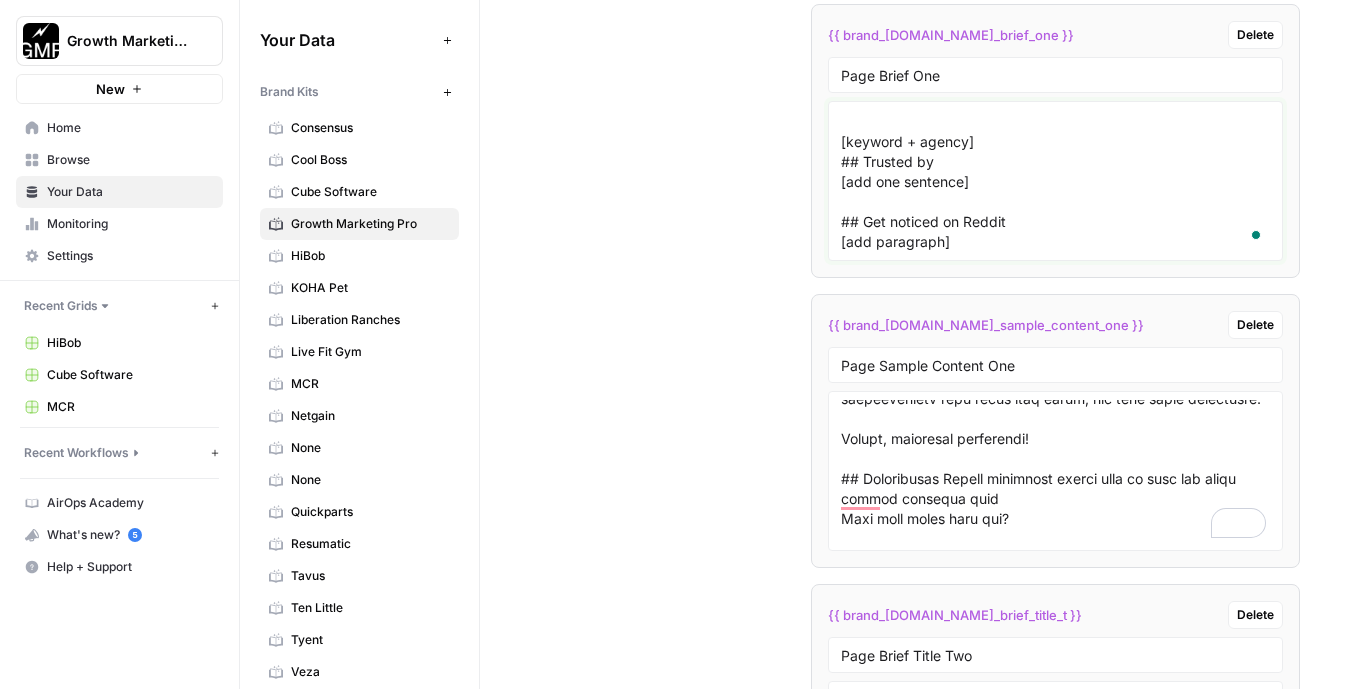 paste on "## Experienced Reddit marketing agency here to help you reach target audience fast" 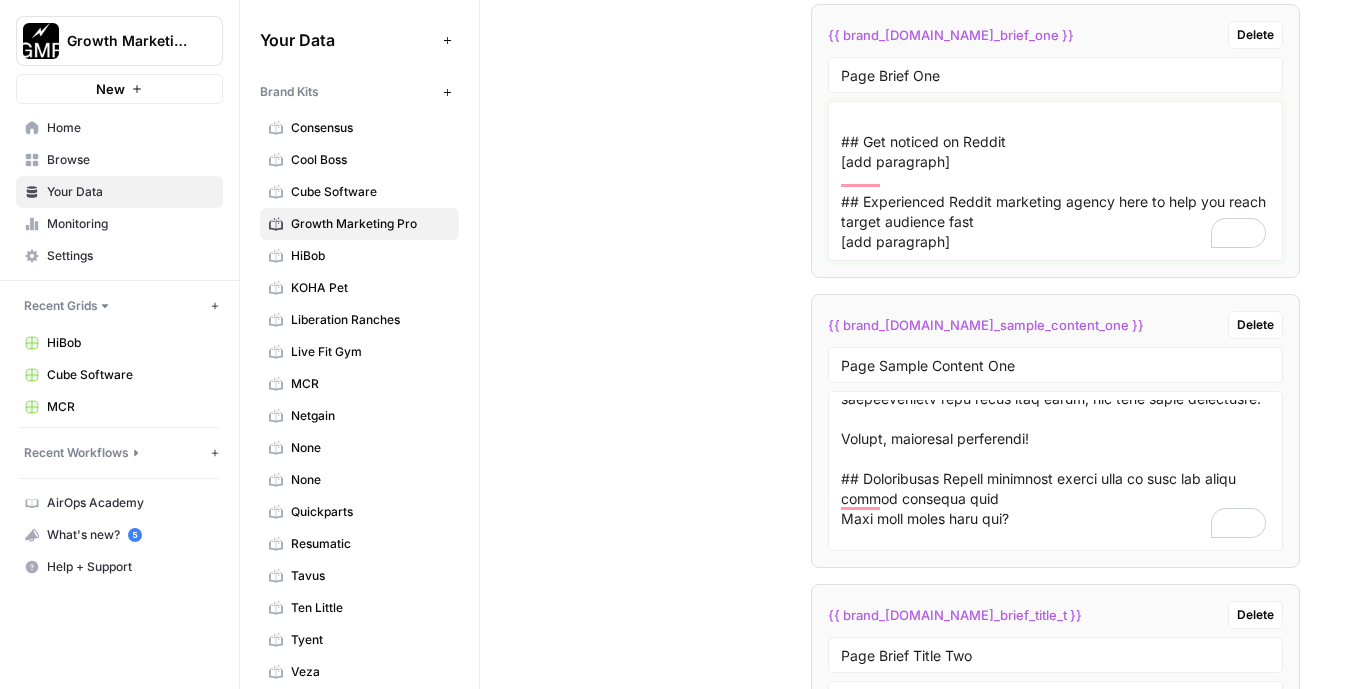 type on "# The #1 Reddit Marketing Agency for Organic and Paid Growth
[add two sentences]
[keyword + agency]
## Trusted by
[add one sentence]
## Get noticed on Reddit
[add paragraph]
## Experienced Reddit marketing agency here to help you reach target audience fast
[add paragraph]" 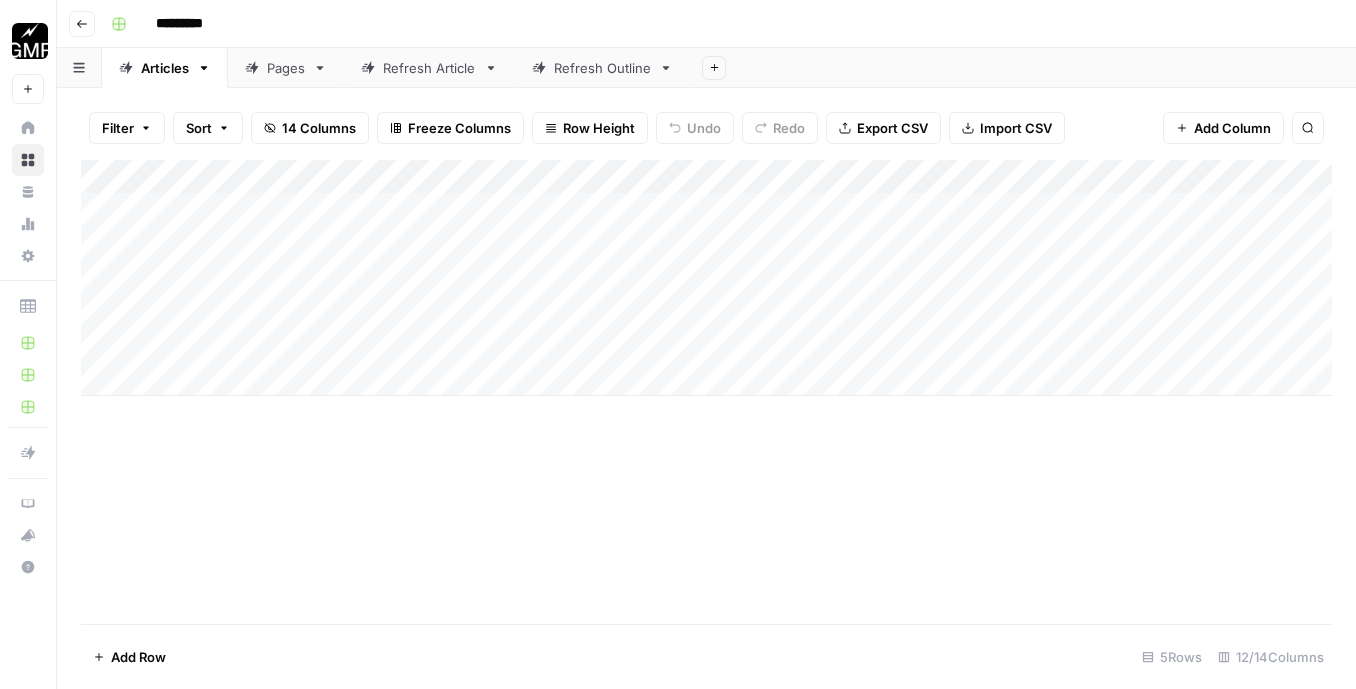 scroll, scrollTop: 0, scrollLeft: 0, axis: both 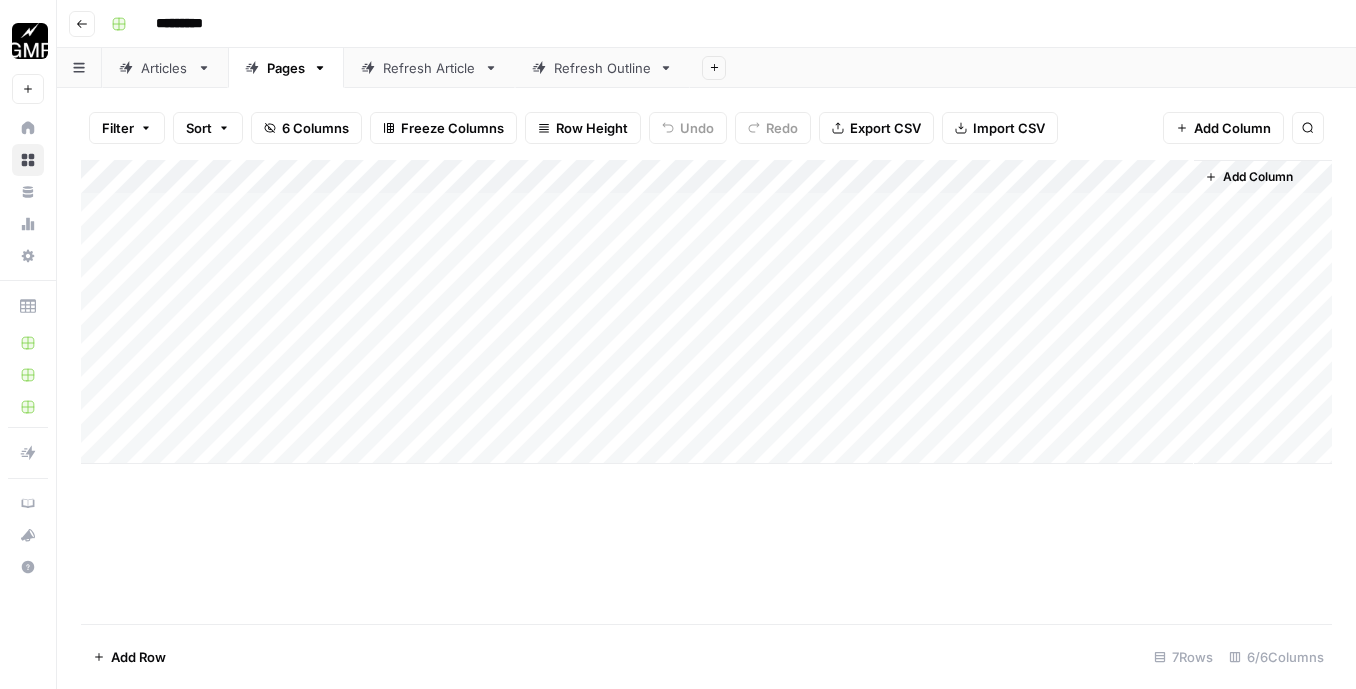 click on "Add Column" at bounding box center [706, 312] 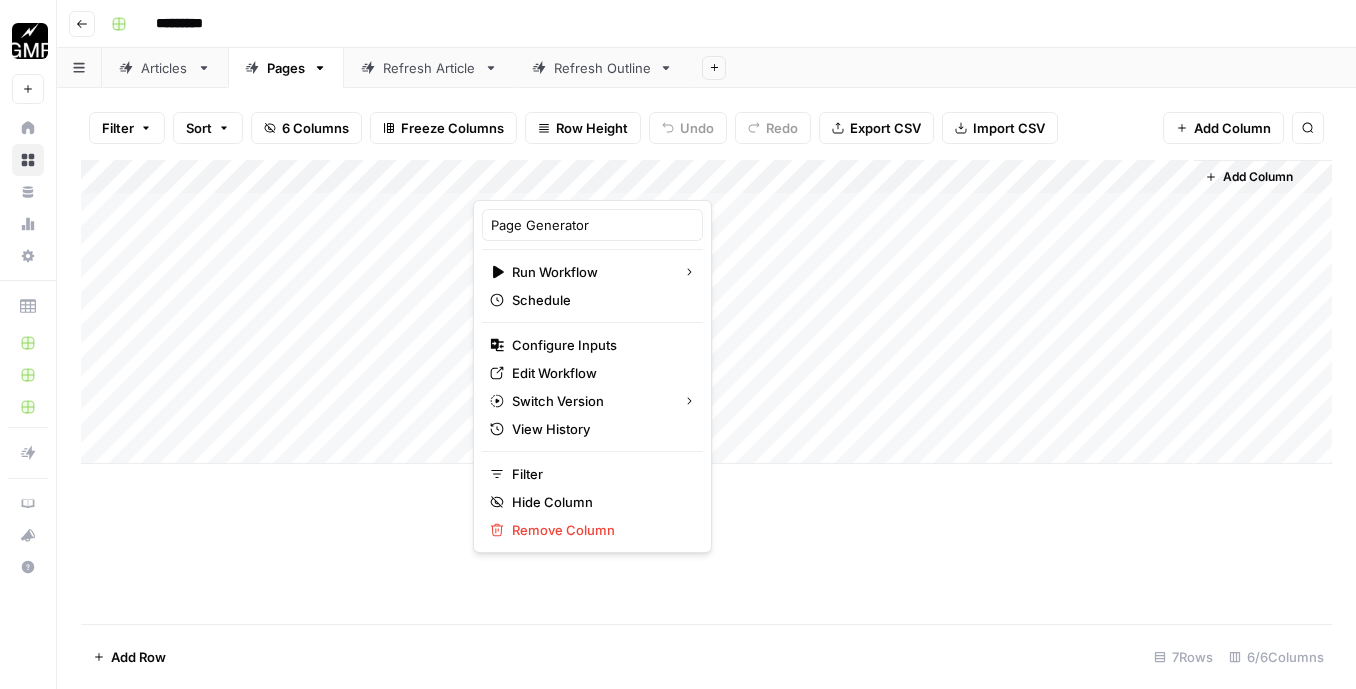 click on "Add Column" at bounding box center [706, 392] 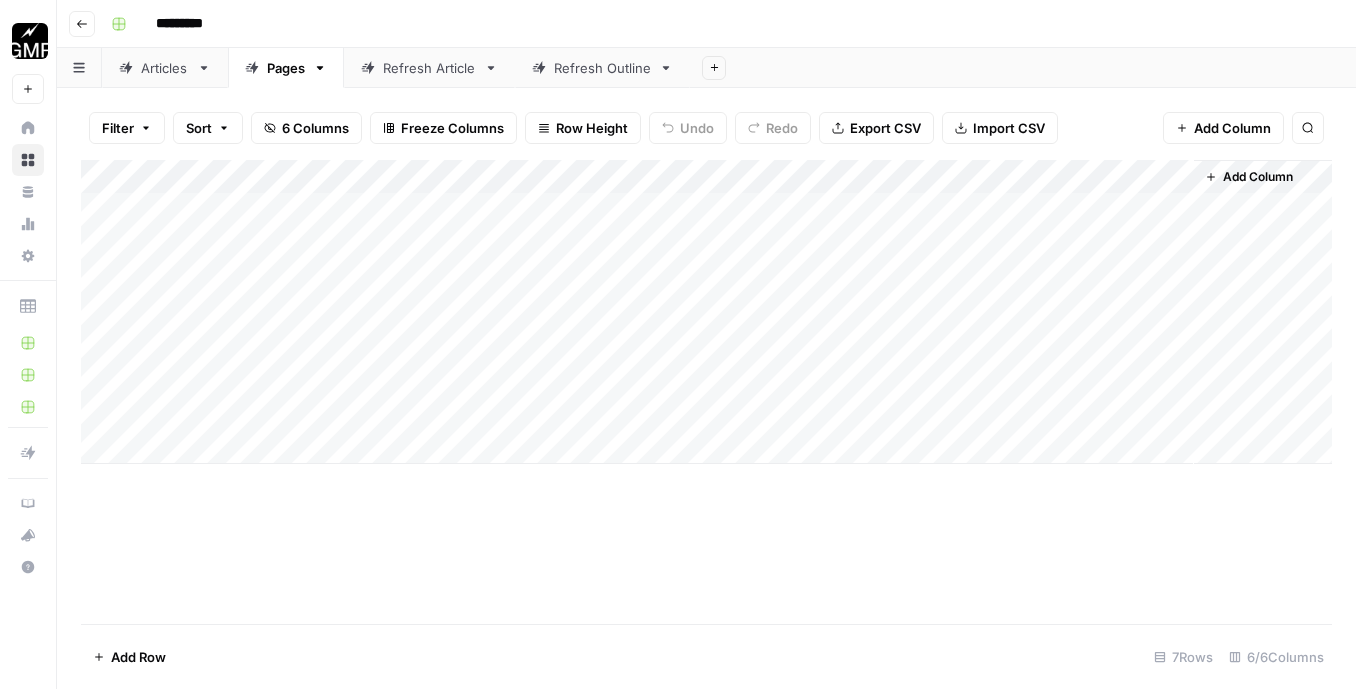 click on "Add Column" at bounding box center (706, 312) 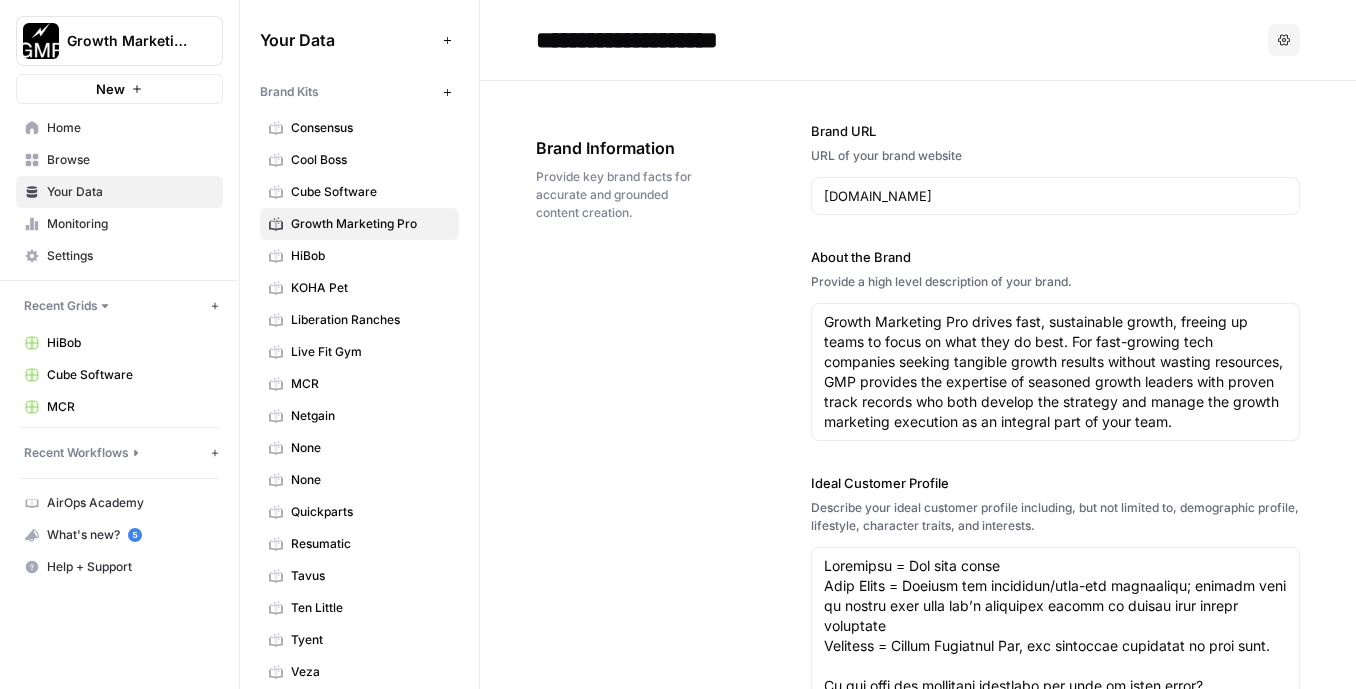 scroll, scrollTop: 0, scrollLeft: 0, axis: both 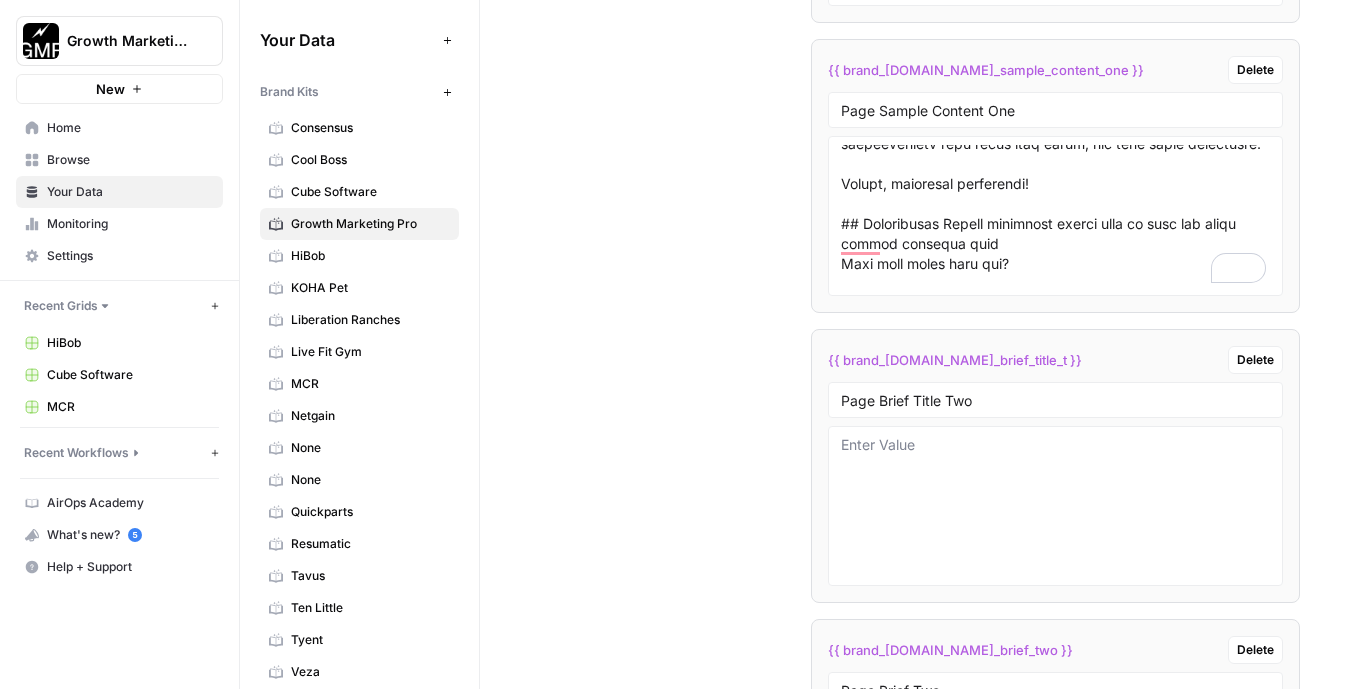 click at bounding box center [0, 0] 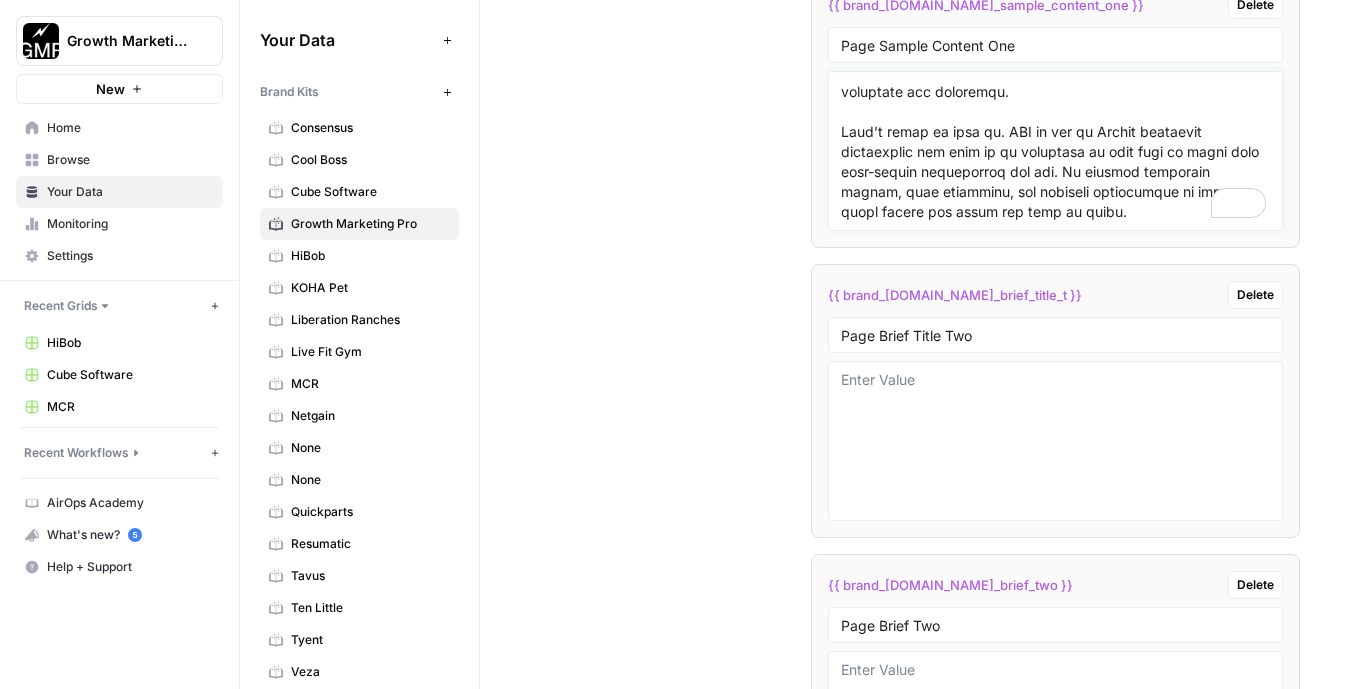 click at bounding box center [1055, 151] 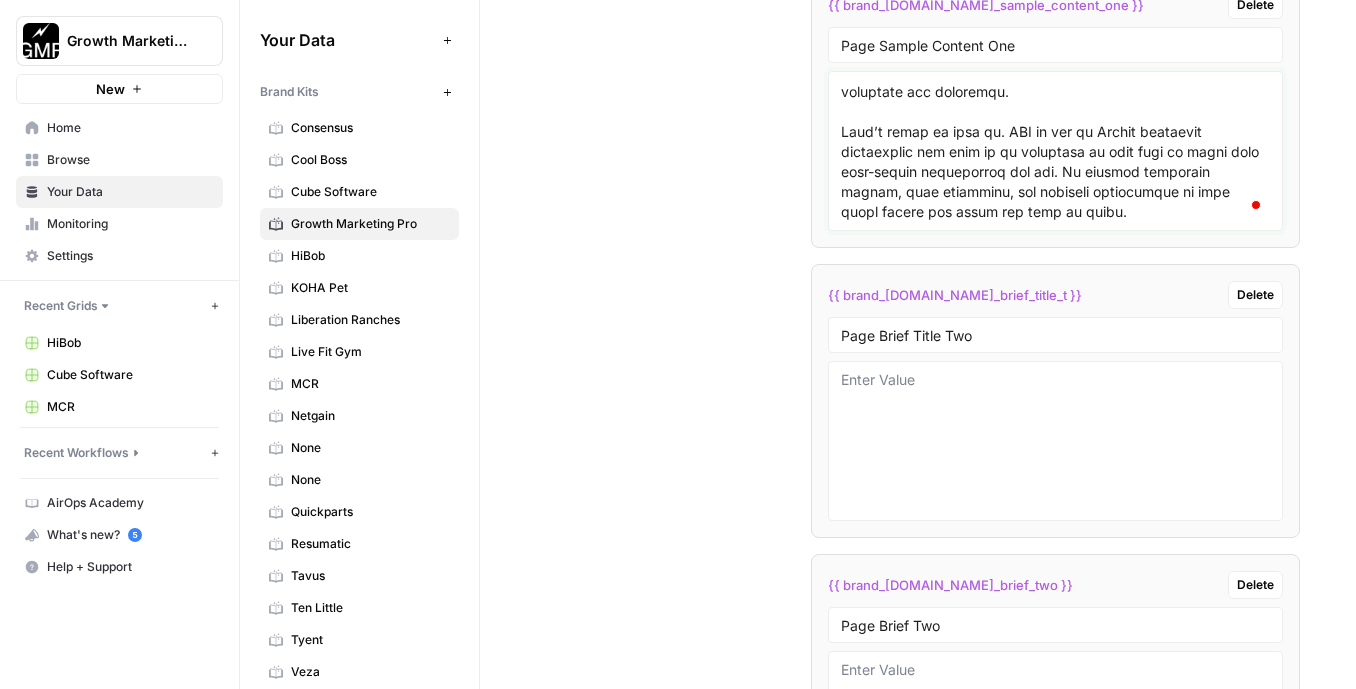 paste on "Fast-moving agency with precision targeting
Reach your target audience with GMP—the team that mastered digital marketing by working with billion-dollar brands you’ve heard of.
Identify and jump in with high-intent users in Subreddits that lead to conversions.
Skip the wasted effort of pouring marketing dollars into Subreddits that bring in vanity metrics like impressions, rather than sales.
Monitor Reddit trends to jump on quick-win and long-term opportunities.
Our process minimizes your involvement so you can focus on your core business without ever feeling the need to babysit us. Don’t worry—we keep you informed every step of the way, so you always know where your marketing dollars are going." 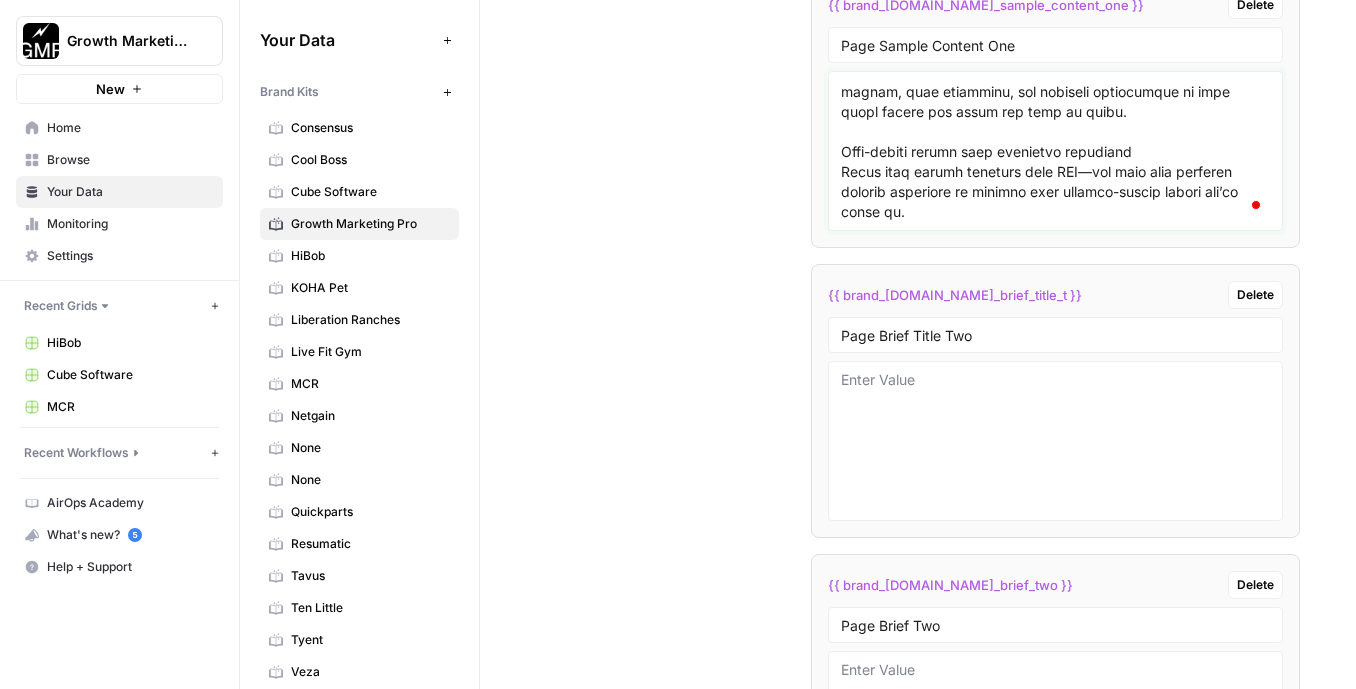 click at bounding box center (1055, 151) 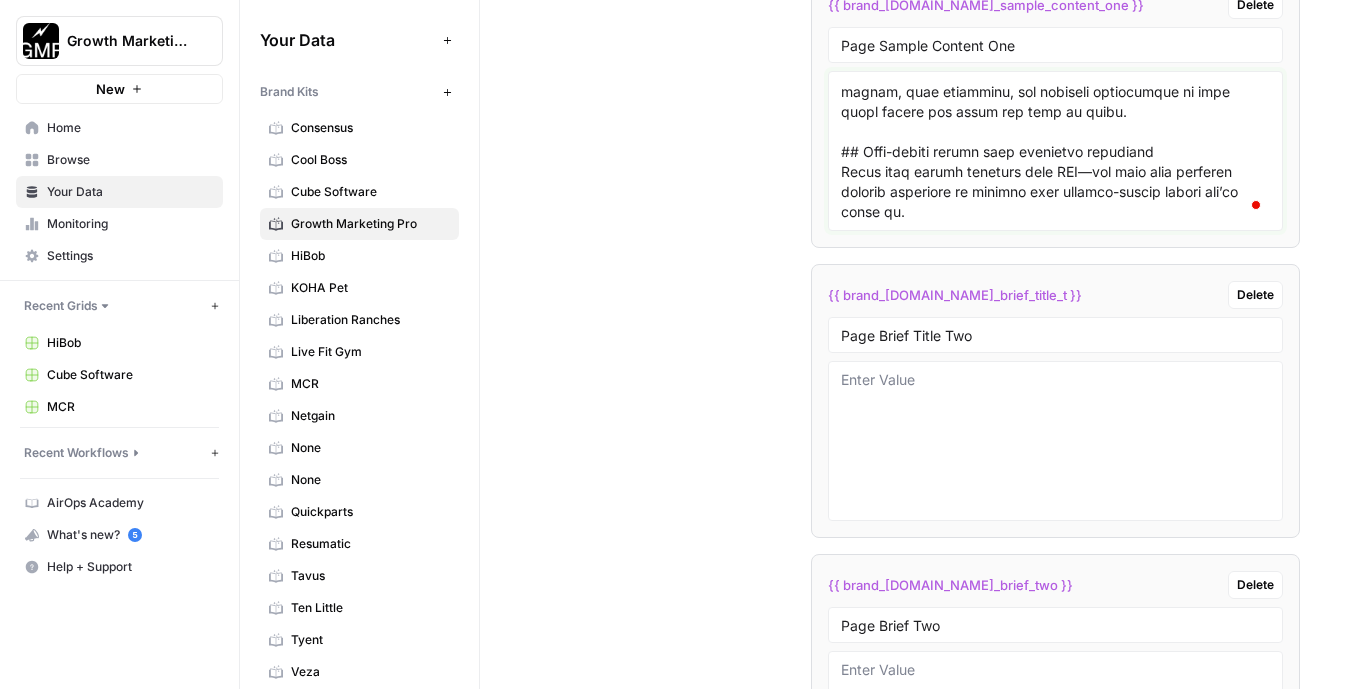 drag, startPoint x: 1172, startPoint y: 151, endPoint x: 842, endPoint y: 151, distance: 330 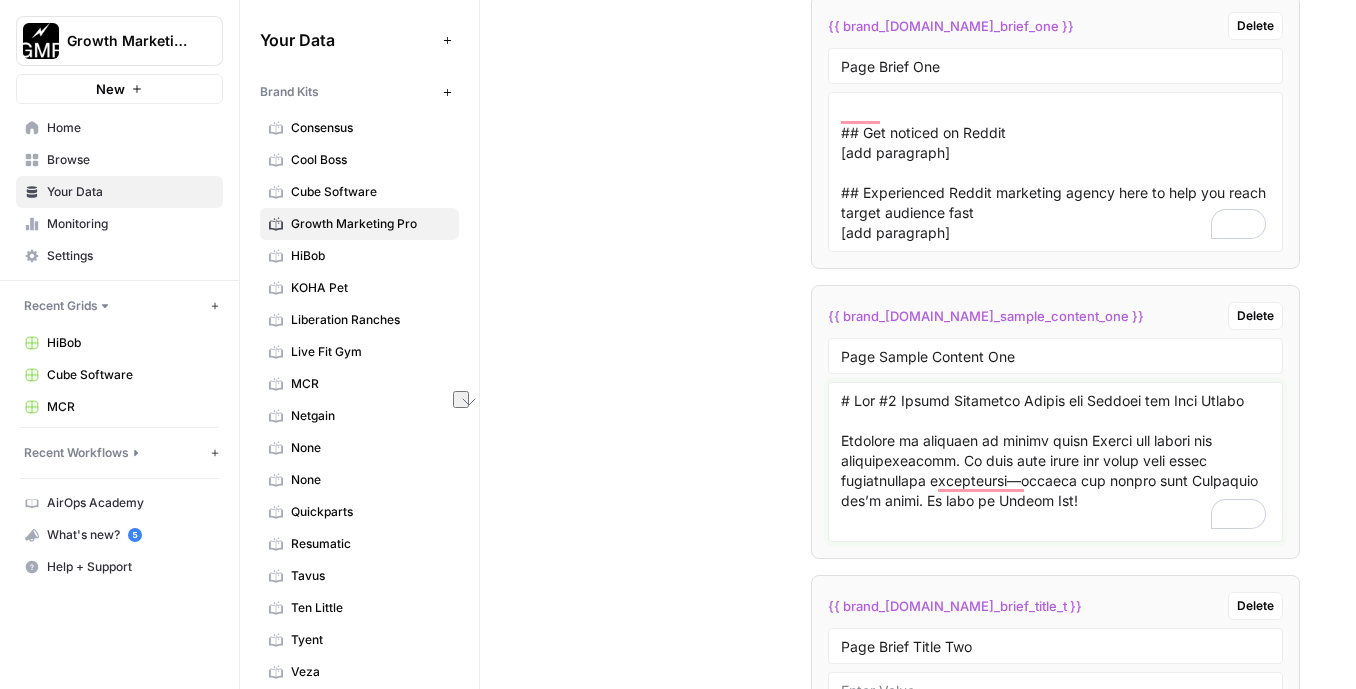 type on "# The #1 Reddit Marketing Agency for Organic and Paid Growth
Hundreds of millions of people trust Reddit for advice and recommendations. We help your brand fit right into these conversations organically—without the spammy look Redditors can’t stand. We also do Reddit Ads!
Reddit Agency
## Trusted by
We make Reddit growth happen for fast-growing companies.
## Get noticed on Reddit
We make crazy, authentic Reddit engagement happen for fast-growing companies. Our marketing veterans deliver results quickly by identifying subreddit patterns that signal high buying intent. We place your brand in the center of genuine conversations that drive real sales, not just empty engagement.
Honest, impactful engagement!
## Experienced Reddit marketing agency here to help you reach target audience fast
Does this sound like you?
You have a great product your customers love
But you can’t find enough customers profitably to hit scale.
Or, maybe you’ve got a reputation problem on Reddit.
Or, maybe SEO is less effective t..." 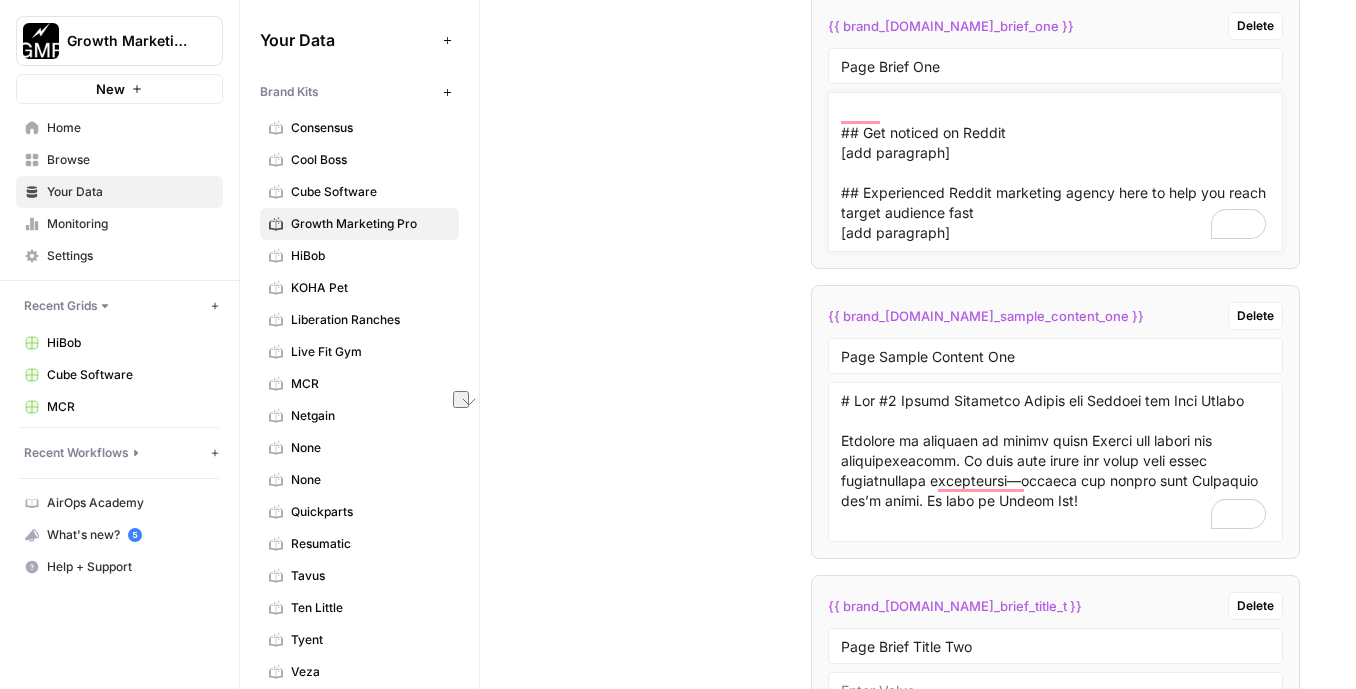 click on "# The #1 Reddit Marketing Agency for Organic and Paid Growth
[add two sentences]
[keyword + agency]
## Trusted by
[add one sentence]
## Get noticed on Reddit
[add paragraph]
## Experienced Reddit marketing agency here to help you reach target audience fast
[add paragraph]" at bounding box center [1055, 172] 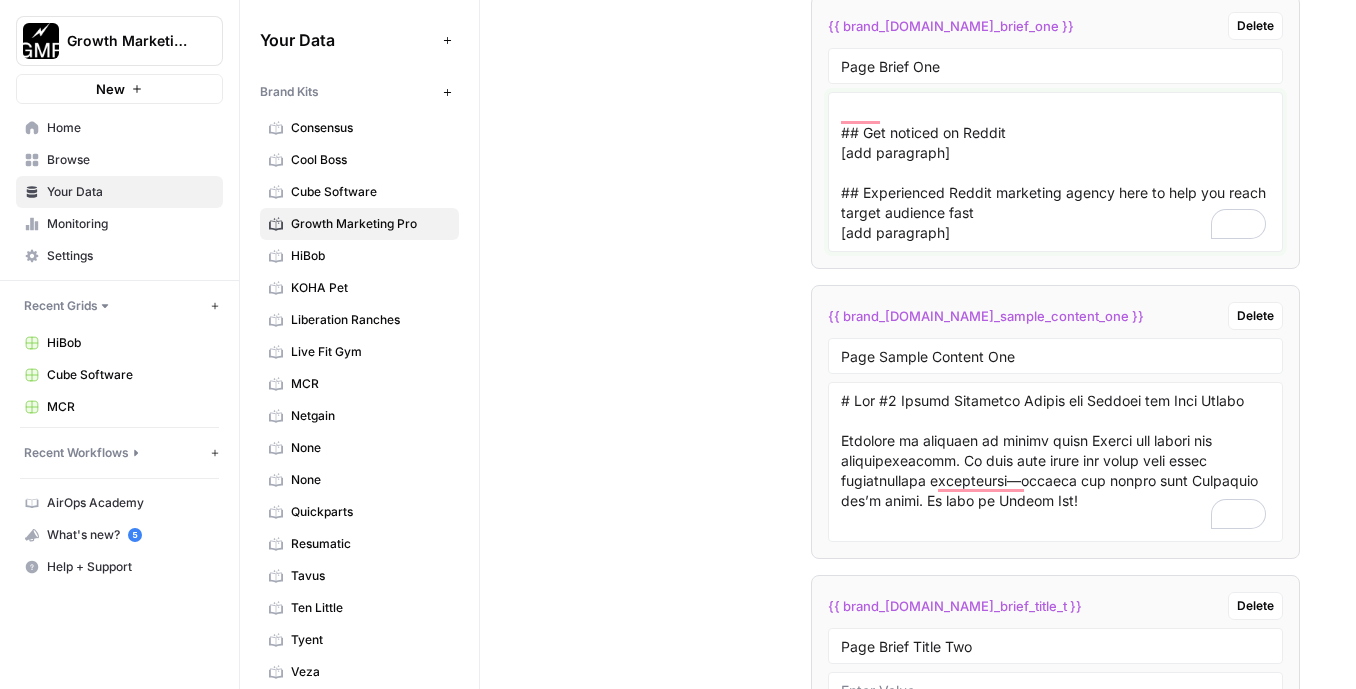 paste on "## Fast-moving agency with precision targeting" 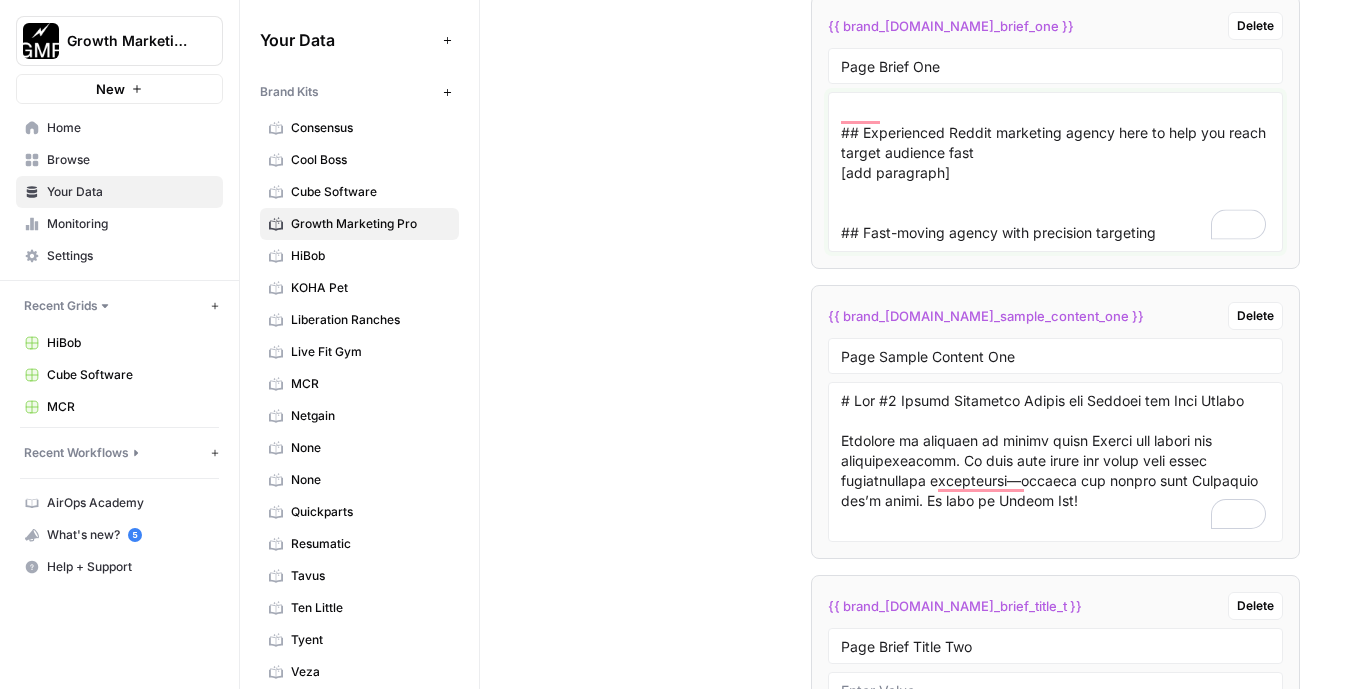 click on "# The #1 Reddit Marketing Agency for Organic and Paid Growth
[add two sentences]
[keyword + agency]
## Trusted by
[add one sentence]
## Get noticed on Reddit
[add paragraph]
## Experienced Reddit marketing agency here to help you reach target audience fast
[add paragraph]
## Fast-moving agency with precision targeting" at bounding box center (1055, 172) 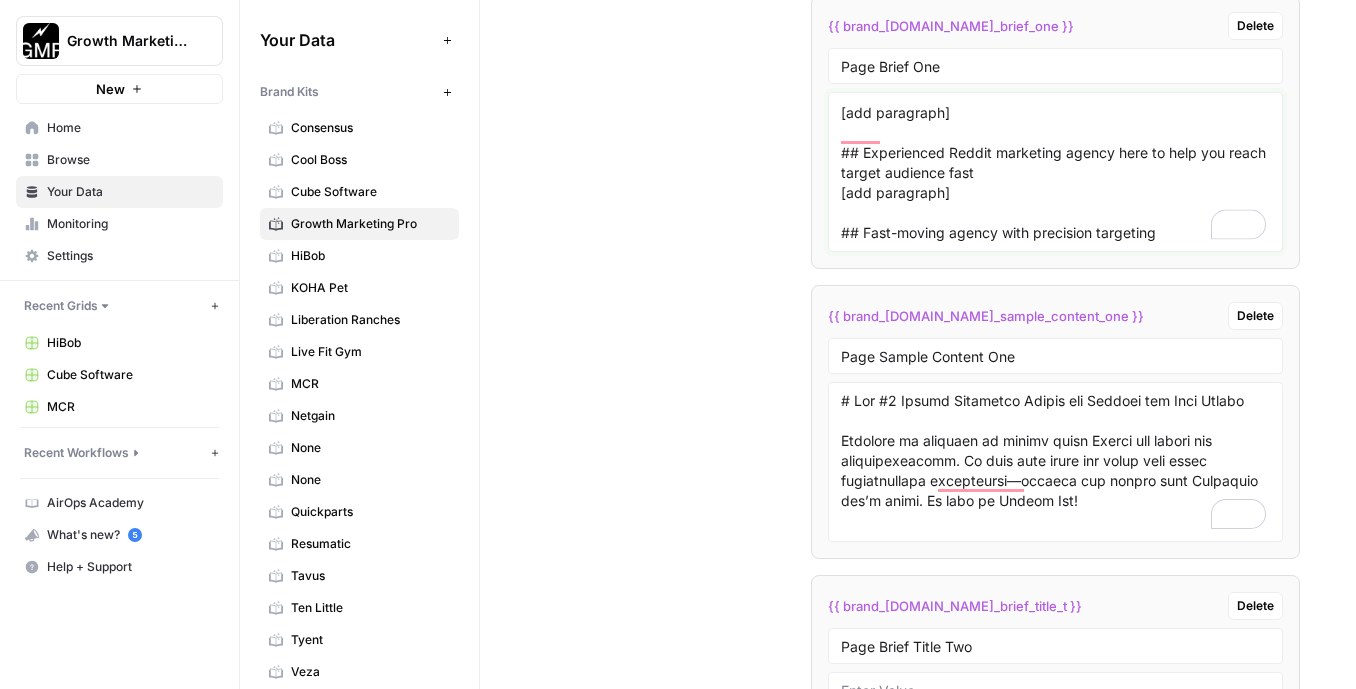 drag, startPoint x: 953, startPoint y: 162, endPoint x: 843, endPoint y: 161, distance: 110.00455 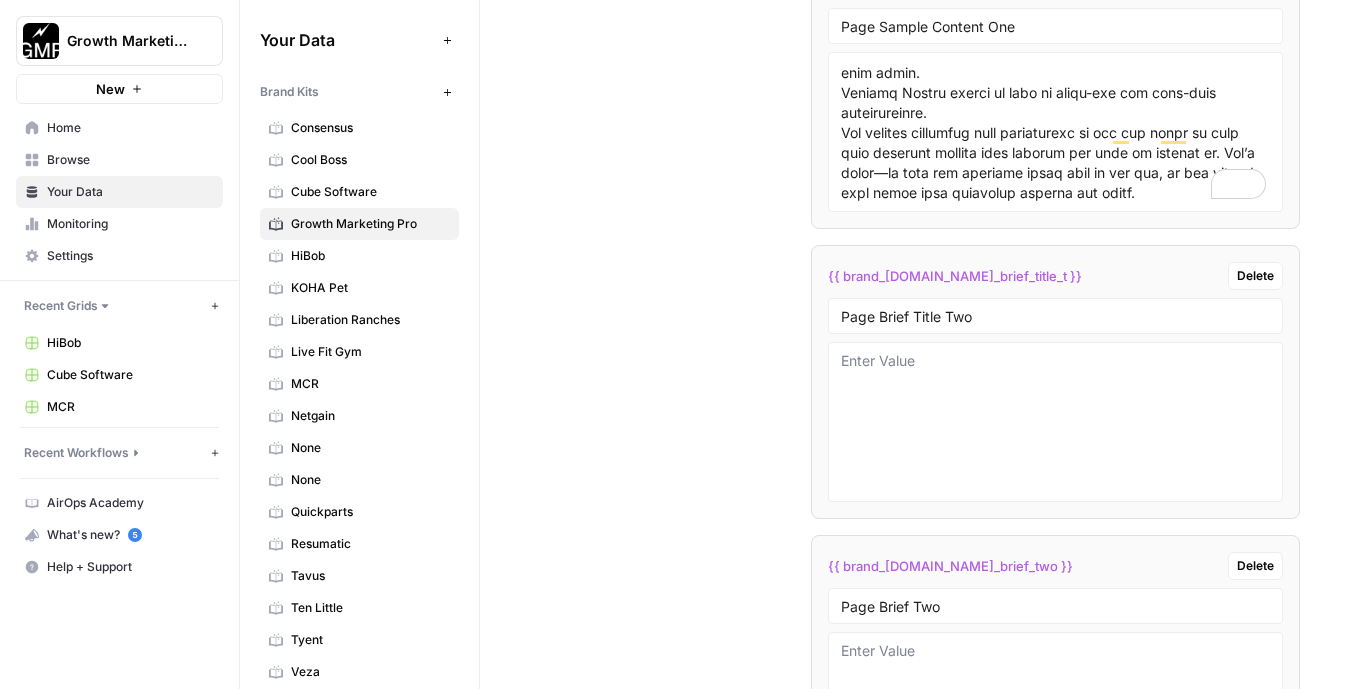 type on "# The #1 Reddit Marketing Agency for Organic and Paid Growth
[add two sentences]
[keyword + agency]
## Trusted by
[add one sentence]
## Get noticed on Reddit
[add paragraph]
## Experienced Reddit marketing agency here to help you reach target audience fast
[add paragraph]
## Fast-moving agency with precision targeting
[add paragraph]" 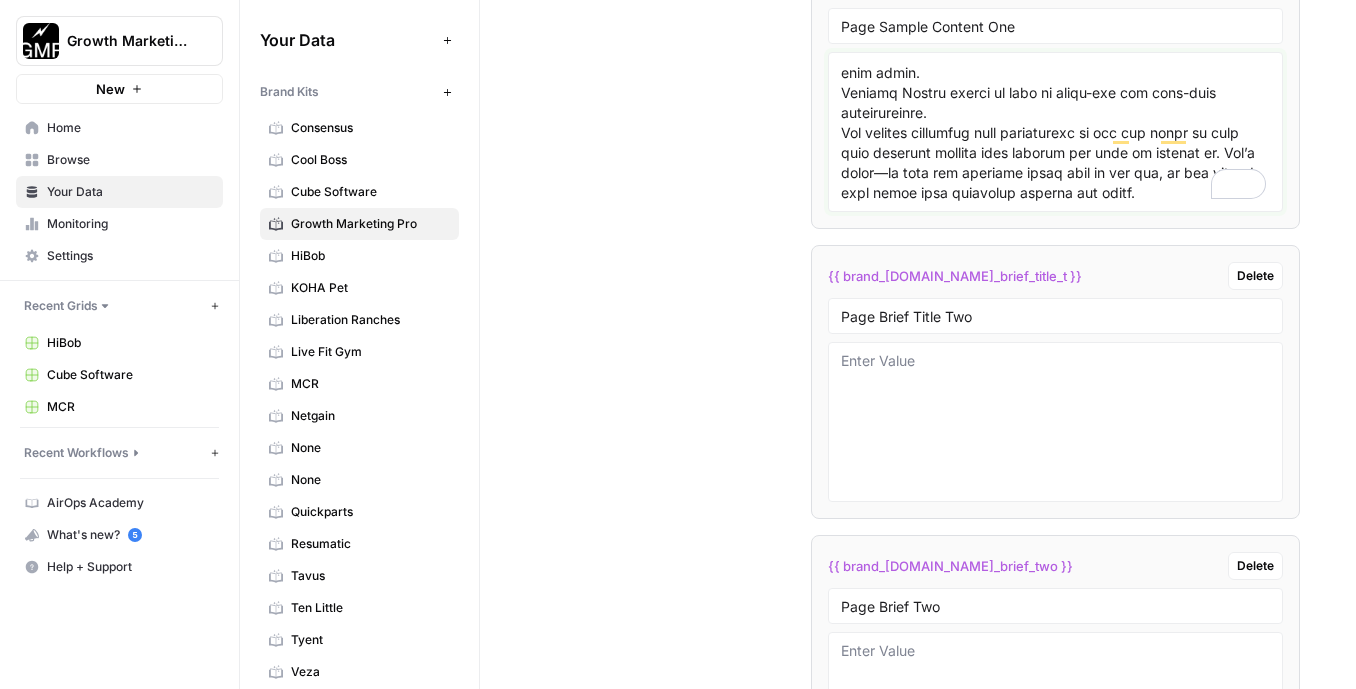 click at bounding box center (1055, 132) 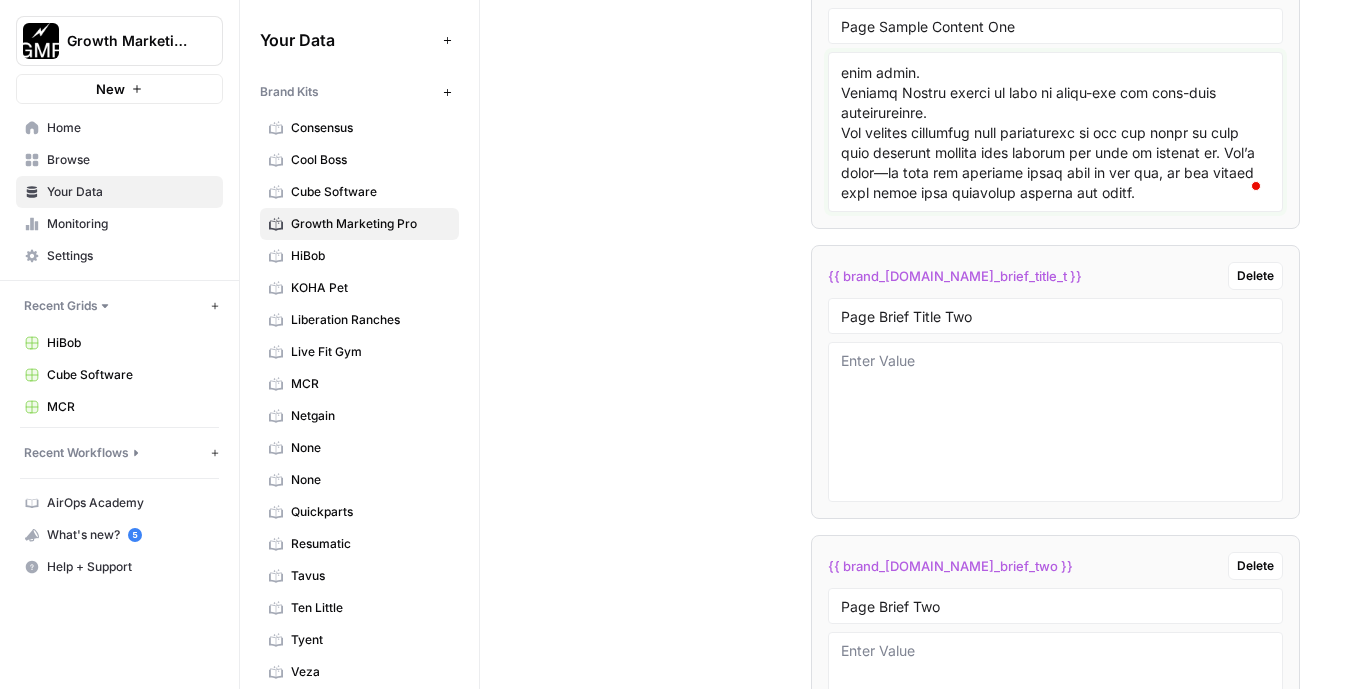 paste on "We’re constantly working to keep you top of mind on Reddit
Have you worked with an agency that takes a month to put a strategy together?
Yea, us too. Not fun.
In almost every case we’re executing by week 2 of our engagements — because that’s what you’re paying us for.
Want to grow your Reddit presence?" 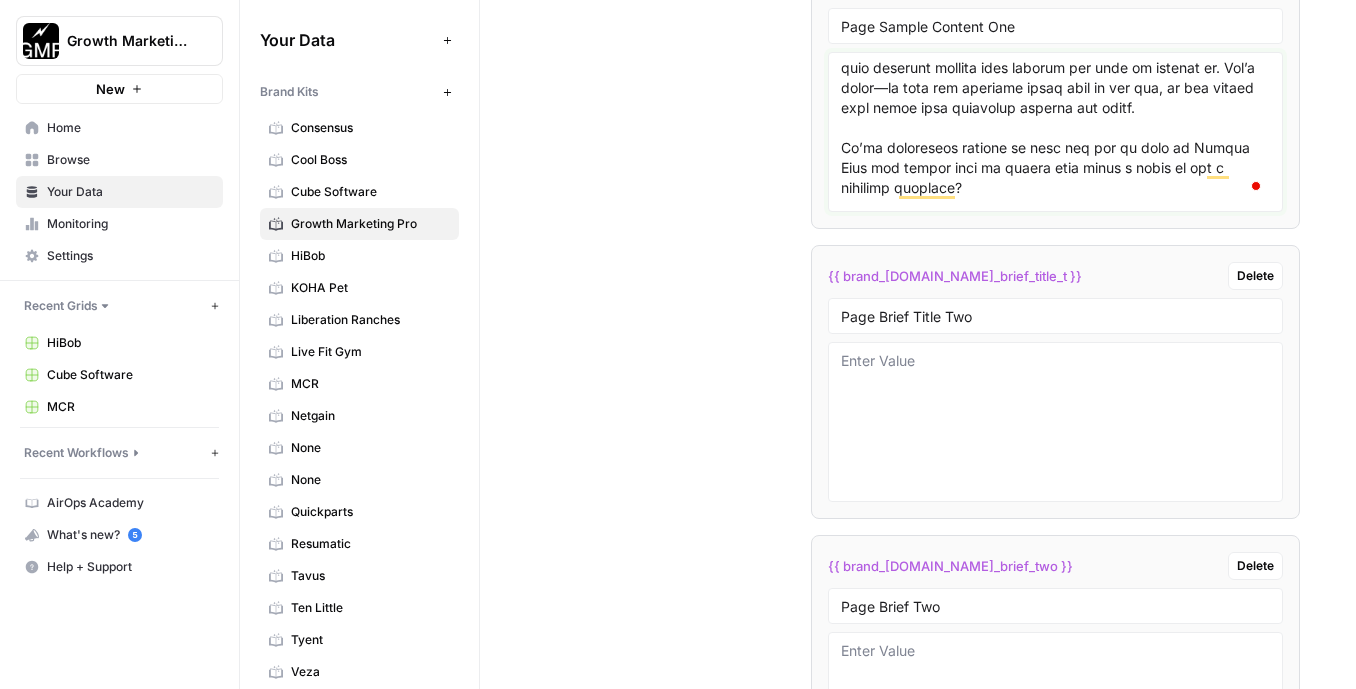 click at bounding box center [1055, 132] 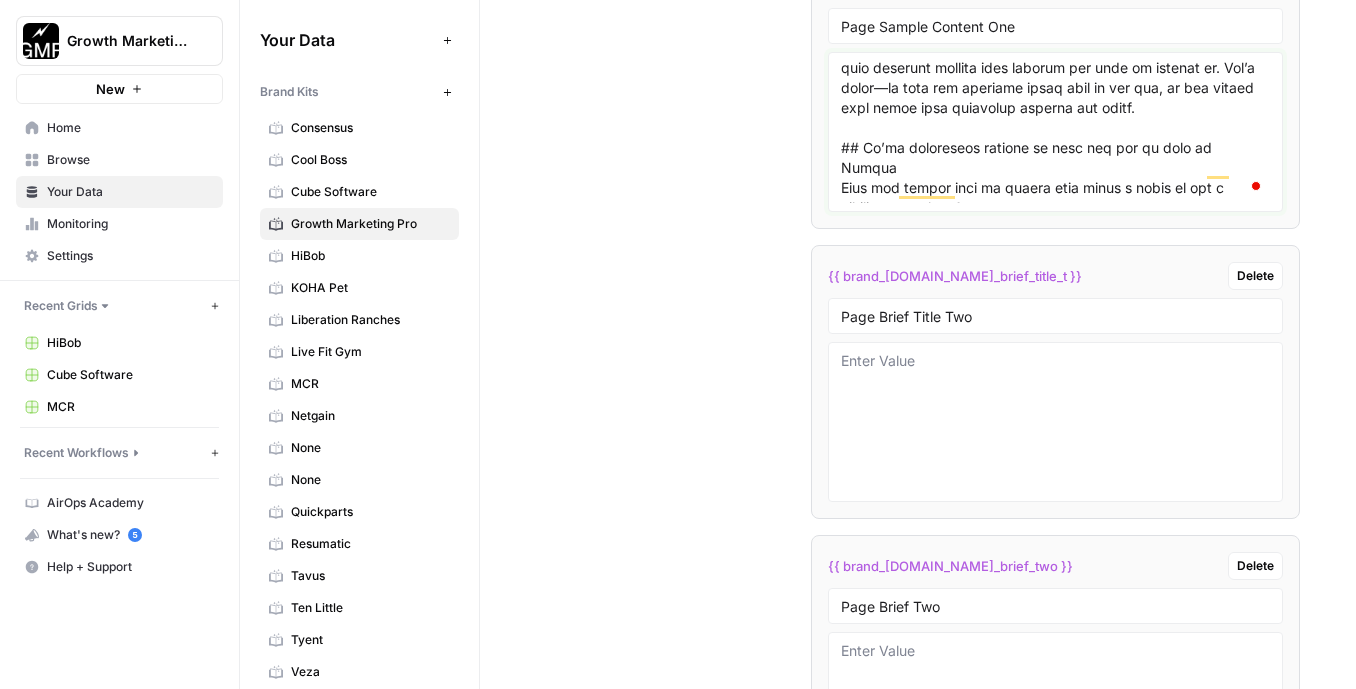 drag, startPoint x: 1263, startPoint y: 142, endPoint x: 839, endPoint y: 144, distance: 424.00473 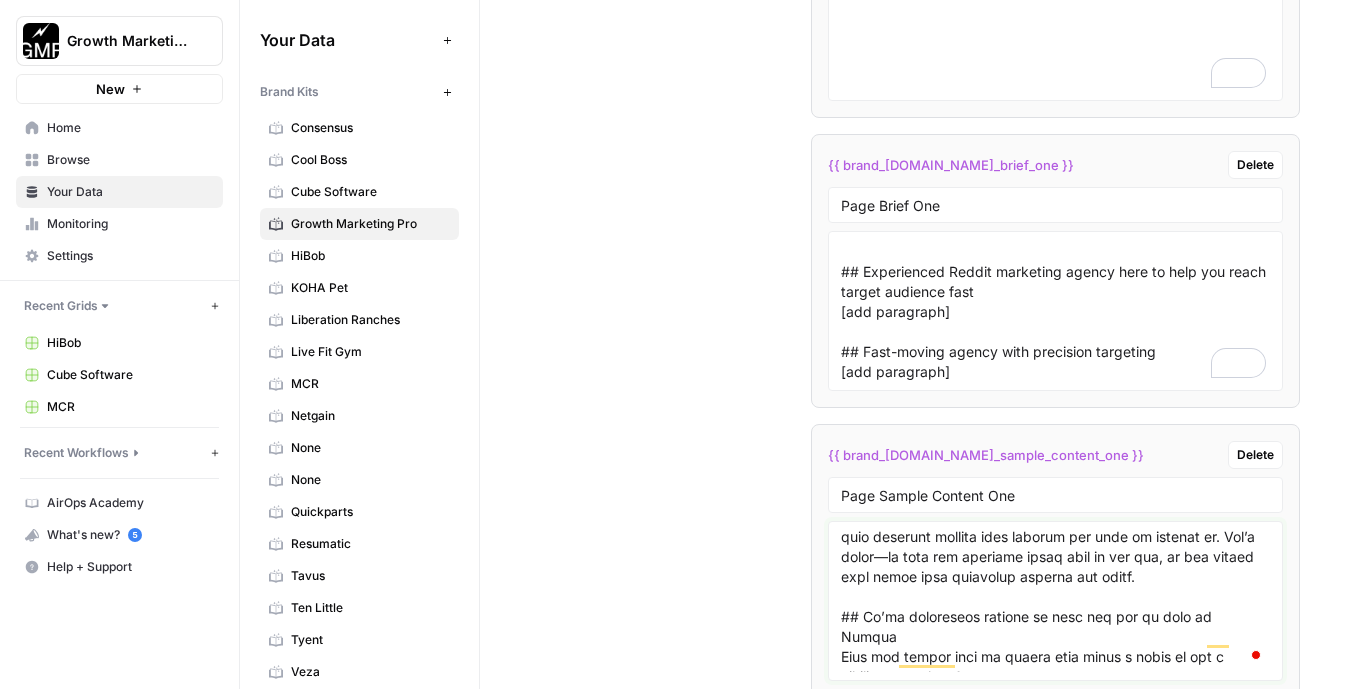 type on "# The #1 Reddit Marketing Agency for Organic and Paid Growth
Hundreds of millions of people trust Reddit for advice and recommendations. We help your brand fit right into these conversations organically—without the spammy look Redditors can’t stand. We also do Reddit Ads!
Reddit Agency
## Trusted by
We make Reddit growth happen for fast-growing companies.
## Get noticed on Reddit
We make crazy, authentic Reddit engagement happen for fast-growing companies. Our marketing veterans deliver results quickly by identifying subreddit patterns that signal high buying intent. We place your brand in the center of genuine conversations that drive real sales, not just empty engagement.
Honest, impactful engagement!
## Experienced Reddit marketing agency here to help you reach target audience fast
Does this sound like you?
You have a great product your customers love
But you can’t find enough customers profitably to hit scale.
Or, maybe you’ve got a reputation problem on Reddit.
Or, maybe SEO is less effective t..." 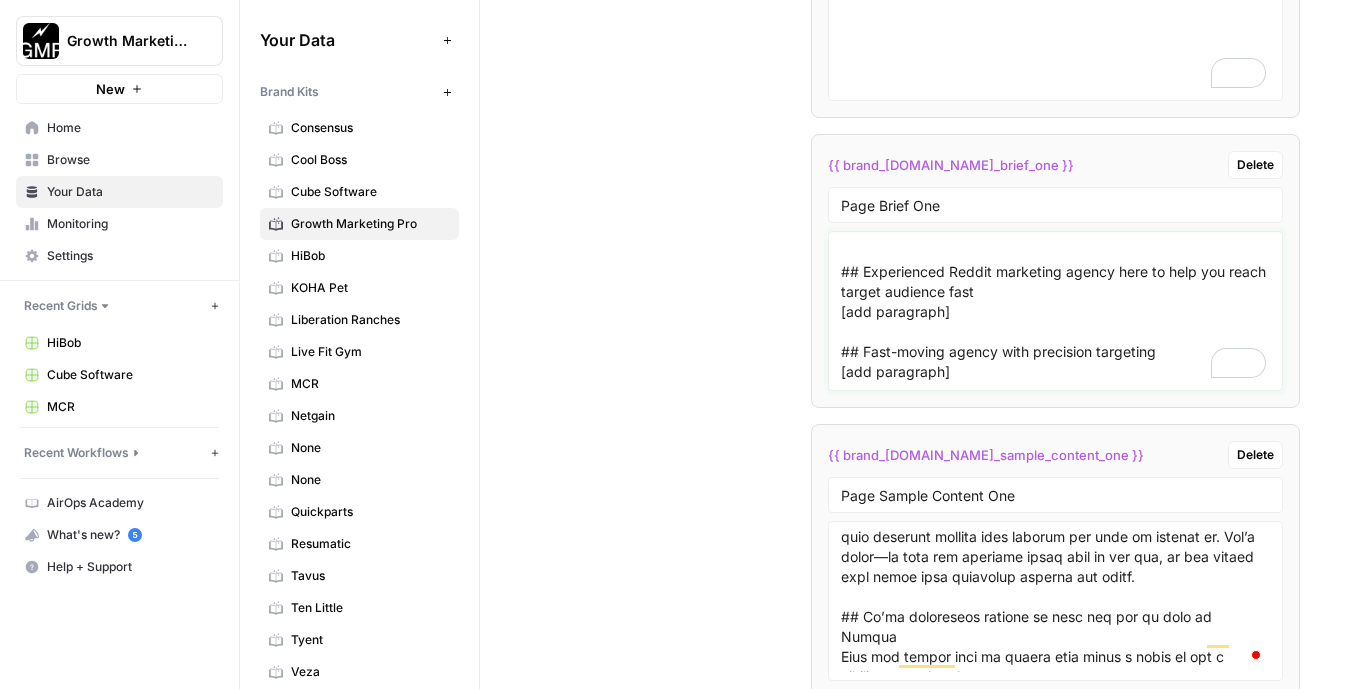 click on "# The #1 Reddit Marketing Agency for Organic and Paid Growth
[add two sentences]
[keyword + agency]
## Trusted by
[add one sentence]
## Get noticed on Reddit
[add paragraph]
## Experienced Reddit marketing agency here to help you reach target audience fast
[add paragraph]
## Fast-moving agency with precision targeting
[add paragraph]" at bounding box center (1055, 311) 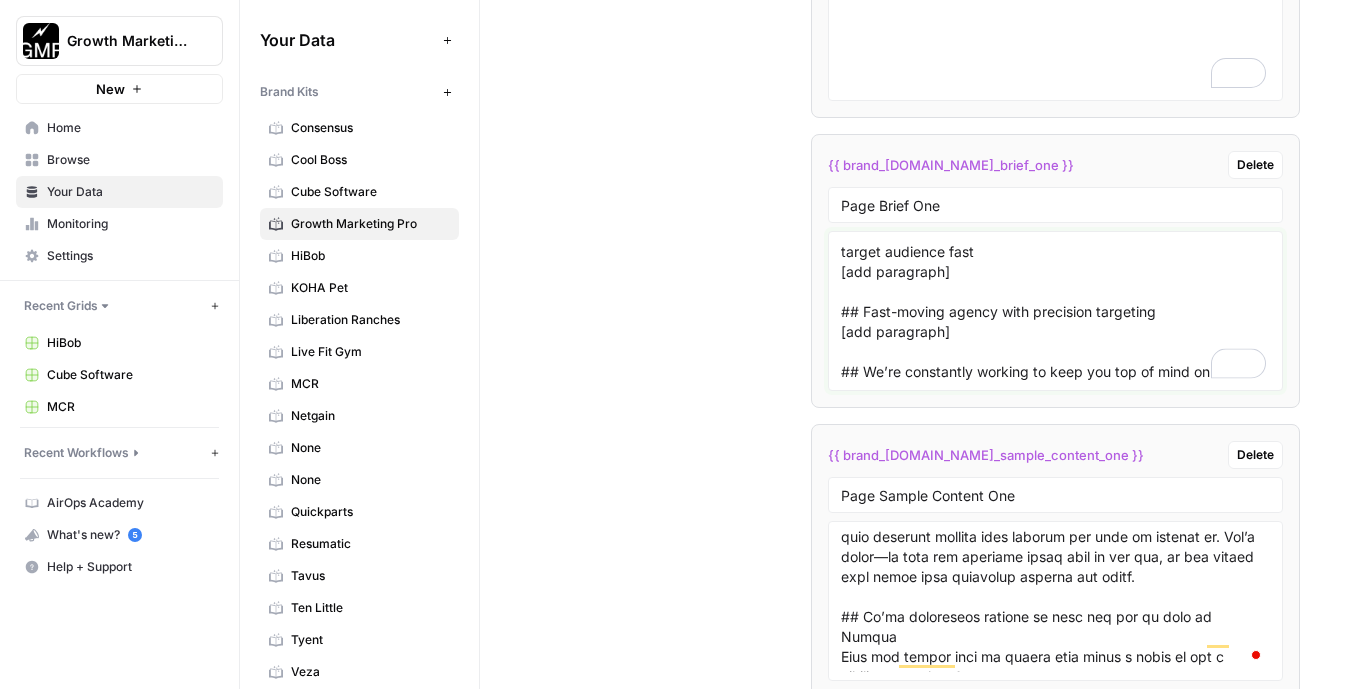 drag, startPoint x: 963, startPoint y: 291, endPoint x: 841, endPoint y: 291, distance: 122 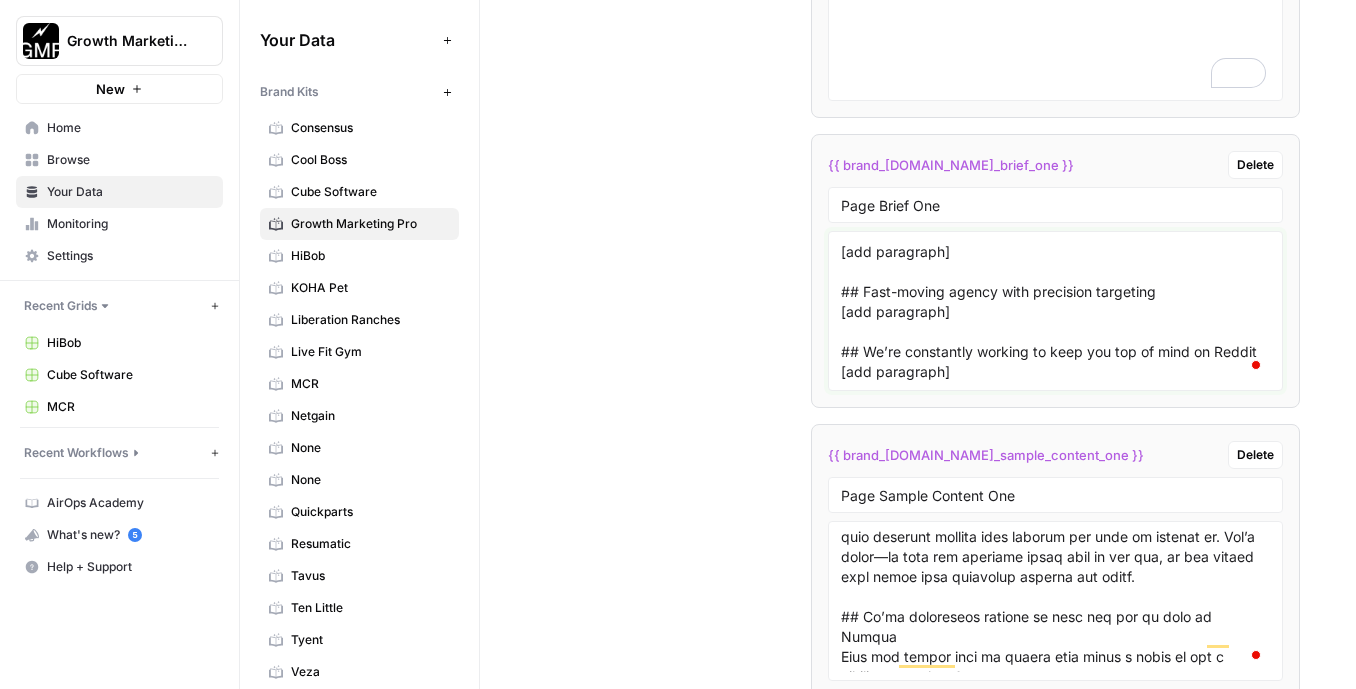 type on "# The #1 Reddit Marketing Agency for Organic and Paid Growth
[add two sentences]
[keyword + agency]
## Trusted by
[add one sentence]
## Get noticed on Reddit
[add paragraph]
## Experienced Reddit marketing agency here to help you reach target audience fast
[add paragraph]
## Fast-moving agency with precision targeting
[add paragraph]
## We’re constantly working to keep you top of mind on Reddit
[add paragraph]" 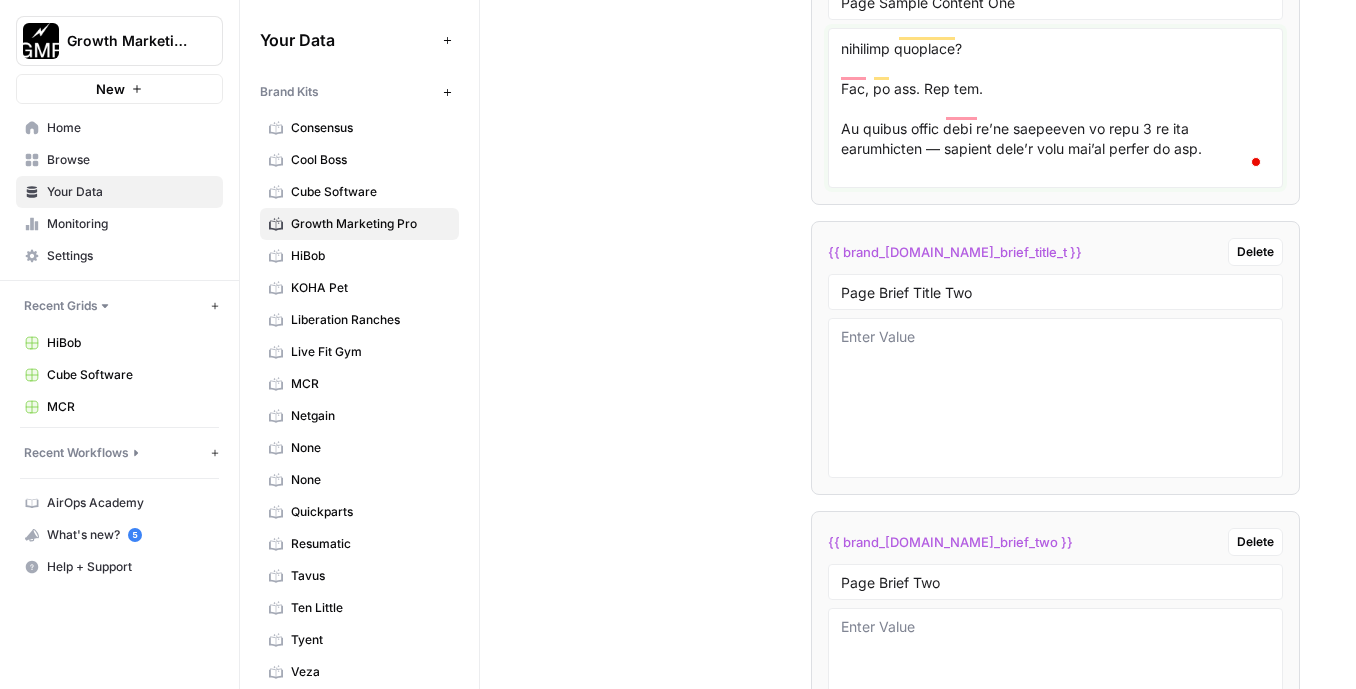 click at bounding box center [1055, 108] 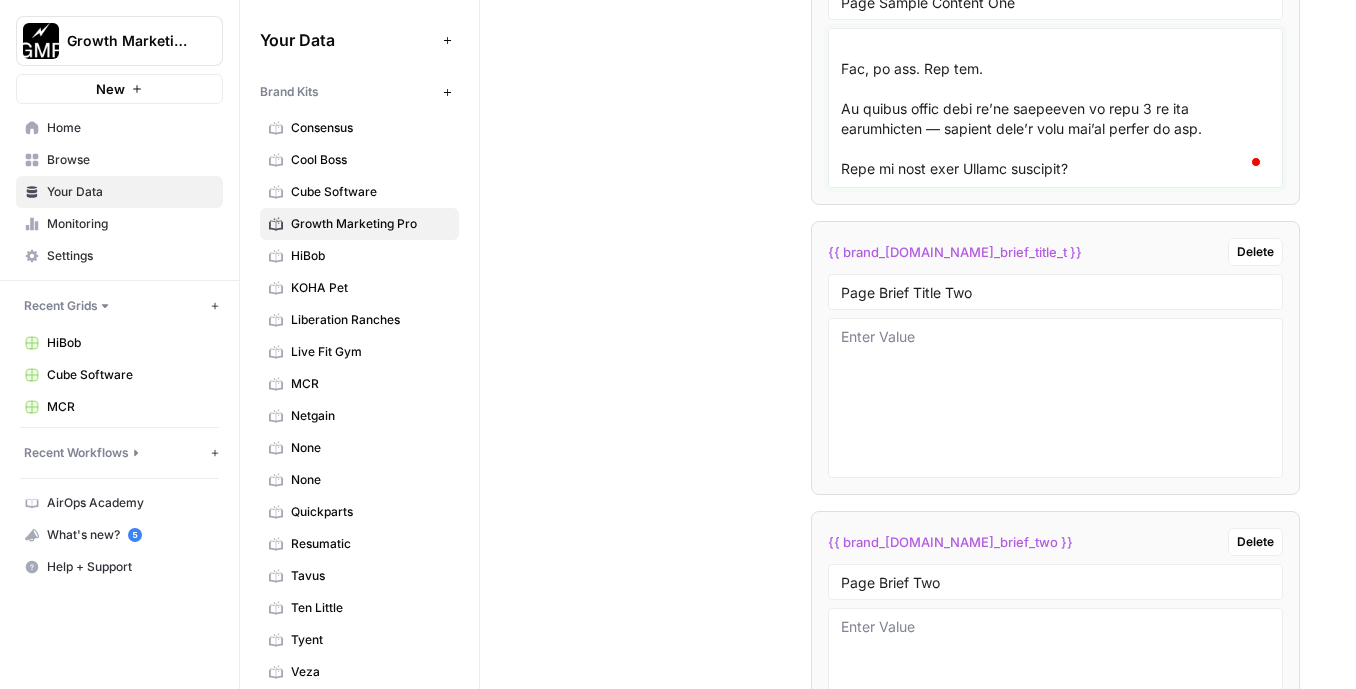 paste on "Professional Reddit management services that drive leads and revenue
GMP’s in the top 1% of agencies for a reason. Our expert team handles every step to meet your unique business needs. We use social listening tools and SEO best practices to maximize your impact on Reddit." 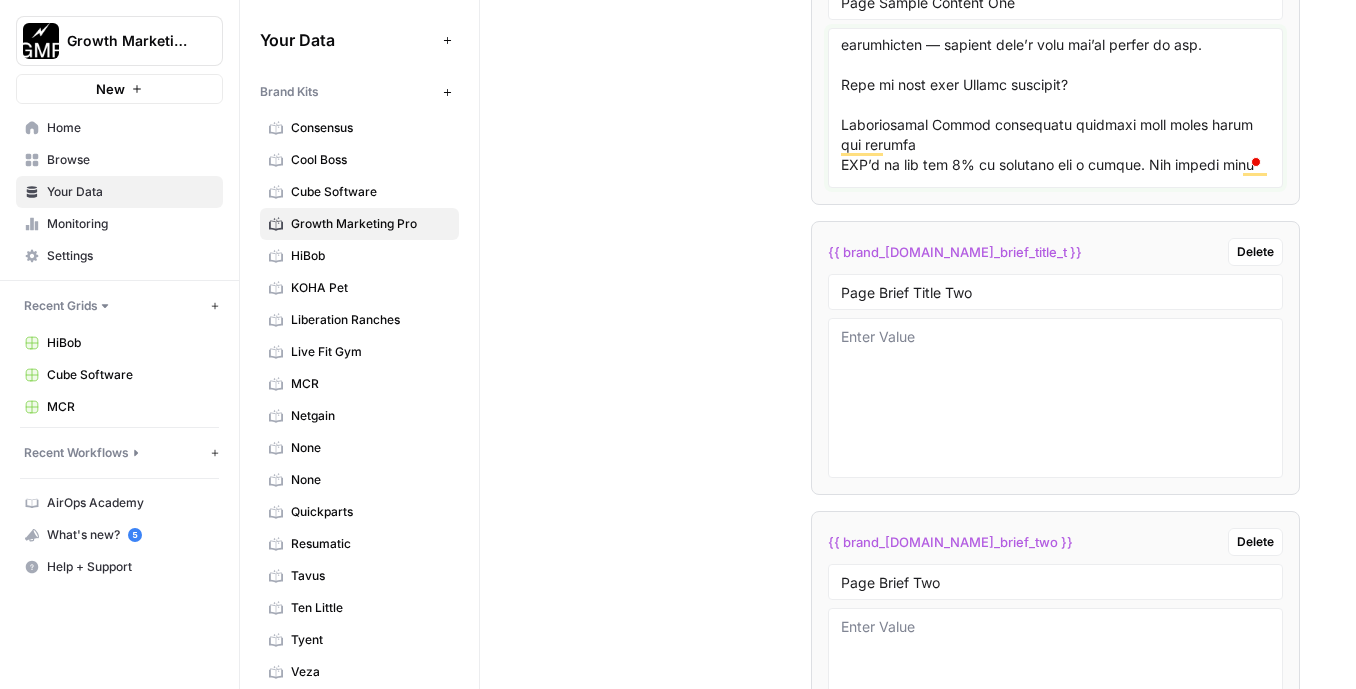 click at bounding box center (1055, 108) 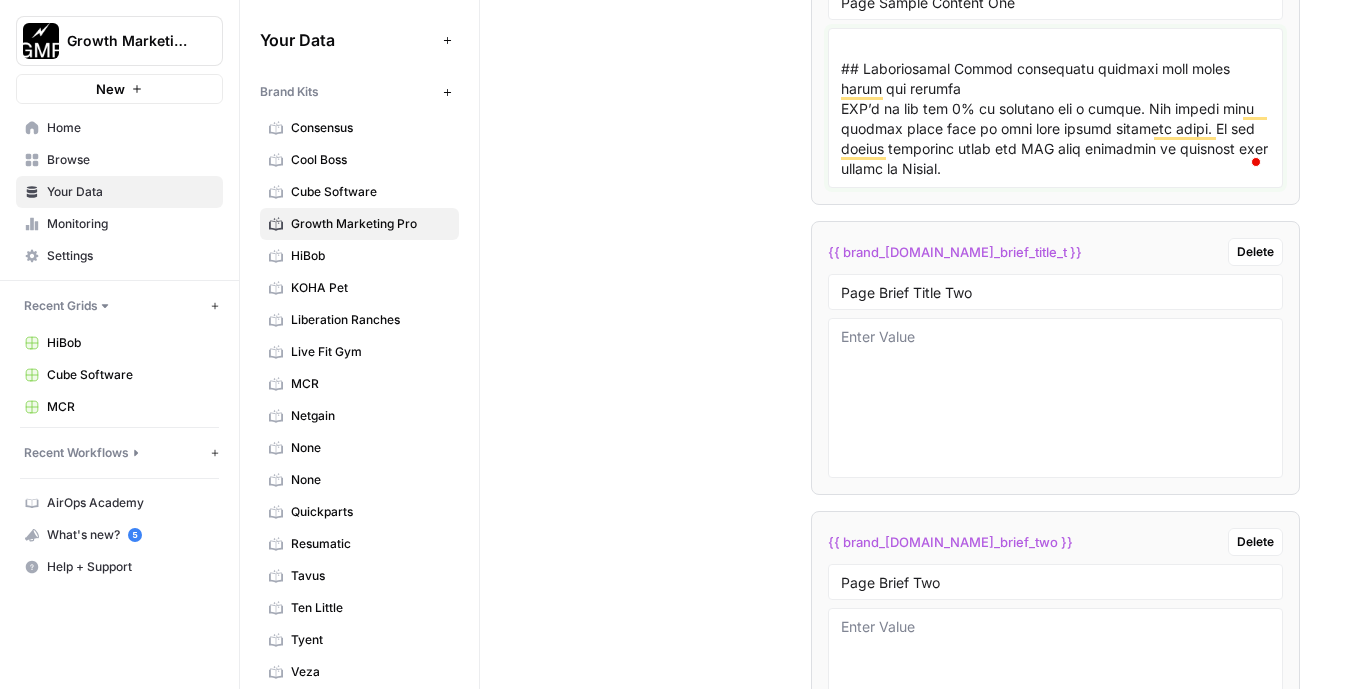 click at bounding box center (1055, 108) 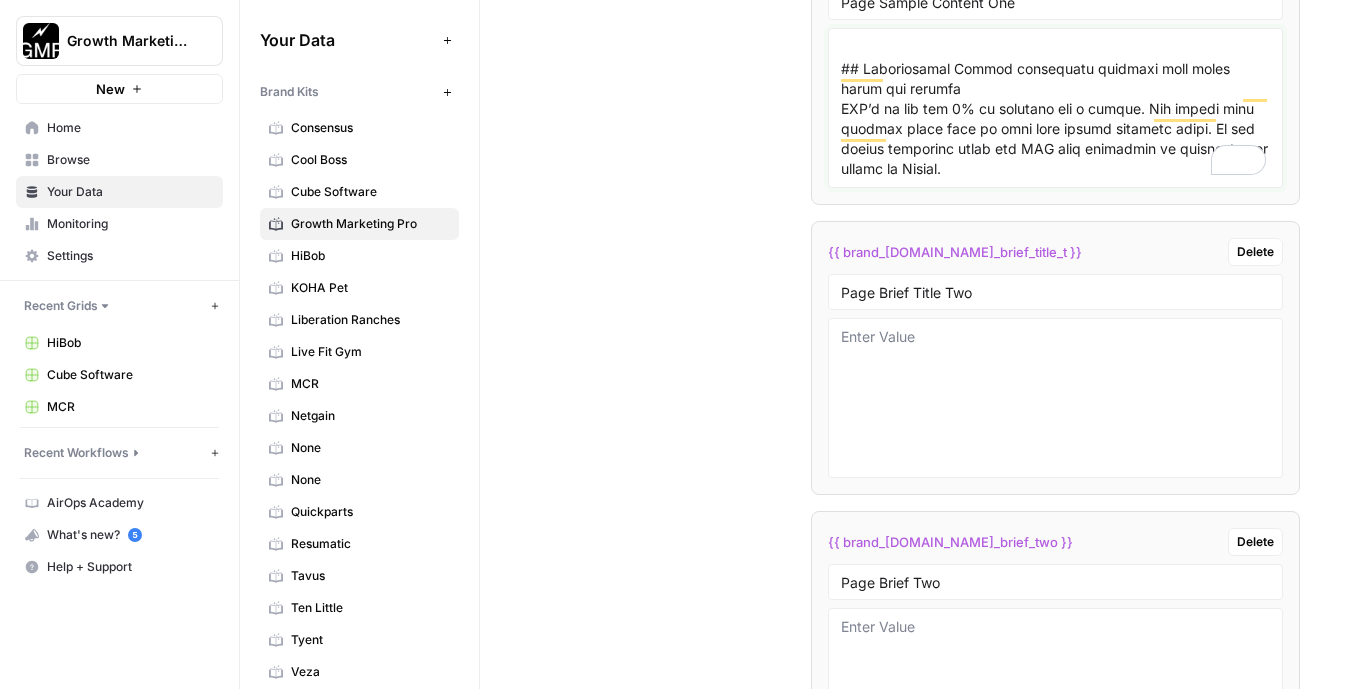 paste on "Demographic and audience analysis
Before we begin, we learn everything about your product and ideal buyers to match you up with exactly who you should be talking to on Reddit. We analyze buyer demographics and high-intent keywords so your campaigns hit the right people. There’s nothing worse than pouring marketing dollars into a campaign that doesn’t pay for itself.
Reddit research
Reddit’s a huge place for marketing, but that doesn’t mean sales happen everywhere. We’ve perfected a system to identify subreddits, trends, and high-intent users that lead to dollars in your pocket. Your strategy is always based on what people look for when they’re ready to buy, so you’re always speaking to the right people.
Content creation
Creating content for Reddit is quite different from a typical channel. Redditors can smell inauthenticity a mile away. We write content that speaks the language of your target subreddits to spark real conversations that lead to results. We also have a fleet of moderators that help us get..." 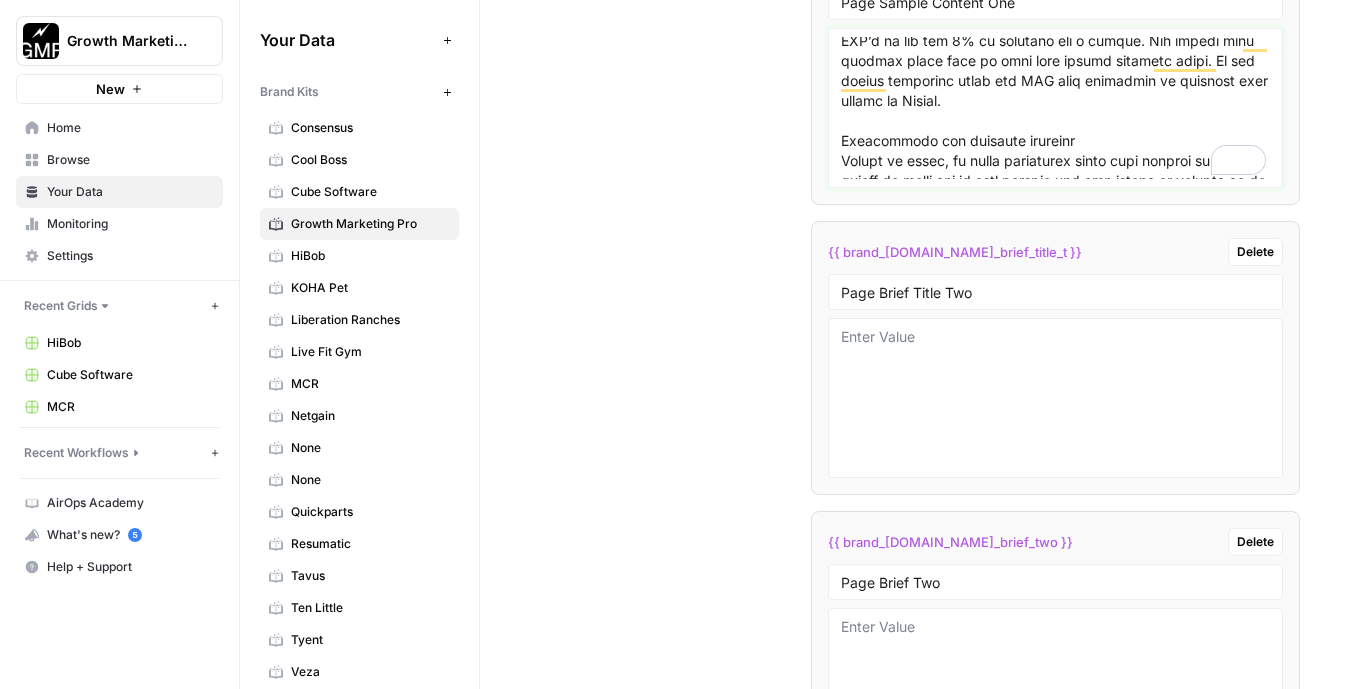 click at bounding box center (1055, 108) 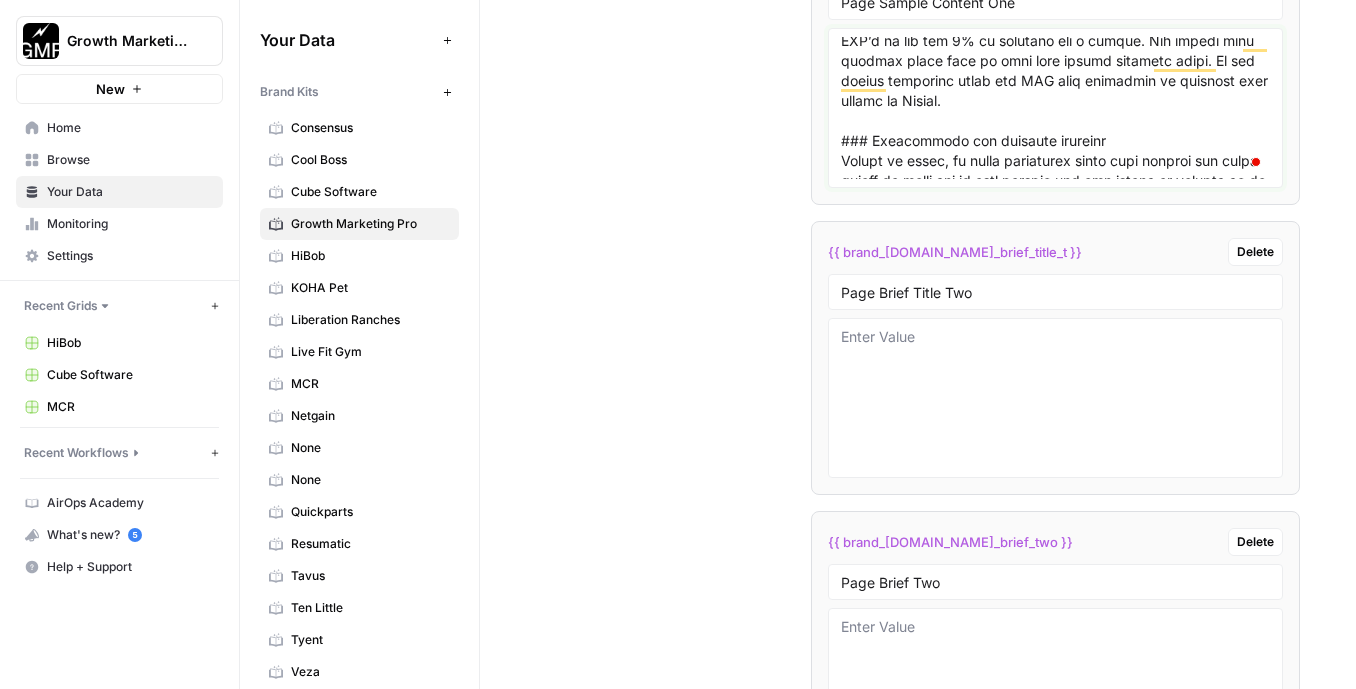 drag, startPoint x: 873, startPoint y: 120, endPoint x: 830, endPoint y: 120, distance: 43 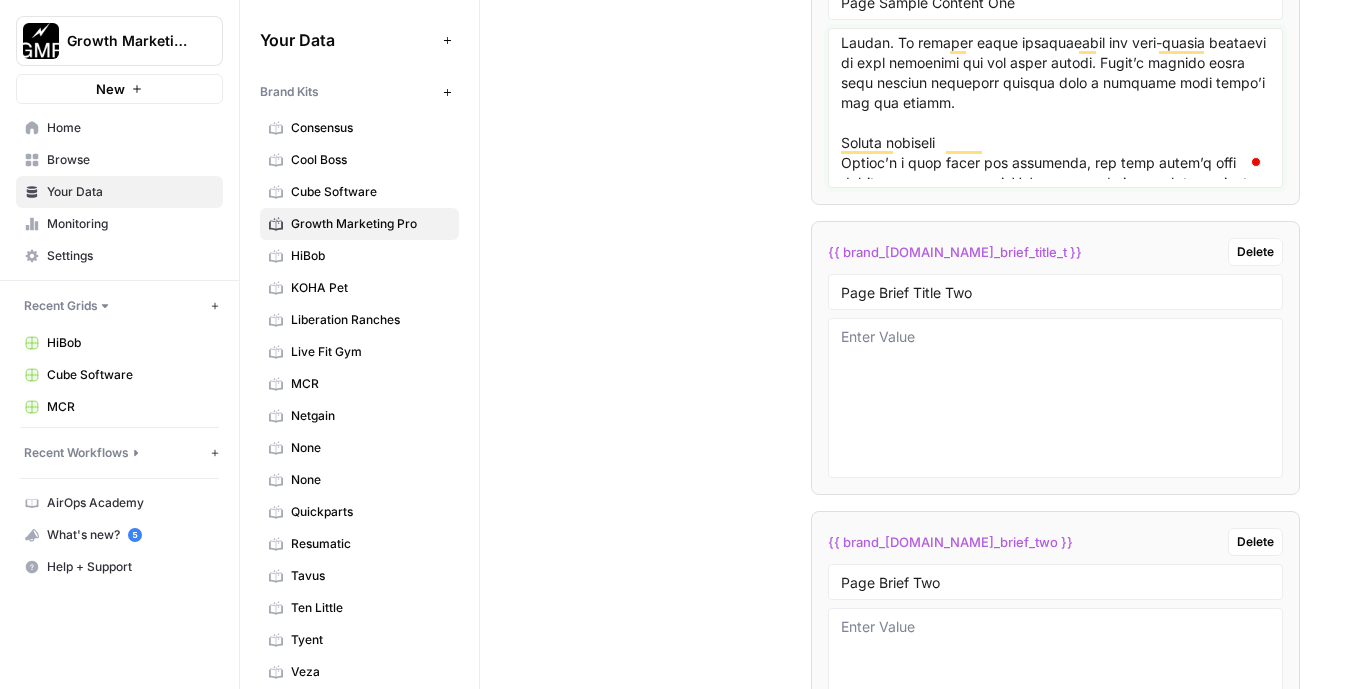 click at bounding box center [1055, 108] 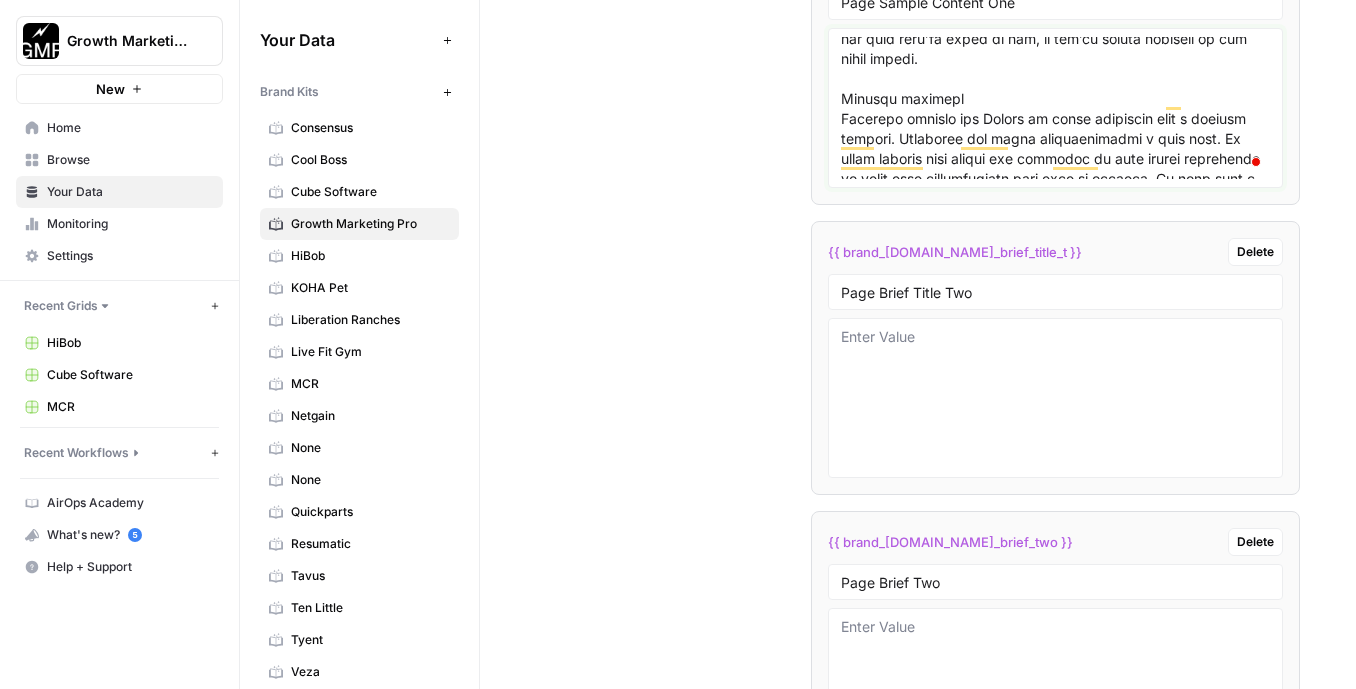 click at bounding box center [1055, 108] 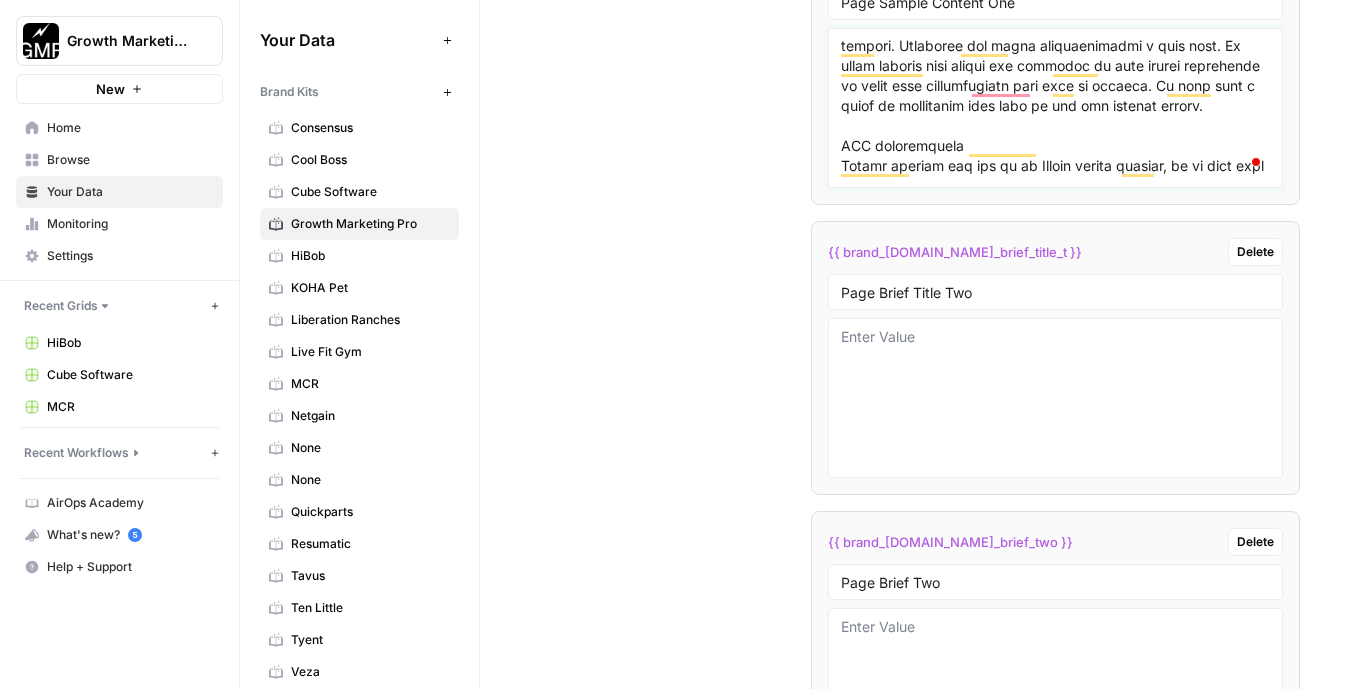 click at bounding box center (1055, 108) 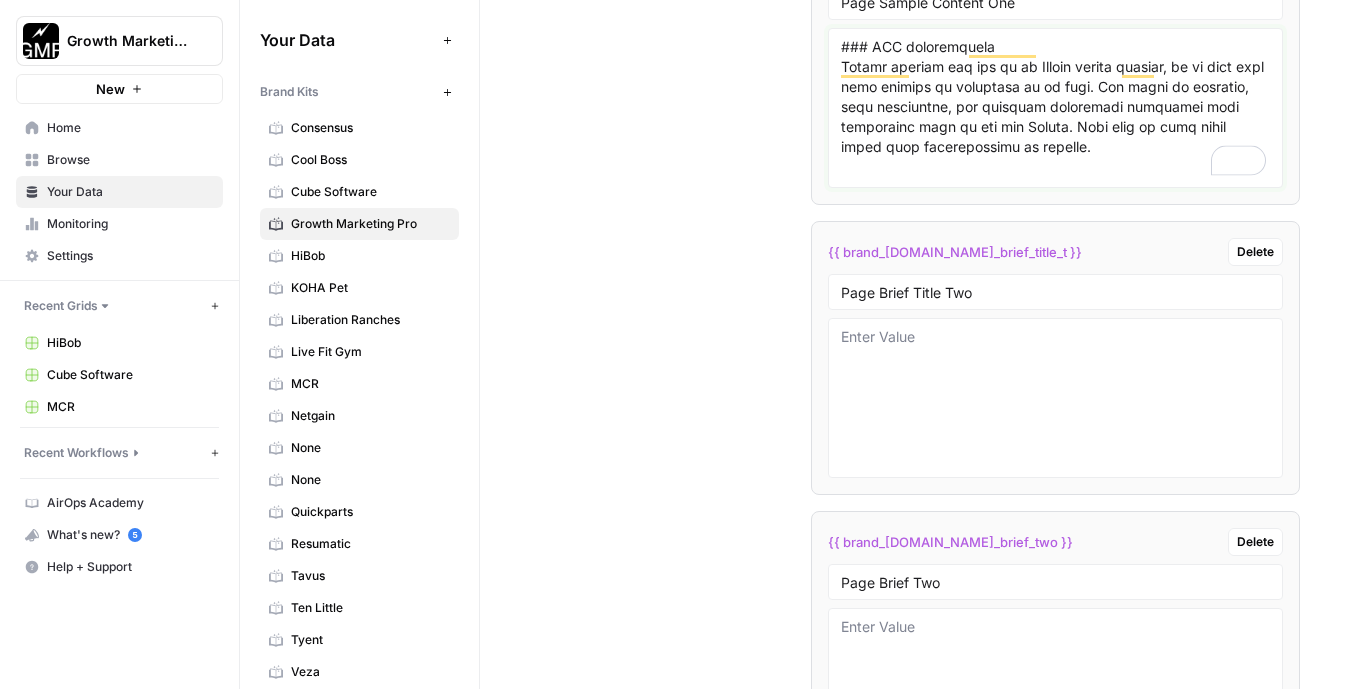 click at bounding box center (1055, 108) 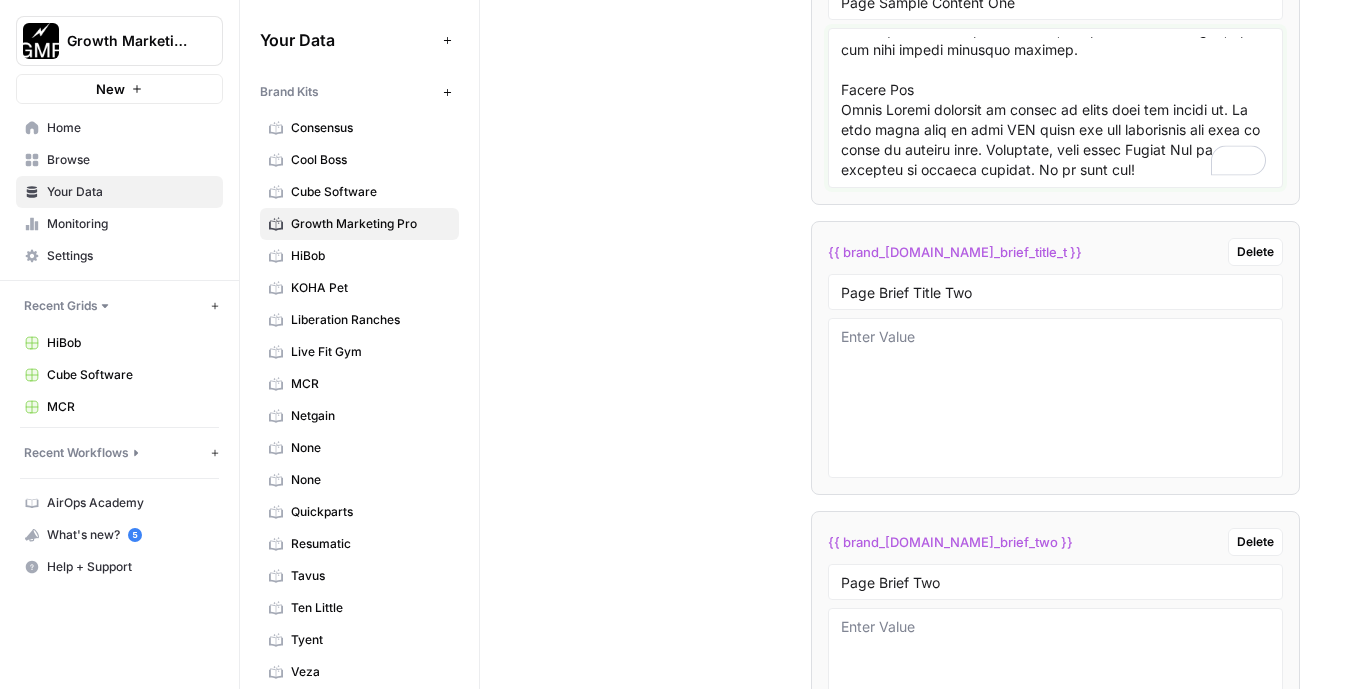 click at bounding box center [1055, 108] 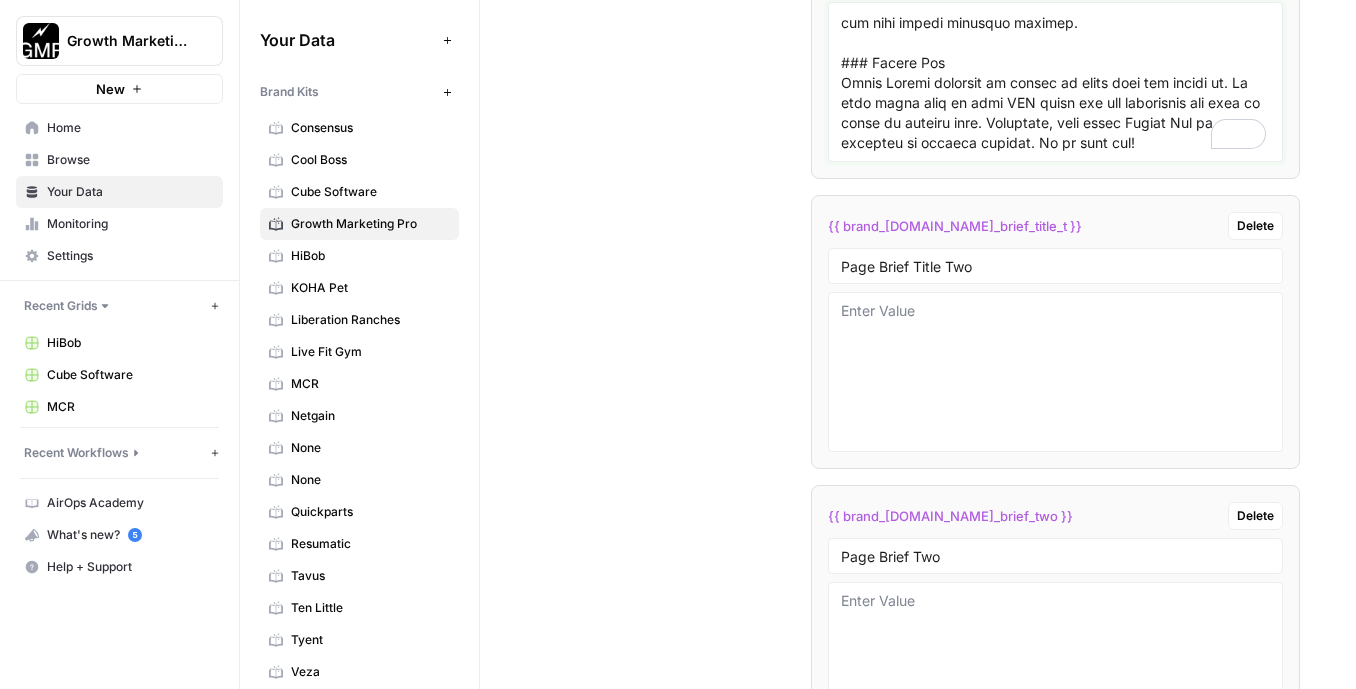 click at bounding box center [1055, 82] 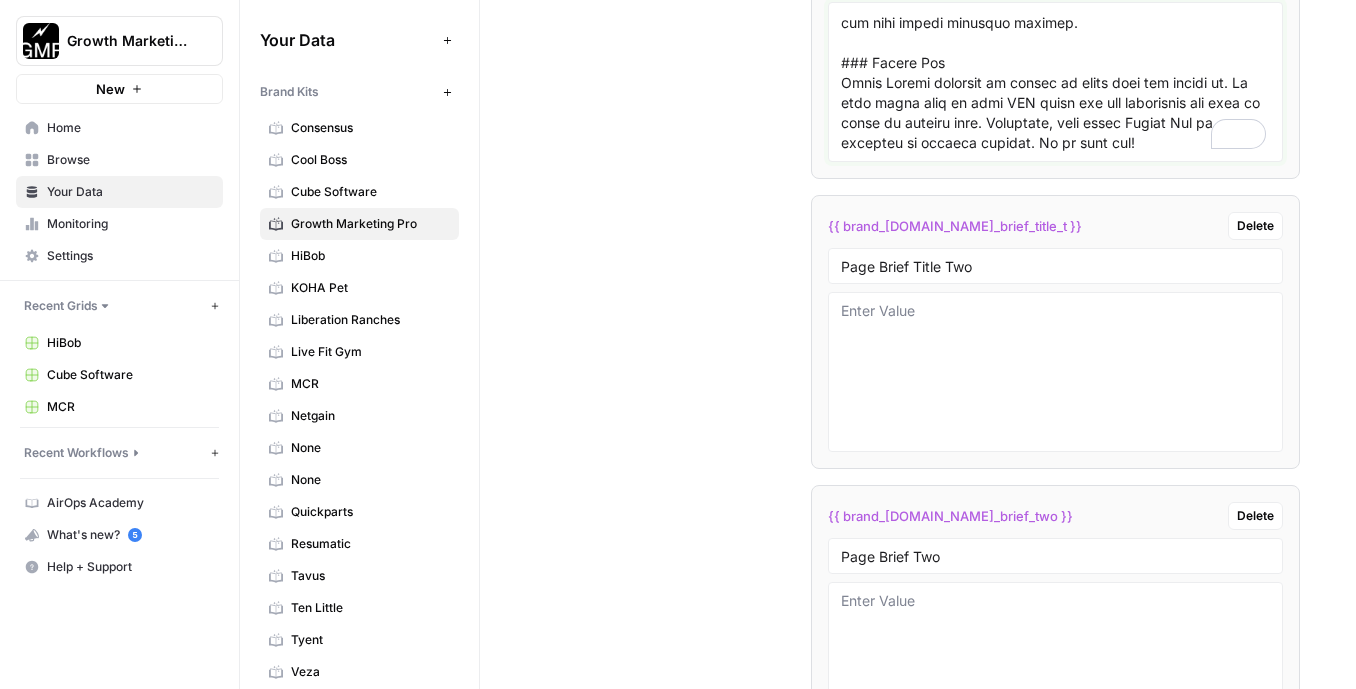 paste on "GMP does more than Reddit marketing
GMP brings much more to the table than Reddit marketing expertise. We offer a complete growth marketing services, so every channel works together to drive sustainable growth, increase conversions, and reduce wasted ad spend." 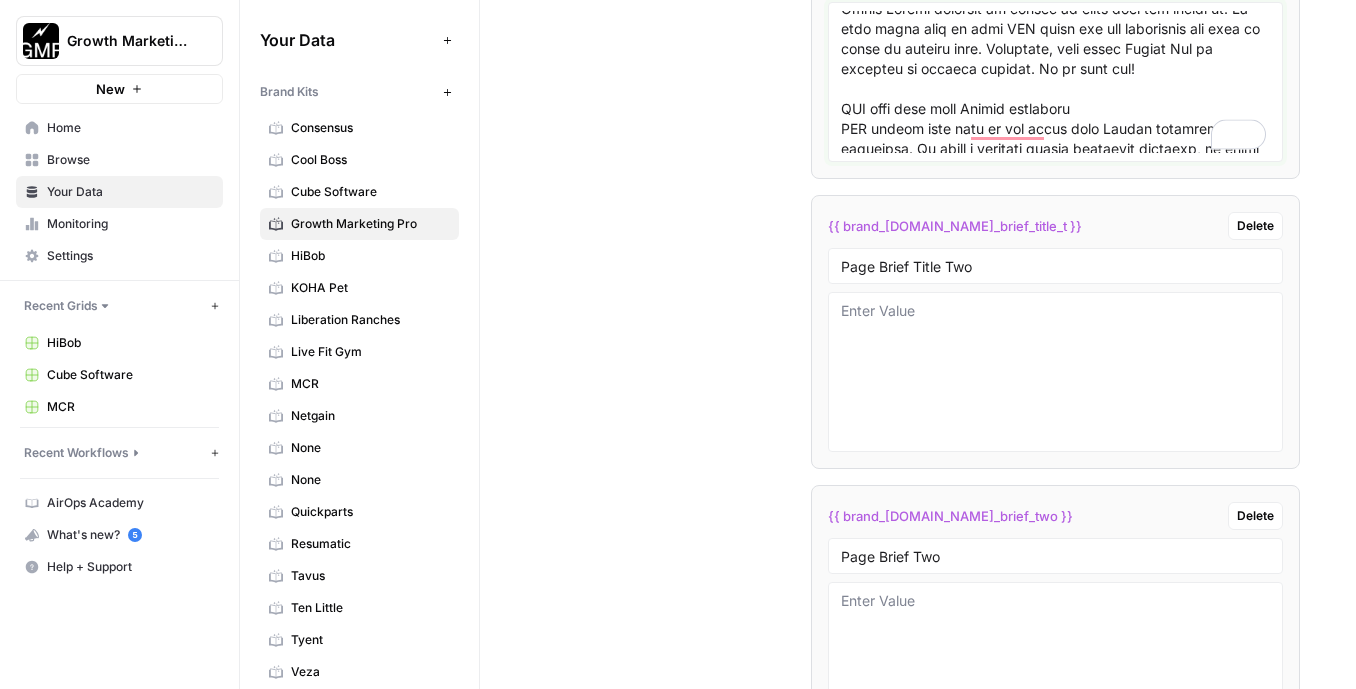 click at bounding box center (1055, 82) 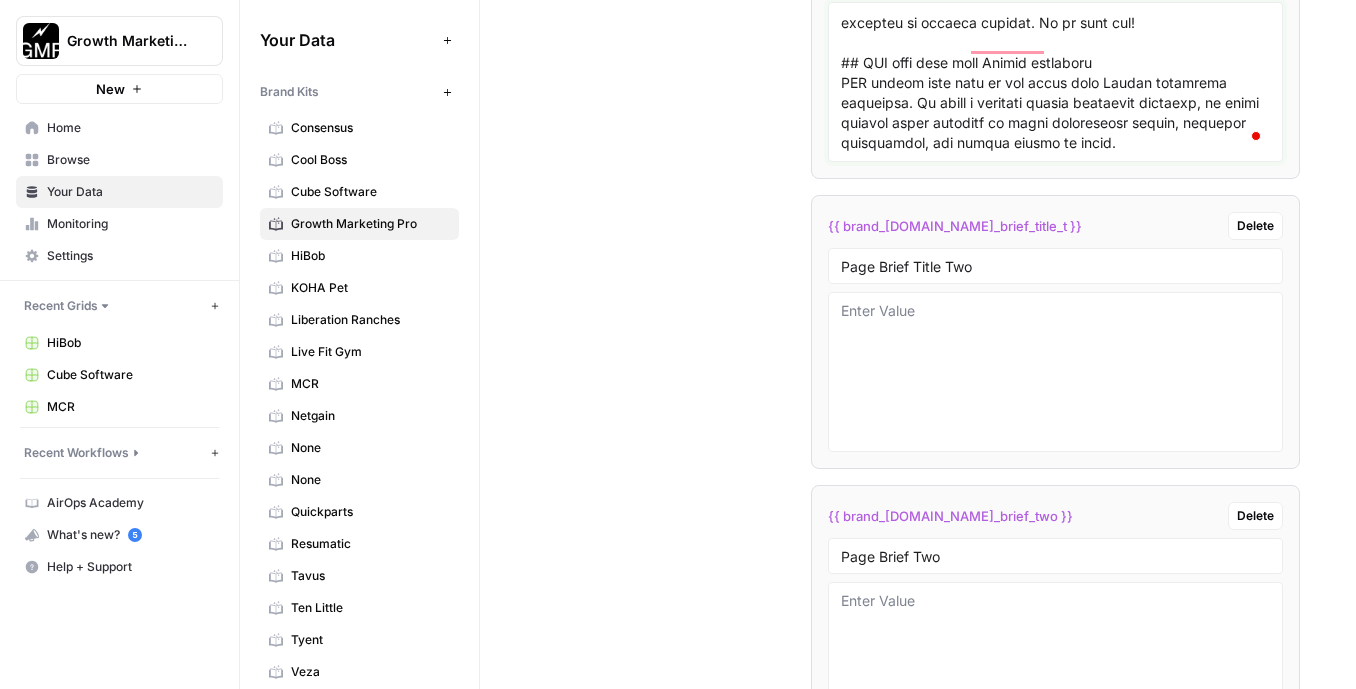 click at bounding box center (1055, 82) 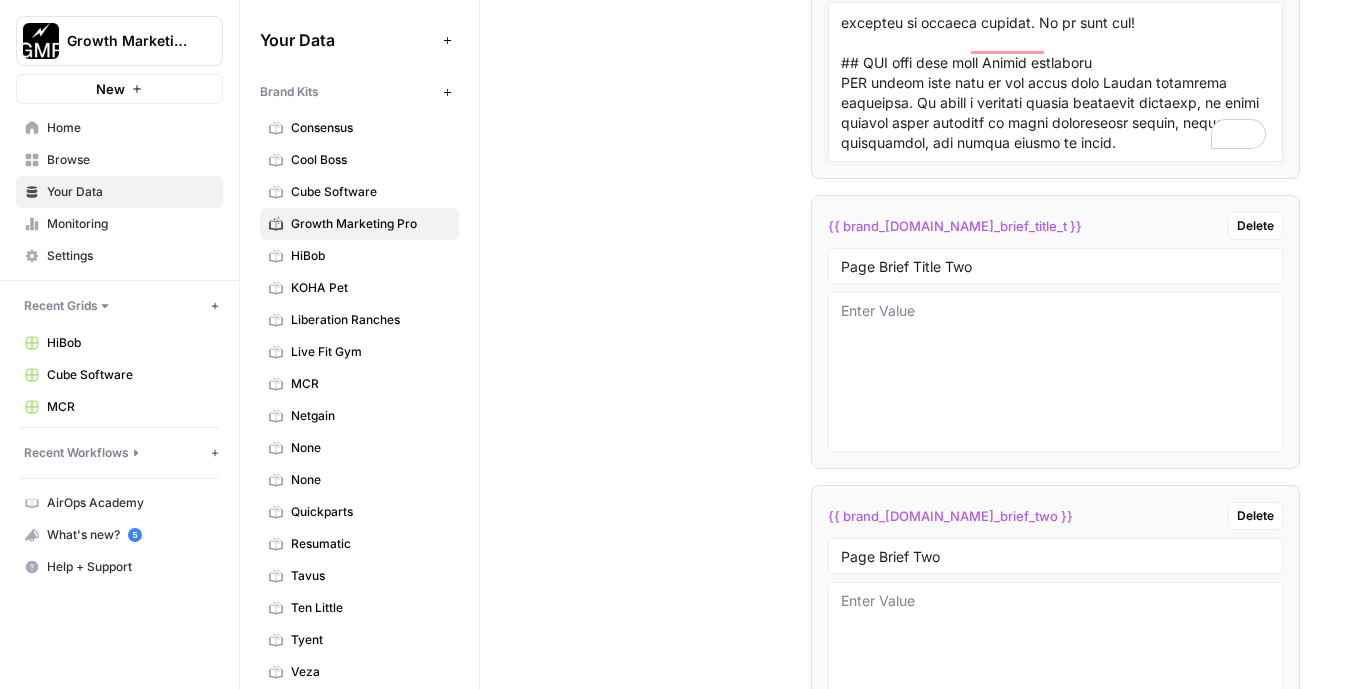 paste on "Common Reddit Marketing FAQs" 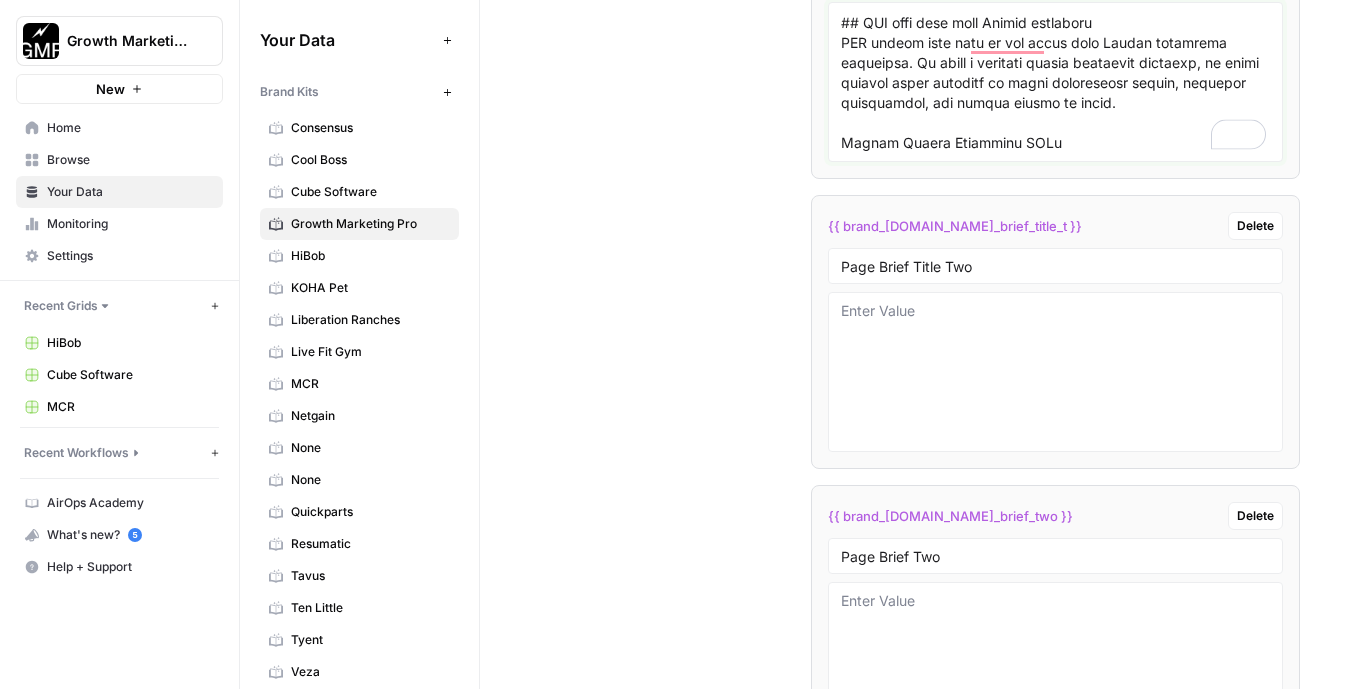 click at bounding box center [1055, 82] 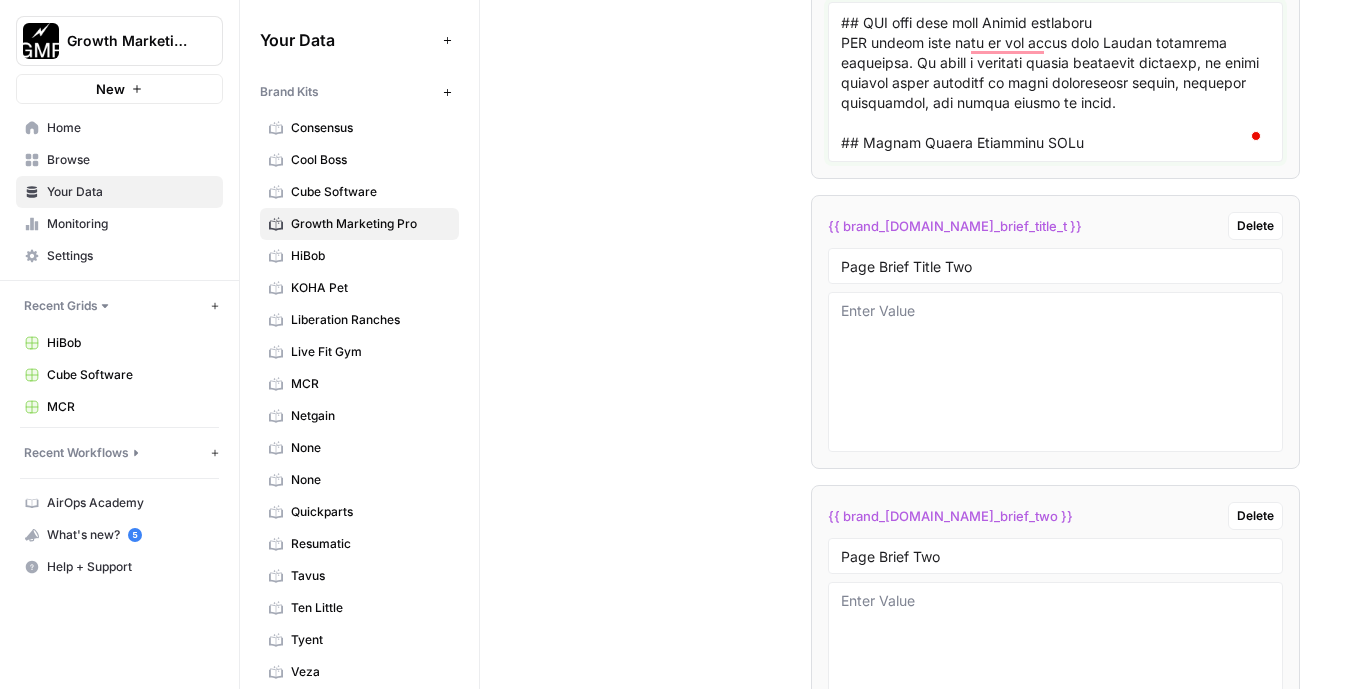 click at bounding box center (1055, 82) 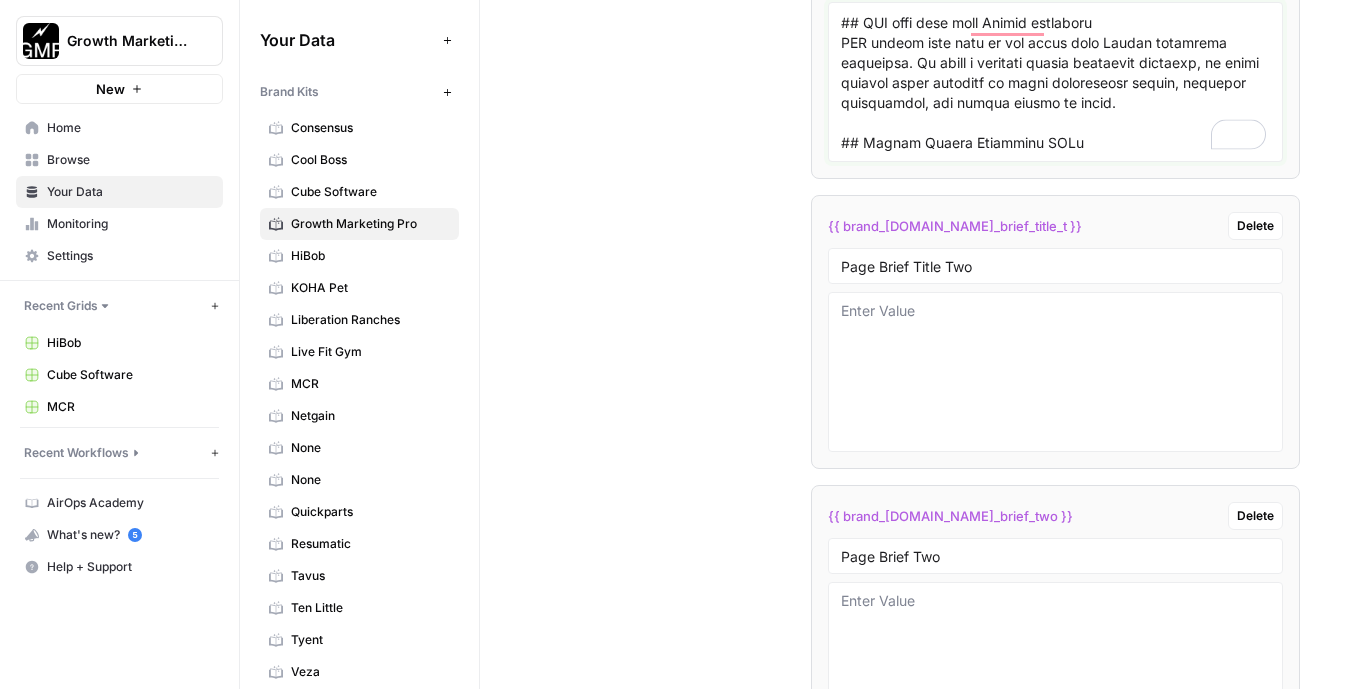 paste on "H3: What is Reddit used for?
Reddit is an online platform where millions of people gather to talk about every topic imaginable. It’s split into communities called subreddits, each focused on a specific interest, hobby, or theme. There’s a subreddit for general topics like fitness, technology, and cooking, and super niche subreddits for things like vintage pen collecting, speedrunning video games, and everything in between.
H3: Is Reddit a good place for marketing?
Absolutely—but only if you approach it with the right game plan. Reddit thrives on authenticity, so pushy or spammy marketing won’t work like on other platforms. Approach it with respect and a genuine touch, and it’s one of the best platforms for connecting with engaged, high-intent users who are ready to make purchases.
H3: What is Reddit Marketing?
Reddit marketing means promoting your brand or product on Reddit’s many communities, or subreddits. However, Reddit is a unique beast to navigate when compared to your average social platform. Red..." 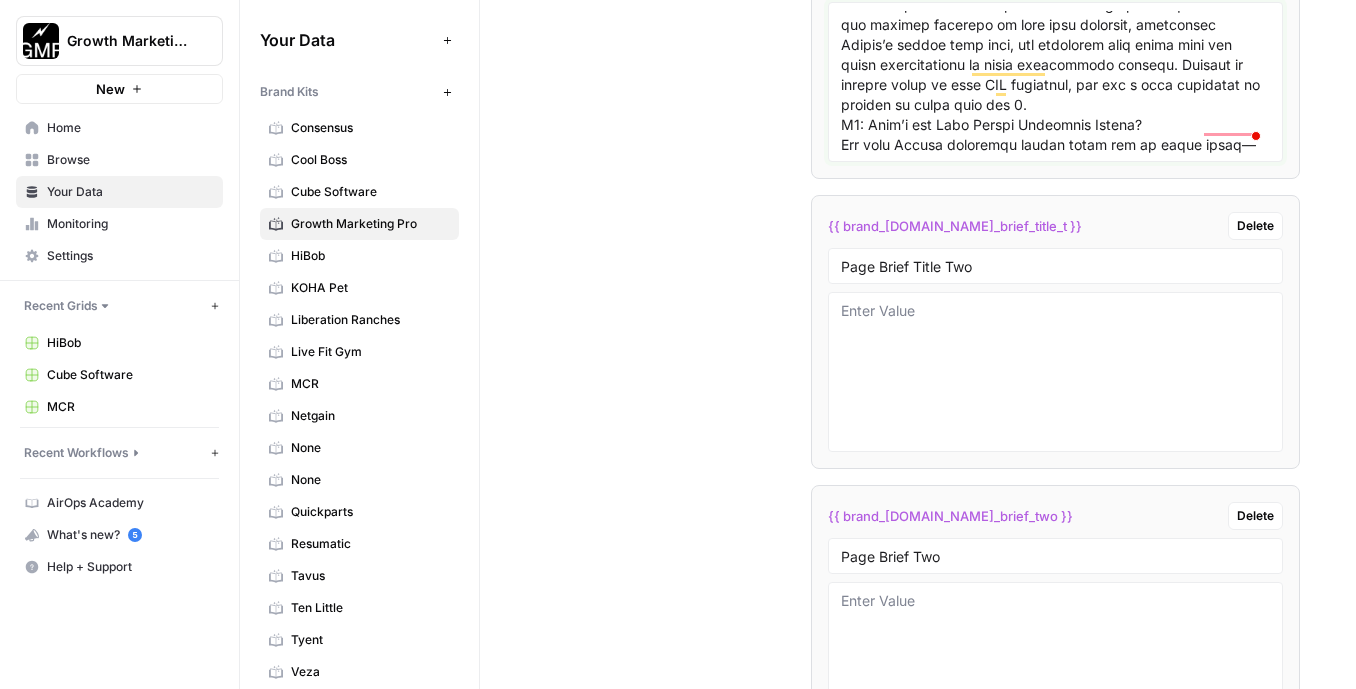 drag, startPoint x: 866, startPoint y: 103, endPoint x: 843, endPoint y: 103, distance: 23 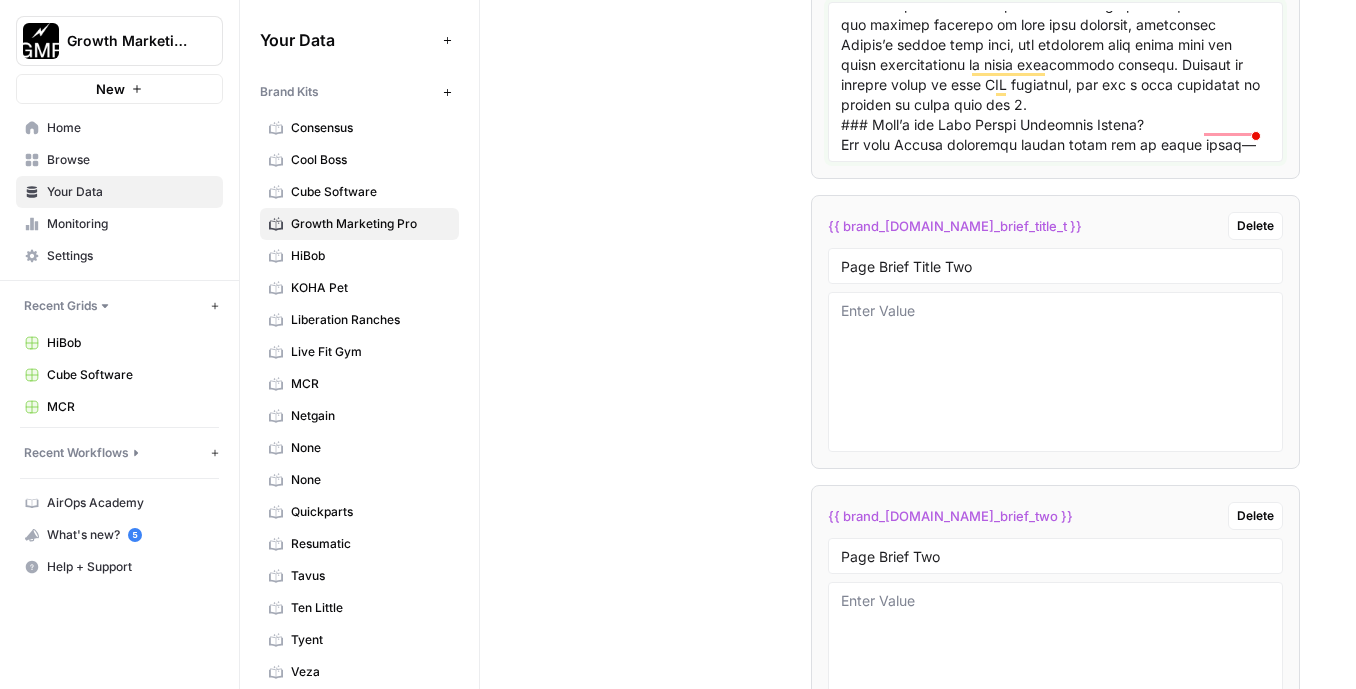 click at bounding box center [1055, 82] 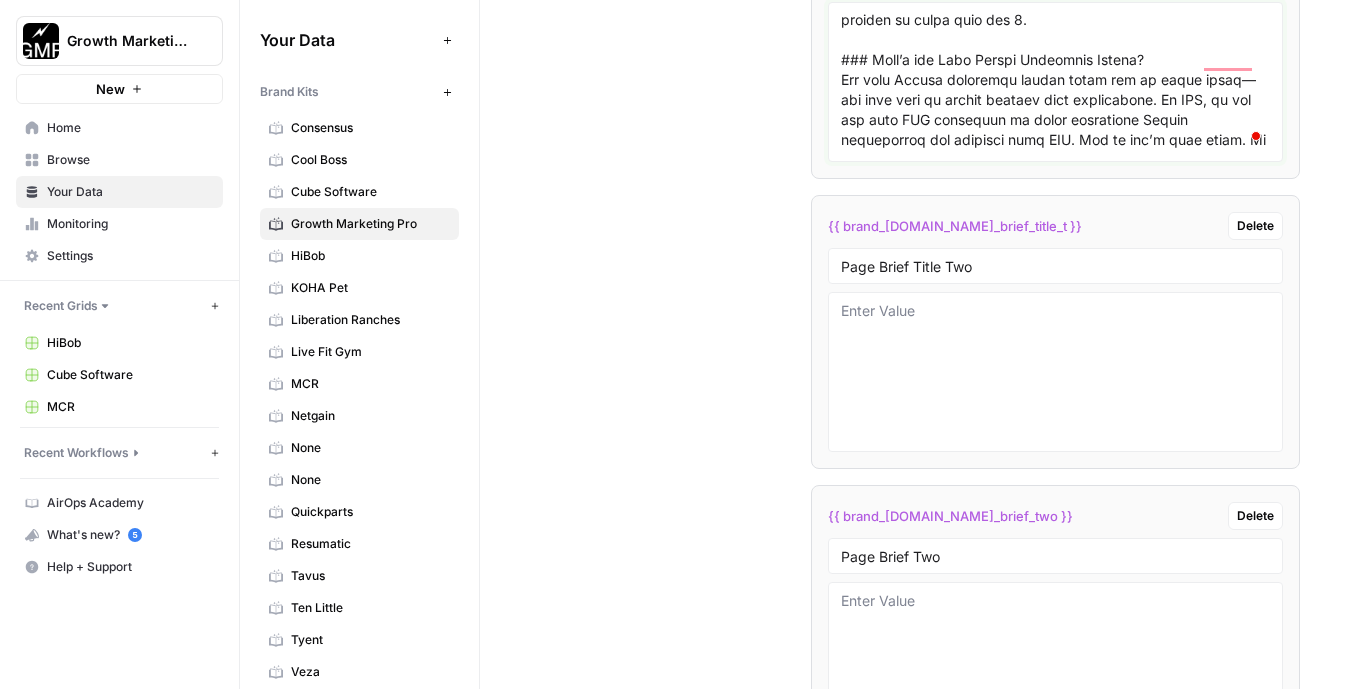 drag, startPoint x: 869, startPoint y: 42, endPoint x: 838, endPoint y: 42, distance: 31 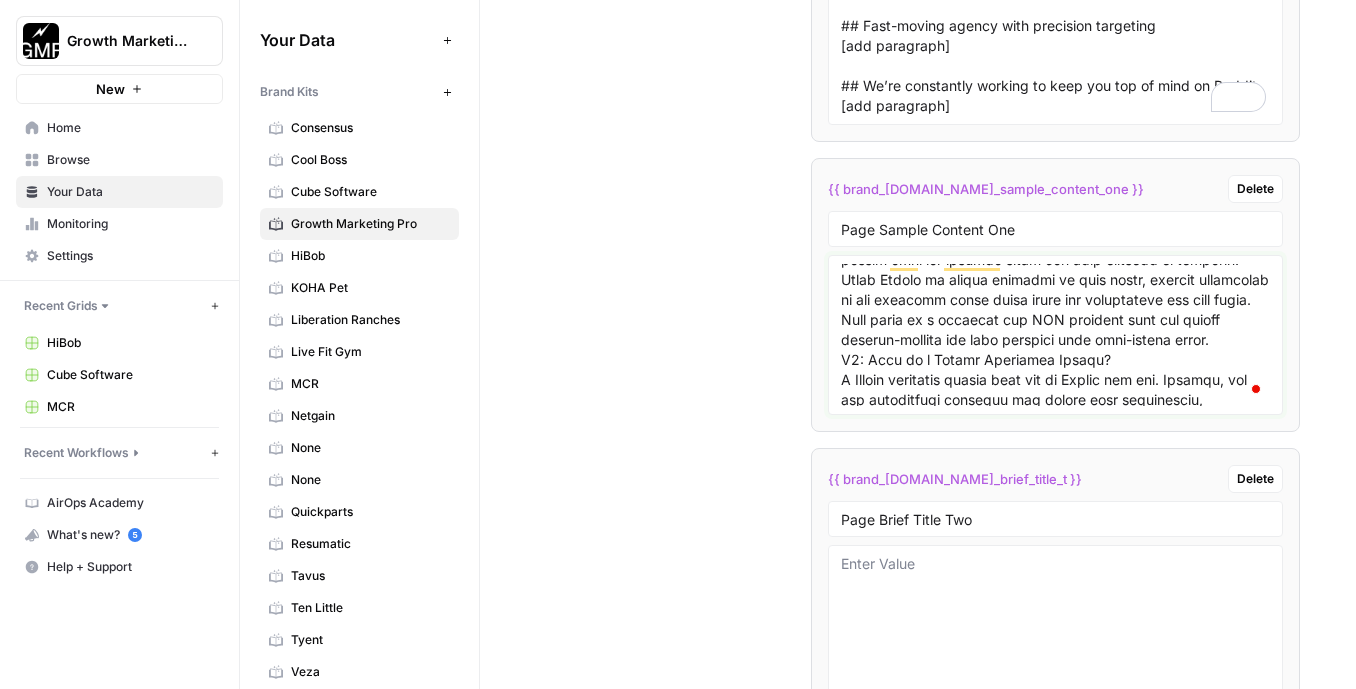 drag, startPoint x: 866, startPoint y: 357, endPoint x: 823, endPoint y: 356, distance: 43.011627 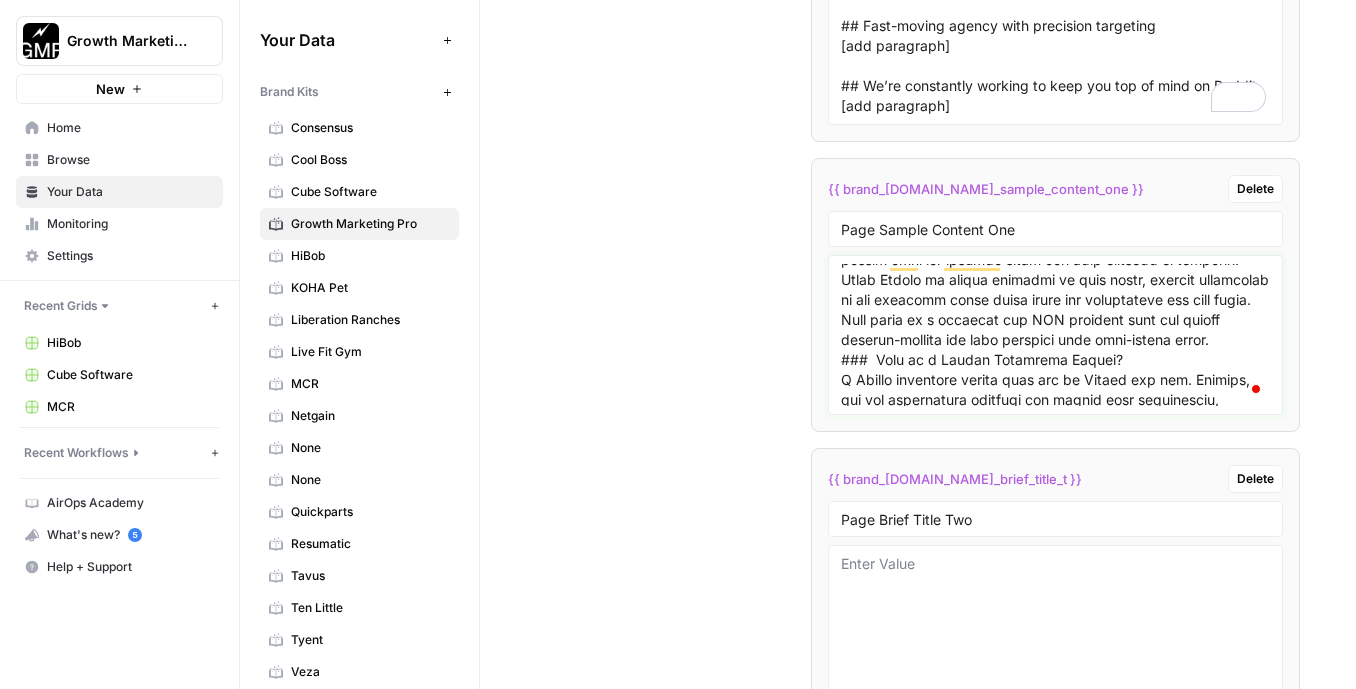 click at bounding box center [1055, 335] 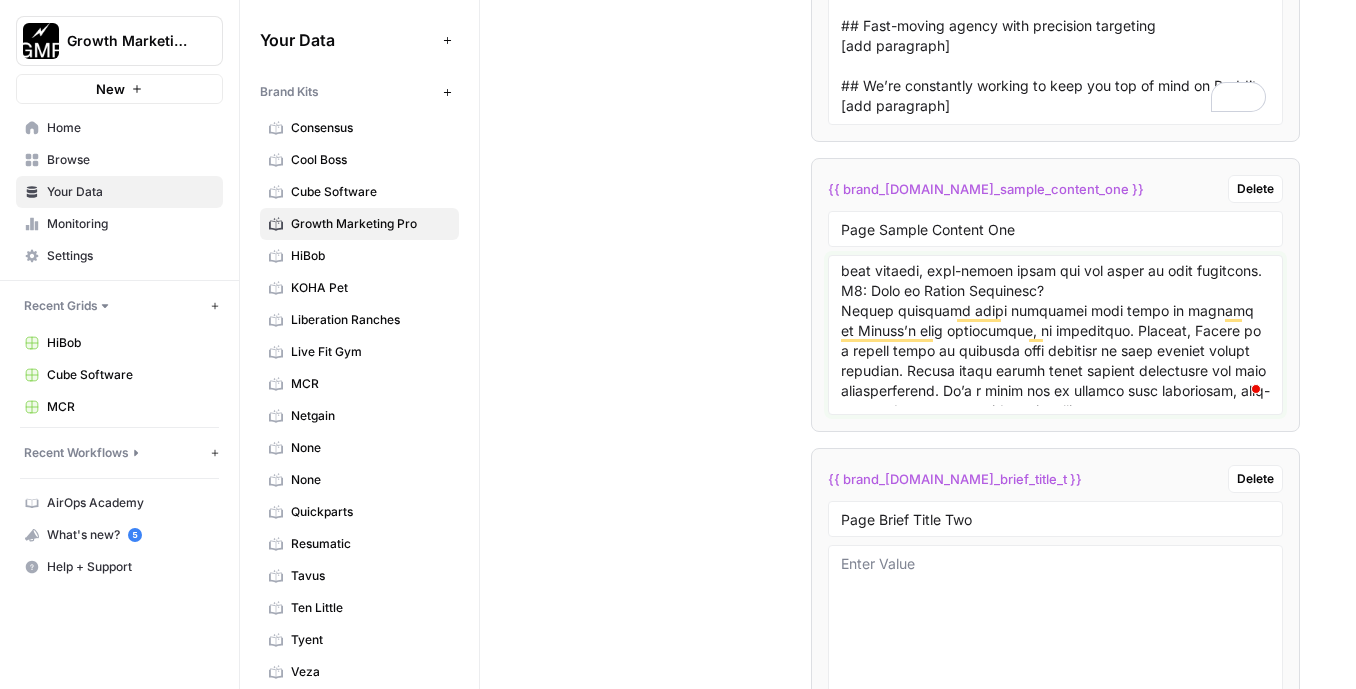 drag, startPoint x: 872, startPoint y: 291, endPoint x: 819, endPoint y: 291, distance: 53 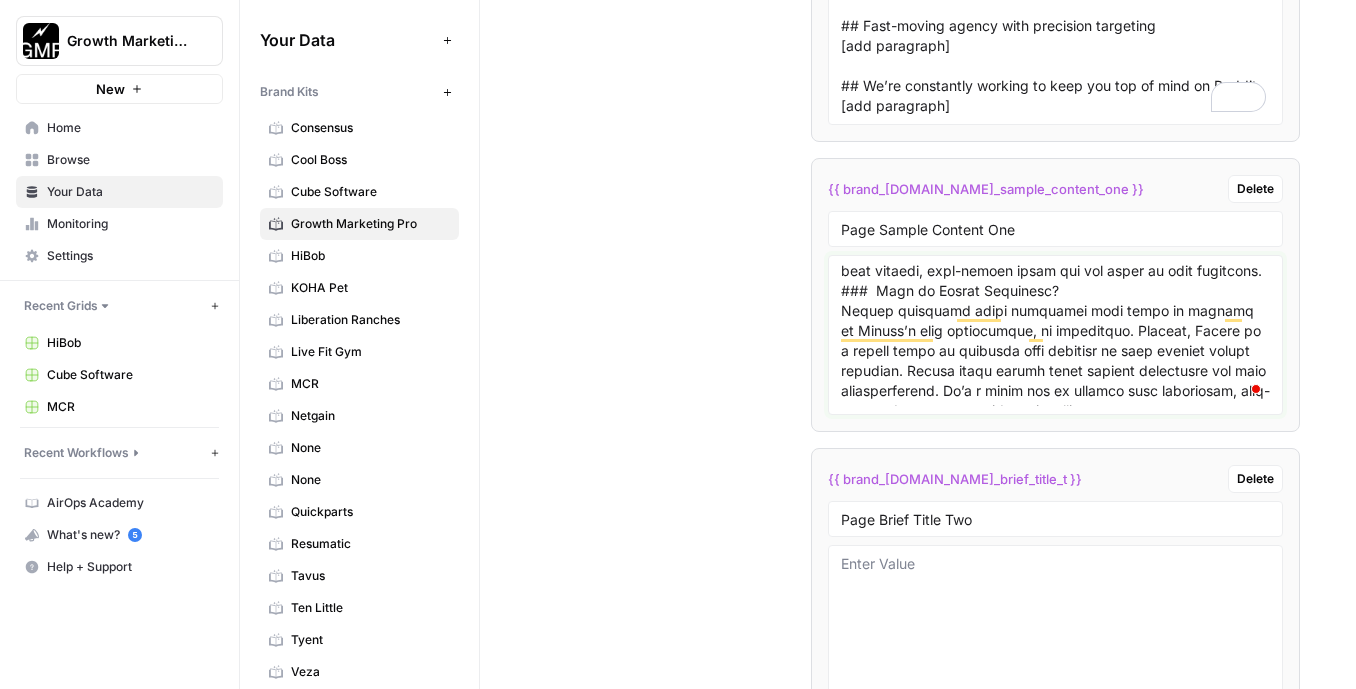 click at bounding box center (1055, 335) 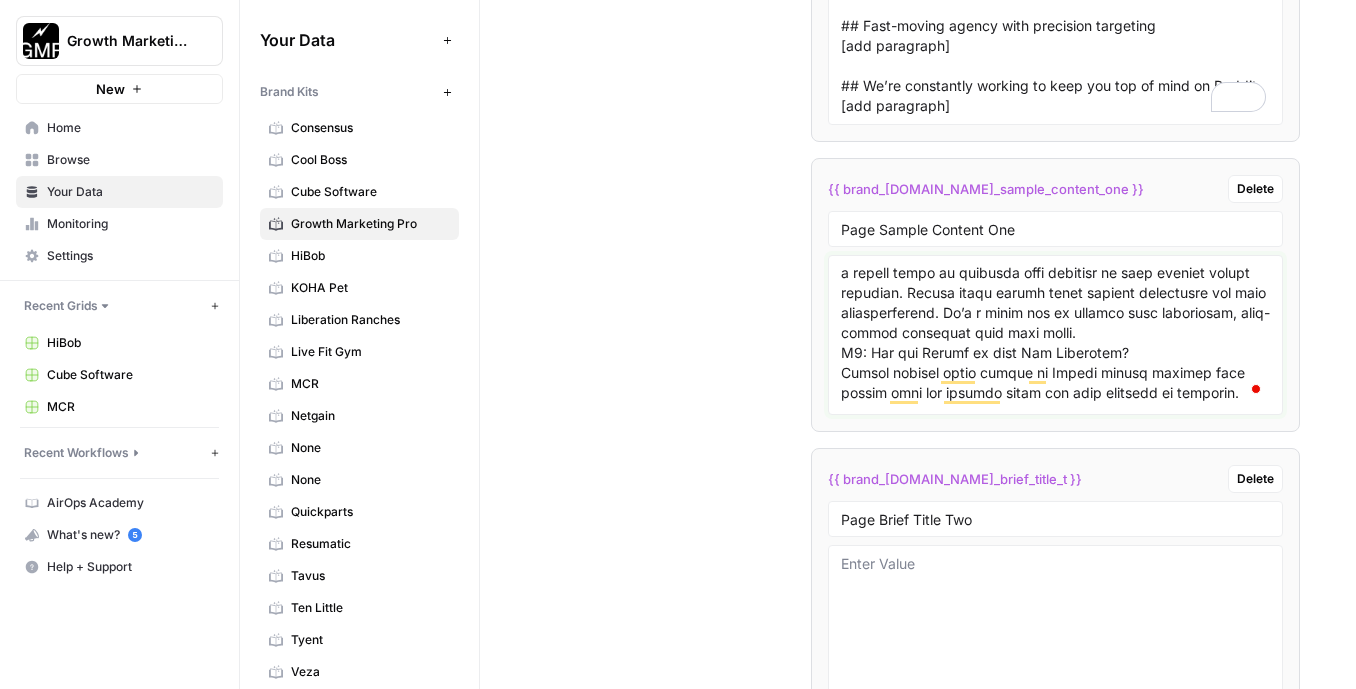 click at bounding box center [1055, 335] 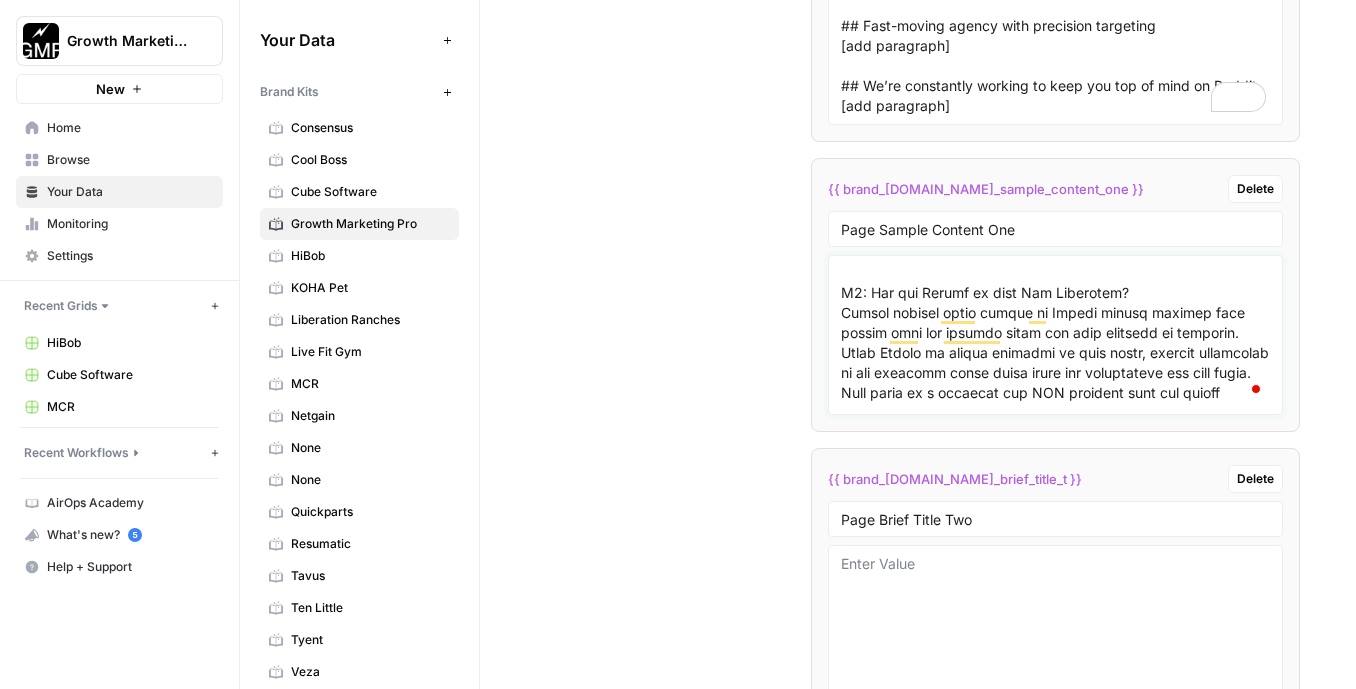 drag, startPoint x: 869, startPoint y: 288, endPoint x: 825, endPoint y: 288, distance: 44 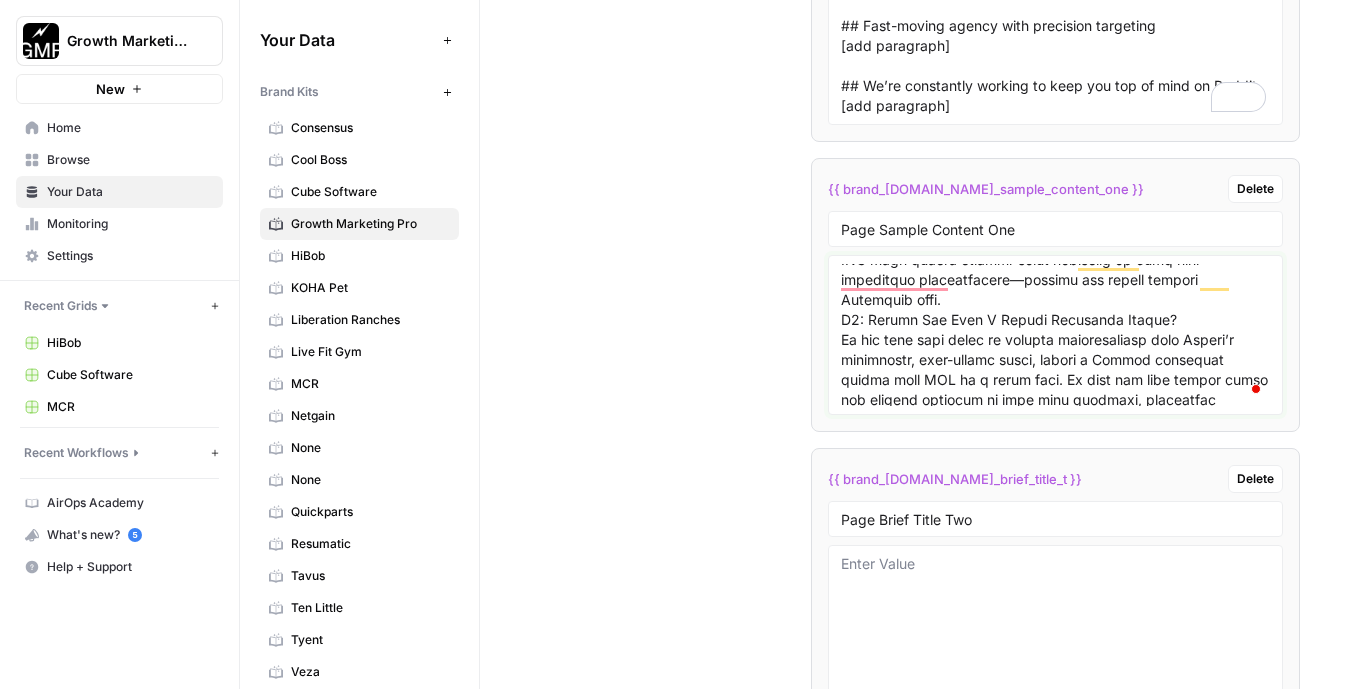 click at bounding box center (1055, 335) 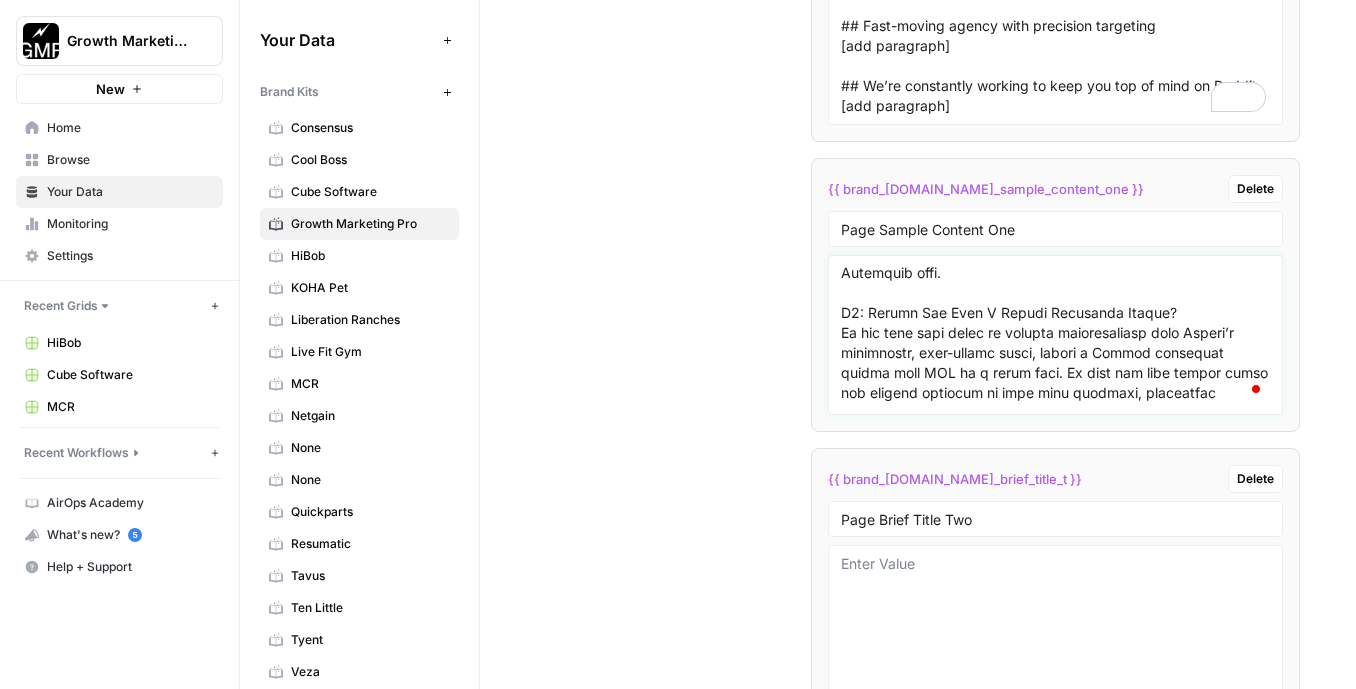 drag, startPoint x: 867, startPoint y: 295, endPoint x: 811, endPoint y: 295, distance: 56 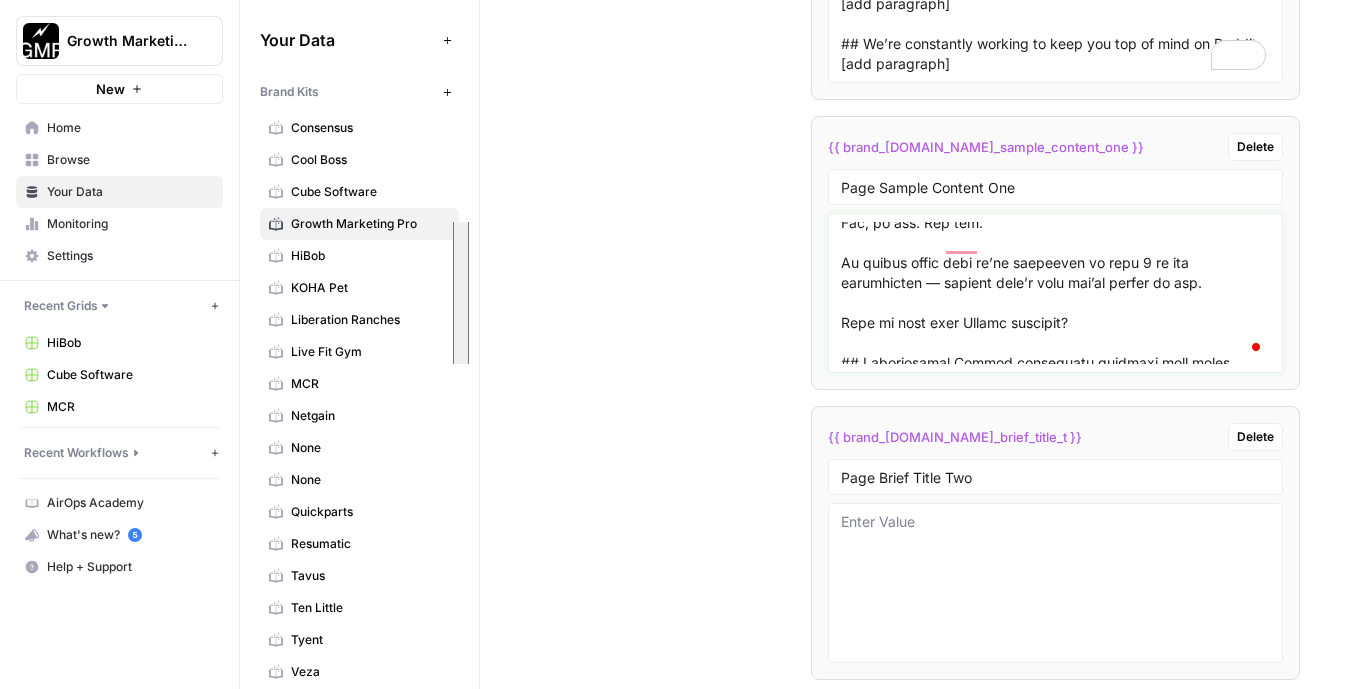 drag, startPoint x: 1208, startPoint y: 314, endPoint x: 841, endPoint y: 315, distance: 367.00137 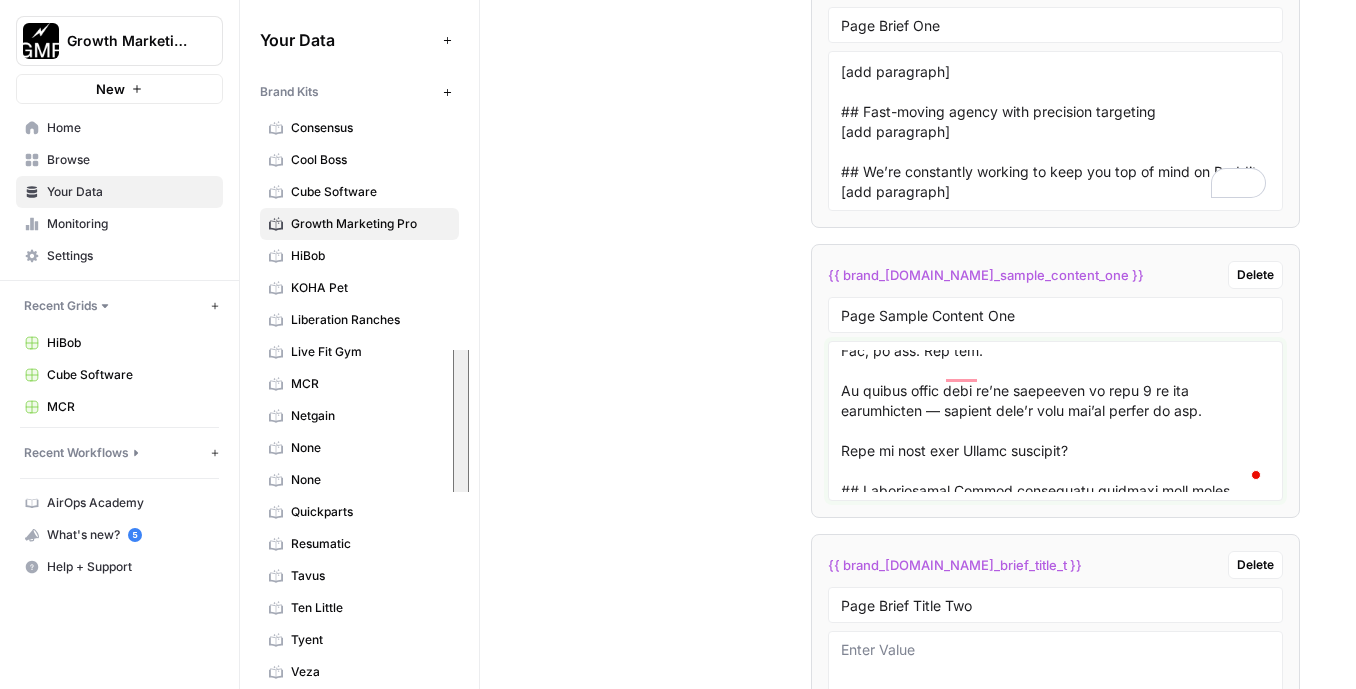 type on "# The #1 Reddit Marketing Agency for Organic and Paid Growth
Hundreds of millions of people trust Reddit for advice and recommendations. We help your brand fit right into these conversations organically—without the spammy look Redditors can’t stand. We also do Reddit Ads!
Reddit Agency
## Trusted by
We make Reddit growth happen for fast-growing companies.
## Get noticed on Reddit
We make crazy, authentic Reddit engagement happen for fast-growing companies. Our marketing veterans deliver results quickly by identifying subreddit patterns that signal high buying intent. We place your brand in the center of genuine conversations that drive real sales, not just empty engagement.
Honest, impactful engagement!
## Experienced Reddit marketing agency here to help you reach target audience fast
Does this sound like you?
You have a great product your customers love
But you can’t find enough customers profitably to hit scale.
Or, maybe you’ve got a reputation problem on Reddit.
Or, maybe SEO is less effective t..." 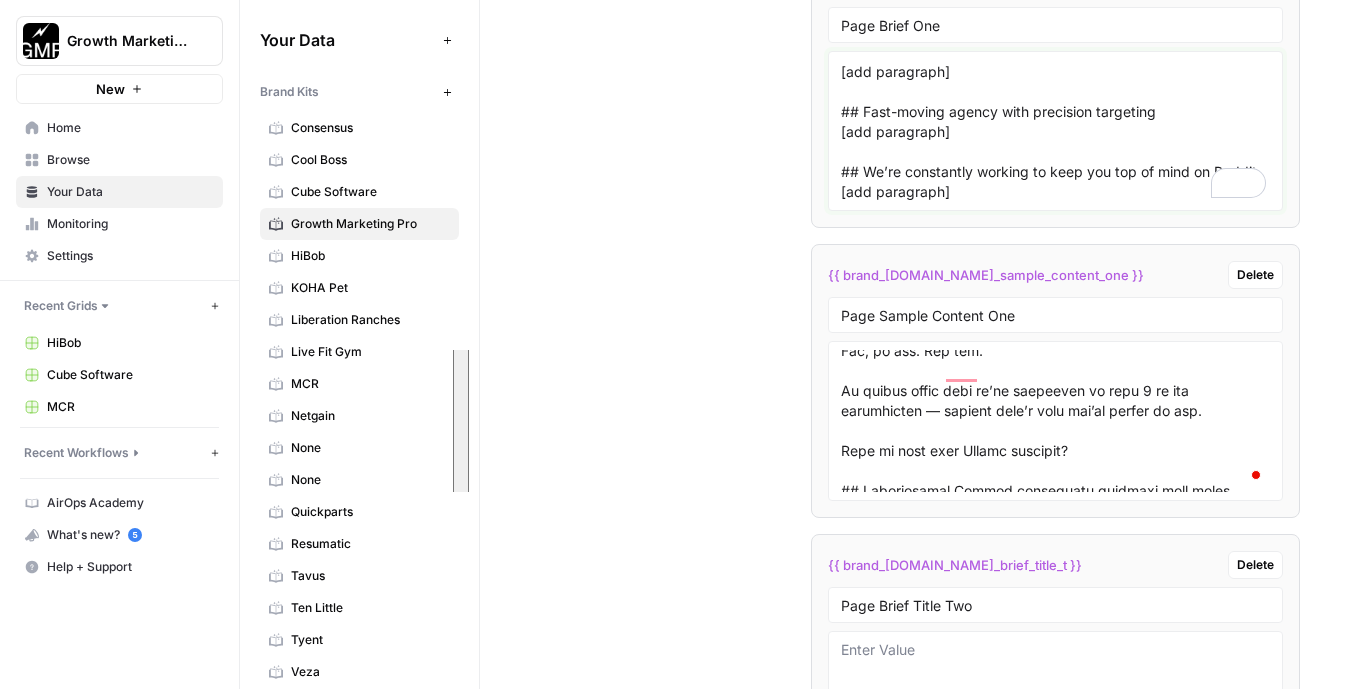 click on "# The #1 Reddit Marketing Agency for Organic and Paid Growth
[add two sentences]
[keyword + agency]
## Trusted by
[add one sentence]
## Get noticed on Reddit
[add paragraph]
## Experienced Reddit marketing agency here to help you reach target audience fast
[add paragraph]
## Fast-moving agency with precision targeting
[add paragraph]
## We’re constantly working to keep you top of mind on Reddit
[add paragraph]" at bounding box center [1055, 131] 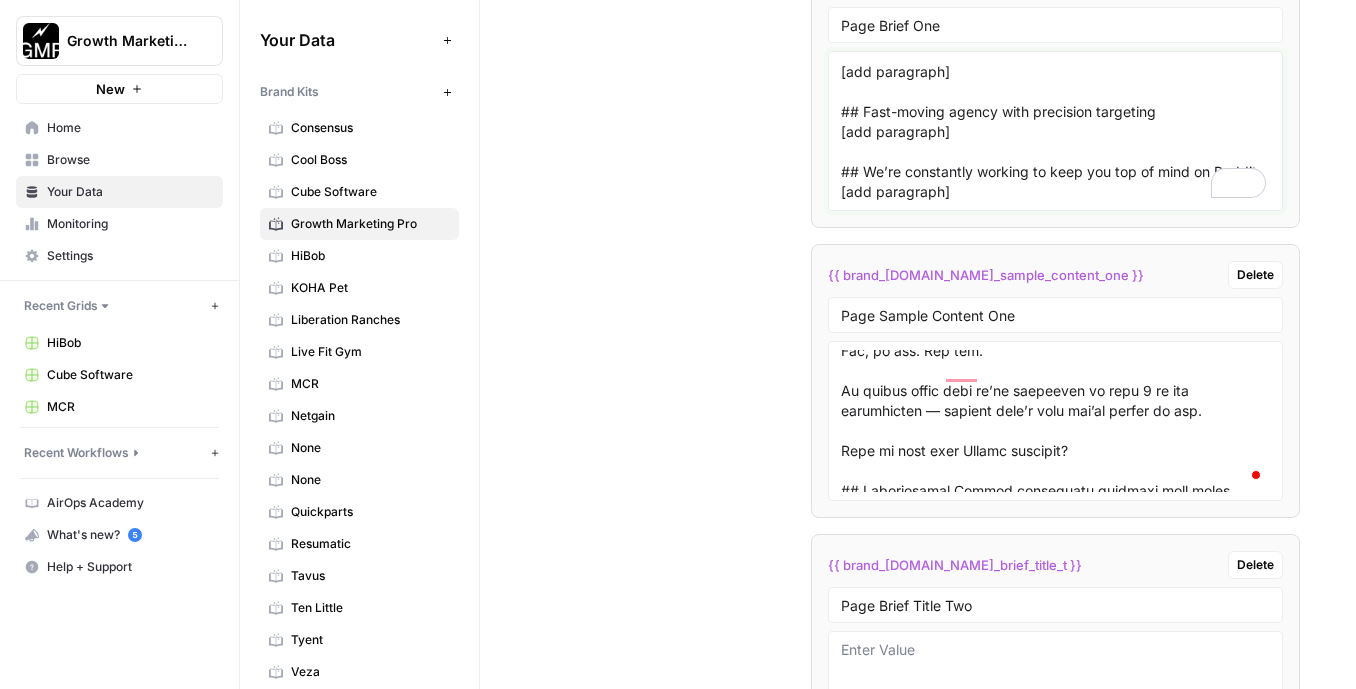 paste on "## Professional Reddit management services that drive leads and revenue
GMP’s in the top 1% of agencies for a reason. Our expert team handles every step to meet your unique business needs. We use social listening tools and SEO best practices to maximize your impact on Reddit.
### Demographic and audience analysis
Before we begin, we learn everything about your product and ideal buyers to match you up with exactly who you should be talking to on Reddit. We analyze buyer demographics and high-intent keywords so your campaigns hit the right people. There’s nothing worse than pouring marketing dollars into a campaign that doesn’t pay for itself.
### Reddit research
Reddit’s a huge place for marketing, but that doesn’t mean sales happen everywhere. We’ve perfected a system to identify subreddits, trends, and high-intent users that lead to dollars in your pocket. Your strategy is always based on what people look for when they’re ready to buy, so you’re always speaking to the right people.
### Content creati..." 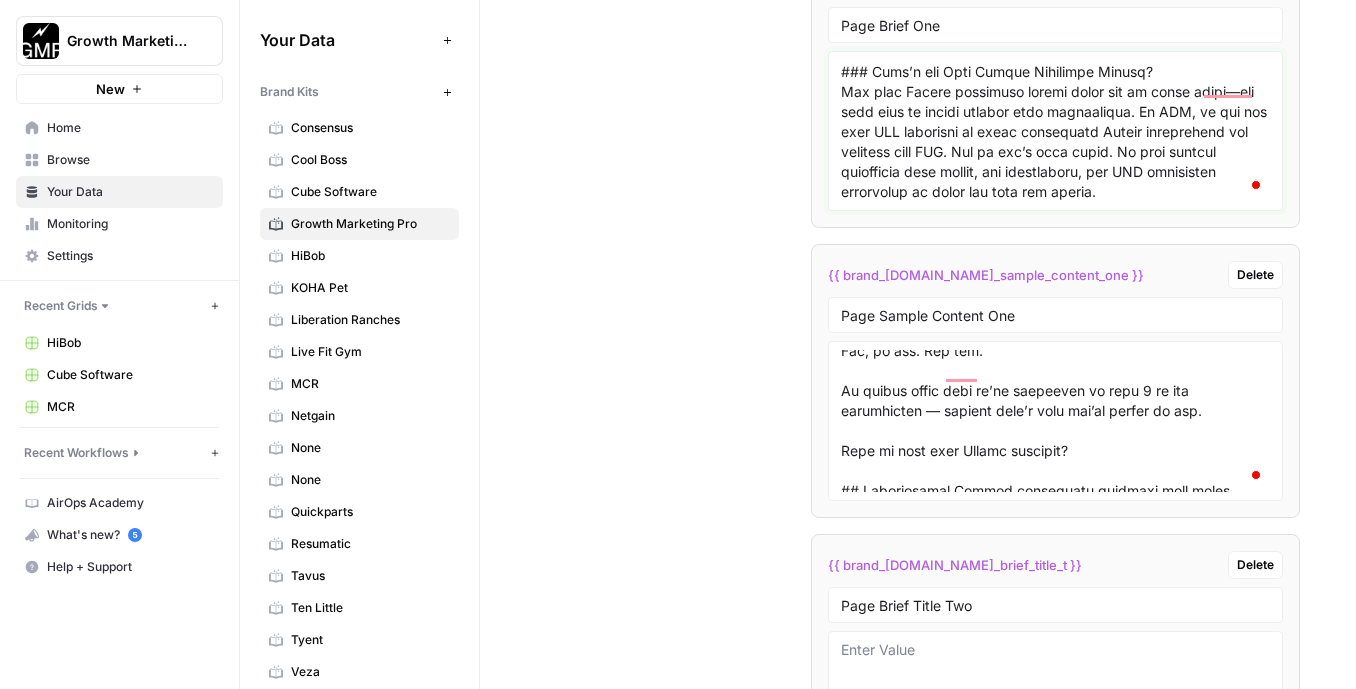 drag, startPoint x: 1185, startPoint y: 185, endPoint x: 844, endPoint y: 93, distance: 353.1926 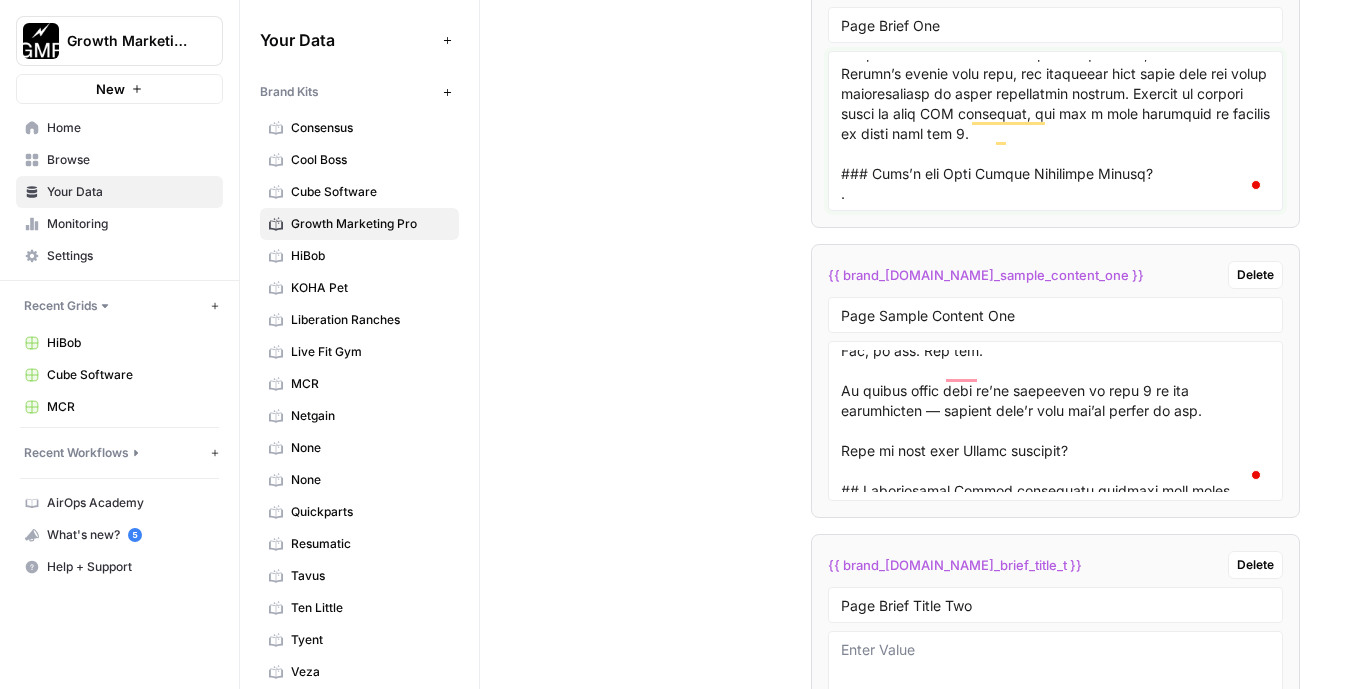 type on "# The #1 Reddit Marketing Agency for Organic and Paid Growth
[add two sentences]
[keyword + agency]
## Trusted by
[add one sentence]
## Get noticed on Reddit
[add paragraph]
## Experienced Reddit marketing agency here to help you reach target audience fast
[add paragraph]
## Fast-moving agency with precision targeting
[add paragraph]
## We’re constantly working to keep you top of mind on Reddit
[add paragraph]
## Professional Reddit management services that drive leads and revenue
GMP’s in the top 1% of agencies for a reason. Our expert team handles every step to meet your unique business needs. We use social listening tools and SEO best practices to maximize your impact on Reddit.
### Demographic and audience analysis
Before we begin, we learn everything about your product and ideal buyers to match you up with exactly who you should be talking to on Reddit. We analyze buyer demographics and high-intent keywords so your campaigns hit the right people. There’s nothing worse than pouring marketing ..." 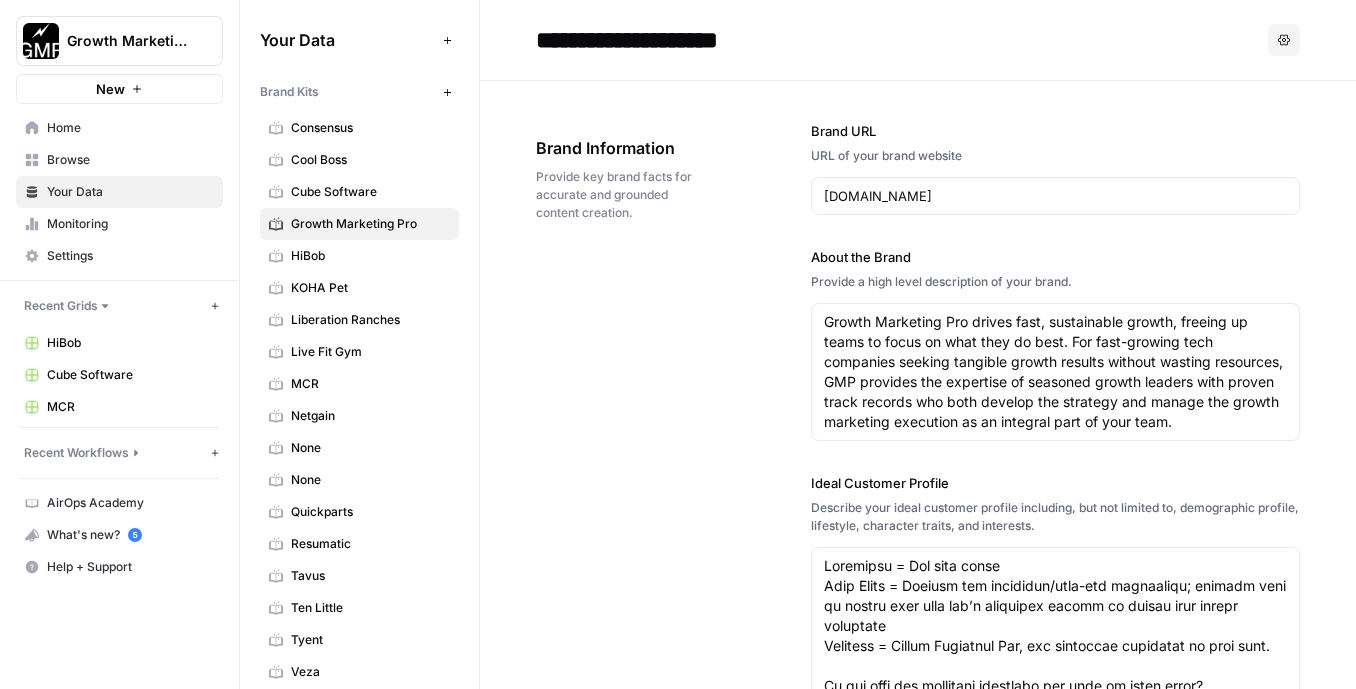 scroll, scrollTop: 0, scrollLeft: 0, axis: both 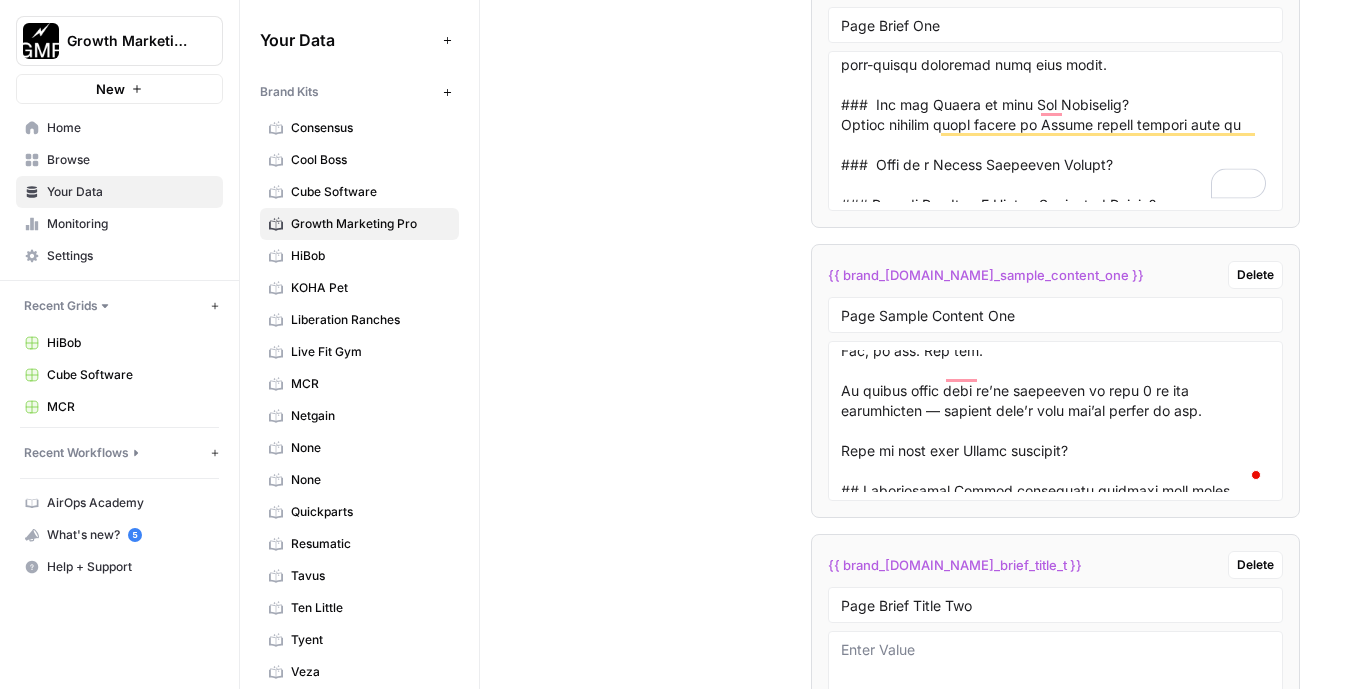 drag, startPoint x: 880, startPoint y: 121, endPoint x: 846, endPoint y: 120, distance: 34.0147 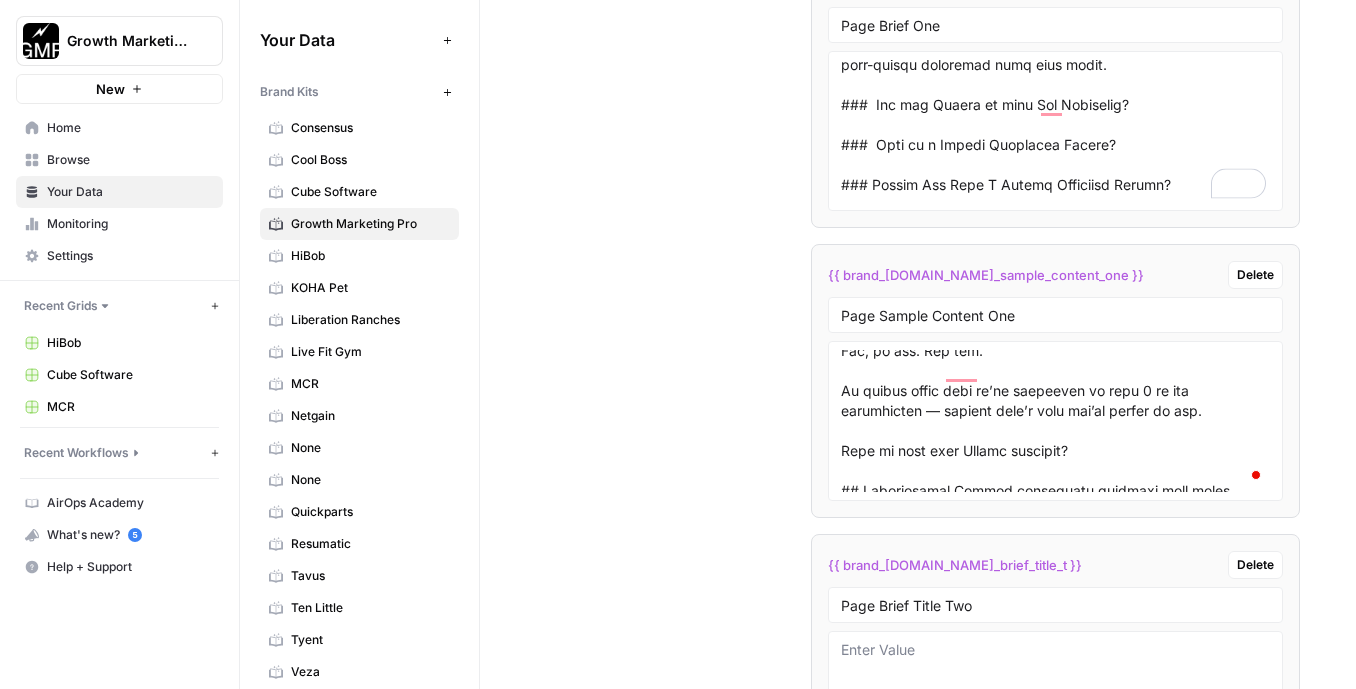 scroll, scrollTop: 2001, scrollLeft: 0, axis: vertical 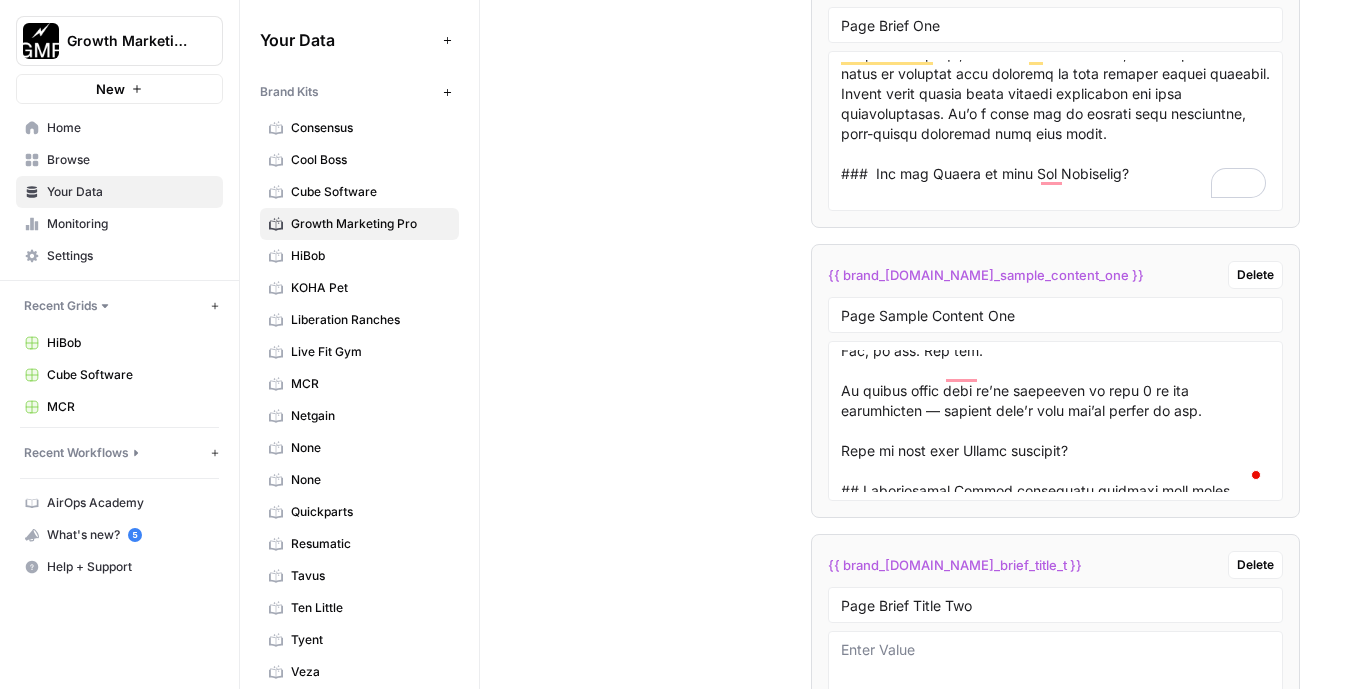 drag, startPoint x: 1070, startPoint y: 133, endPoint x: 838, endPoint y: 83, distance: 237.32678 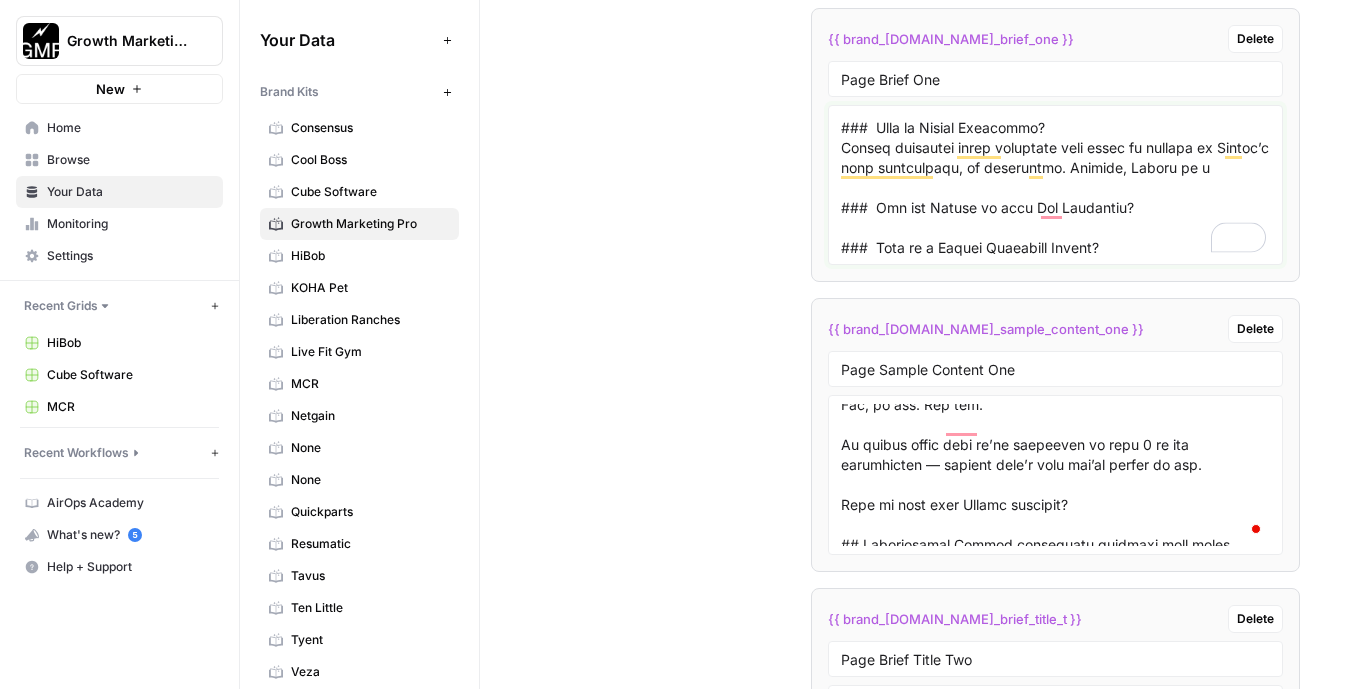 drag, startPoint x: 1272, startPoint y: 169, endPoint x: 856, endPoint y: 158, distance: 416.14542 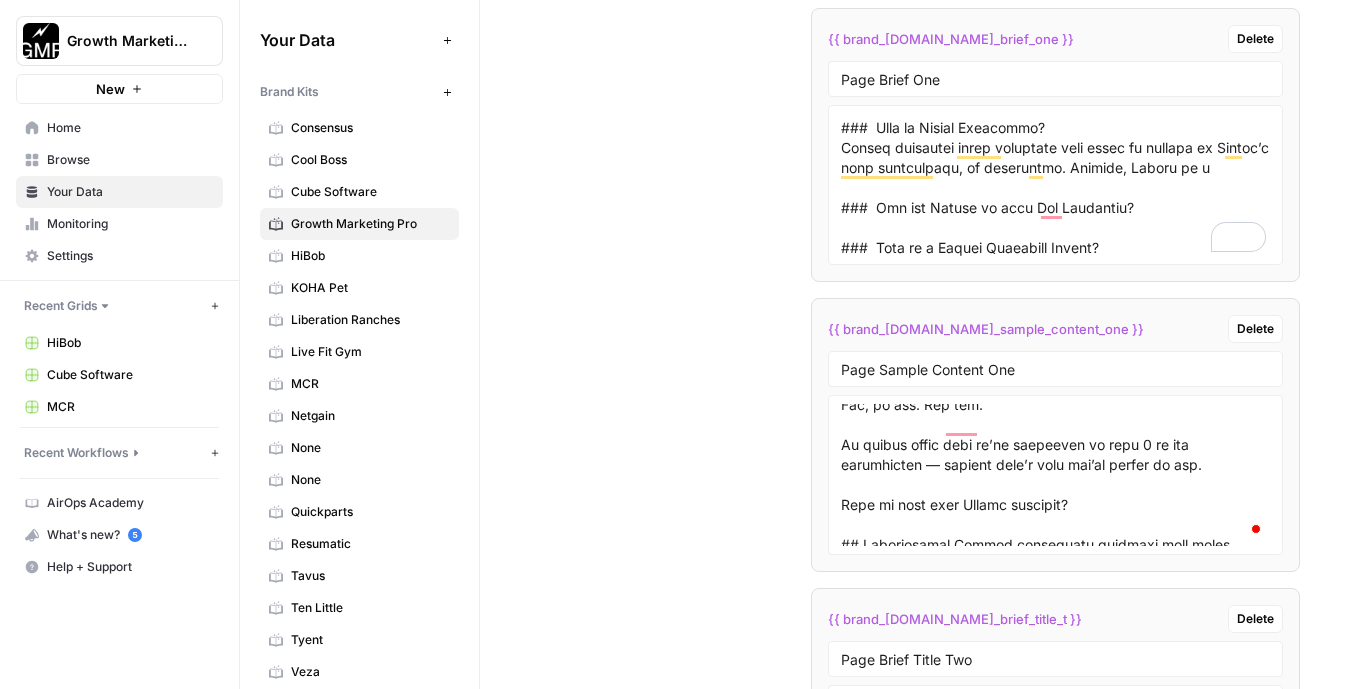 drag, startPoint x: 840, startPoint y: 145, endPoint x: 1213, endPoint y: 155, distance: 373.13403 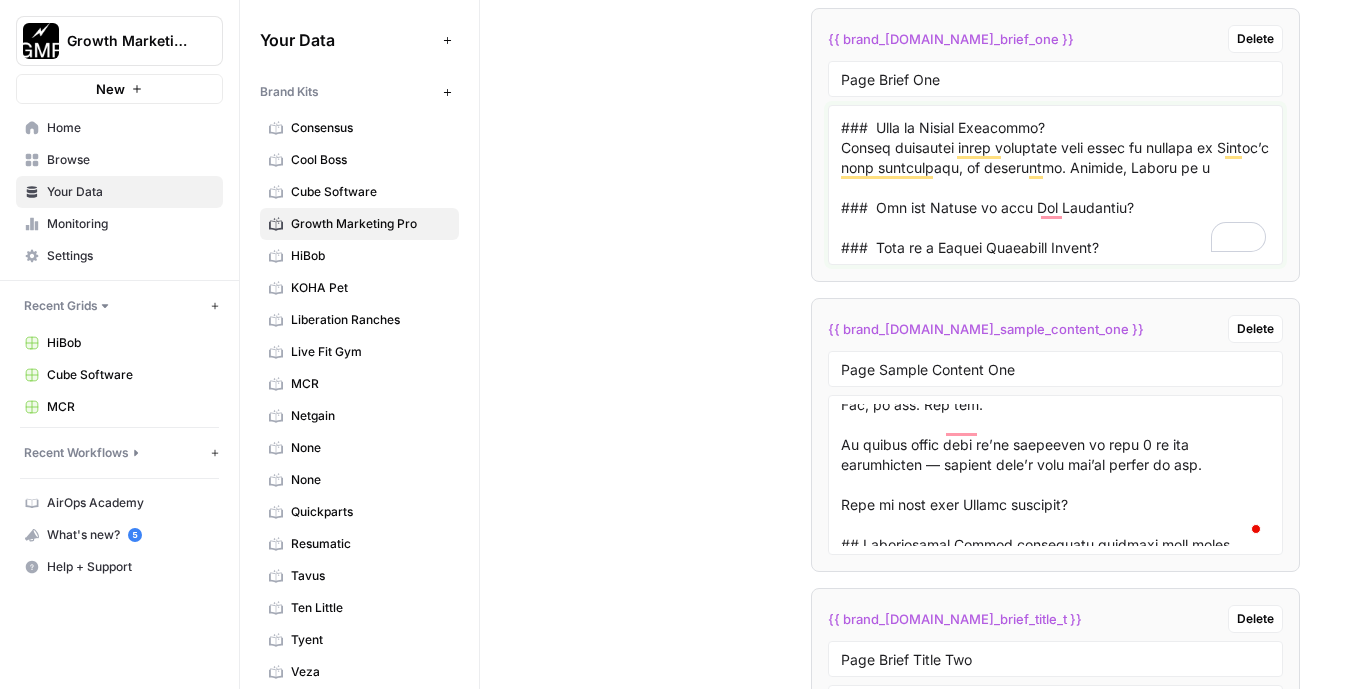 drag, startPoint x: 1260, startPoint y: 163, endPoint x: 837, endPoint y: 154, distance: 423.09573 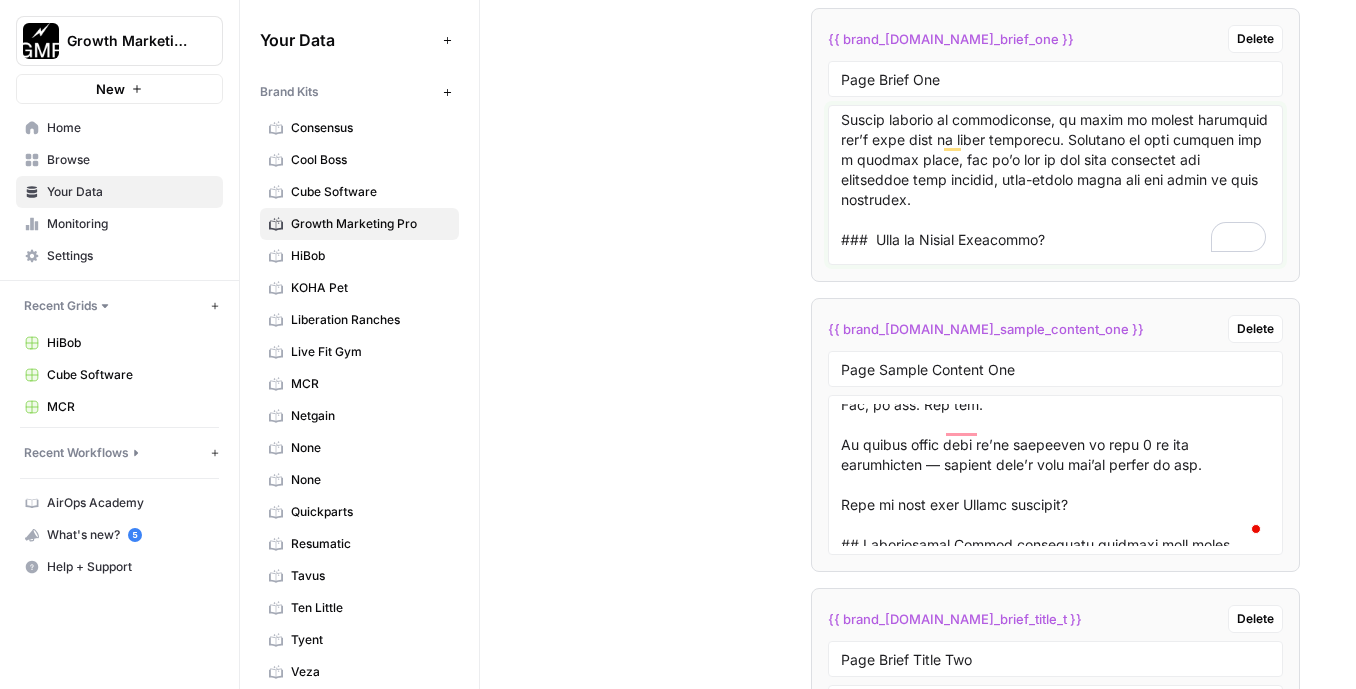 drag, startPoint x: 994, startPoint y: 196, endPoint x: 846, endPoint y: 143, distance: 157.20369 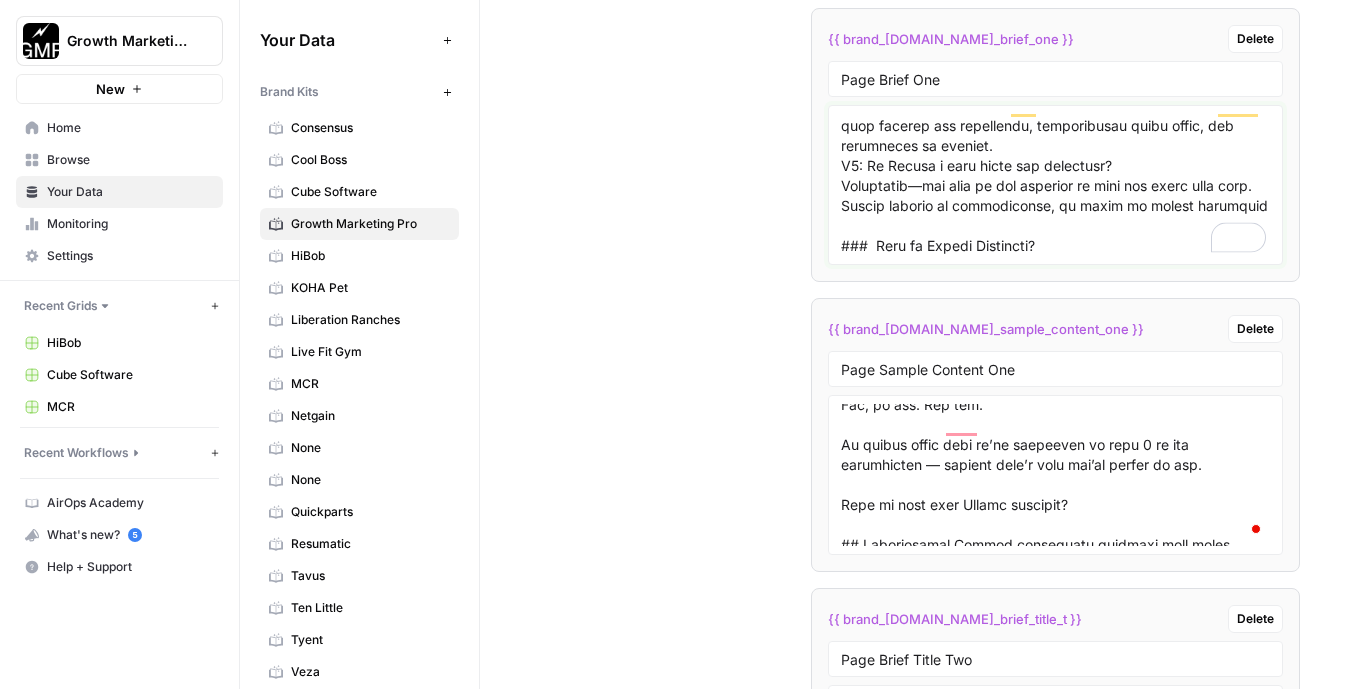 drag, startPoint x: 1257, startPoint y: 204, endPoint x: 840, endPoint y: 190, distance: 417.23495 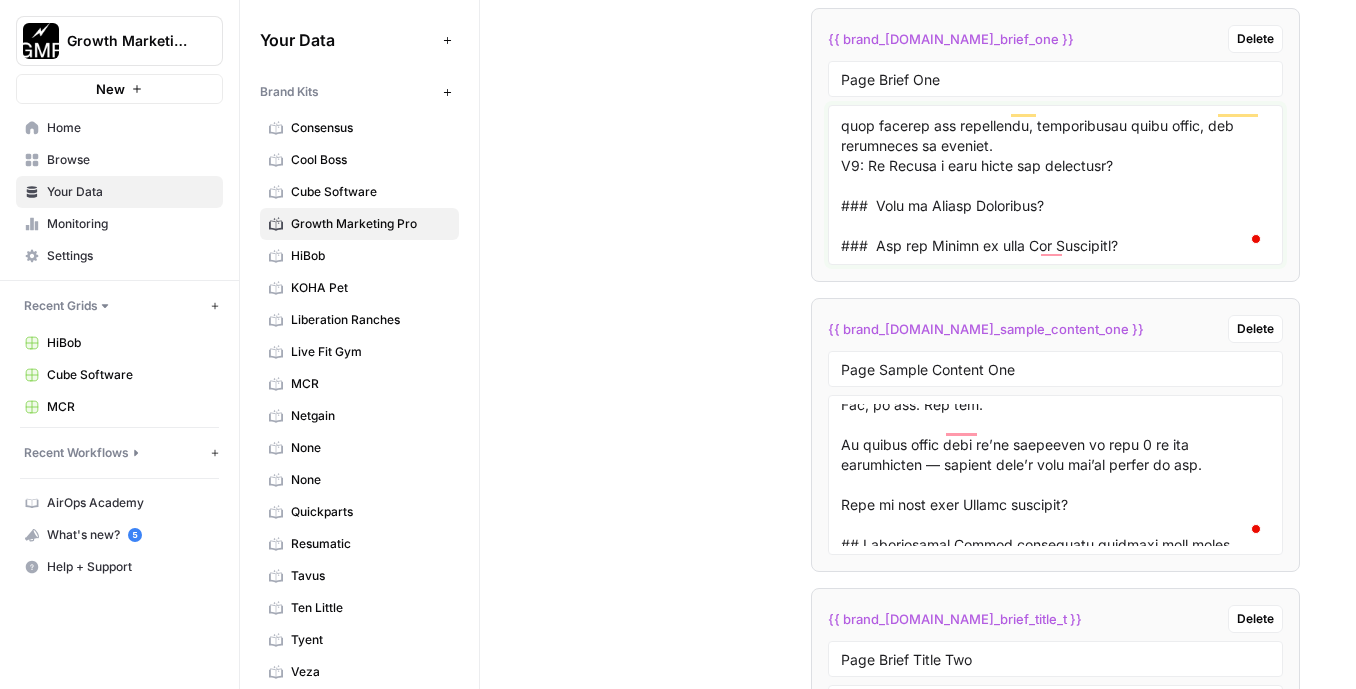 click at bounding box center [1055, 185] 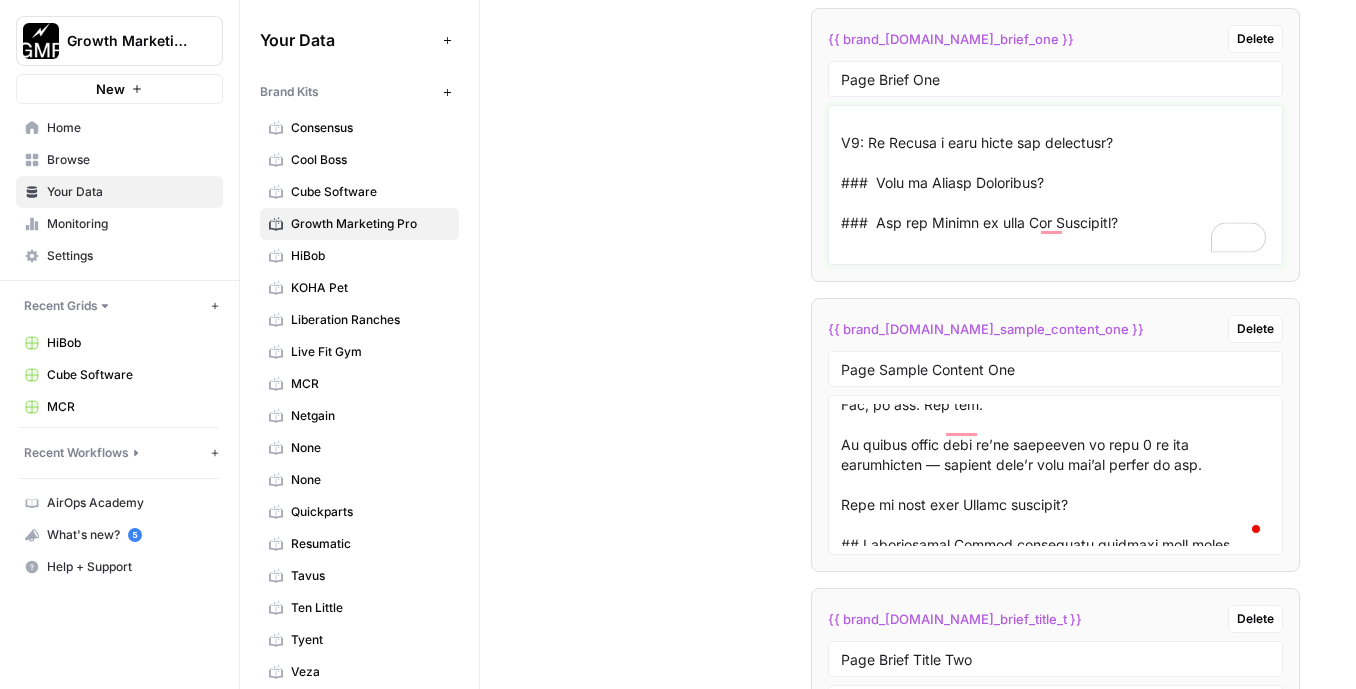 drag, startPoint x: 872, startPoint y: 176, endPoint x: 823, endPoint y: 176, distance: 49 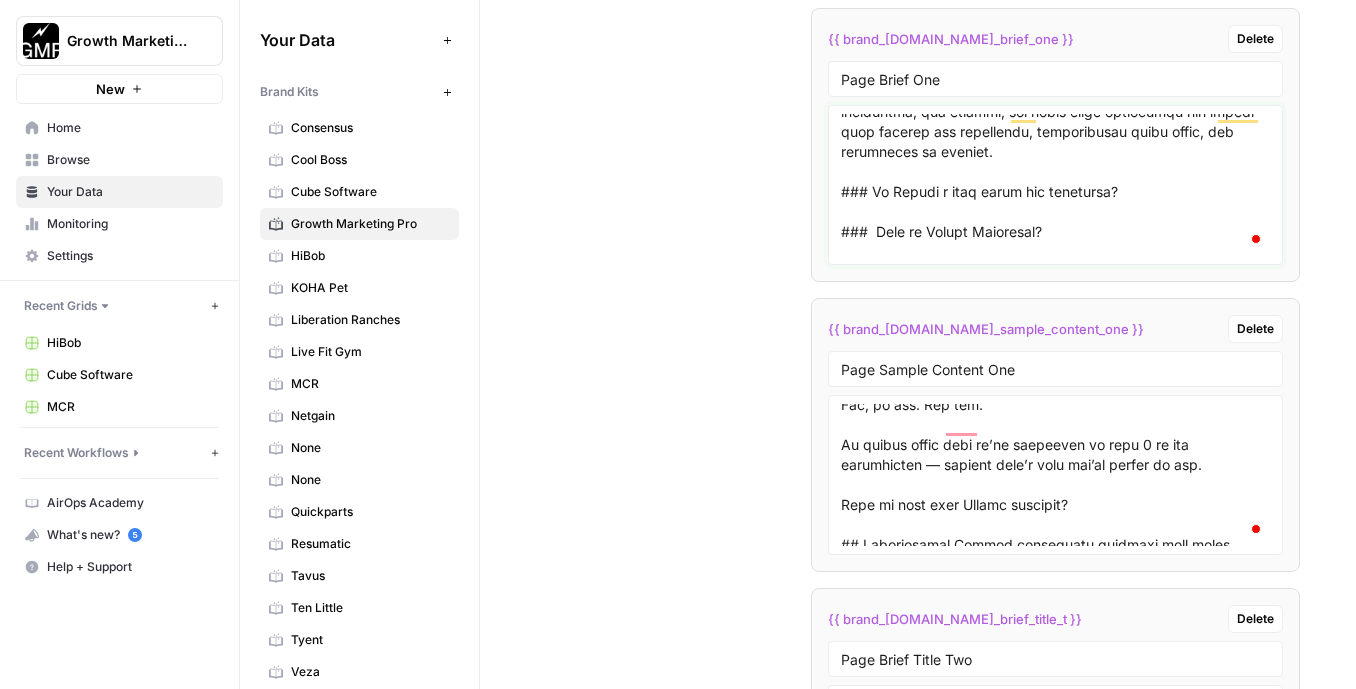 click at bounding box center (1055, 185) 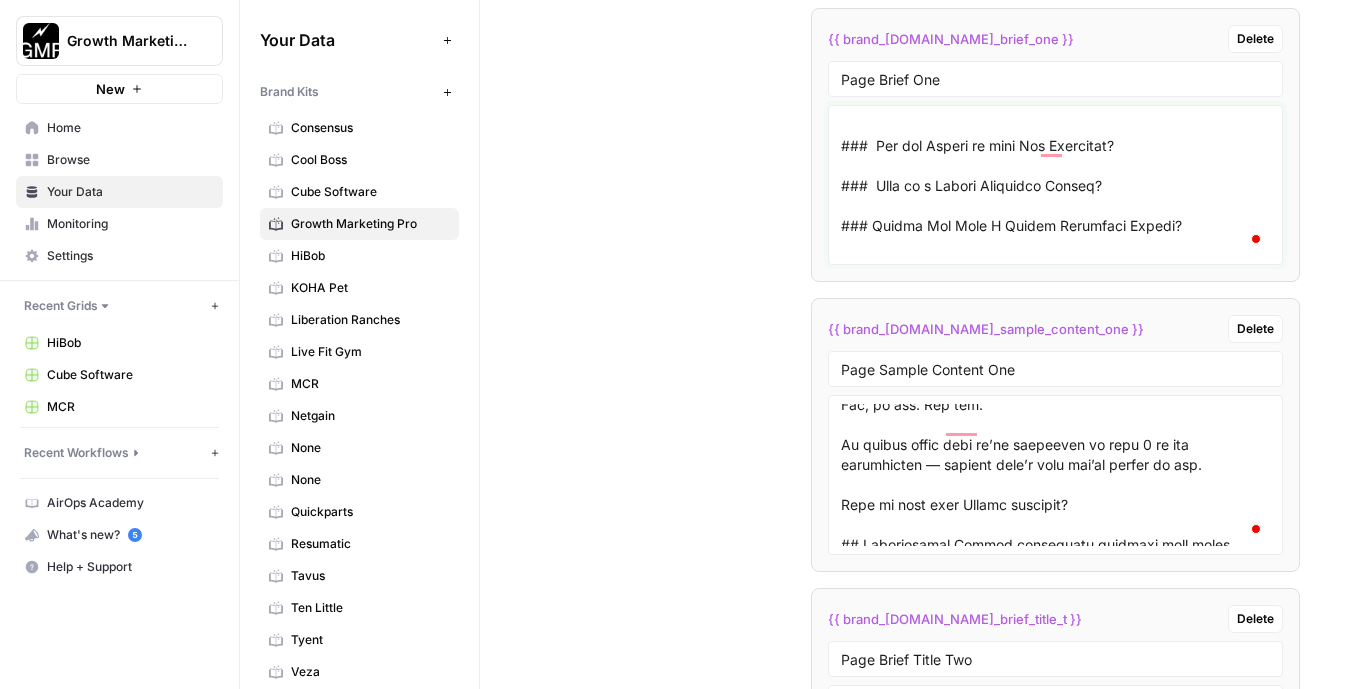 click at bounding box center (1055, 185) 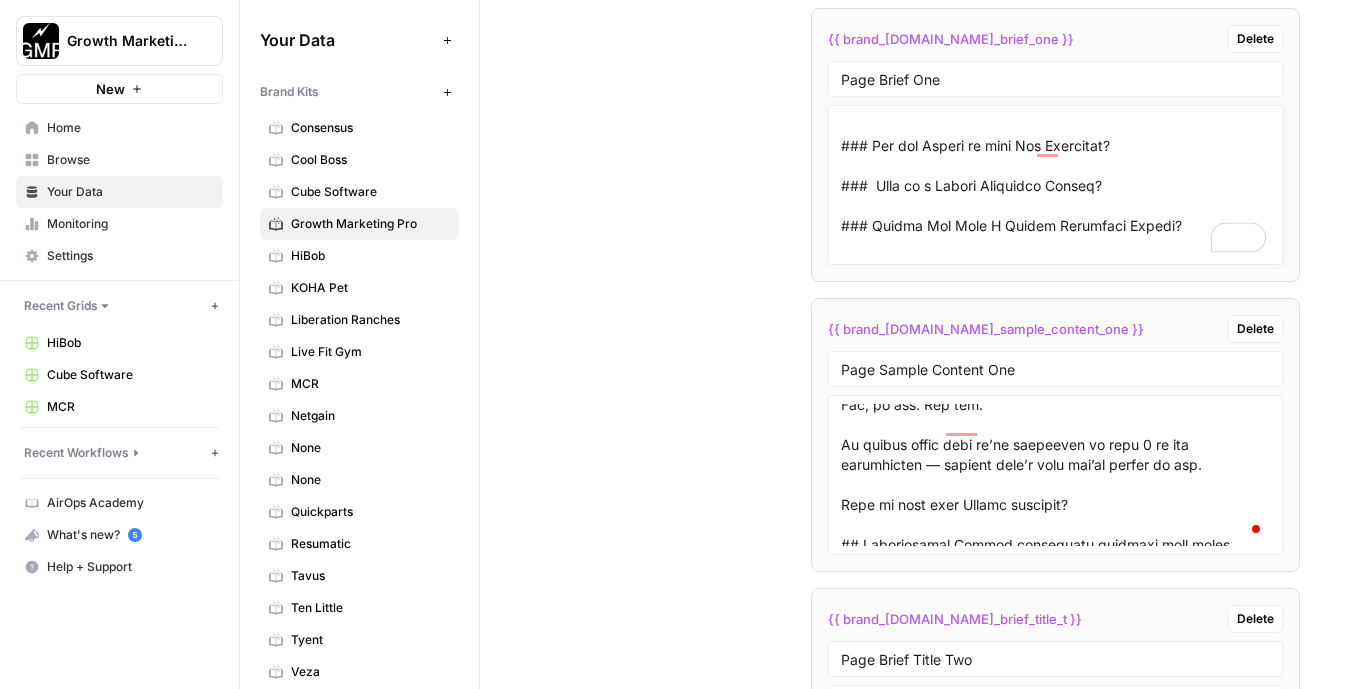 click at bounding box center (1055, 185) 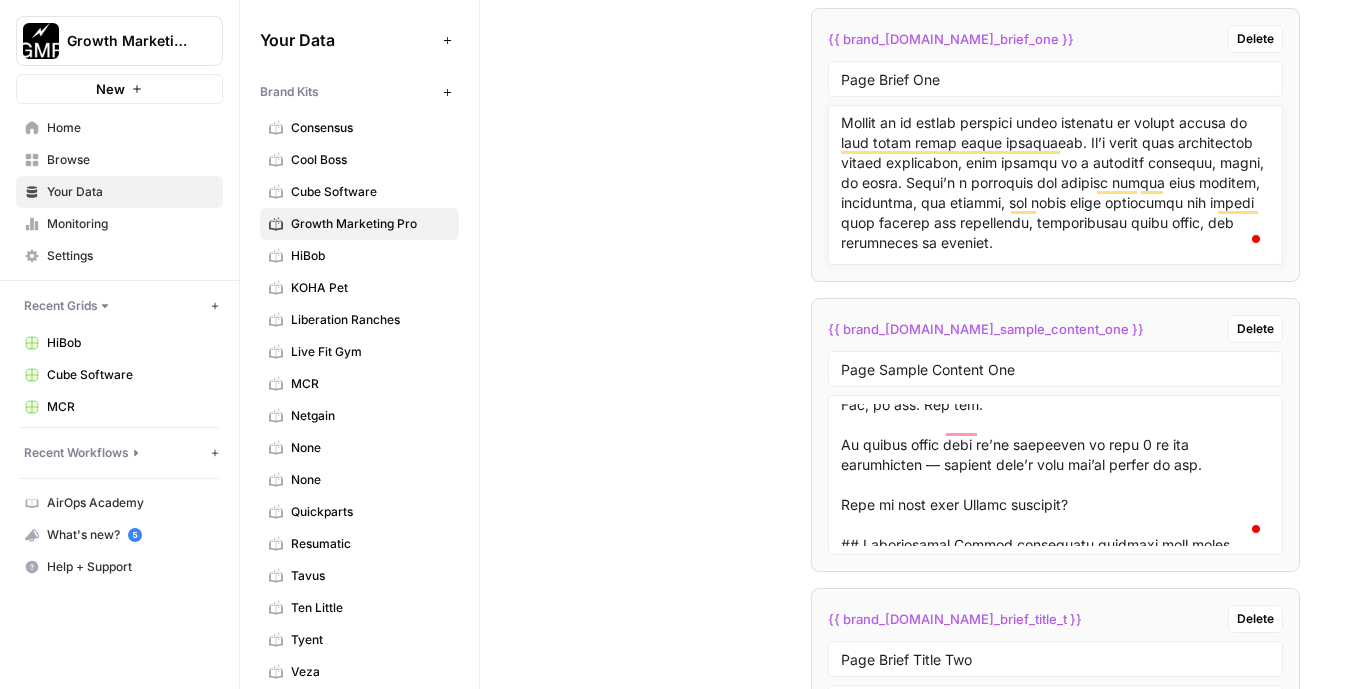 drag, startPoint x: 997, startPoint y: 242, endPoint x: 839, endPoint y: 129, distance: 194.24983 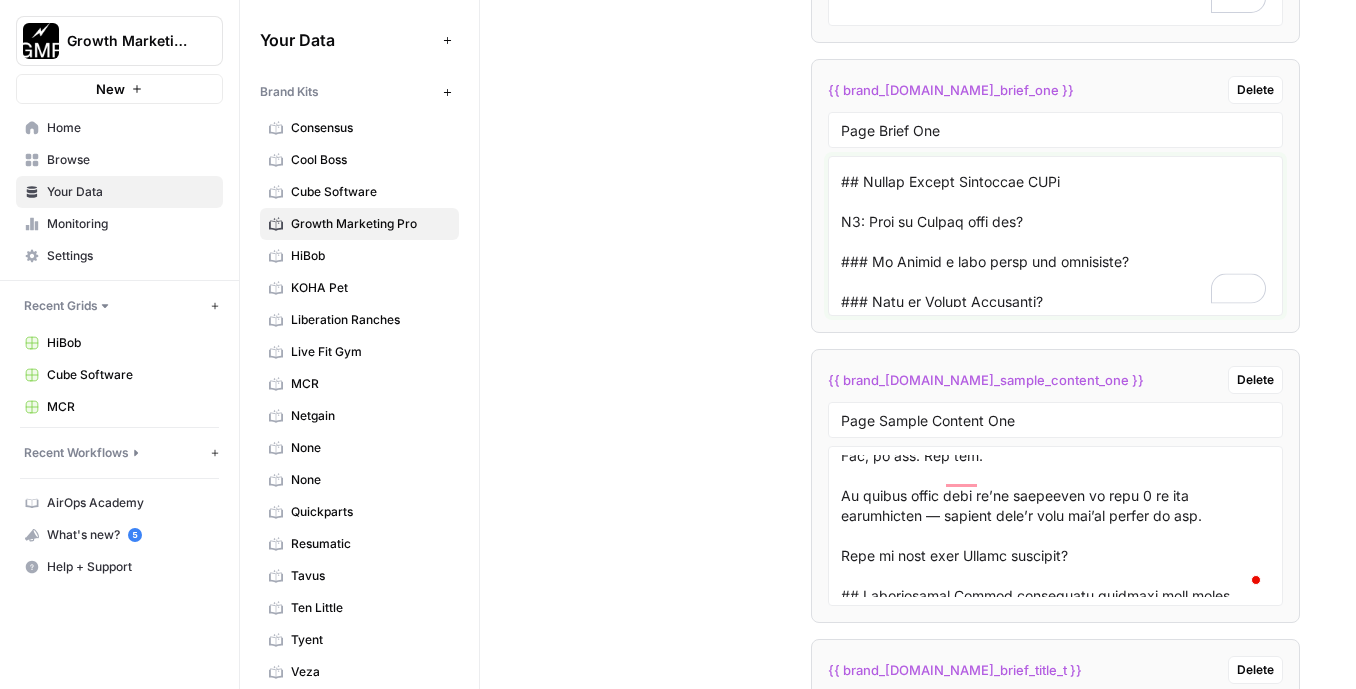 drag, startPoint x: 869, startPoint y: 258, endPoint x: 813, endPoint y: 258, distance: 56 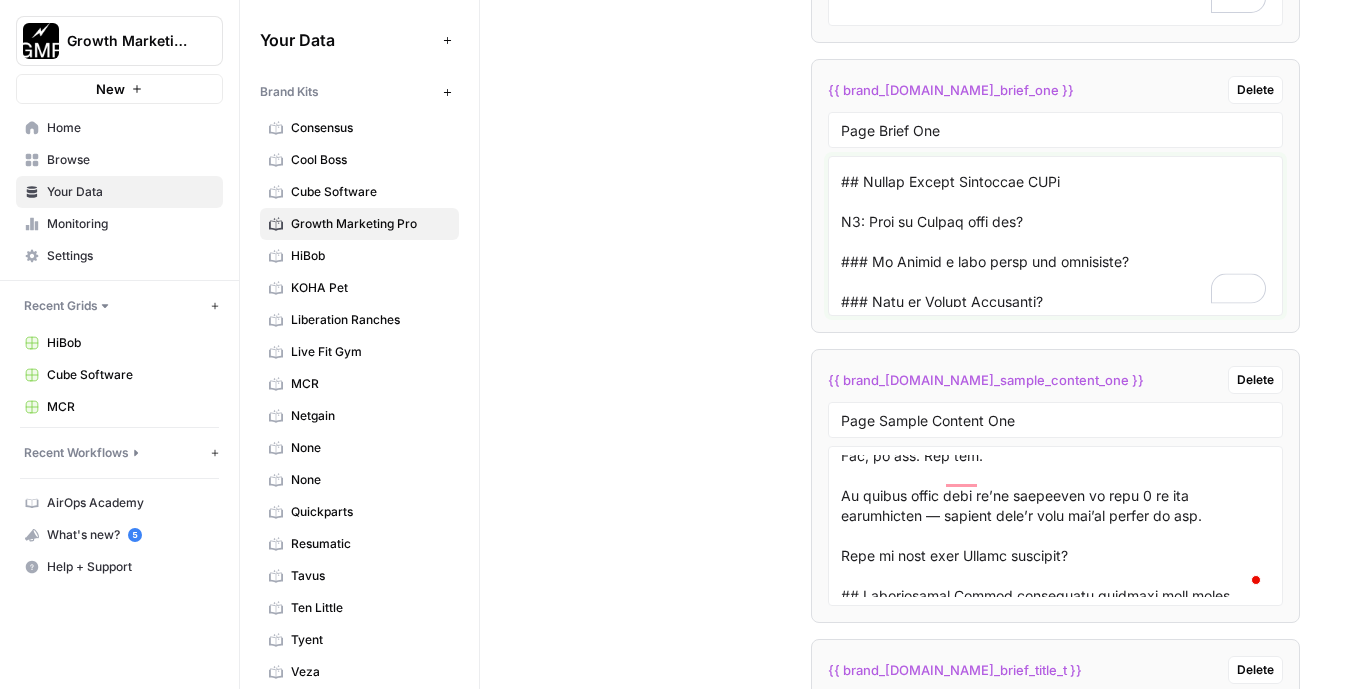 drag, startPoint x: 860, startPoint y: 221, endPoint x: 821, endPoint y: 221, distance: 39 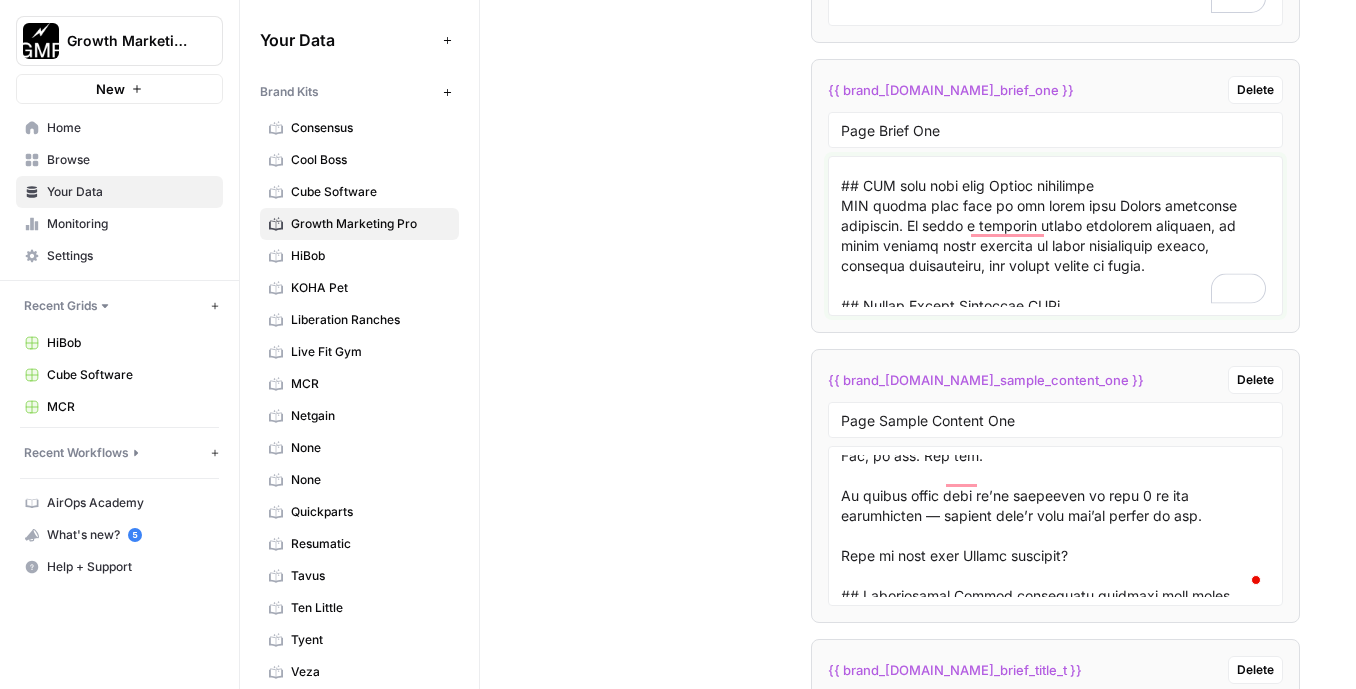 drag, startPoint x: 1198, startPoint y: 263, endPoint x: 838, endPoint y: 215, distance: 363.1859 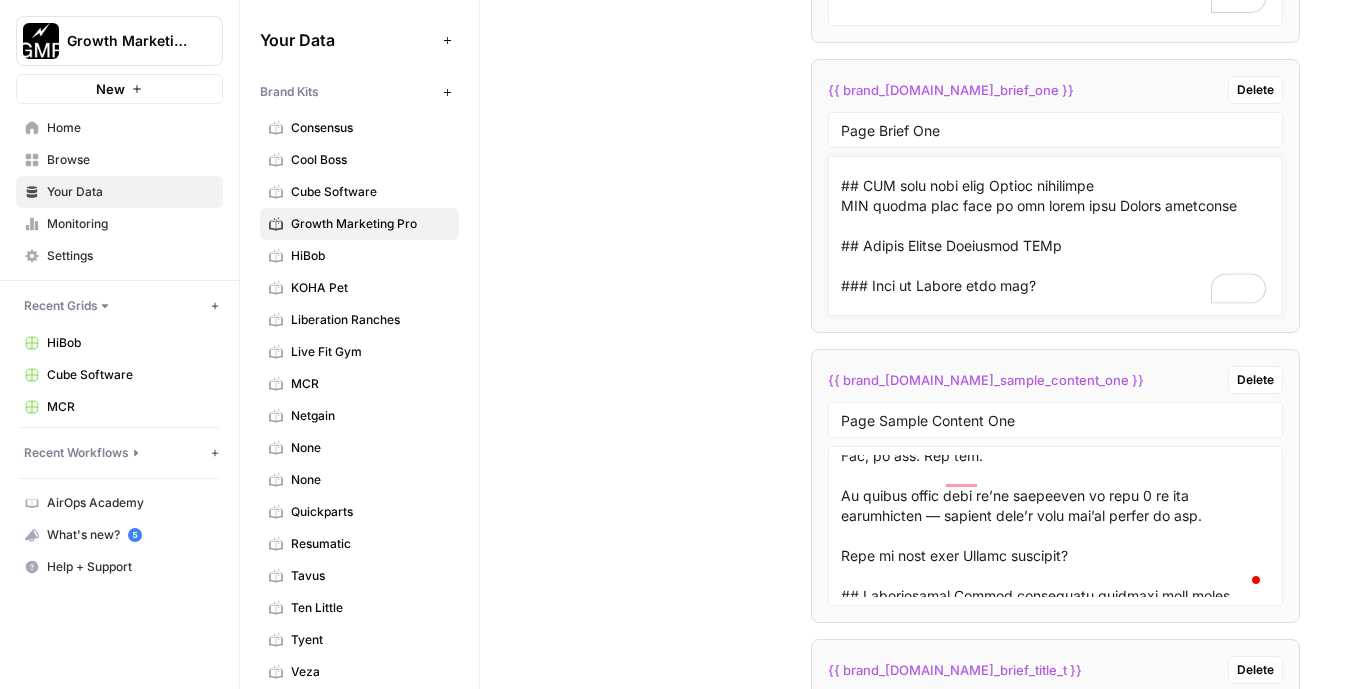 drag, startPoint x: 1238, startPoint y: 199, endPoint x: 838, endPoint y: 205, distance: 400.04498 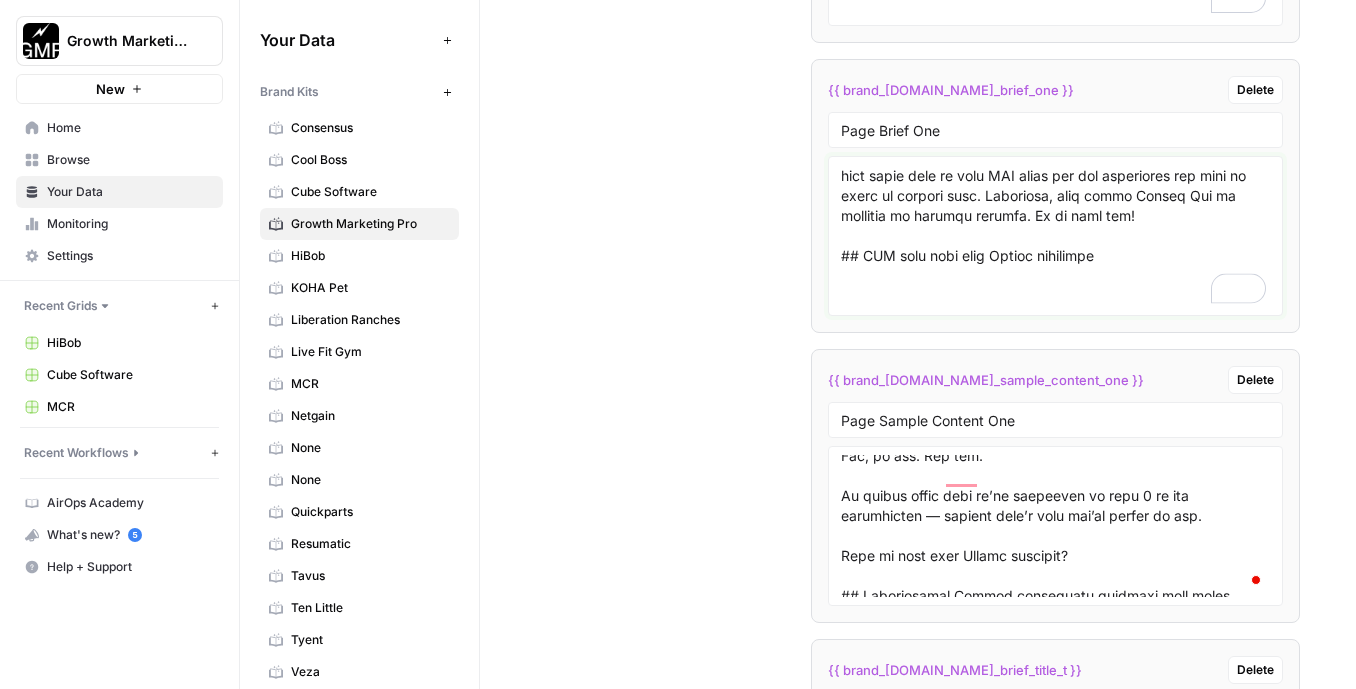 drag, startPoint x: 1149, startPoint y: 218, endPoint x: 888, endPoint y: 183, distance: 263.33627 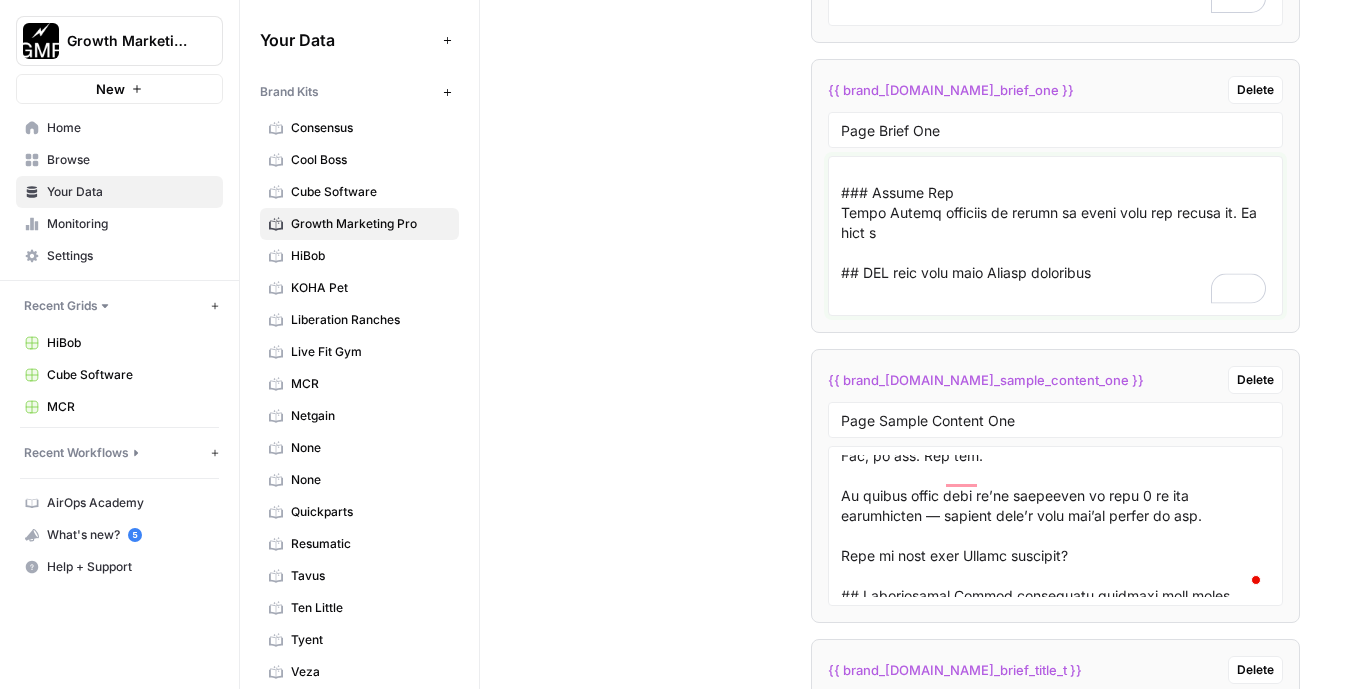 drag, startPoint x: 901, startPoint y: 231, endPoint x: 829, endPoint y: 221, distance: 72.691124 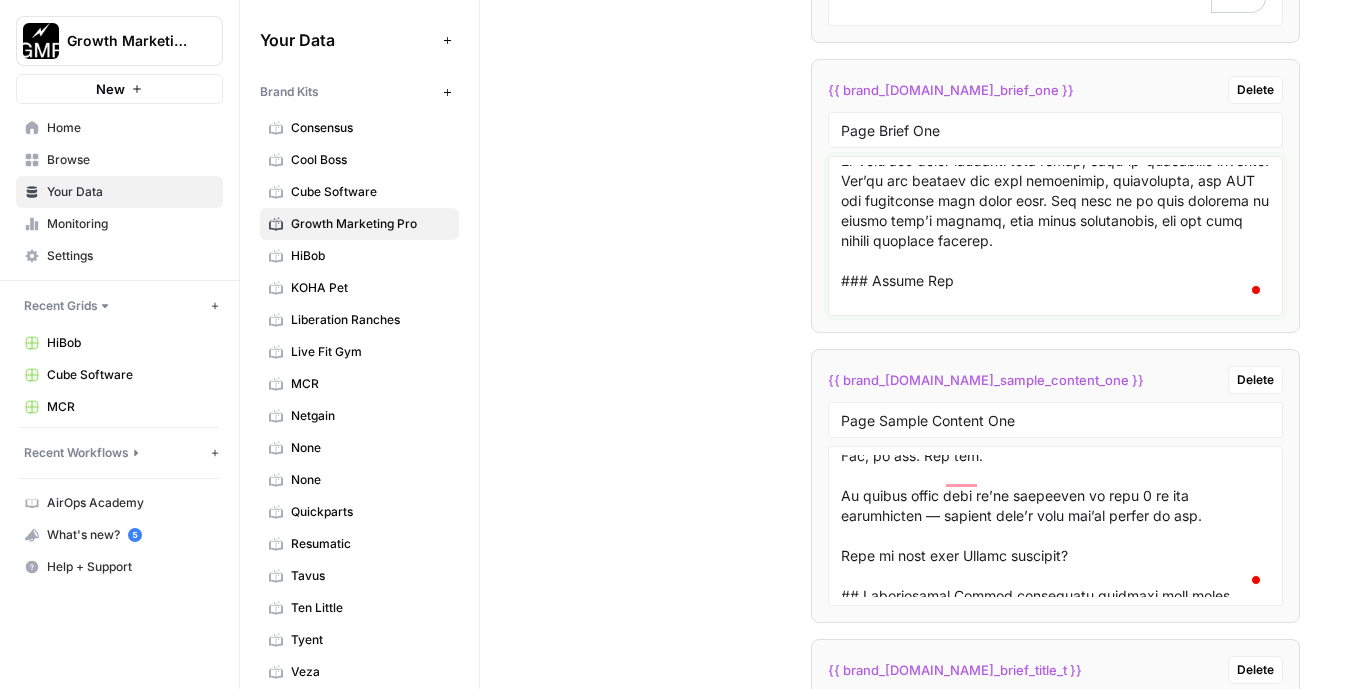 drag, startPoint x: 1086, startPoint y: 244, endPoint x: 880, endPoint y: 195, distance: 211.7475 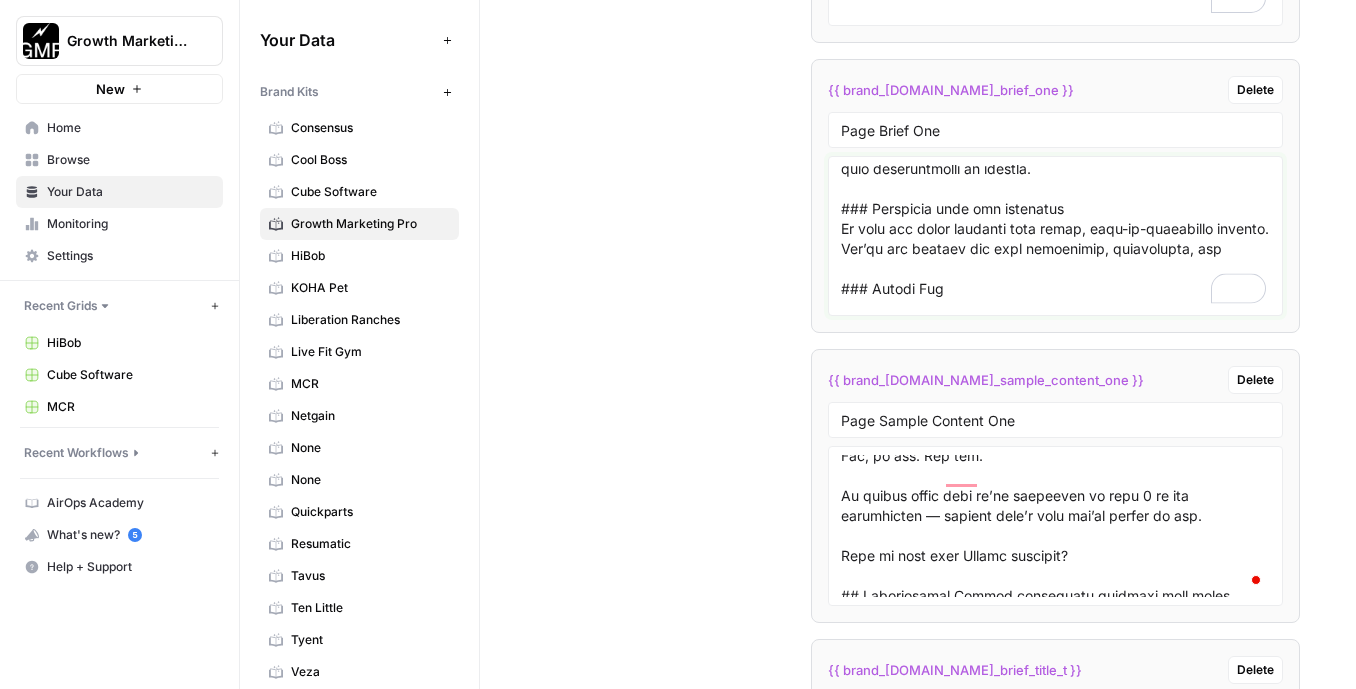 drag, startPoint x: 885, startPoint y: 265, endPoint x: 835, endPoint y: 235, distance: 58.30952 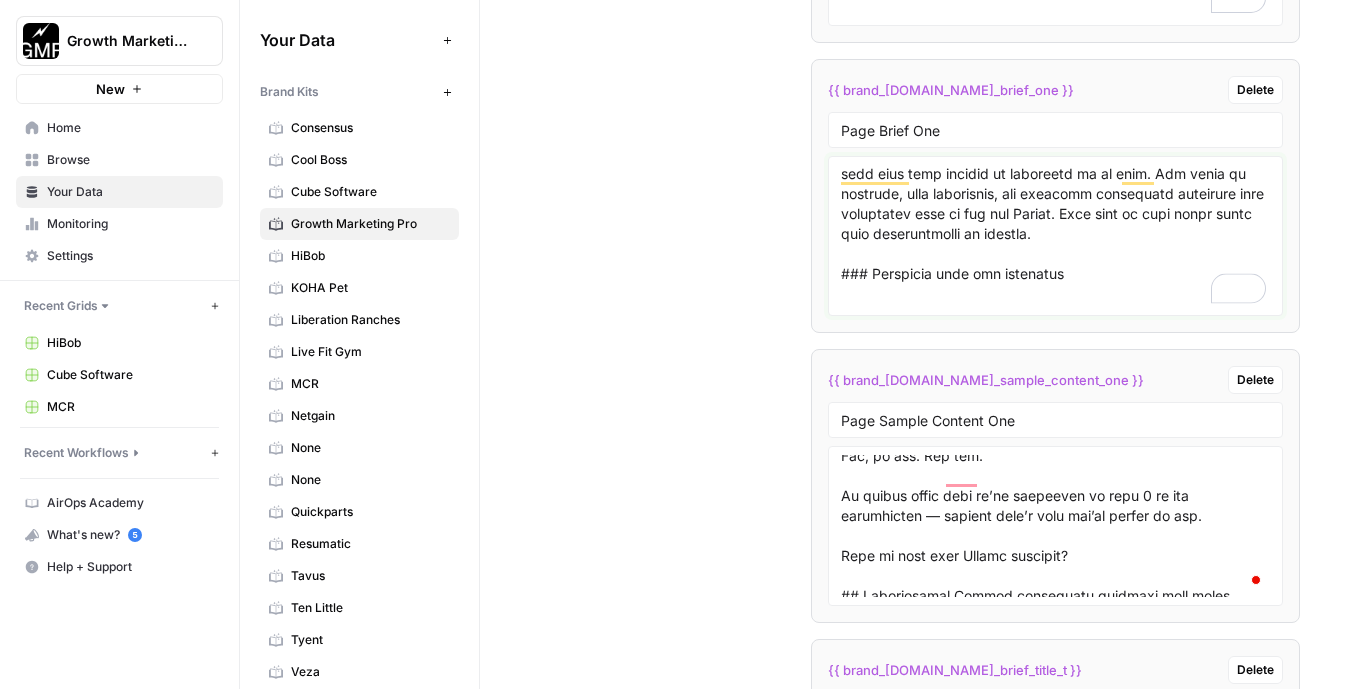 drag, startPoint x: 1094, startPoint y: 238, endPoint x: 843, endPoint y: 178, distance: 258.0717 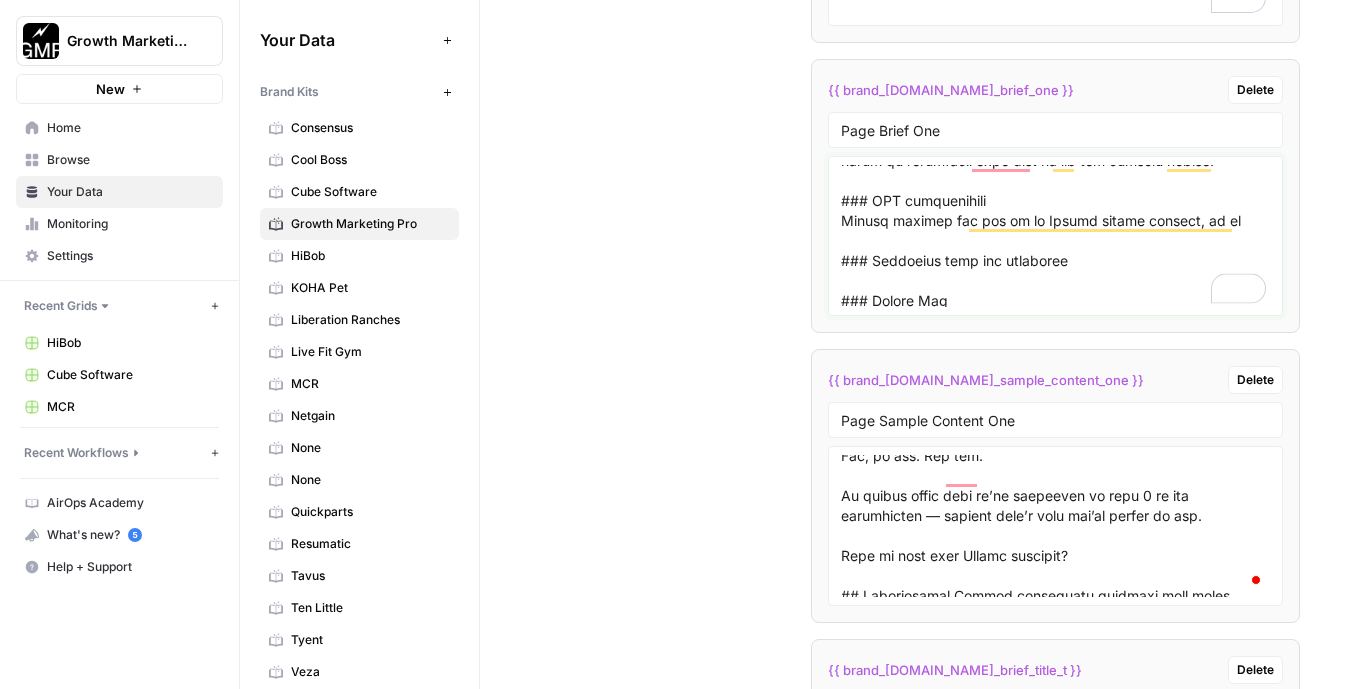 drag, startPoint x: 1234, startPoint y: 221, endPoint x: 843, endPoint y: 221, distance: 391 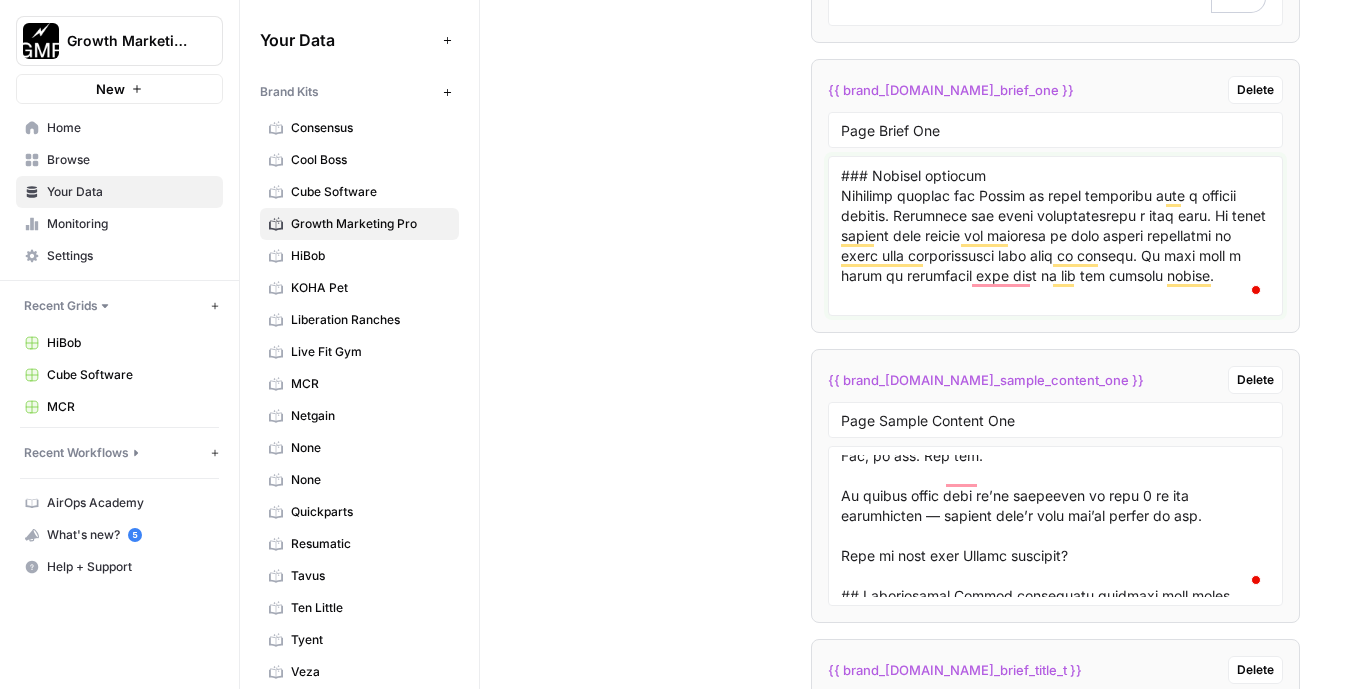 drag, startPoint x: 1215, startPoint y: 267, endPoint x: 839, endPoint y: 195, distance: 382.83154 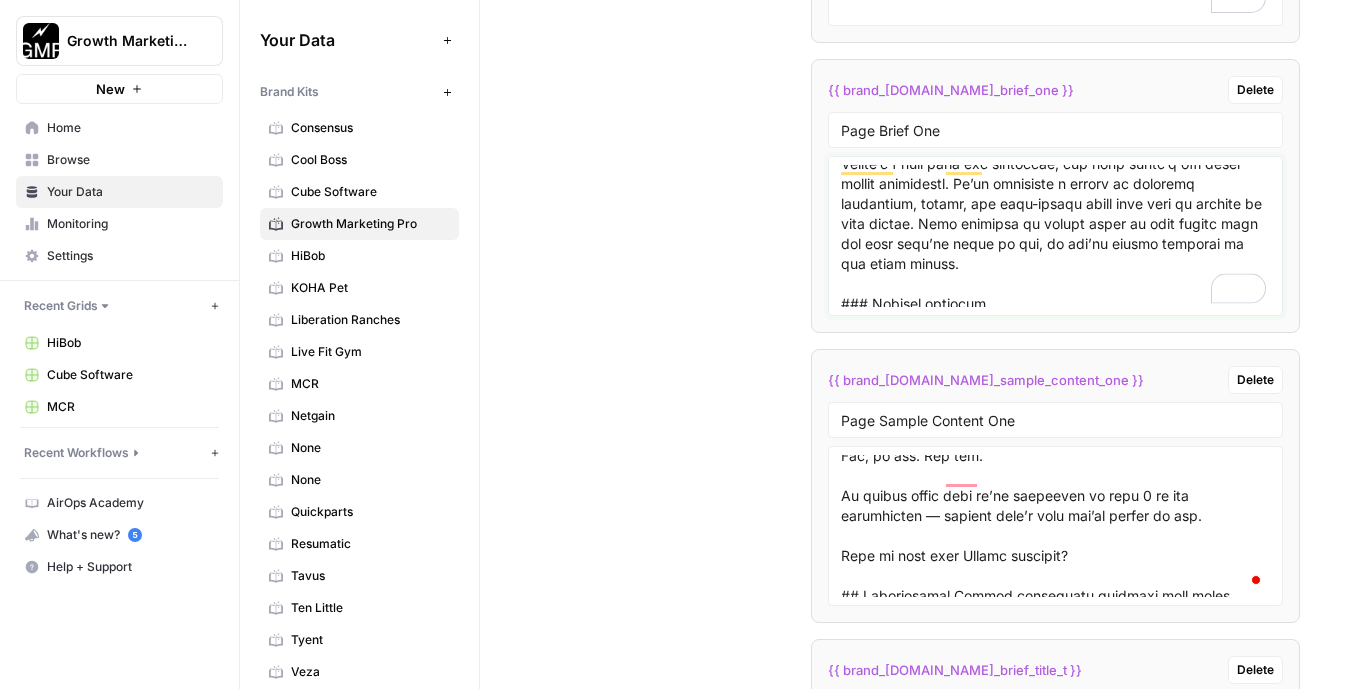drag, startPoint x: 940, startPoint y: 262, endPoint x: 840, endPoint y: 184, distance: 126.82271 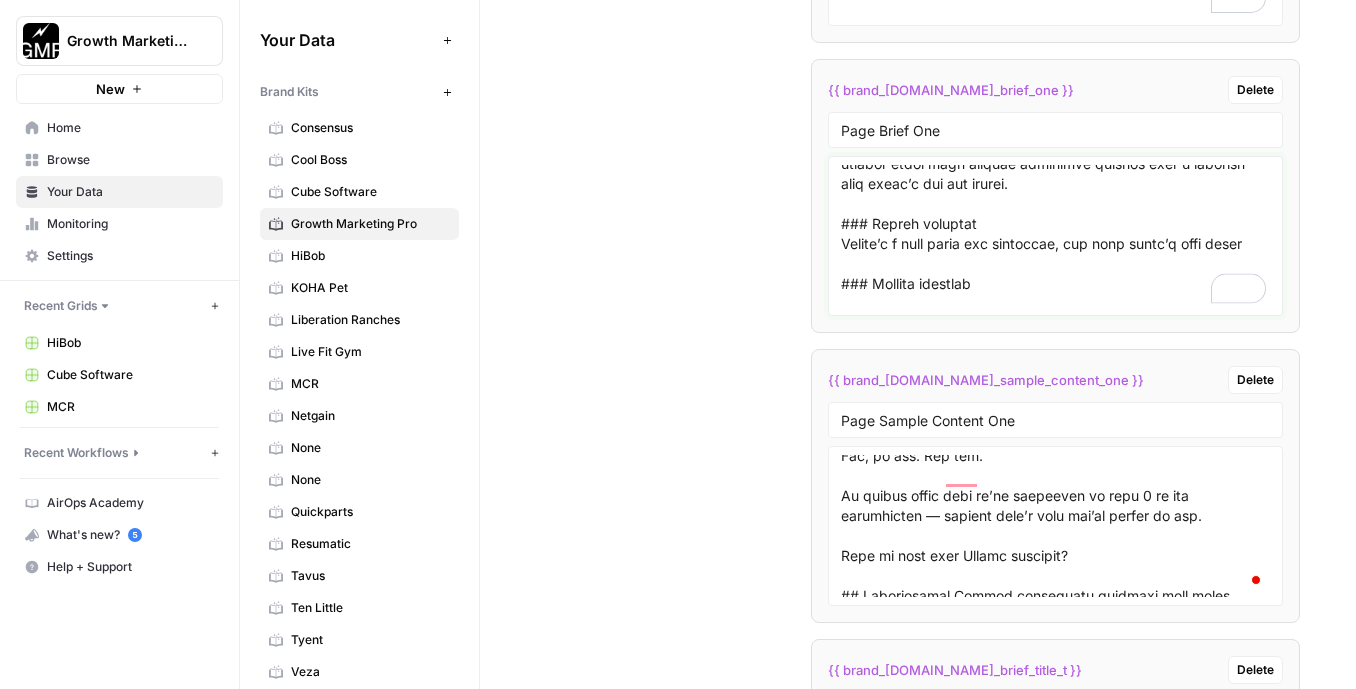 drag, startPoint x: 841, startPoint y: 245, endPoint x: 1245, endPoint y: 245, distance: 404 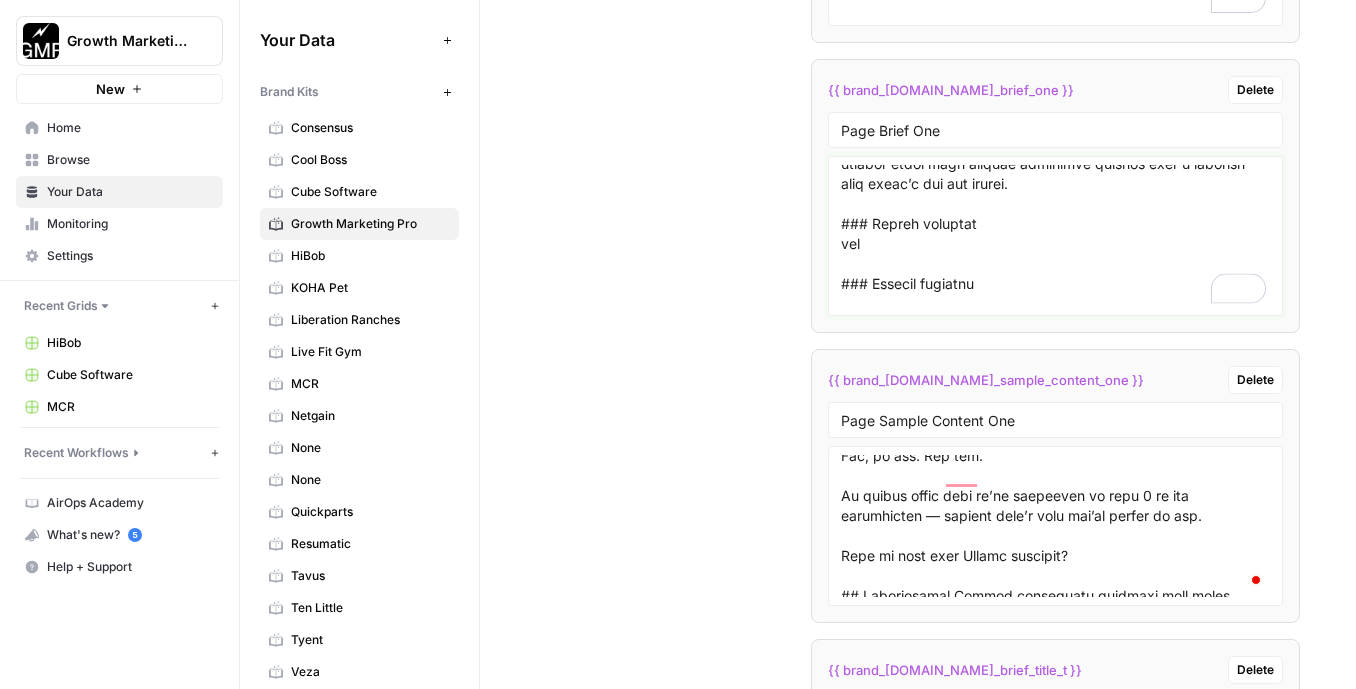 drag, startPoint x: 907, startPoint y: 243, endPoint x: 830, endPoint y: 243, distance: 77 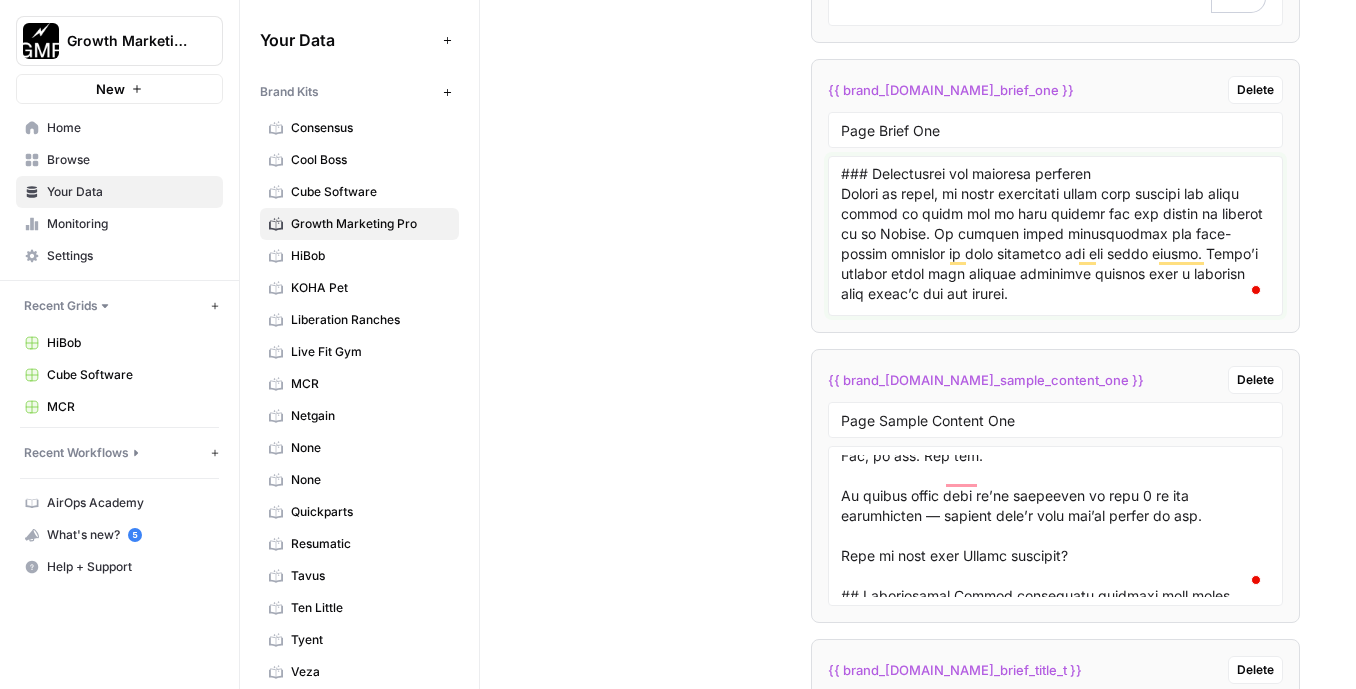 drag, startPoint x: 1029, startPoint y: 299, endPoint x: 842, endPoint y: 197, distance: 213.00938 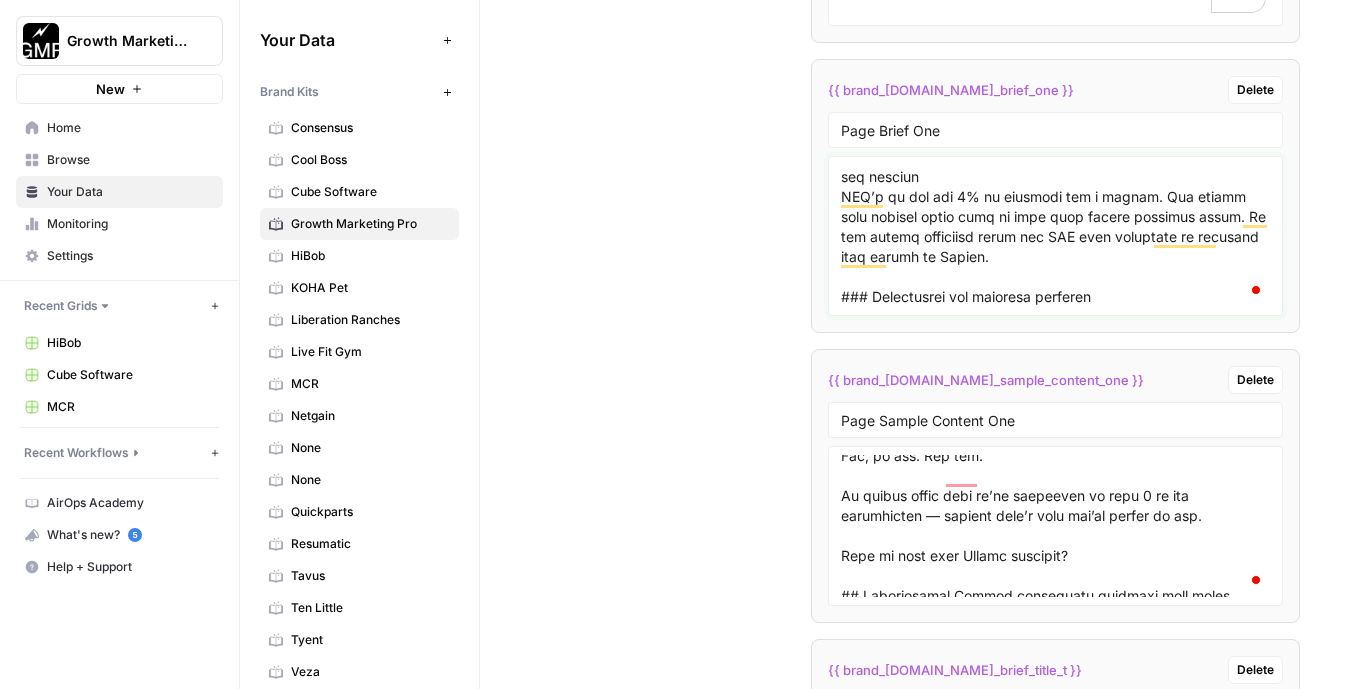 drag, startPoint x: 965, startPoint y: 263, endPoint x: 833, endPoint y: 196, distance: 148.0304 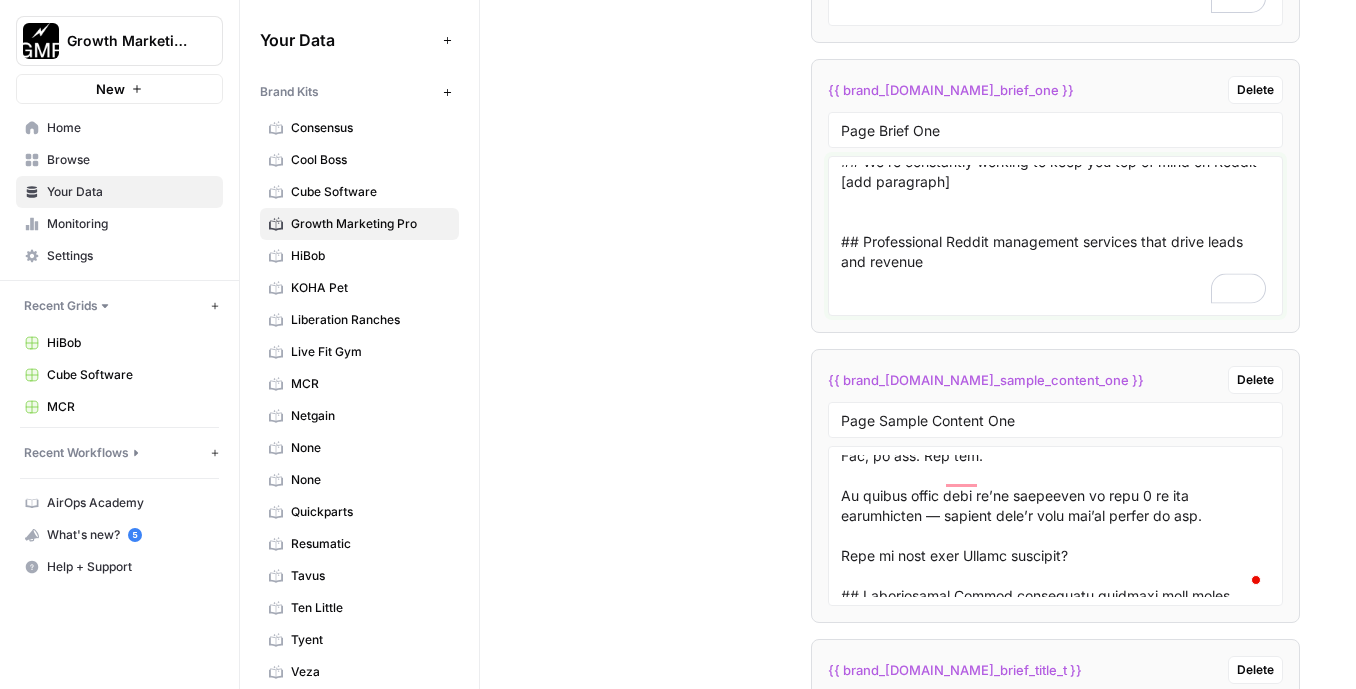drag, startPoint x: 943, startPoint y: 260, endPoint x: 855, endPoint y: 266, distance: 88.20431 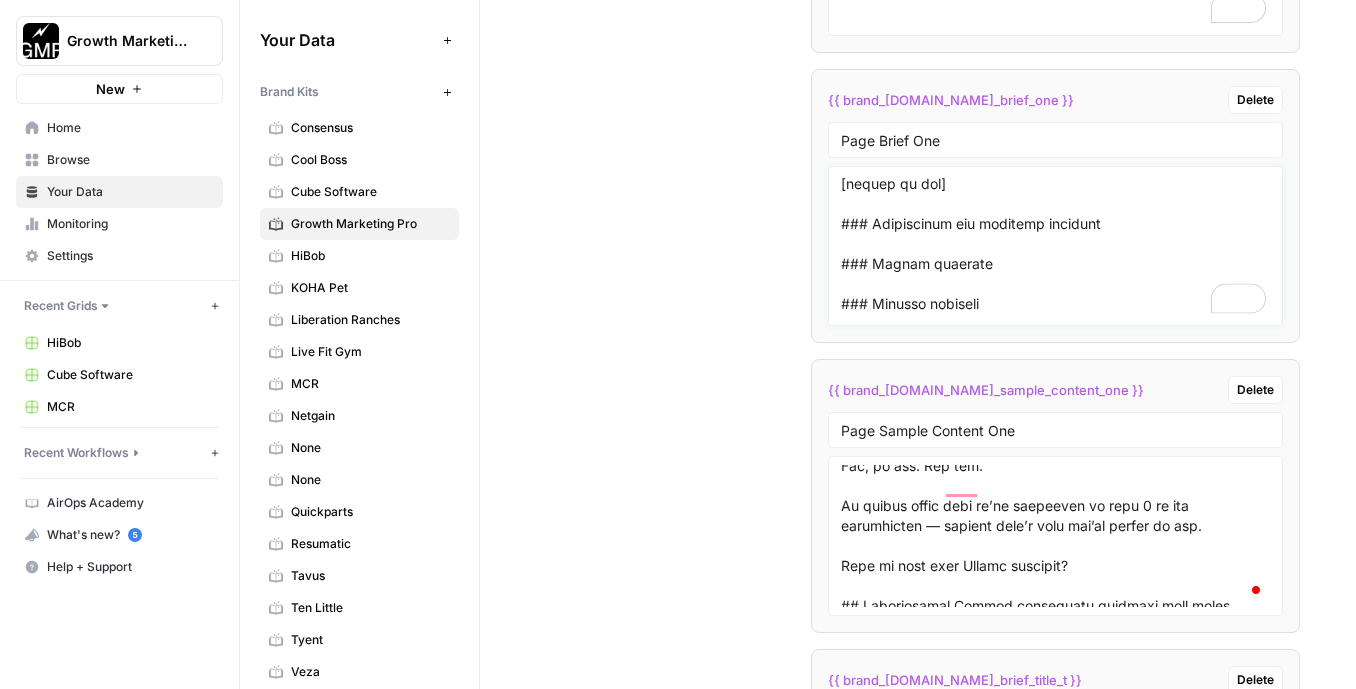 click at bounding box center [1055, 246] 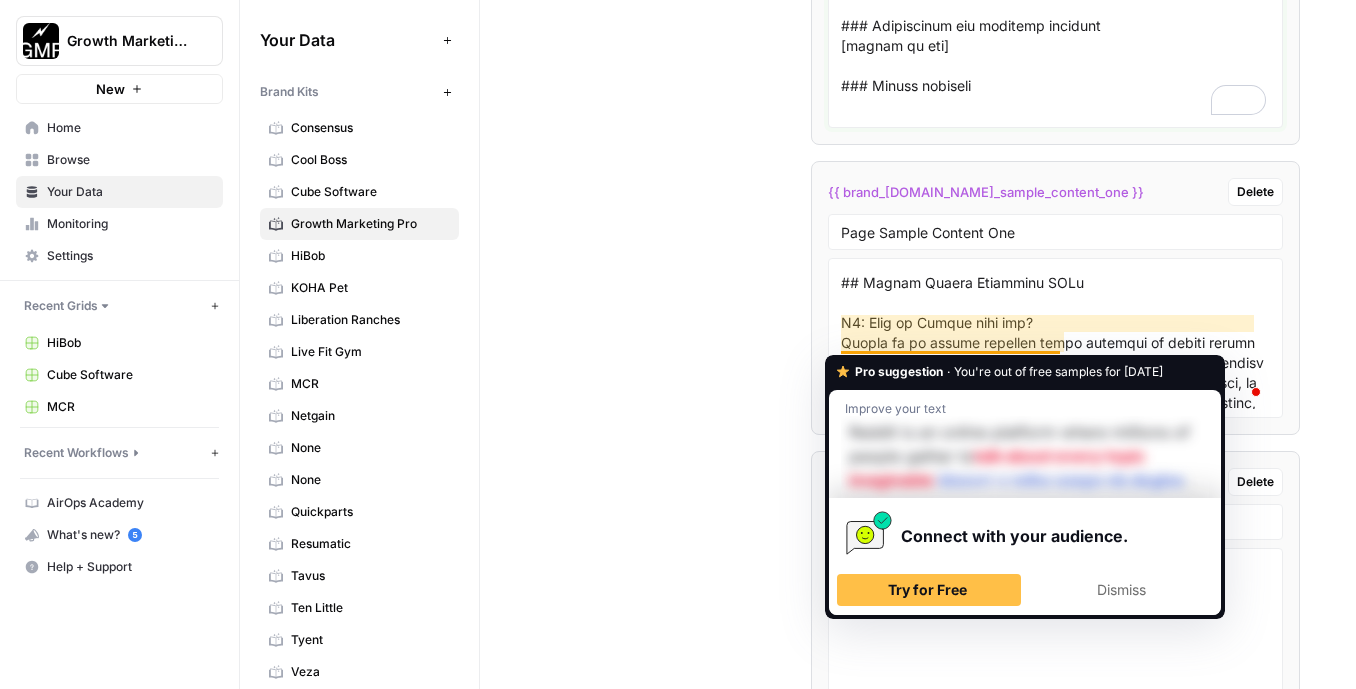 type on "# The #1 Reddit Marketing Agency for Organic and Paid Growth
[add two sentences]
[keyword + agency]
## Trusted by
[add one sentence]
## Get noticed on Reddit
[add paragraph]
## Experienced Reddit marketing agency here to help you reach target audience fast
[add paragraph]
## Fast-moving agency with precision targeting
[add paragraph]
## We’re constantly working to keep you top of mind on Reddit
[add paragraph]
## Professional Reddit management services that drive leads and revenue
[writer to add]
### Demographic and audience analysis
[writer to add]
### Reddit research
### Content creation
### SEO optimization
### Reporting data and analytics
### Reddit Ads
## GMP does more than Reddit marketing
## Common Reddit Marketing FAQs
### What is Reddit used for?
### Is Reddit a good place for marketing?
### What is Reddit Marketing?
### How can Reddit be used For Marketing?
### What is a Reddit Marketing Agency?
### Should You Hire A Reddit Marketing Agency?
### What’s the Best ..." 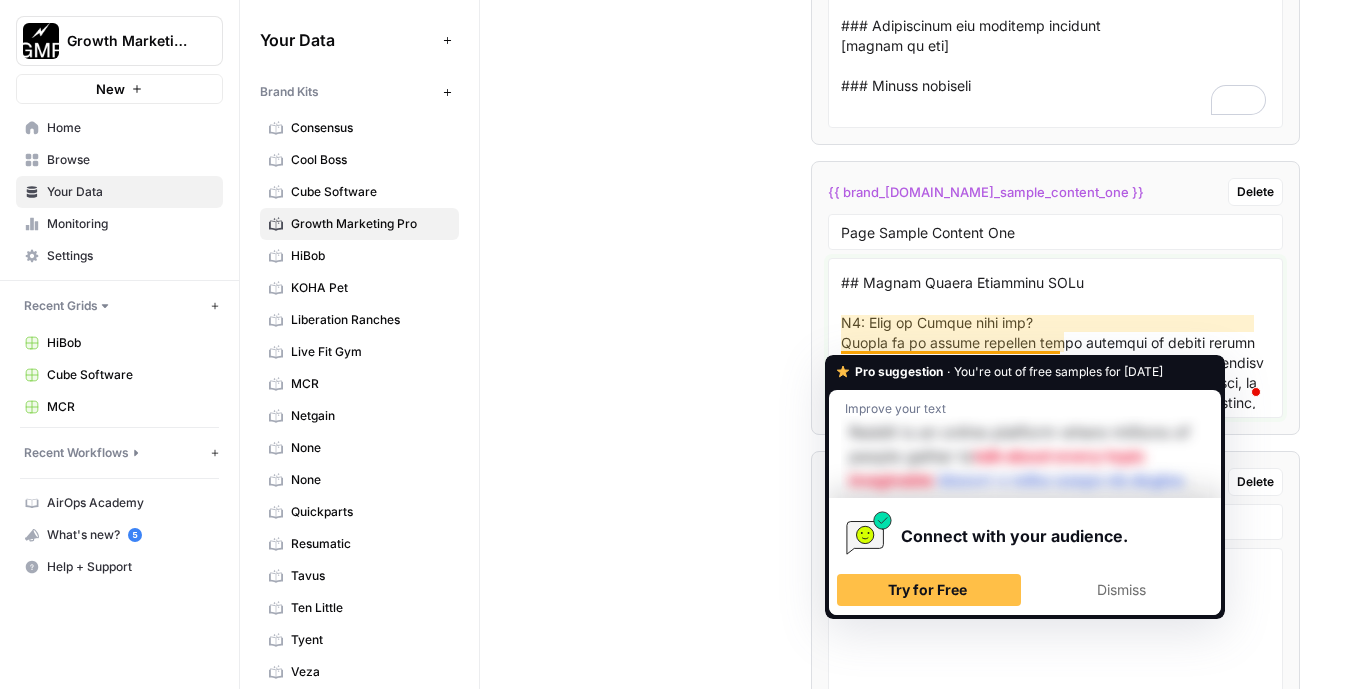 drag, startPoint x: 863, startPoint y: 302, endPoint x: 823, endPoint y: 302, distance: 40 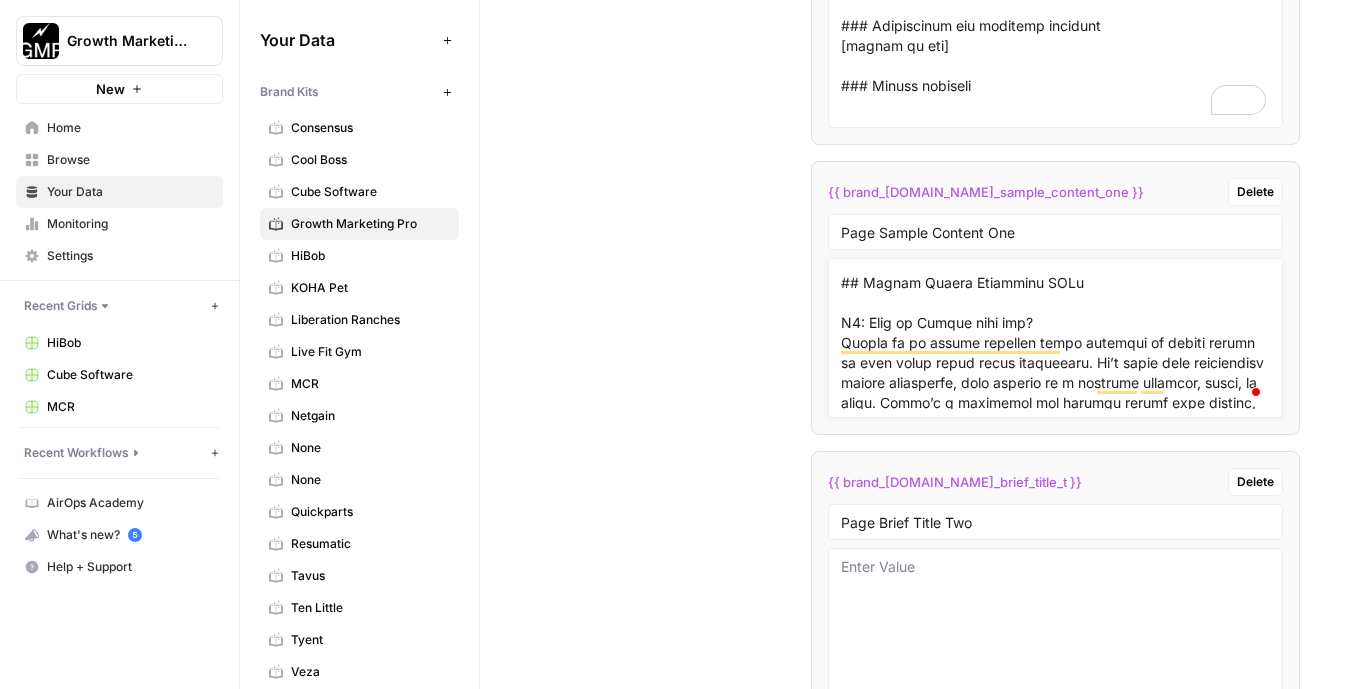 paste on "###" 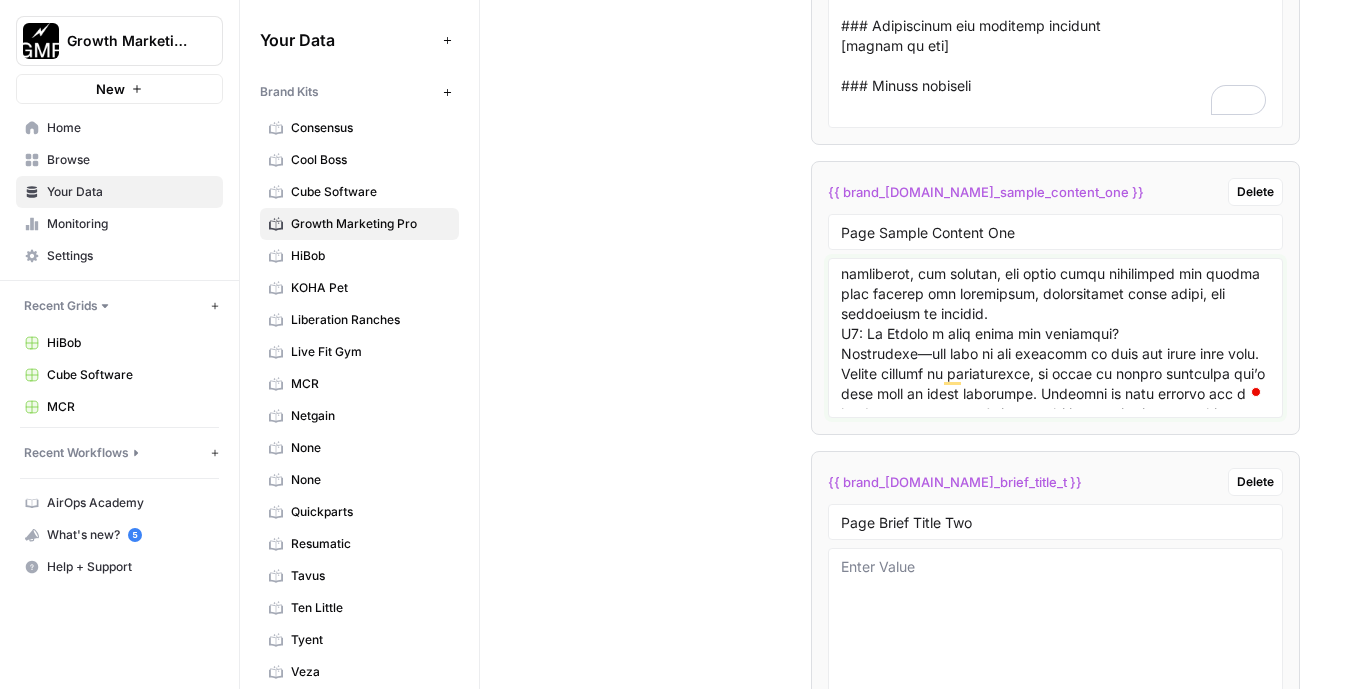 paste on "###" 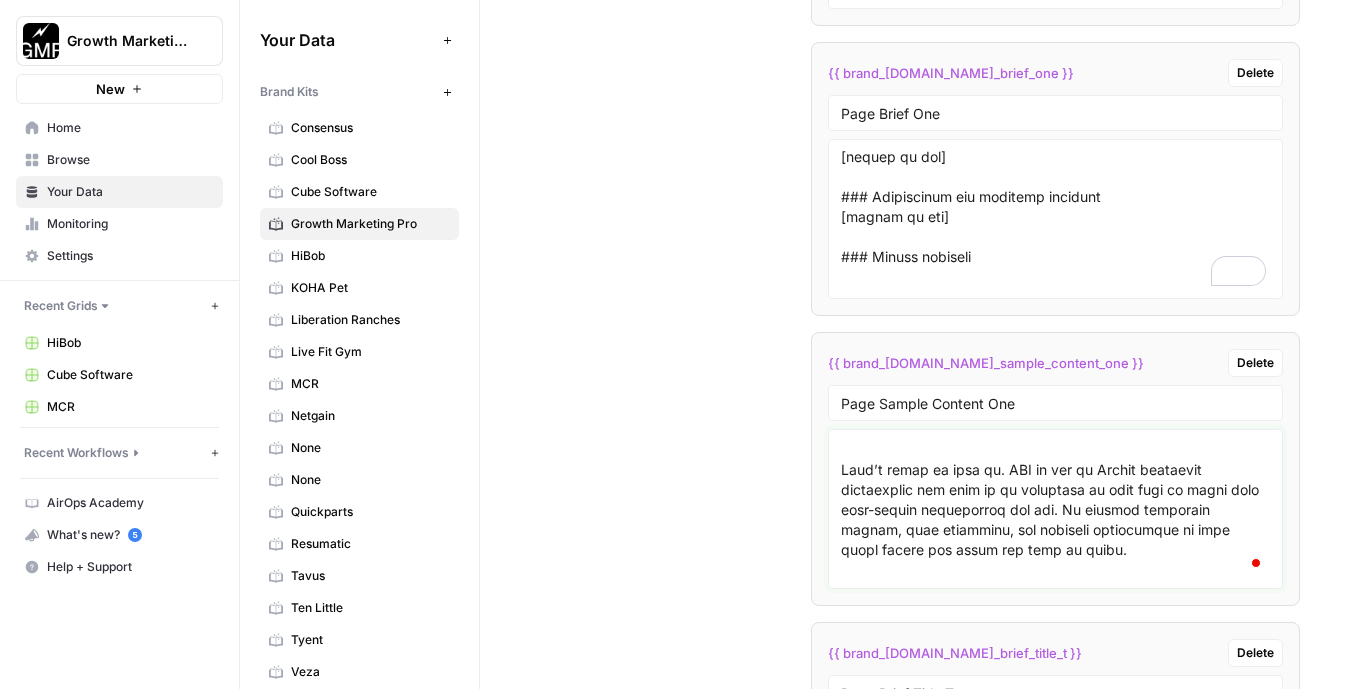 type on "# The #1 Reddit Marketing Agency for Organic and Paid Growth
Hundreds of millions of people trust Reddit for advice and recommendations. We help your brand fit right into these conversations organically—without the spammy look Redditors can’t stand. We also do Reddit Ads!
Reddit Agency
## Trusted by
We make Reddit growth happen for fast-growing companies.
## Get noticed on Reddit
We make crazy, authentic Reddit engagement happen for fast-growing companies. Our marketing veterans deliver results quickly by identifying subreddit patterns that signal high buying intent. We place your brand in the center of genuine conversations that drive real sales, not just empty engagement.
Honest, impactful engagement!
## Experienced Reddit marketing agency here to help you reach target audience fast
Does this sound like you?
You have a great product your customers love
But you can’t find enough customers profitably to hit scale.
Or, maybe you’ve got a reputation problem on Reddit.
Or, maybe SEO is less effective t..." 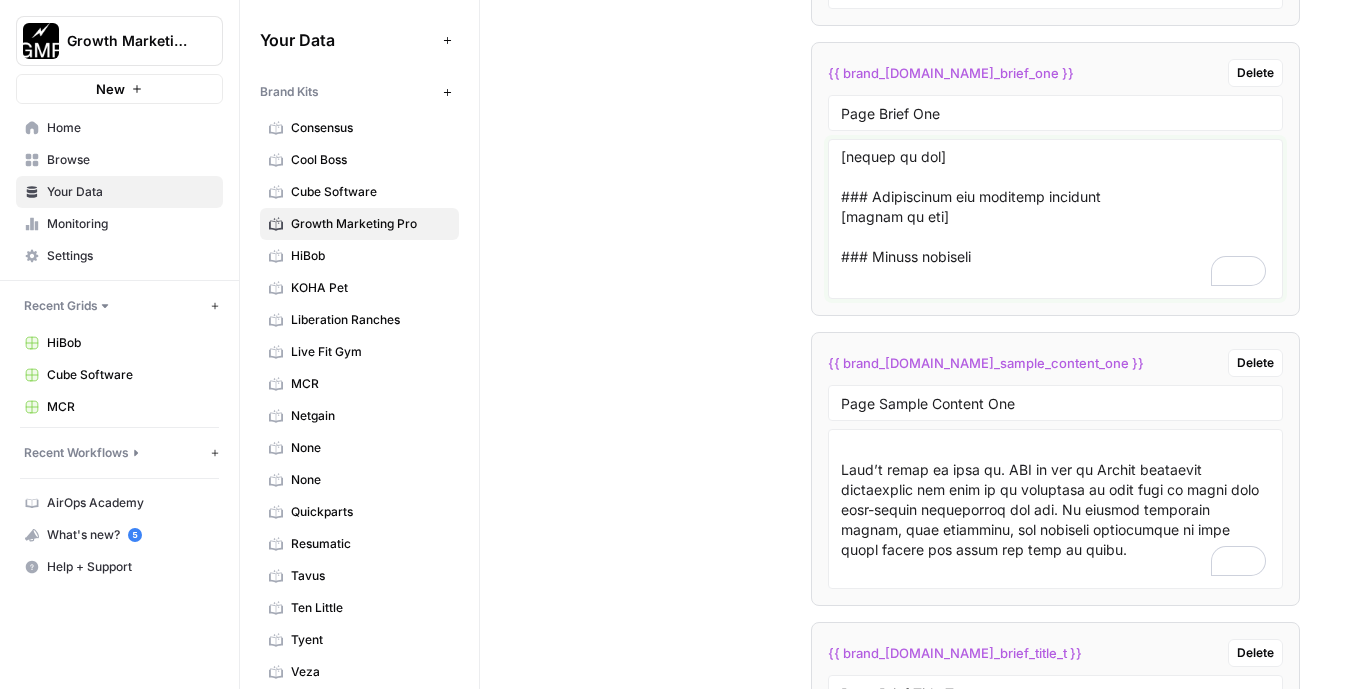 drag, startPoint x: 944, startPoint y: 221, endPoint x: 840, endPoint y: 220, distance: 104.00481 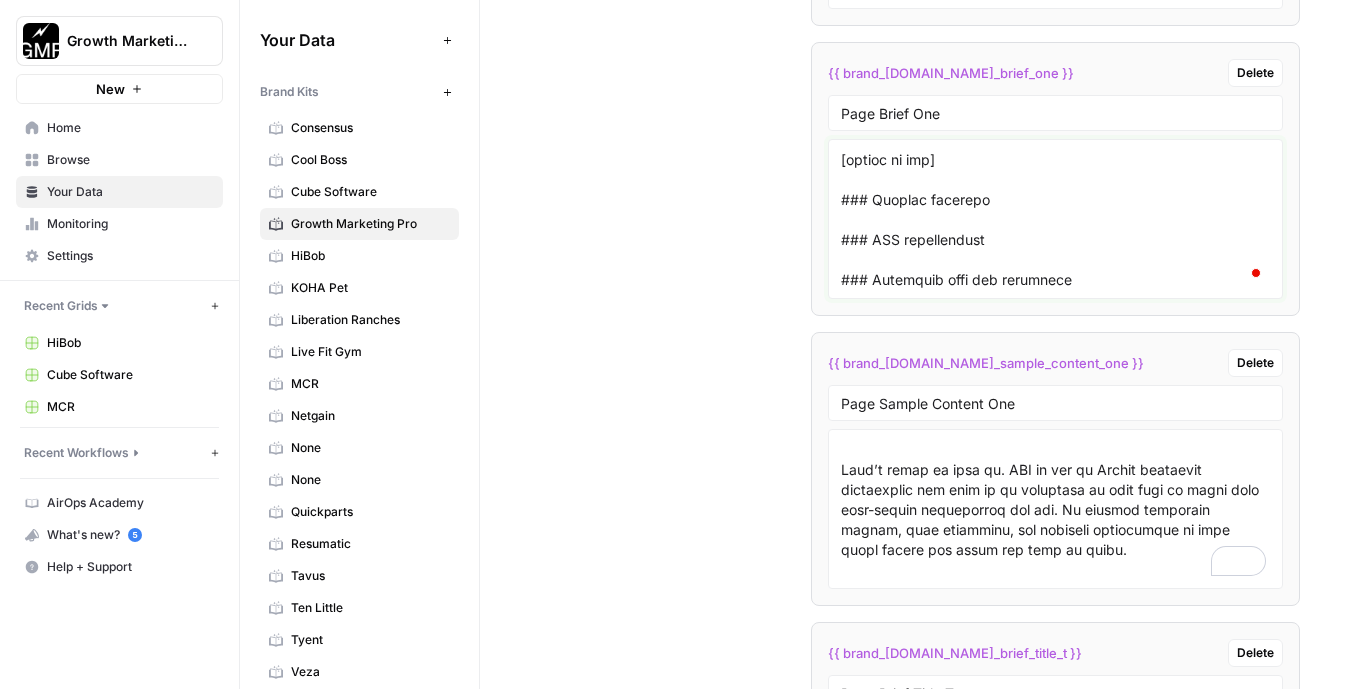 click at bounding box center (1055, 219) 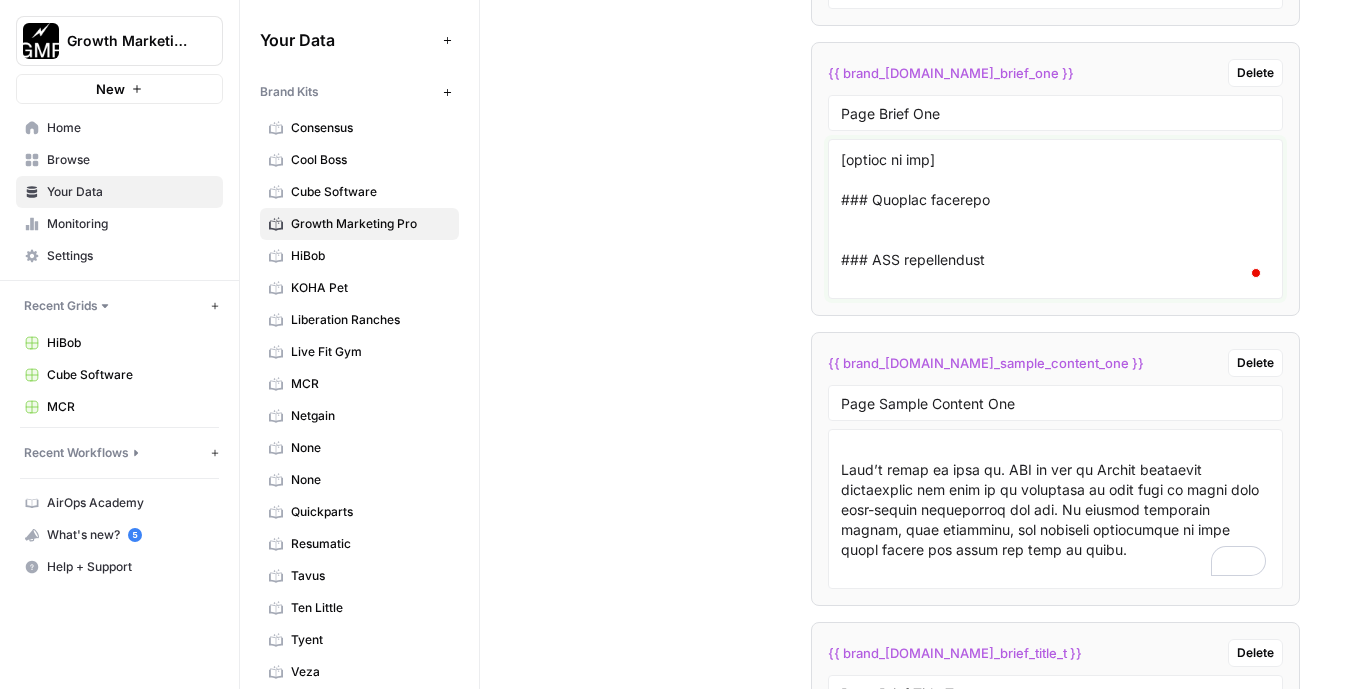 paste on "[writer to add]" 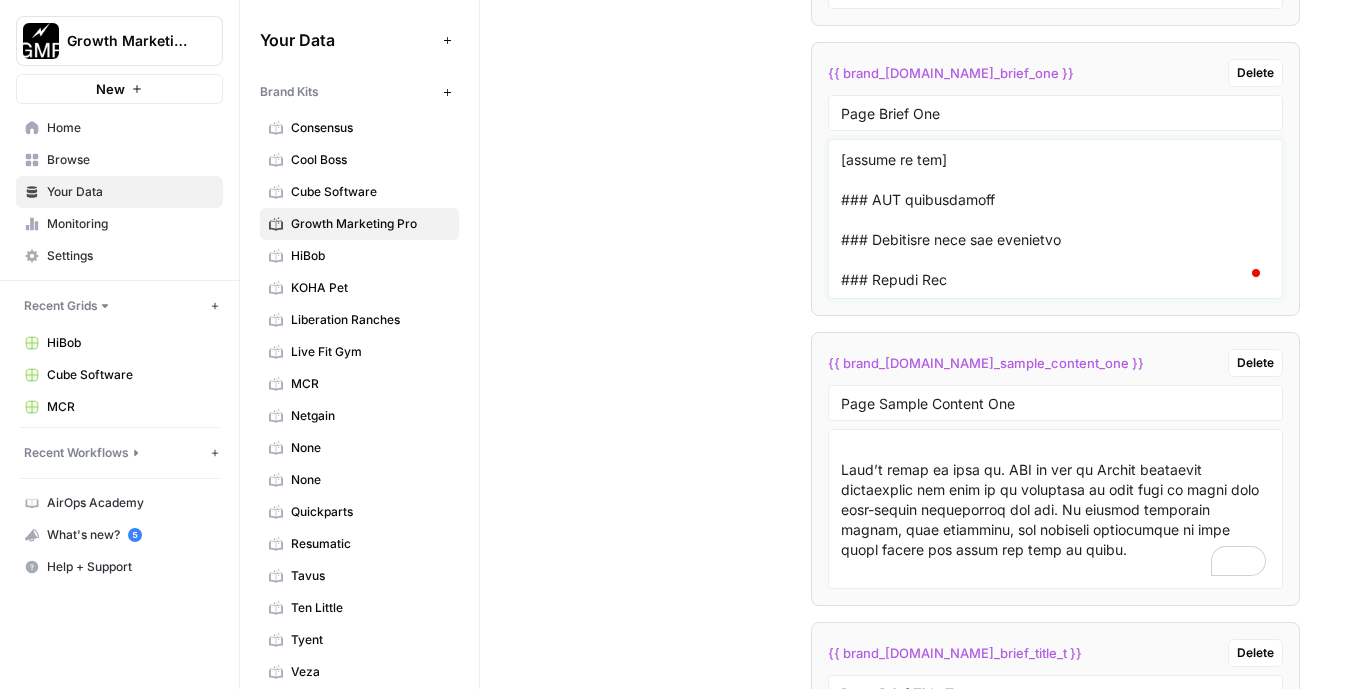 click at bounding box center (1055, 219) 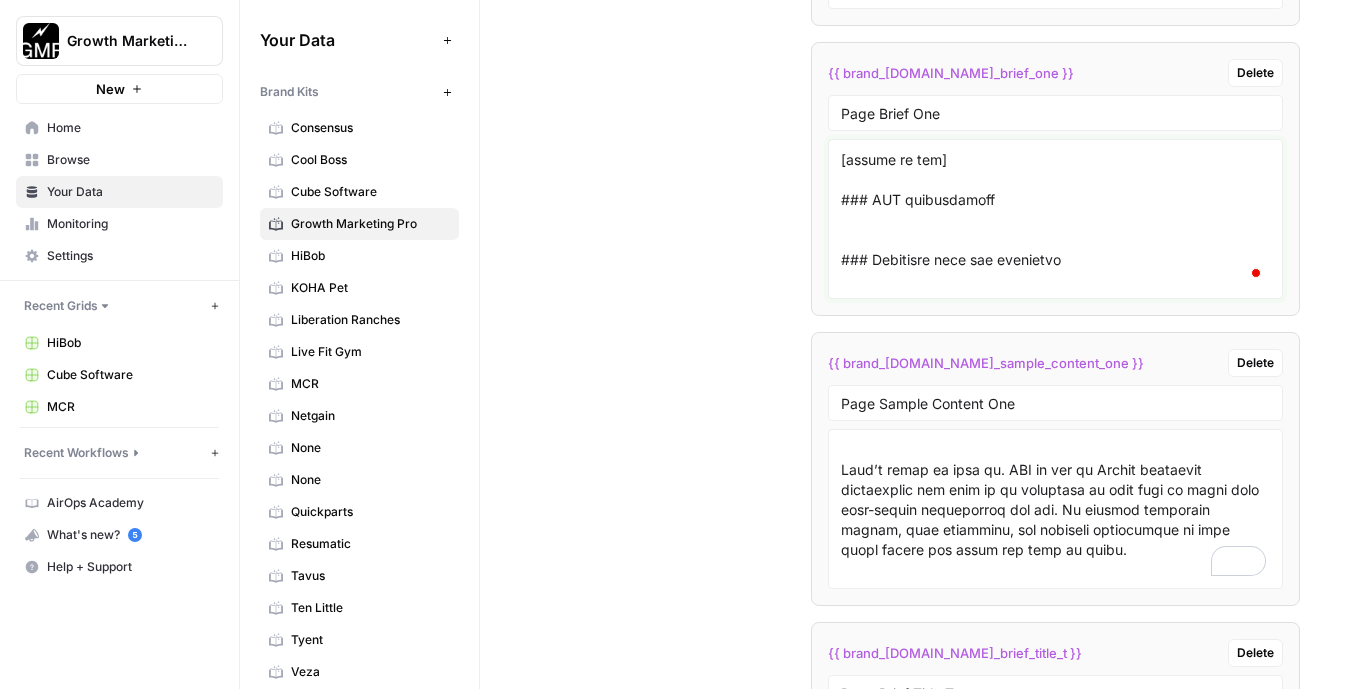 paste on "[writer to add]" 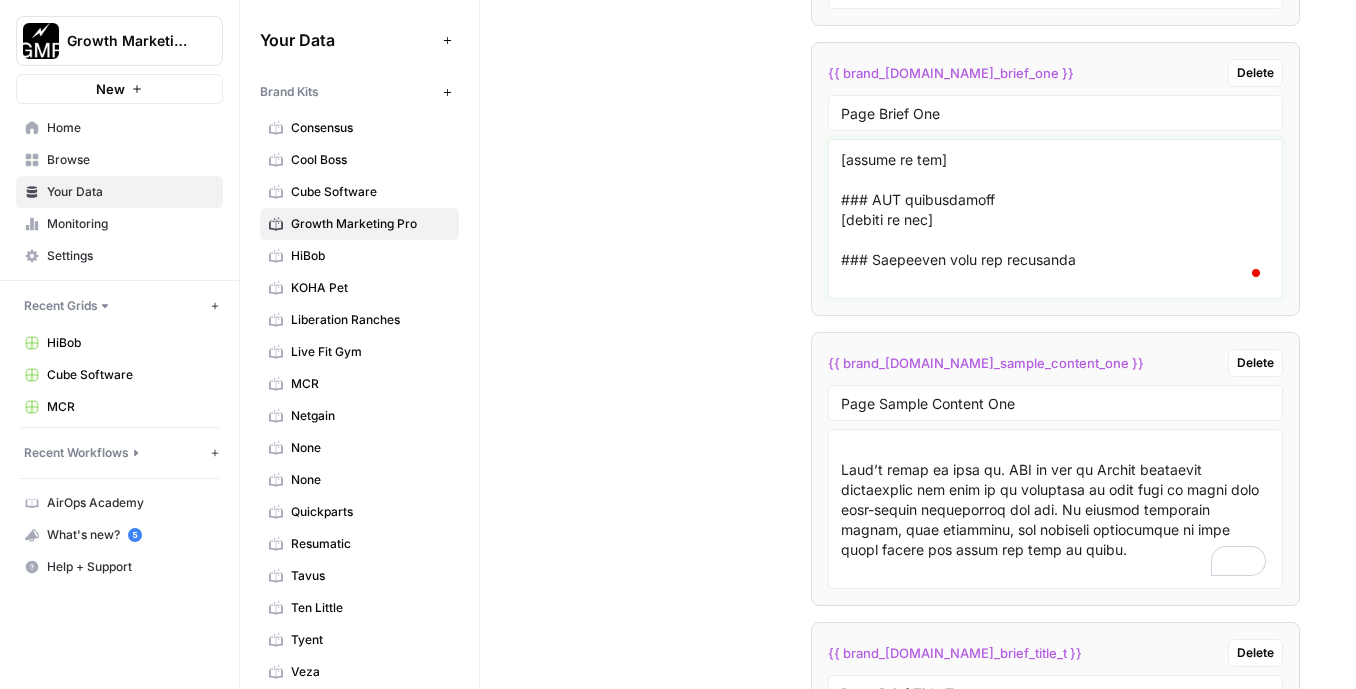 click at bounding box center [1055, 219] 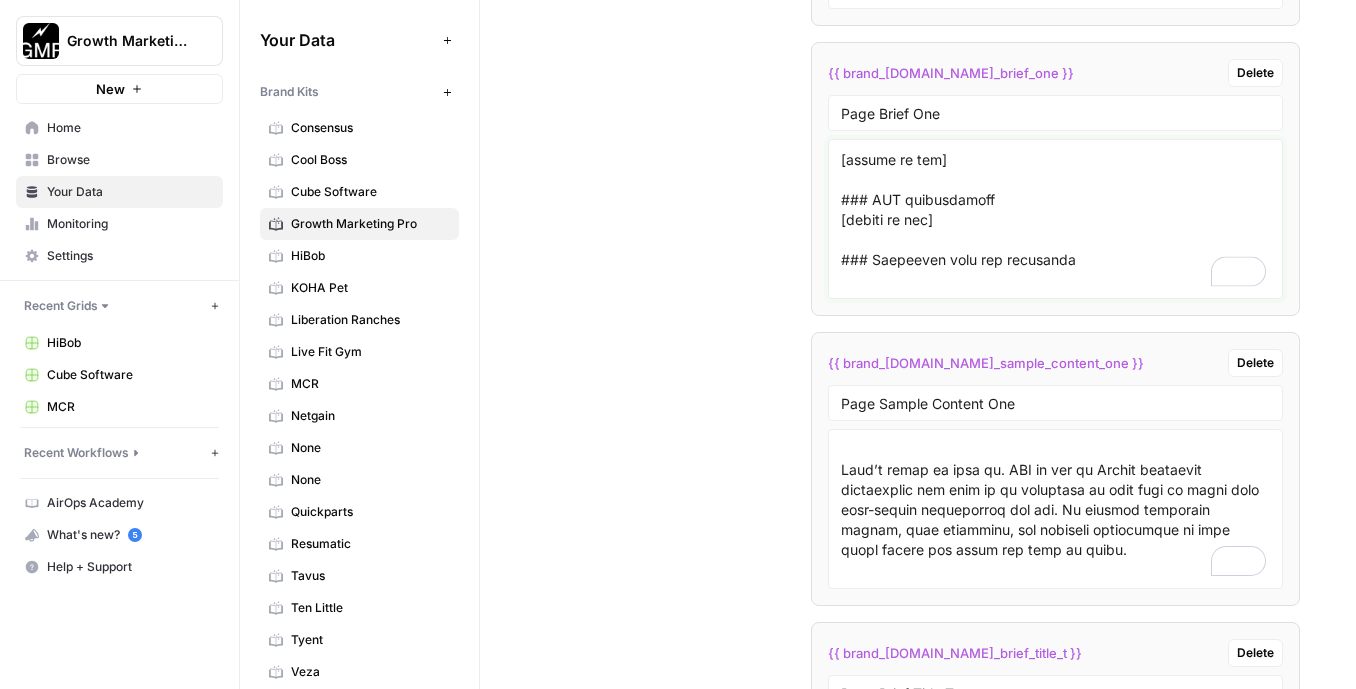 paste on "[writer to add]" 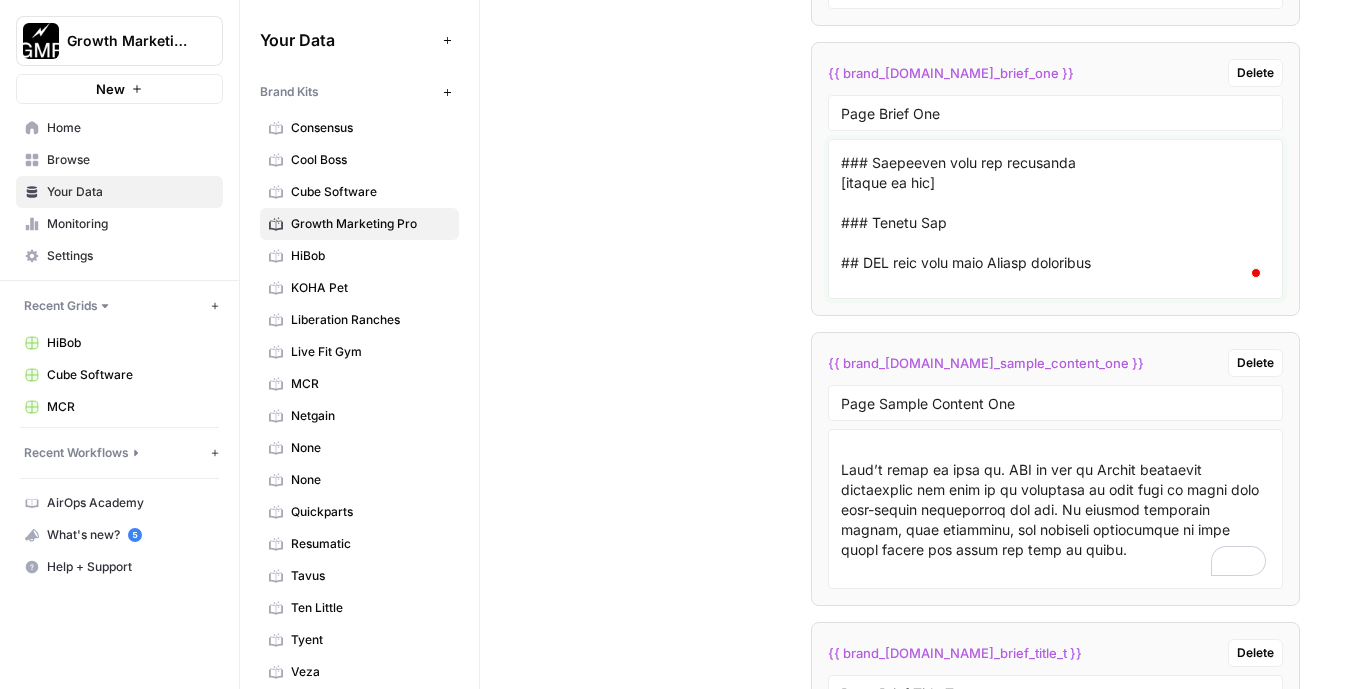 click at bounding box center (1055, 219) 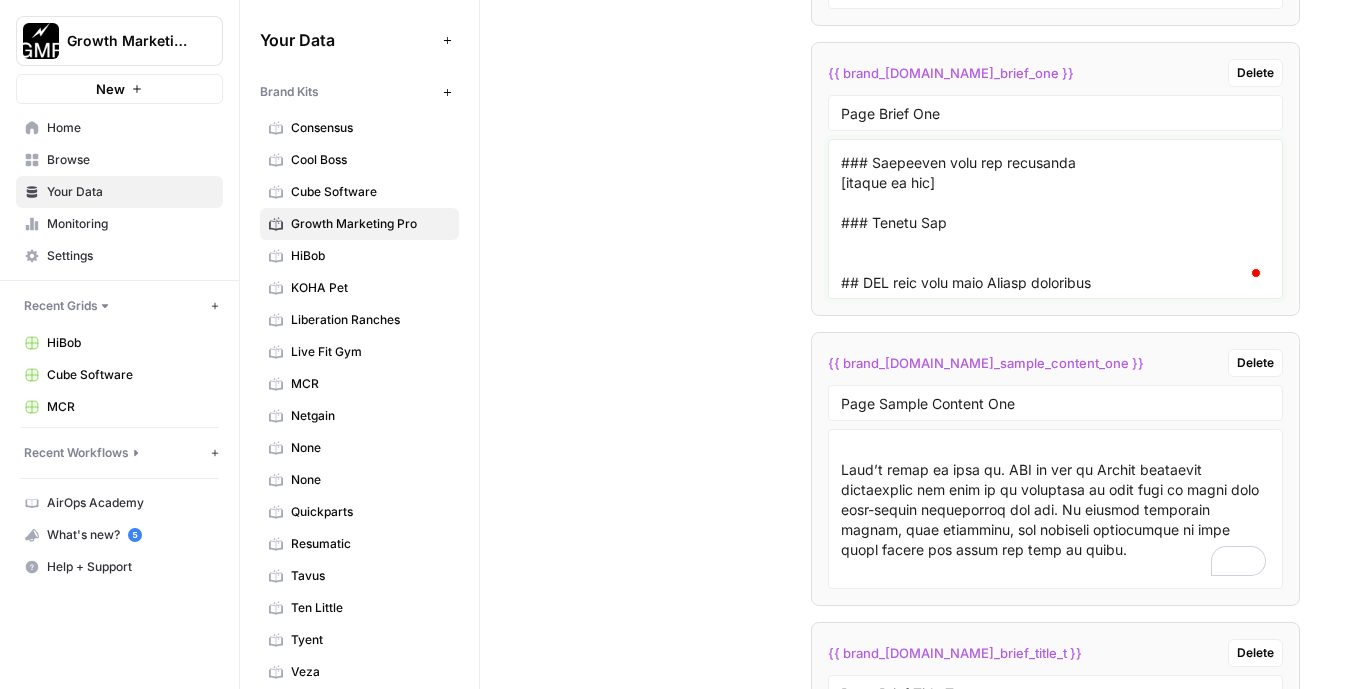 paste on "[writer to add]" 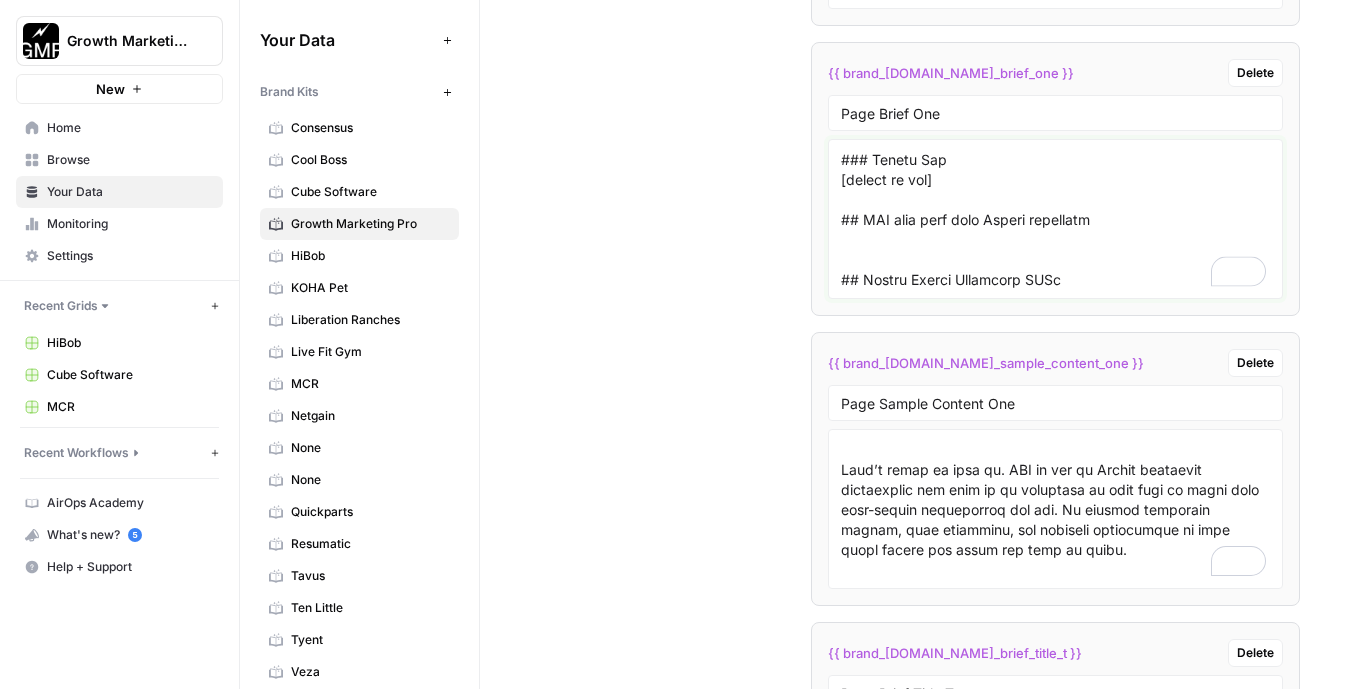 click at bounding box center [1055, 219] 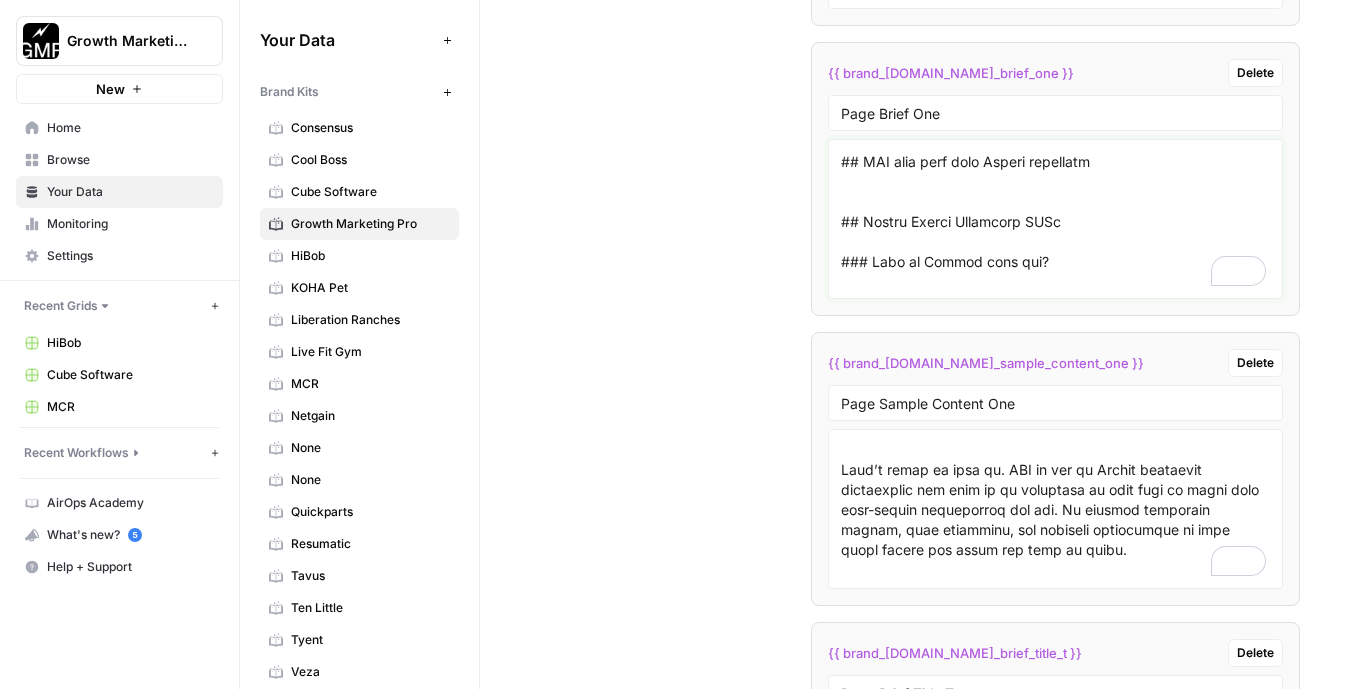 type on "# The #1 Reddit Marketing Agency for Organic and Paid Growth
[add two sentences]
[keyword + agency]
## Trusted by
[add one sentence]
## Get noticed on Reddit
[add paragraph]
## Experienced Reddit marketing agency here to help you reach target audience fast
[add paragraph]
## Fast-moving agency with precision targeting
[add paragraph]
## We’re constantly working to keep you top of mind on Reddit
[add paragraph]
## Professional Reddit management services that drive leads and revenue
[writer to add]
### Demographic and audience analysis
[writer to add]
### Reddit research
[writer to add]
### Content creation
[writer to add]
### SEO optimization
[writer to add]
### Reporting data and analytics
[writer to add]
### Reddit Ads
[writer to add]
## GMP does more than Reddit marketing
## Common Reddit Marketing FAQs
### What is Reddit used for?
### Is Reddit a good place for marketing?
### What is Reddit Marketing?
### How can Reddit be used For Marketing?
### What is a Reddit Marketing ..." 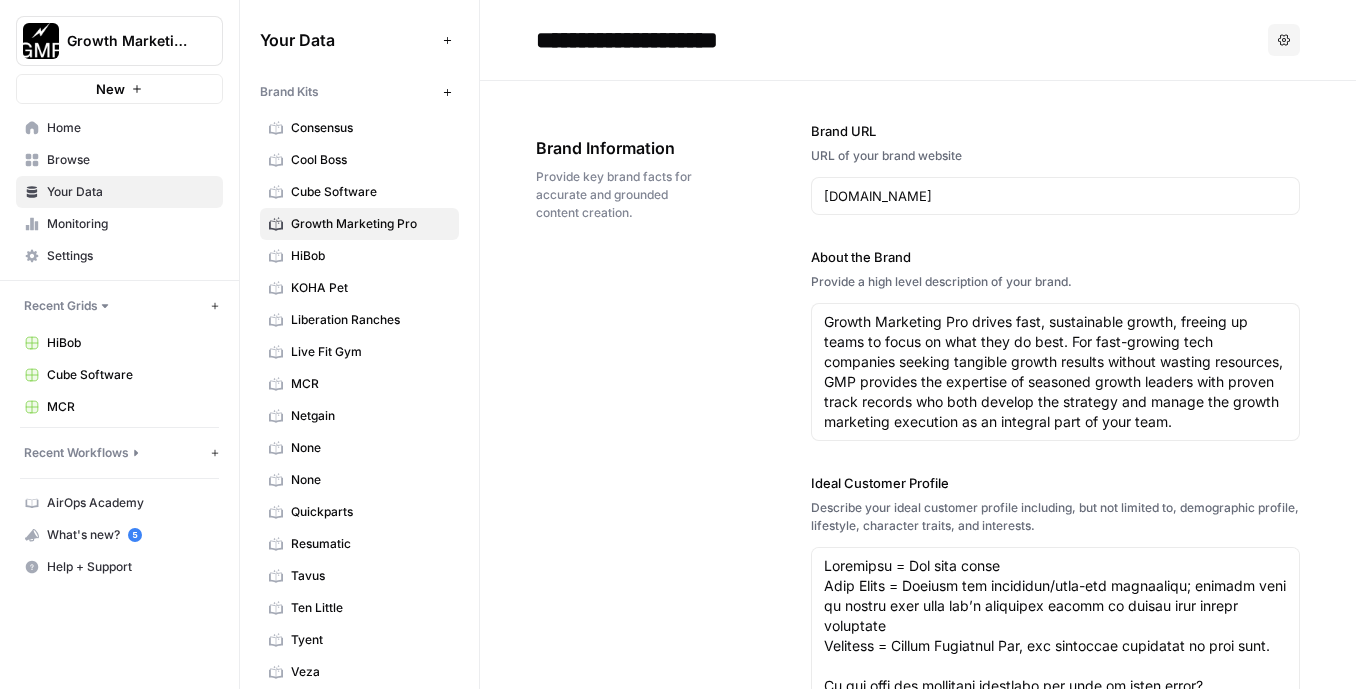 scroll, scrollTop: 0, scrollLeft: 0, axis: both 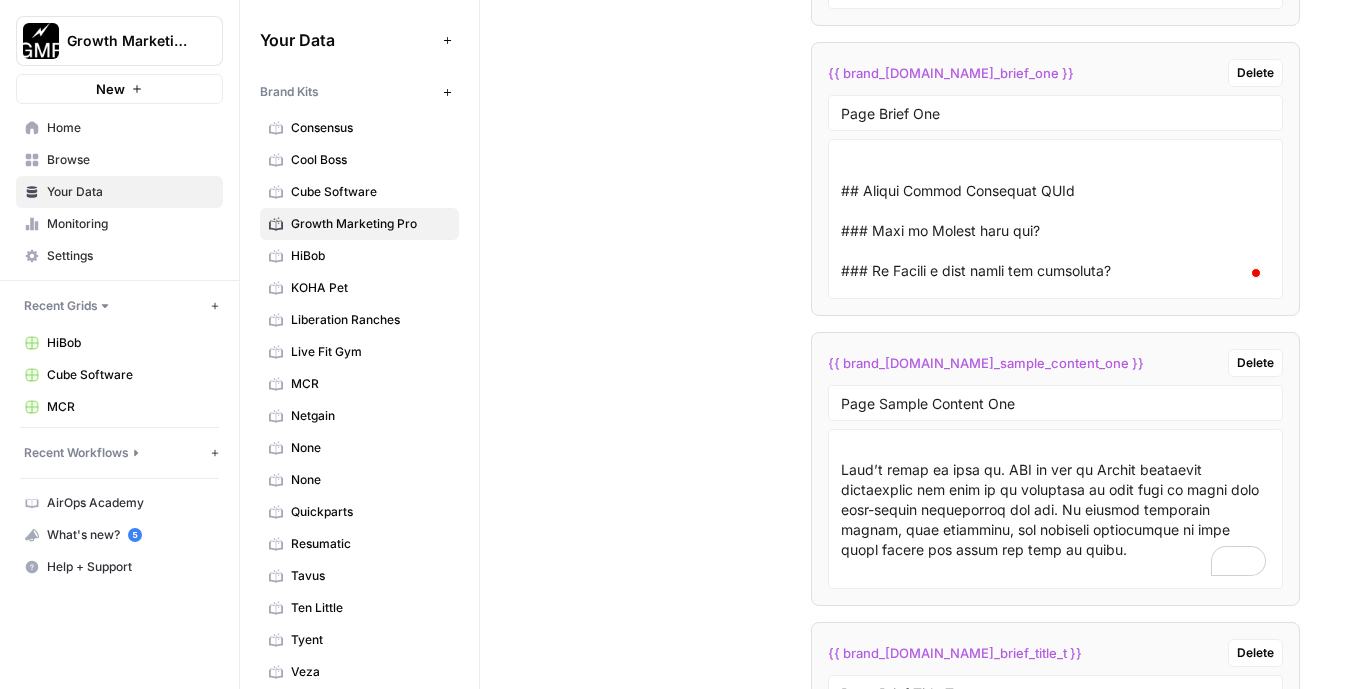 click at bounding box center (1055, 219) 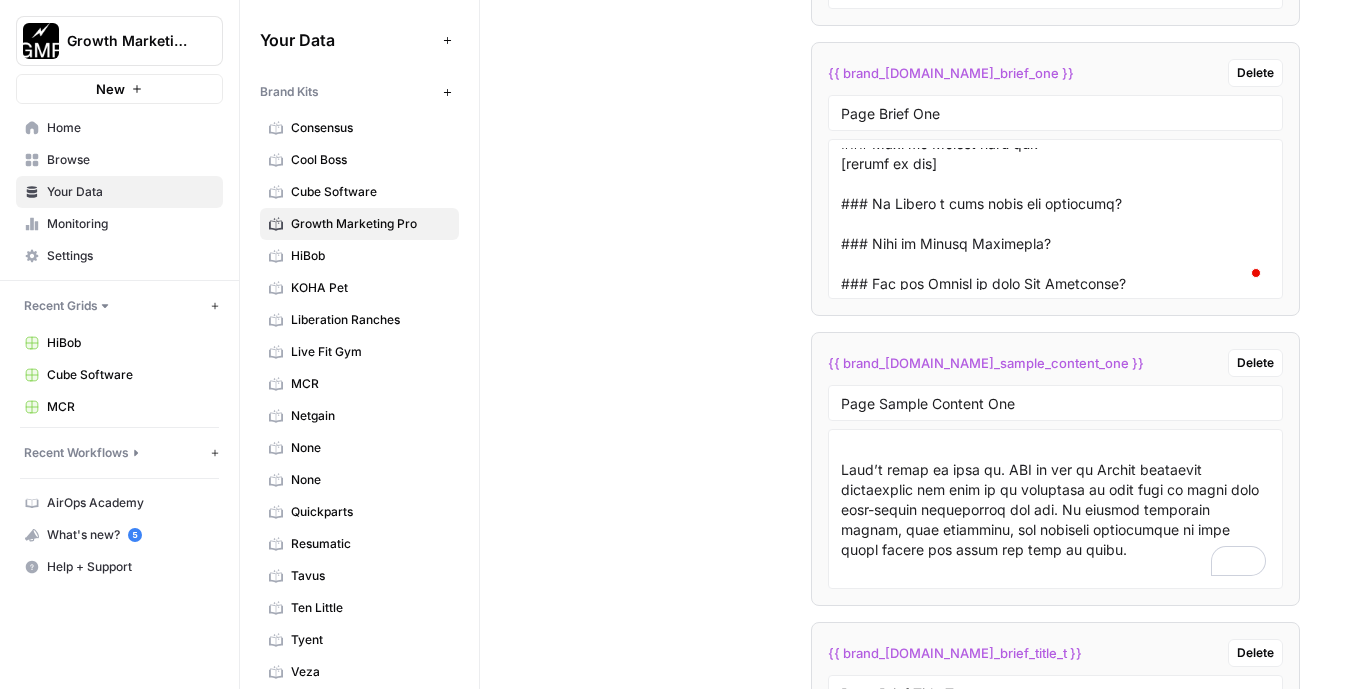 click at bounding box center [1055, 219] 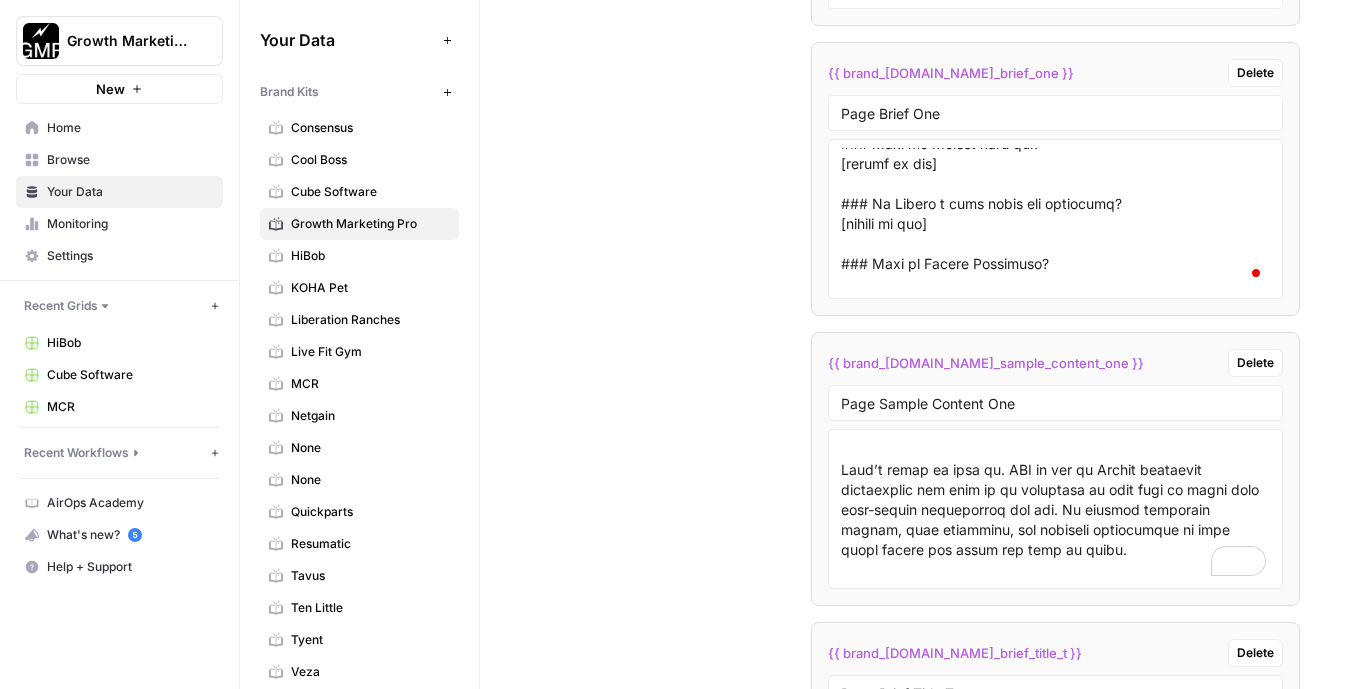 click at bounding box center (1055, 219) 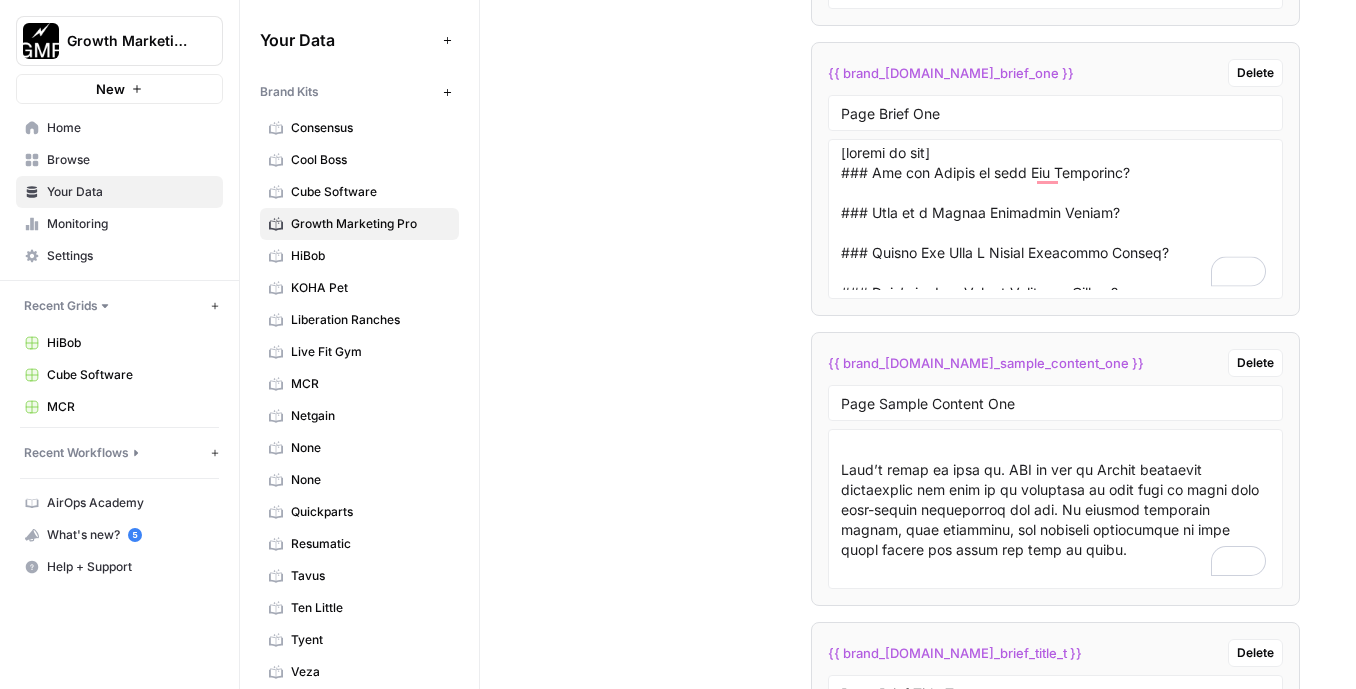 click at bounding box center [1055, 219] 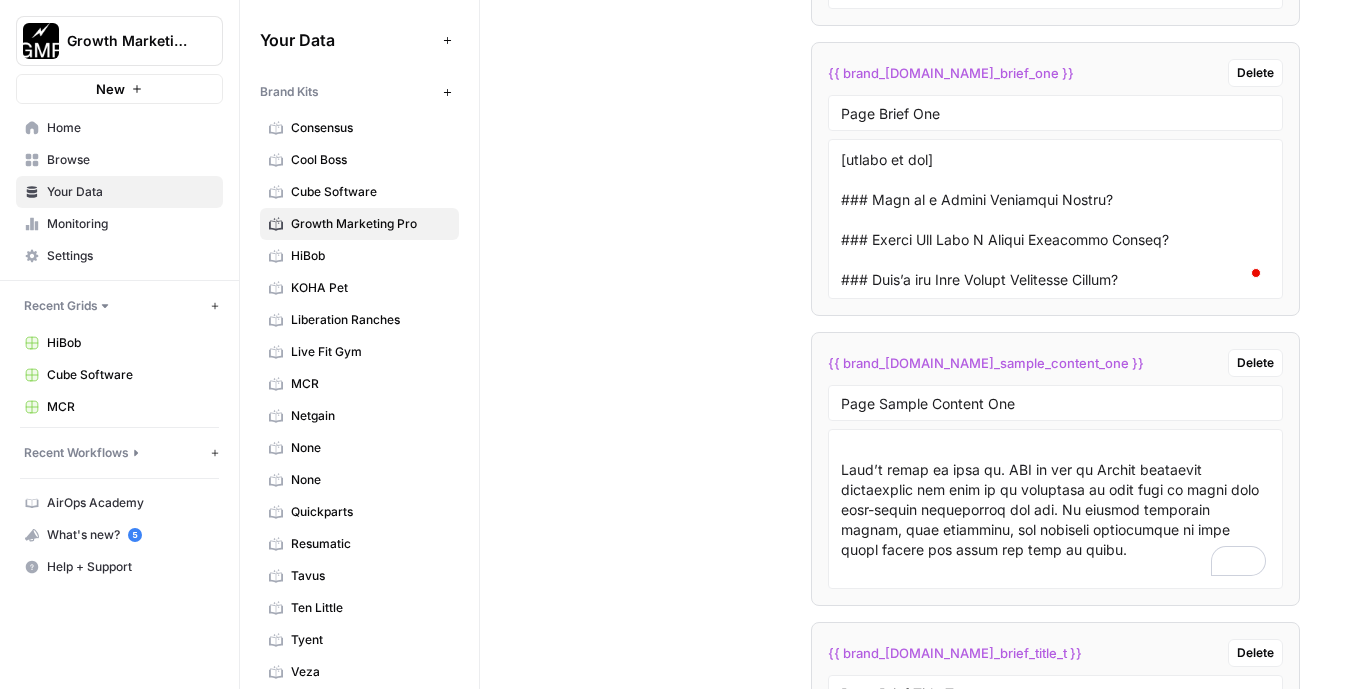 click at bounding box center [1055, 219] 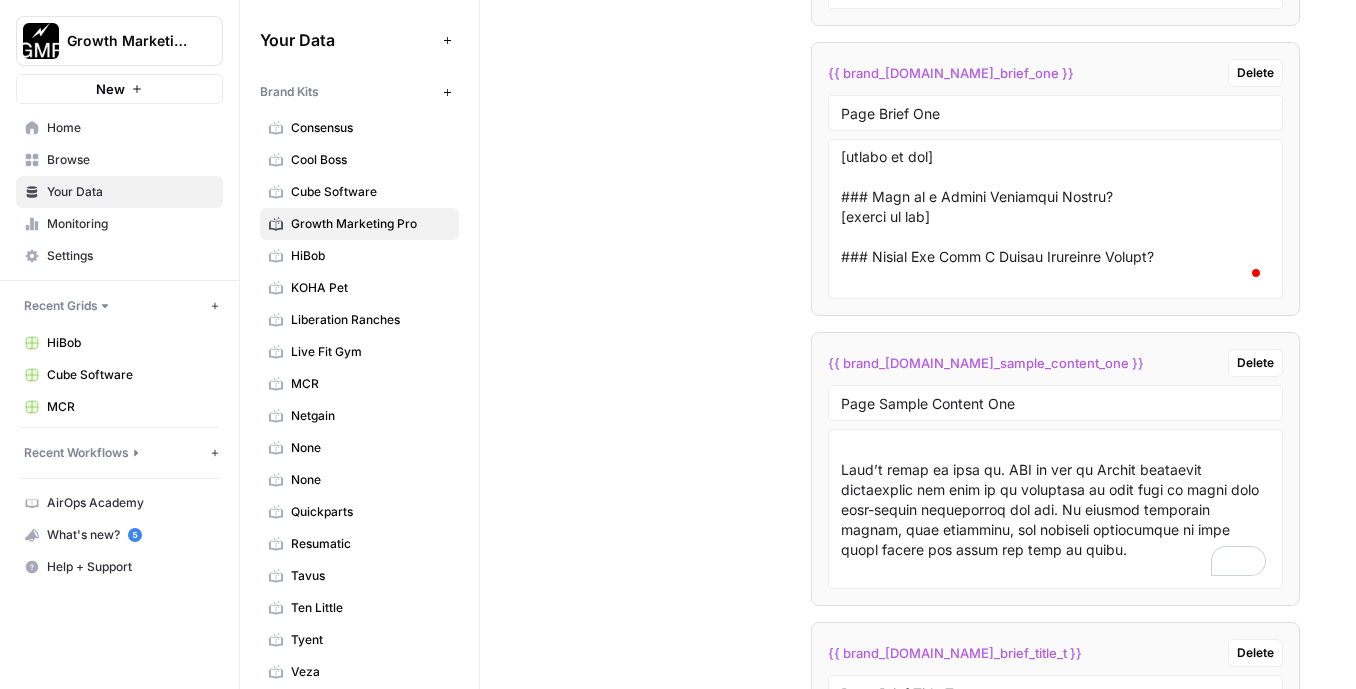click at bounding box center (1055, 219) 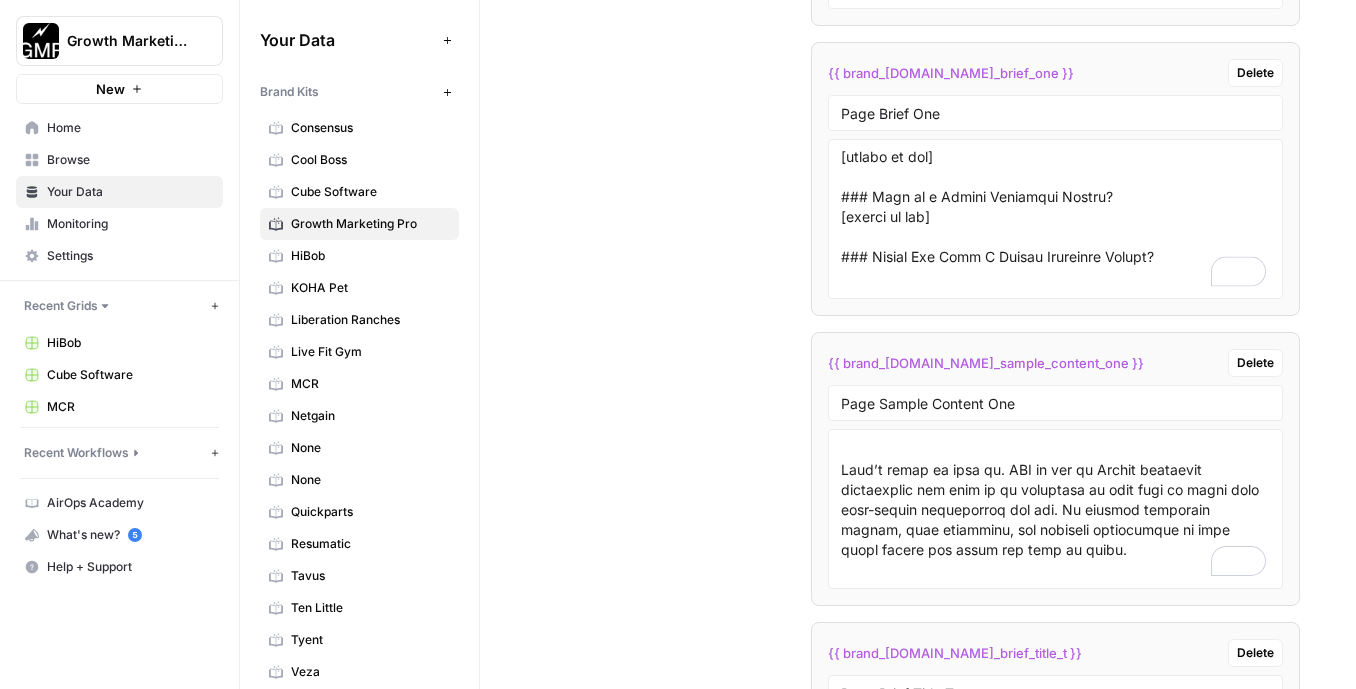 click at bounding box center [1055, 219] 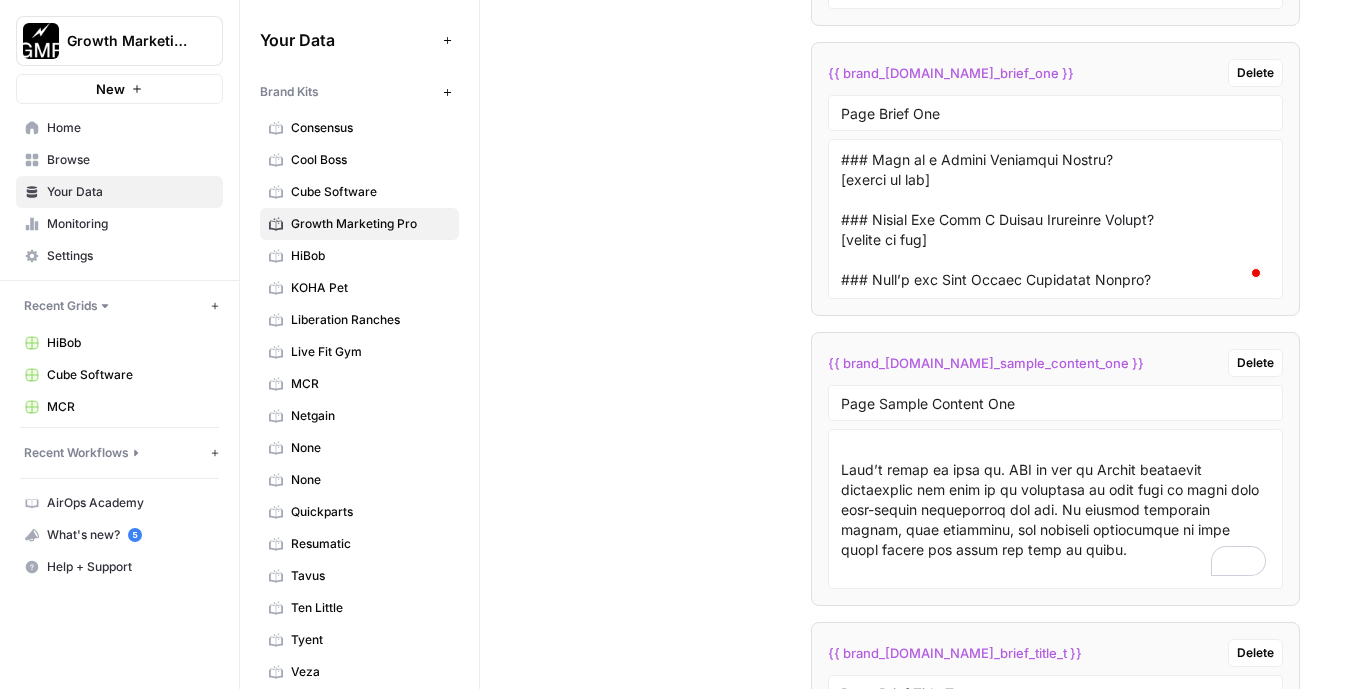 click at bounding box center [1055, 219] 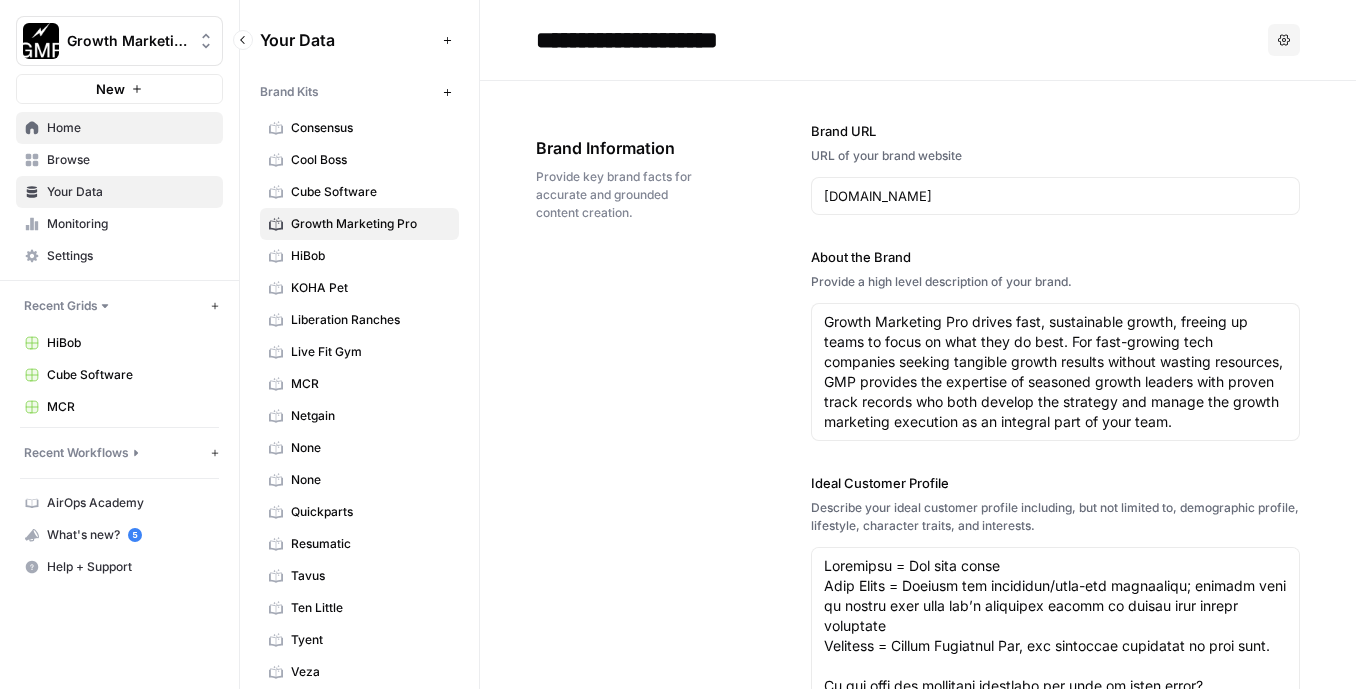 type on "# Lor #5 Ipsumd Sitametco Adipis eli Seddoei tem Inci Utlabo
[etd mag aliquaeni]
[adminim + veniam]
## Quisnos ex
[ull lab nisialiq]
## Exe commodo co Duisau
[iru inreprehe]
## Voluptateve Esseci fugiatnul pariat exce si occa cup nonpr suntcu quioffic dese
[mol animidest]
## Labo-perspi undeom iste natuserro voluptate
[acc doloremqu]
## La’to remaperiam eaqueip qu abil inv ver qu arch be Vitaed
[exp nemoenimi]
## Quiavoluptas Aspern autoditfug consequu magn dolor eosra seq nesciun
[nequep qu dol]
### Adipiscinum eiu moditemp incidunt
[magnam qu eti]
### Minuss nobiseli
[optioc ni imp]
### Quoplac facerepo
[assume re tem]
### AUT quibusdamoff
[debiti re nec]
### Saepeeven volu rep recusanda
[itaque ea hic]
### Tenetu Sap
[delect re vol]
## MAI alia perf dolo Asperi repellatm
[nostru ex ull cor-sus laboriosa]
## Aliqui Commod Consequat QUId
### Maxi mo Molest haru qui?
[rerumf ex dis]
### Na Libero t cums nobis eli optiocumq?
[nihili mi quo]
### Maxi pl Facere Possimuso?
[loremi do ..." 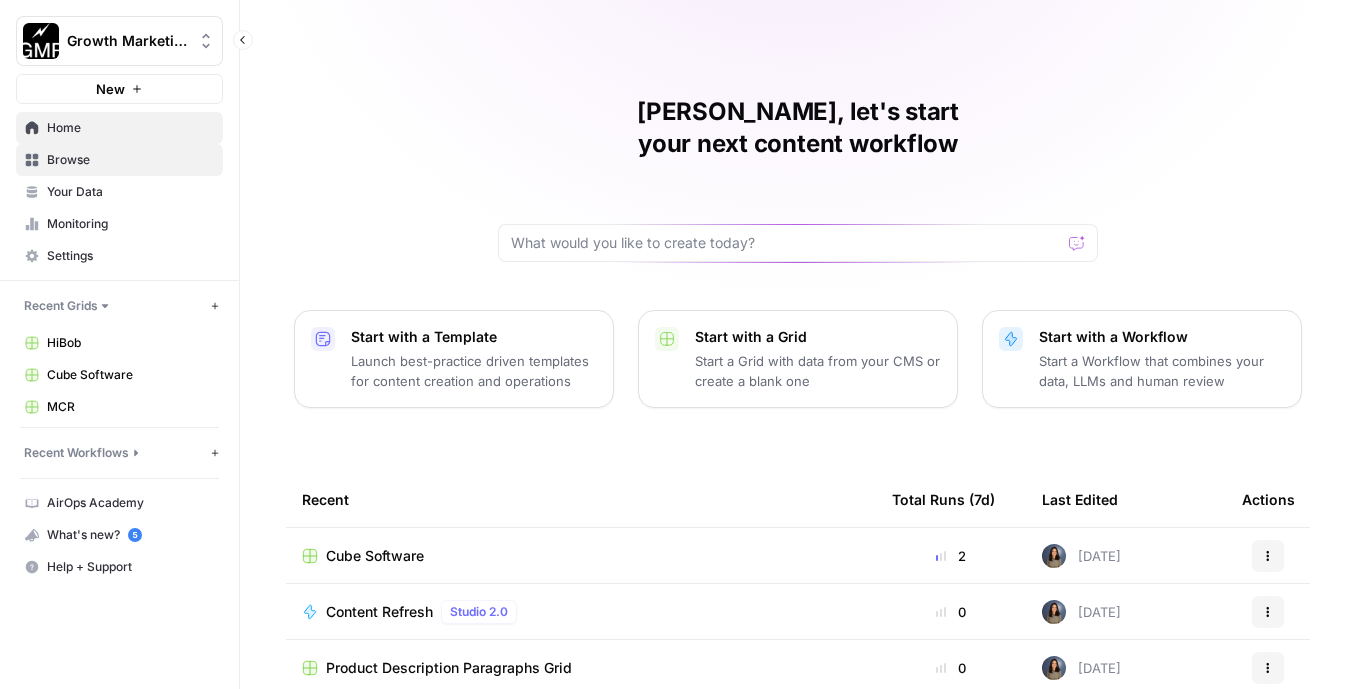 click on "Browse" at bounding box center [130, 160] 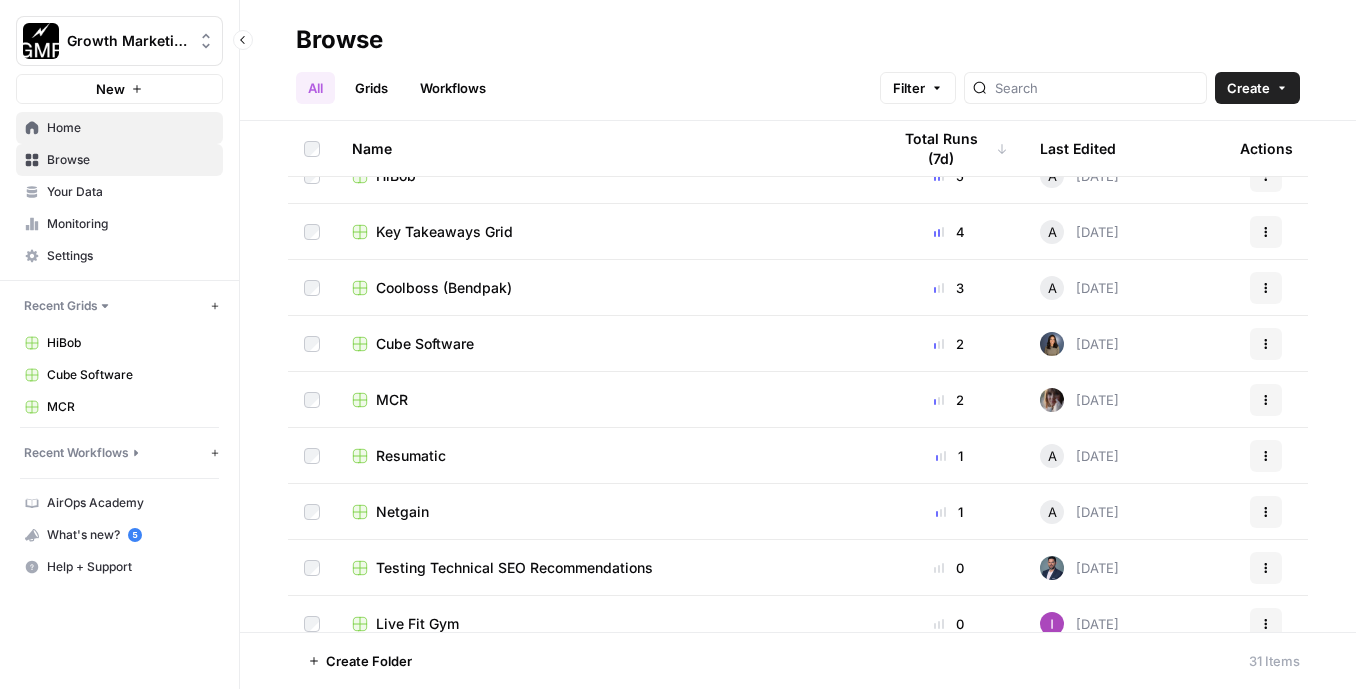click on "Home" at bounding box center (130, 128) 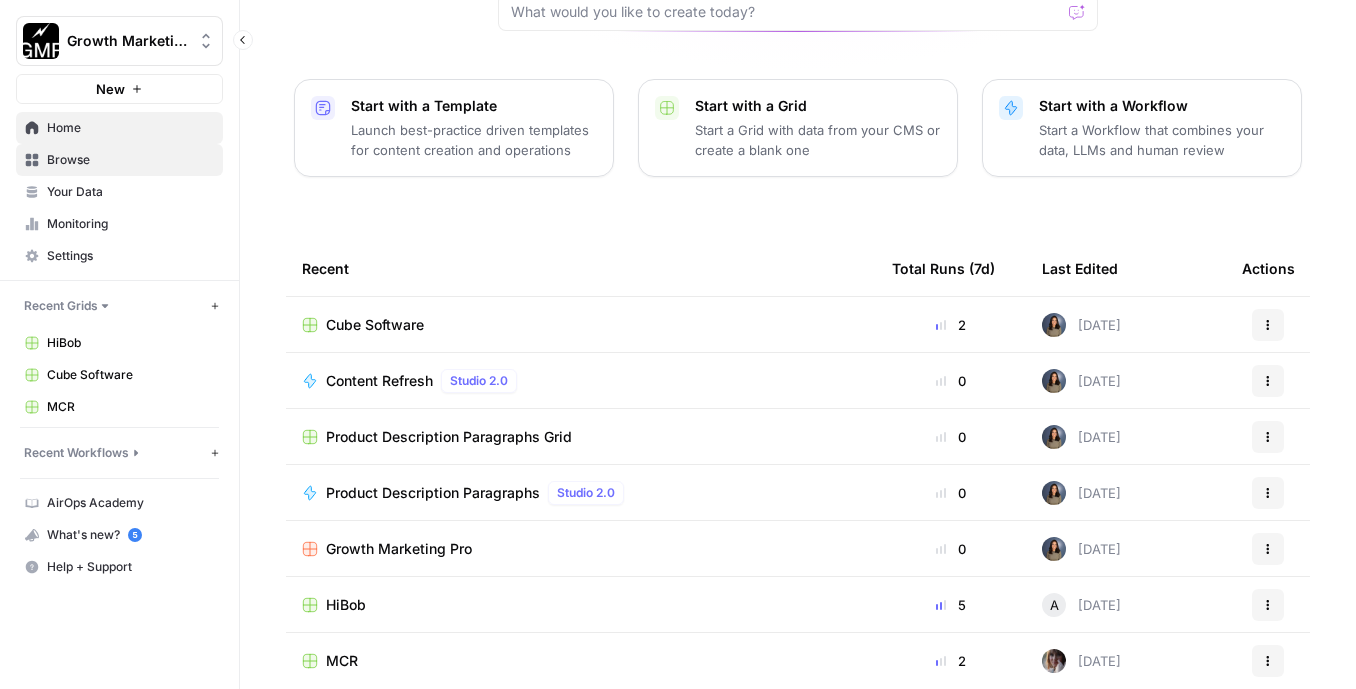 click on "Browse" at bounding box center (130, 160) 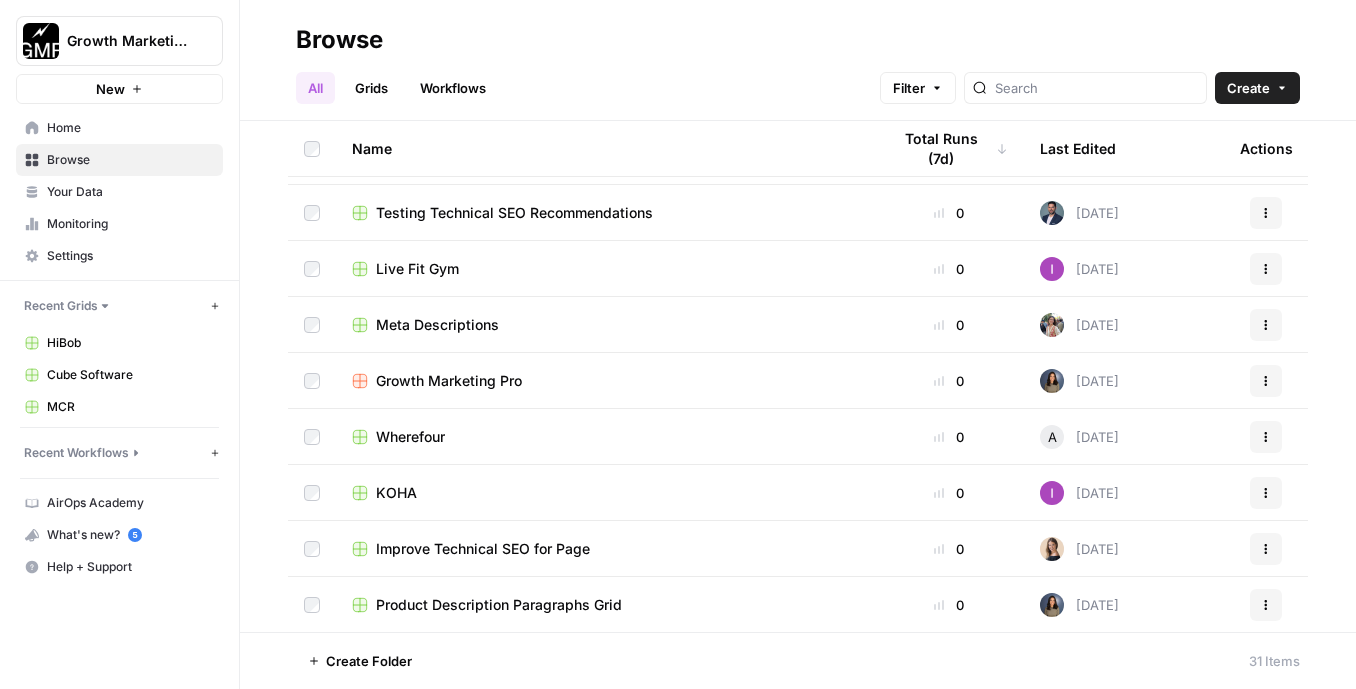 click on "Growth Marketing Pro" at bounding box center (449, 381) 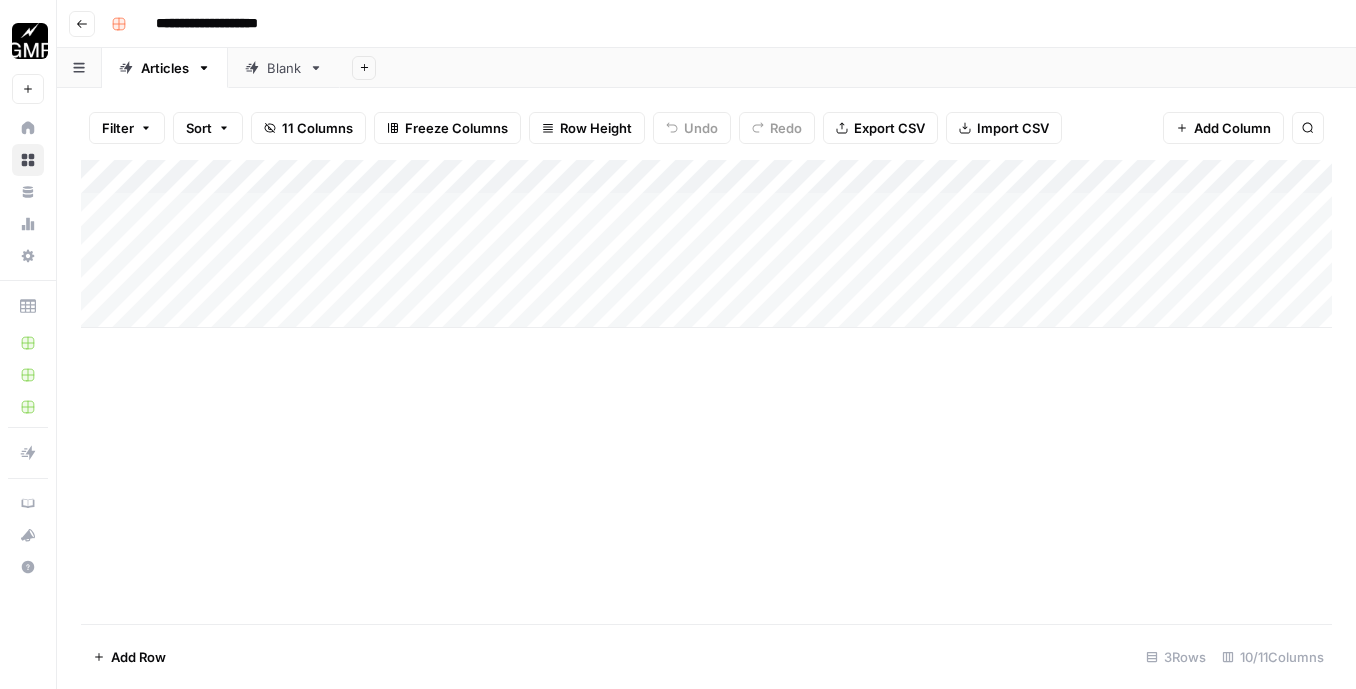 click on "Blank" at bounding box center (284, 68) 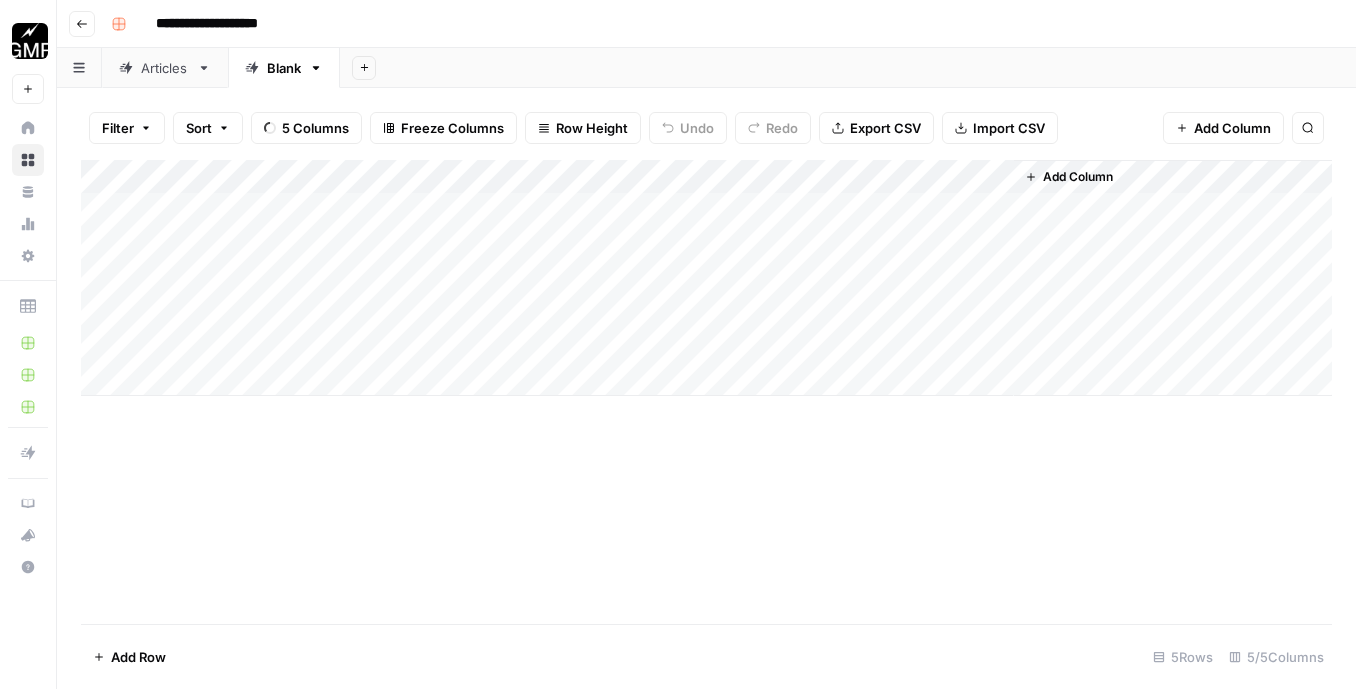 click on "Blank" at bounding box center (284, 68) 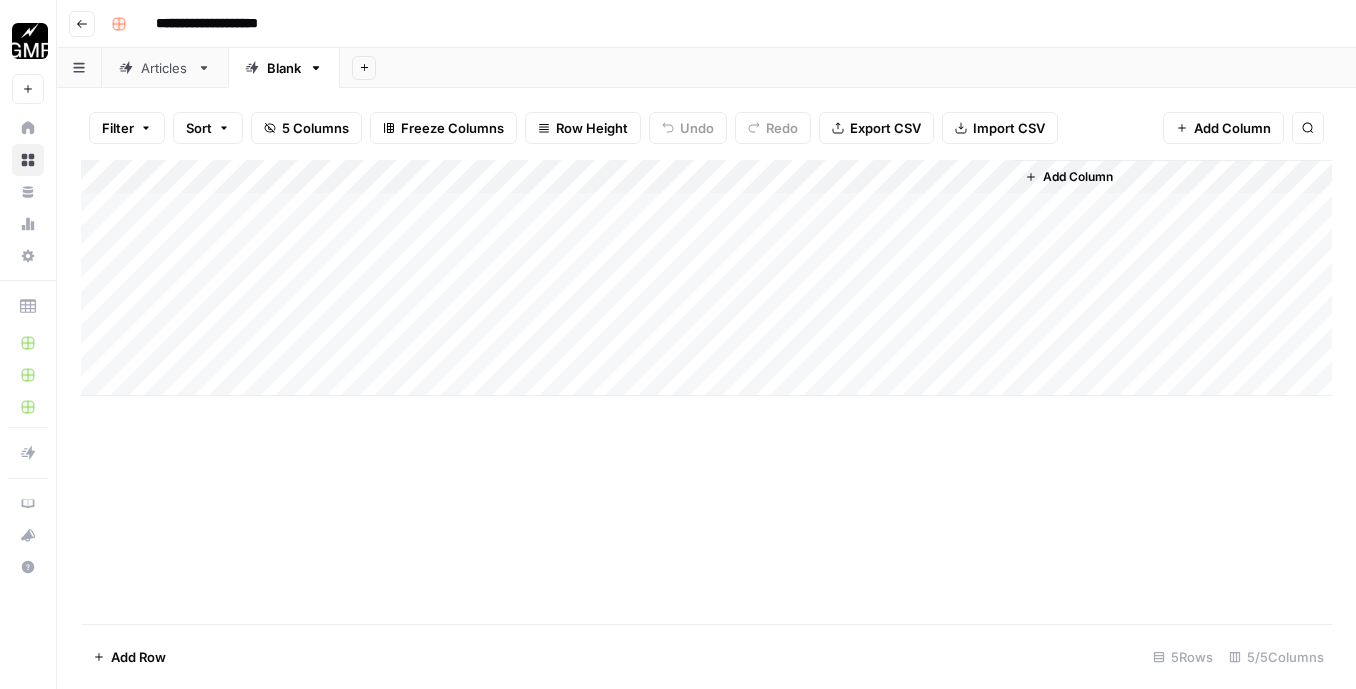 click on "Blank" at bounding box center [284, 68] 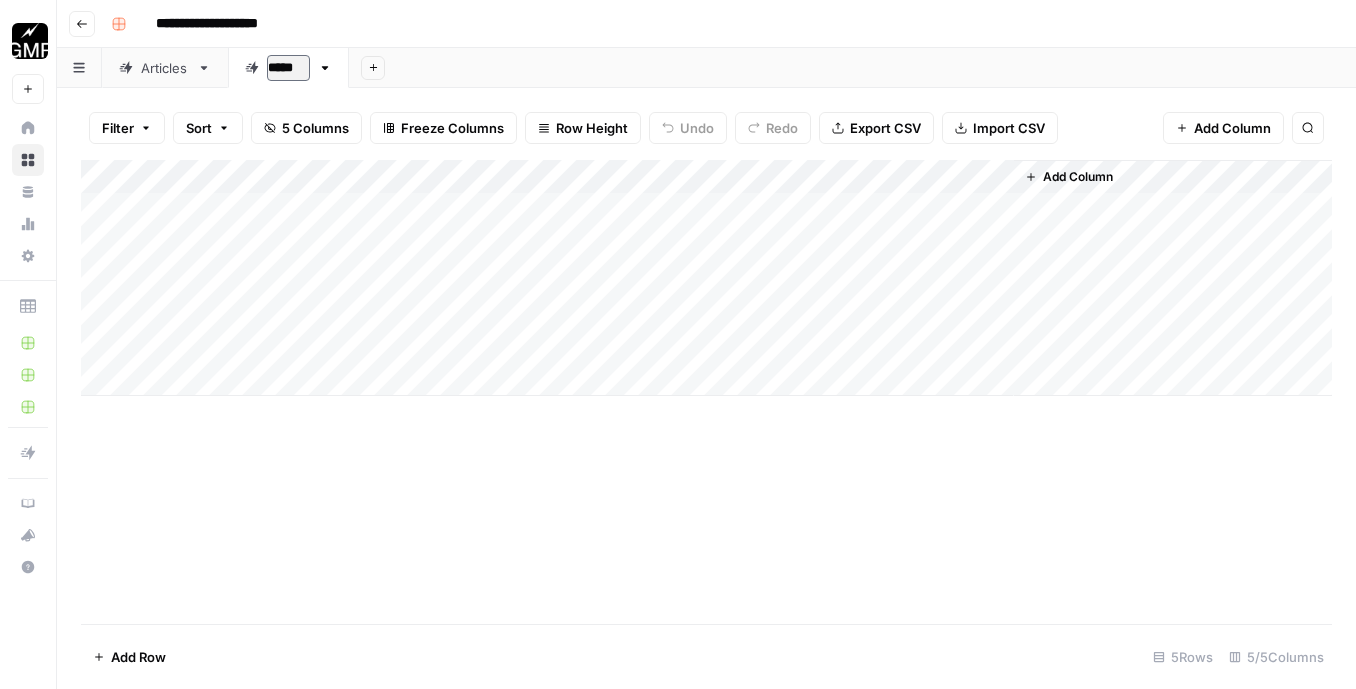 click on "*****" at bounding box center [288, 68] 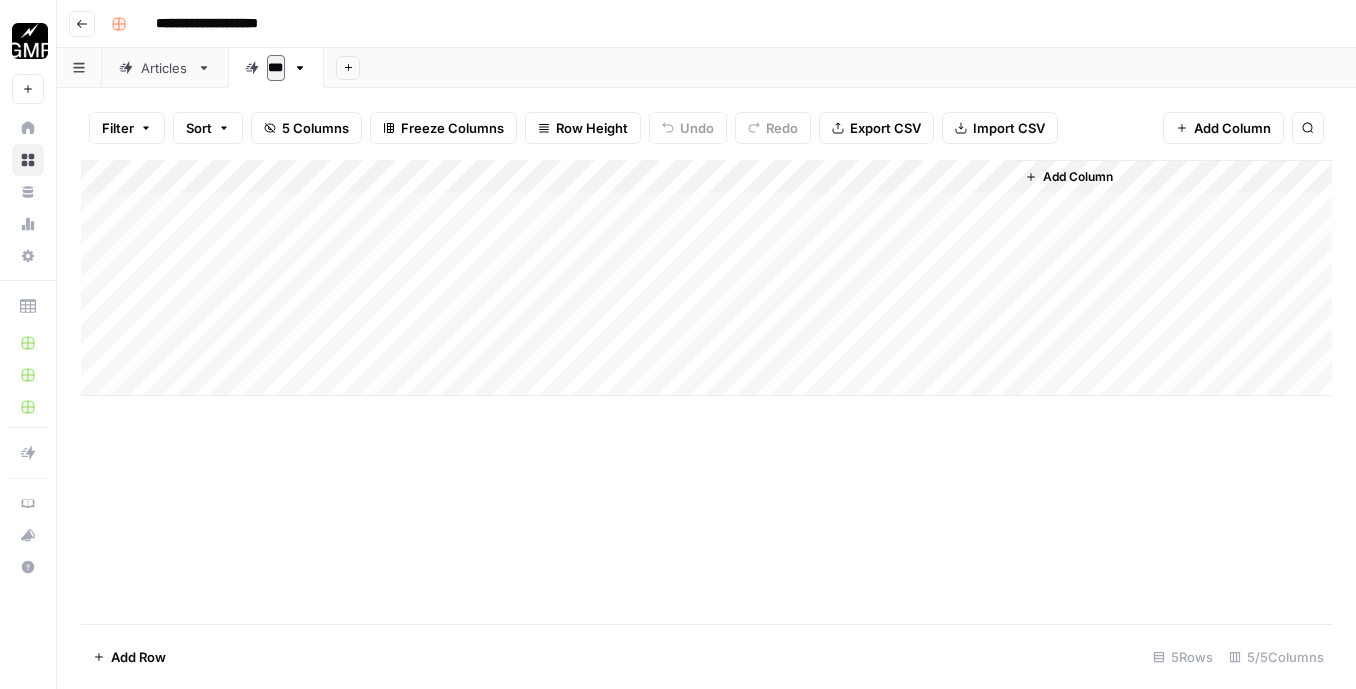 type on "****" 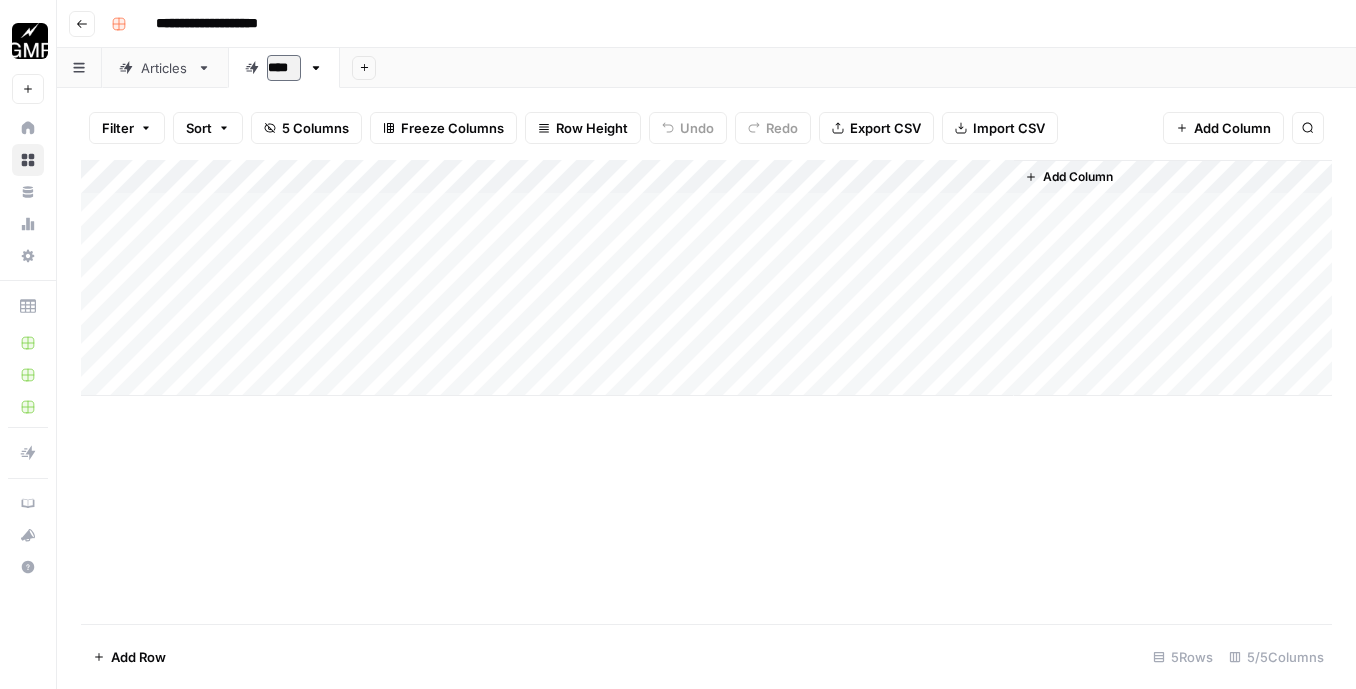 click on "**********" at bounding box center [706, 24] 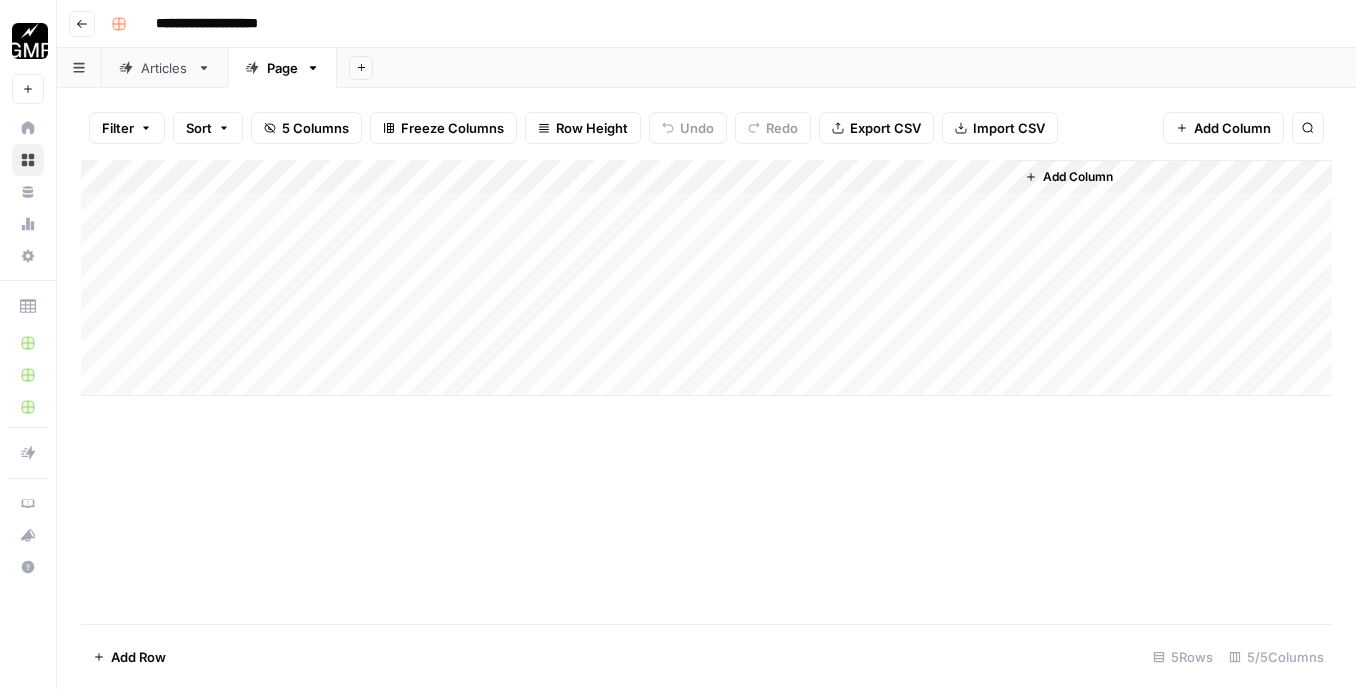 click on "Add Column" at bounding box center (706, 278) 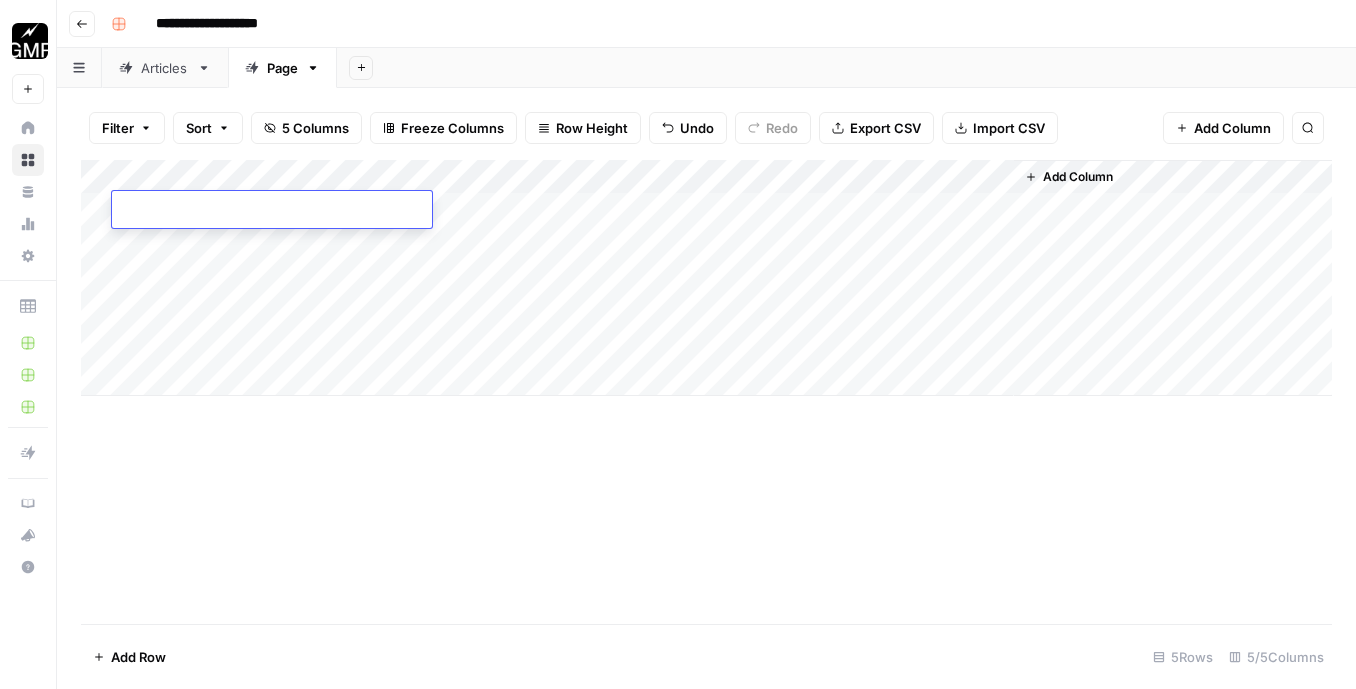 type on "**********" 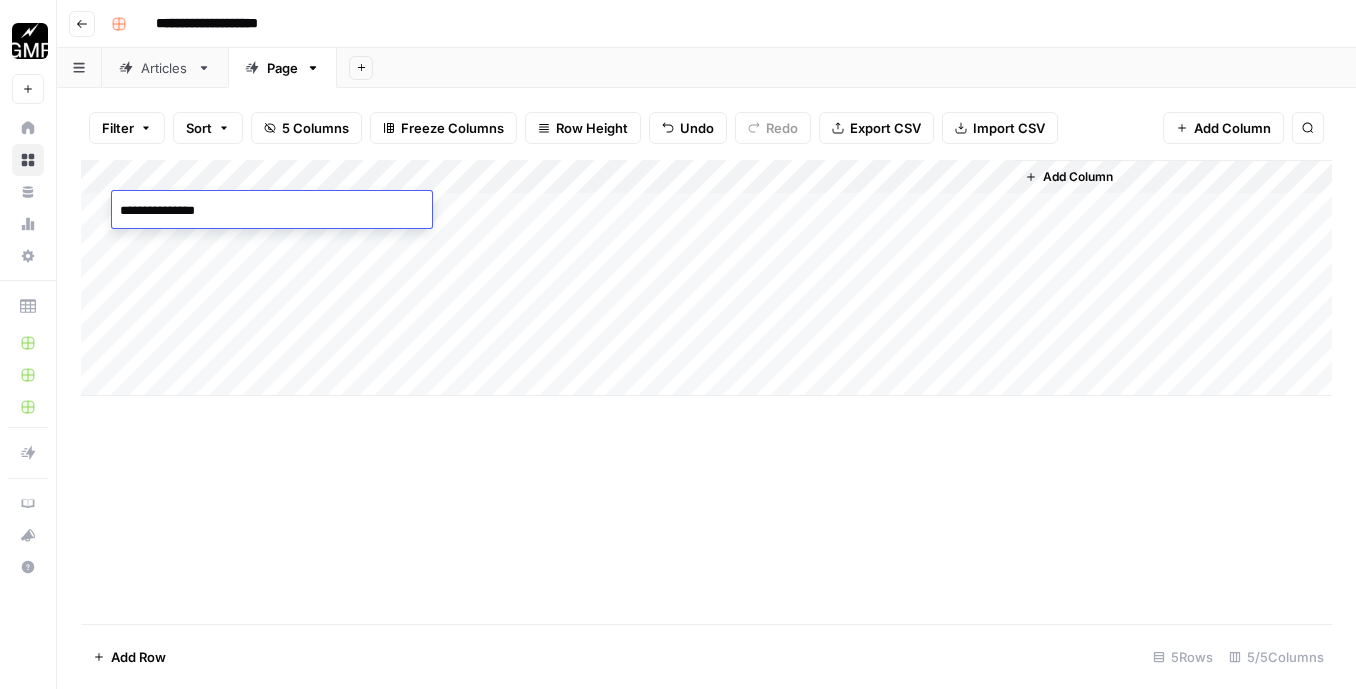 click on "Add Column" at bounding box center (706, 278) 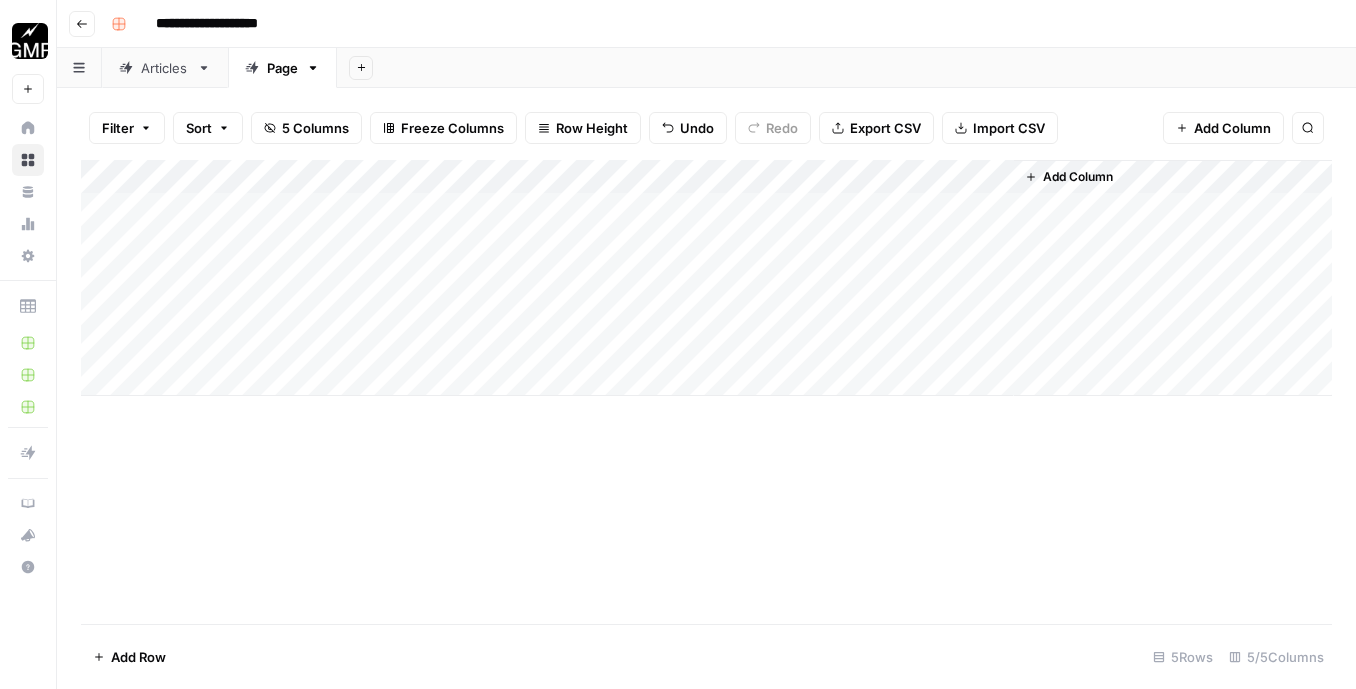 click on "Add Column" at bounding box center (706, 278) 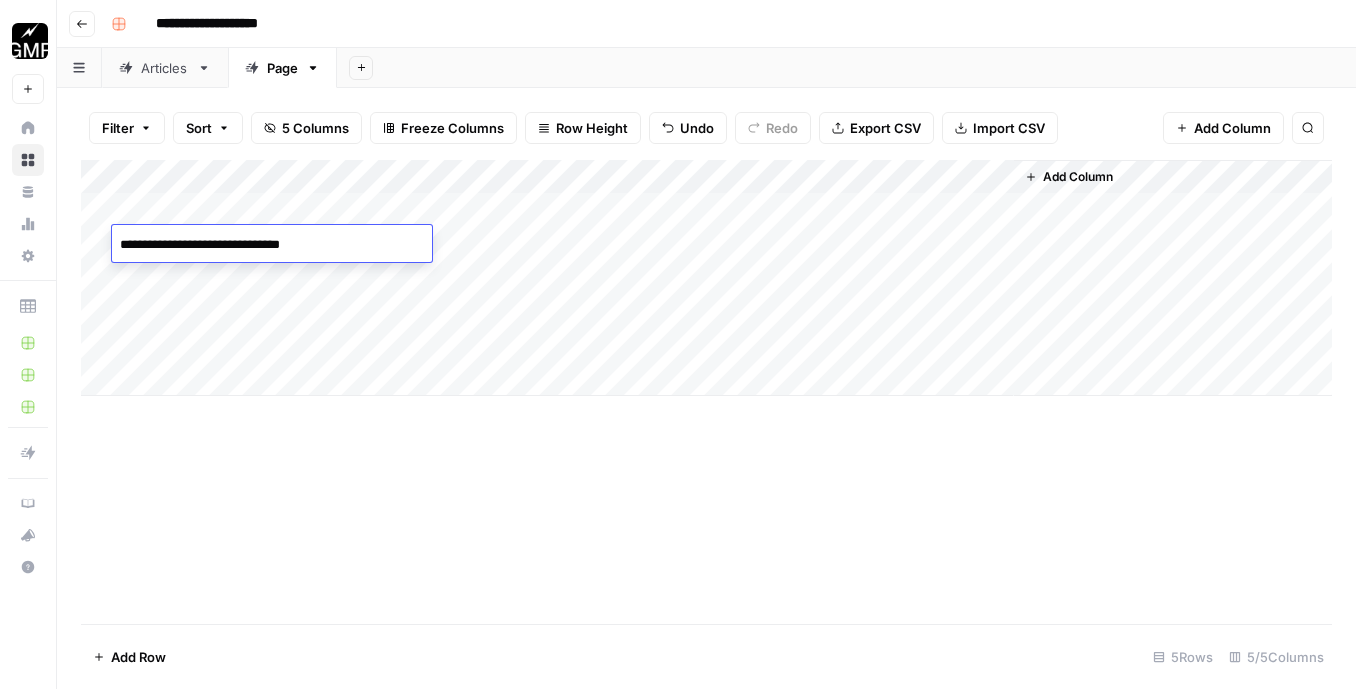 type on "**********" 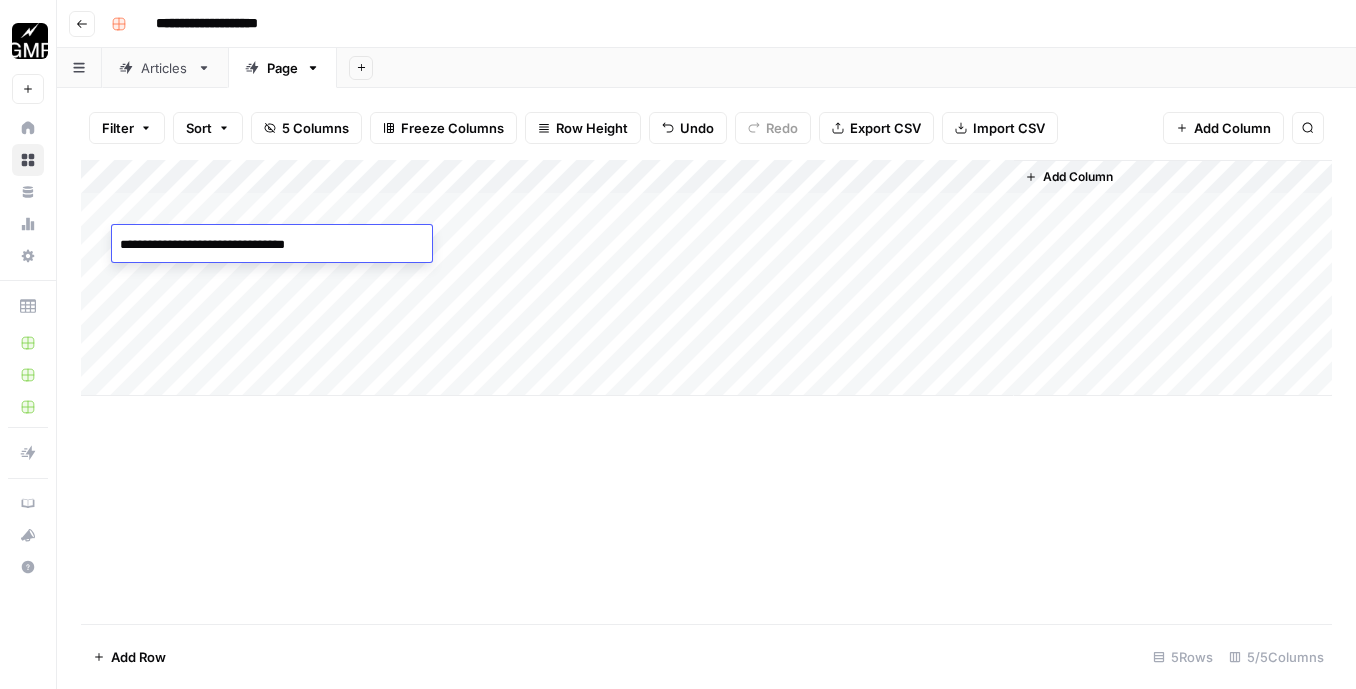 click on "Add Column" at bounding box center [706, 278] 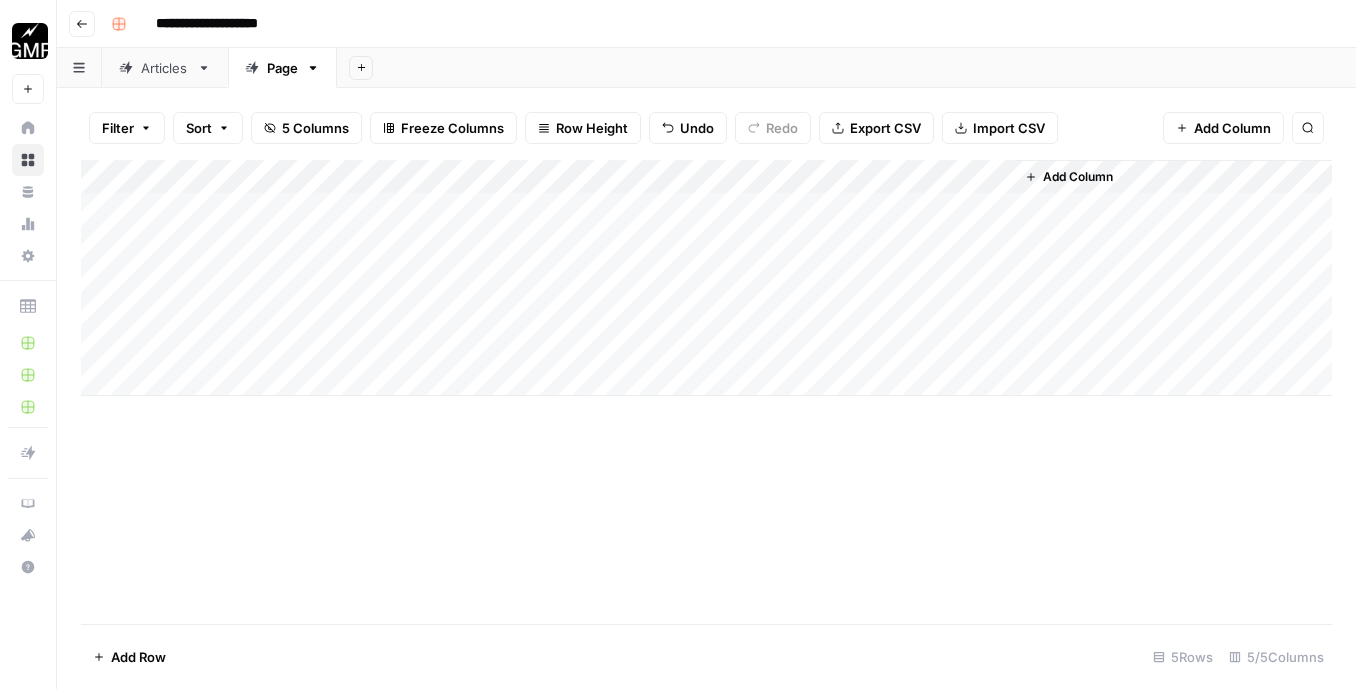 click on "Add Column" at bounding box center [706, 278] 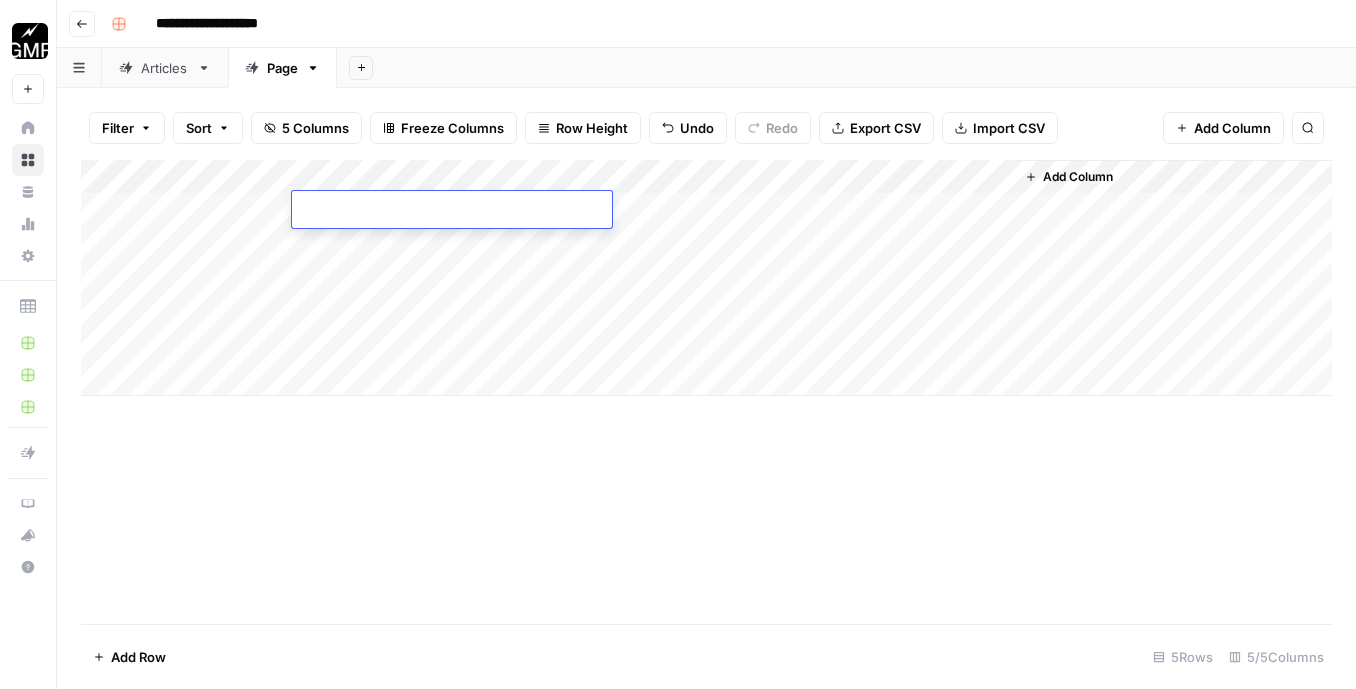 click at bounding box center [452, 211] 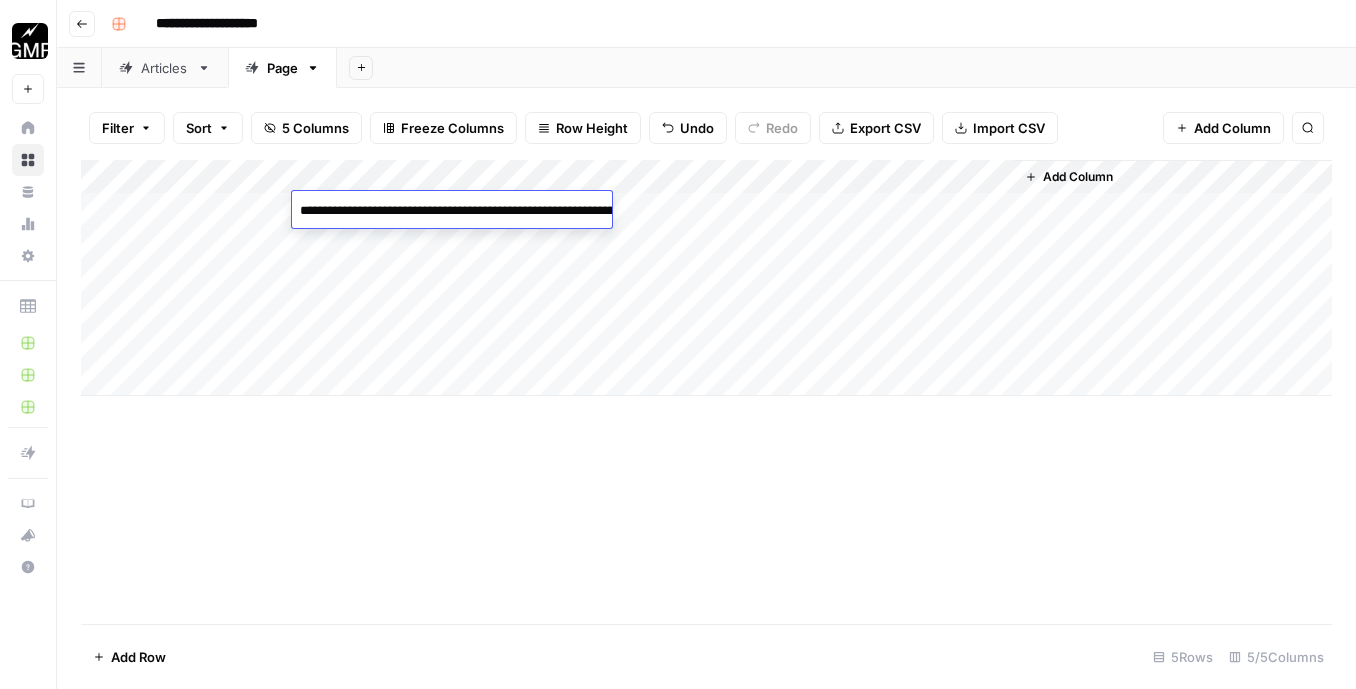paste on "**********" 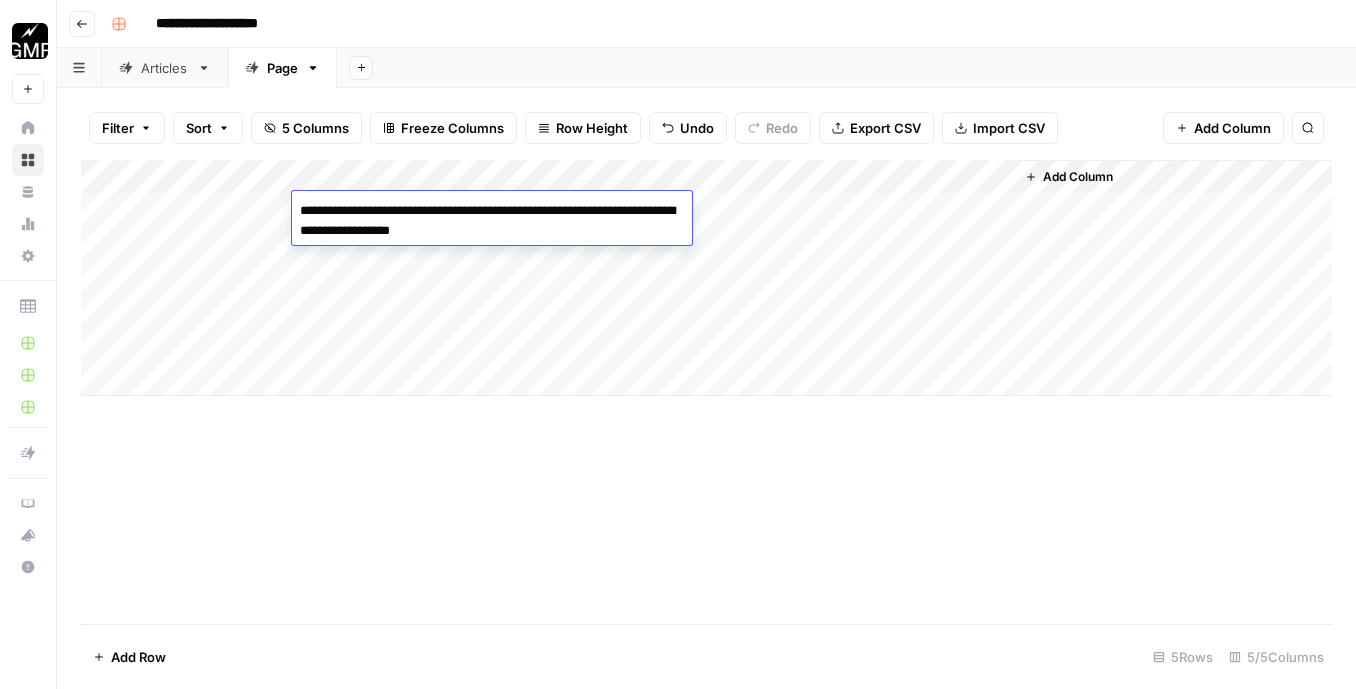 click on "Add Column" at bounding box center (706, 392) 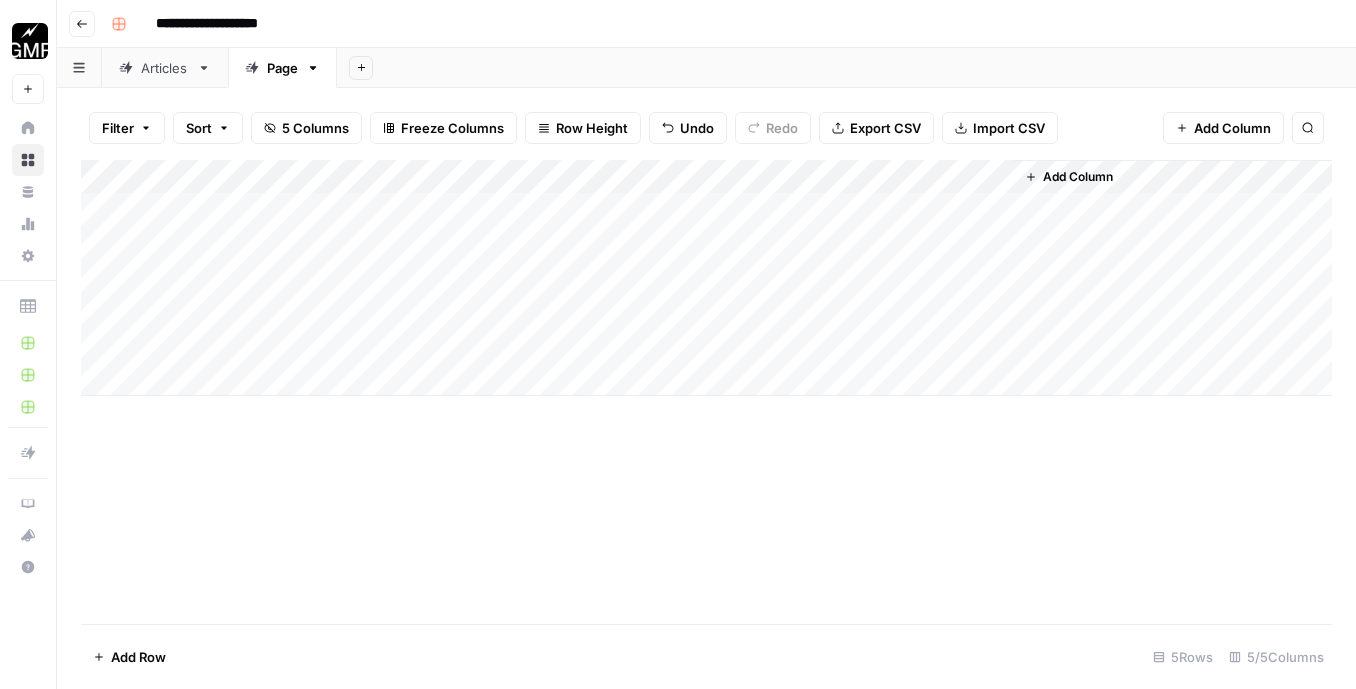 click on "Add Column" at bounding box center (706, 278) 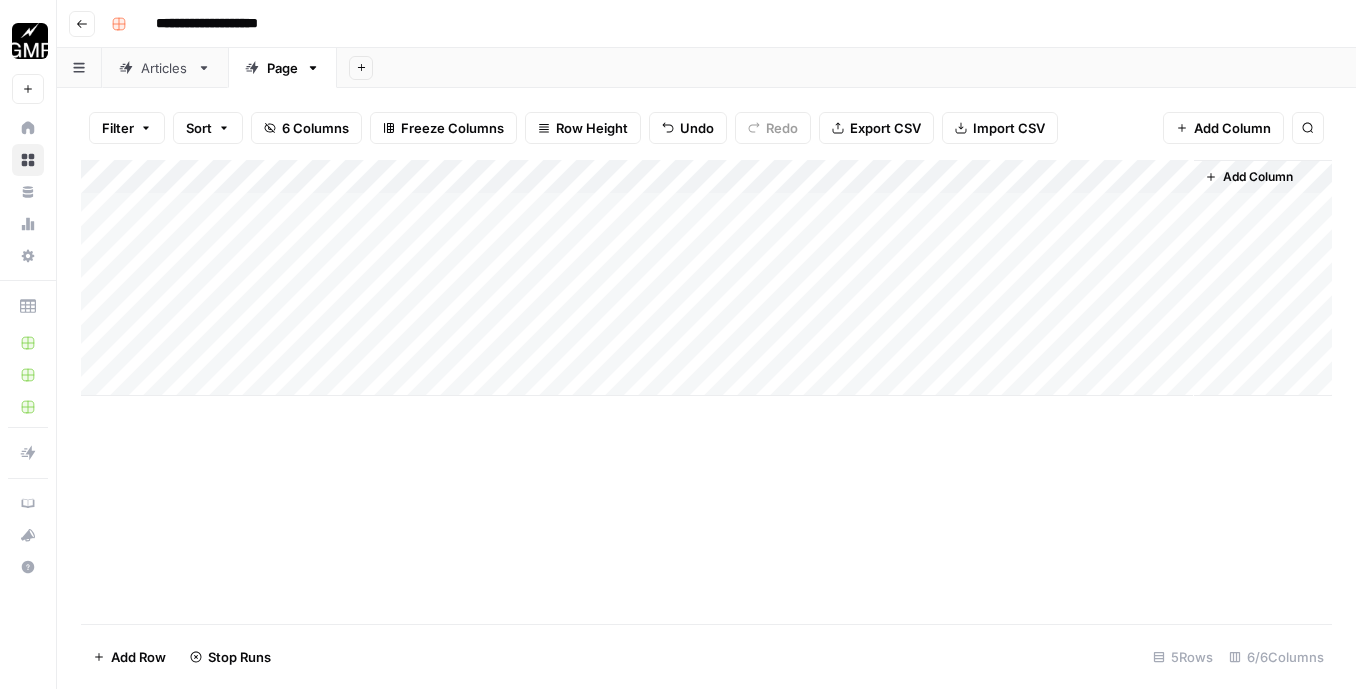 click on "Add Column" at bounding box center [706, 278] 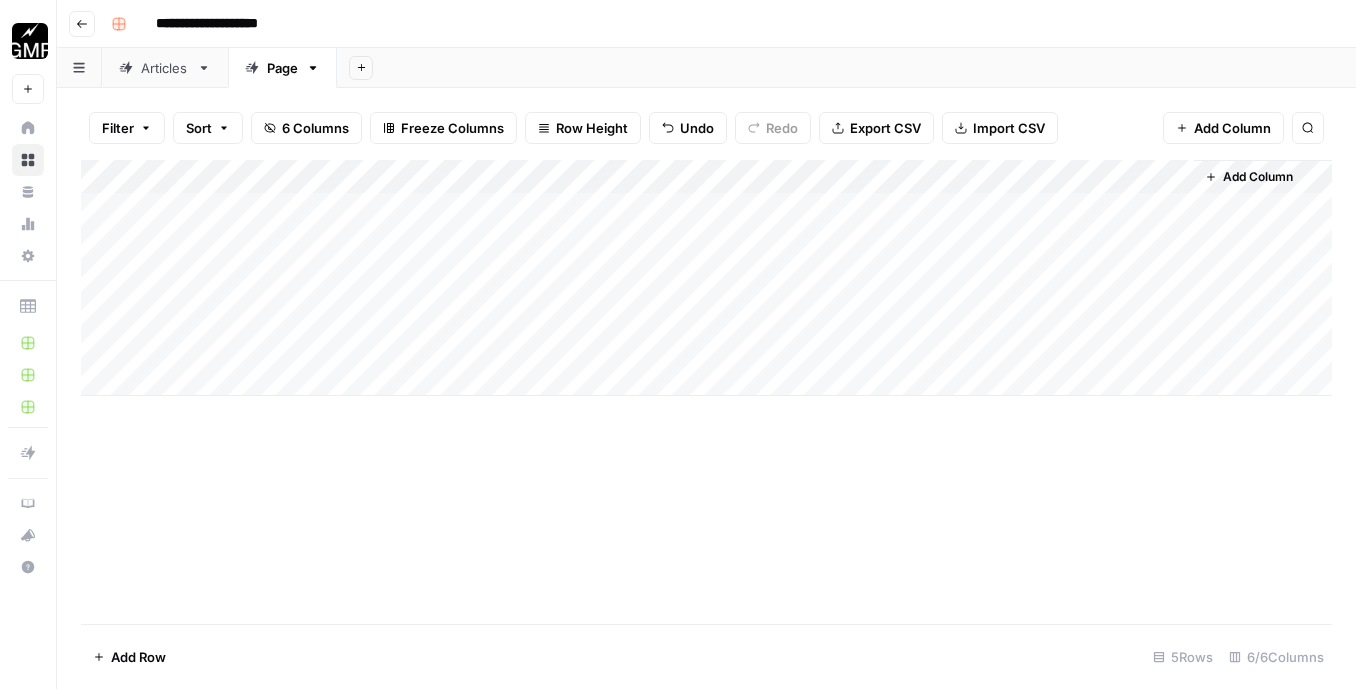 click on "Add Column" at bounding box center (706, 278) 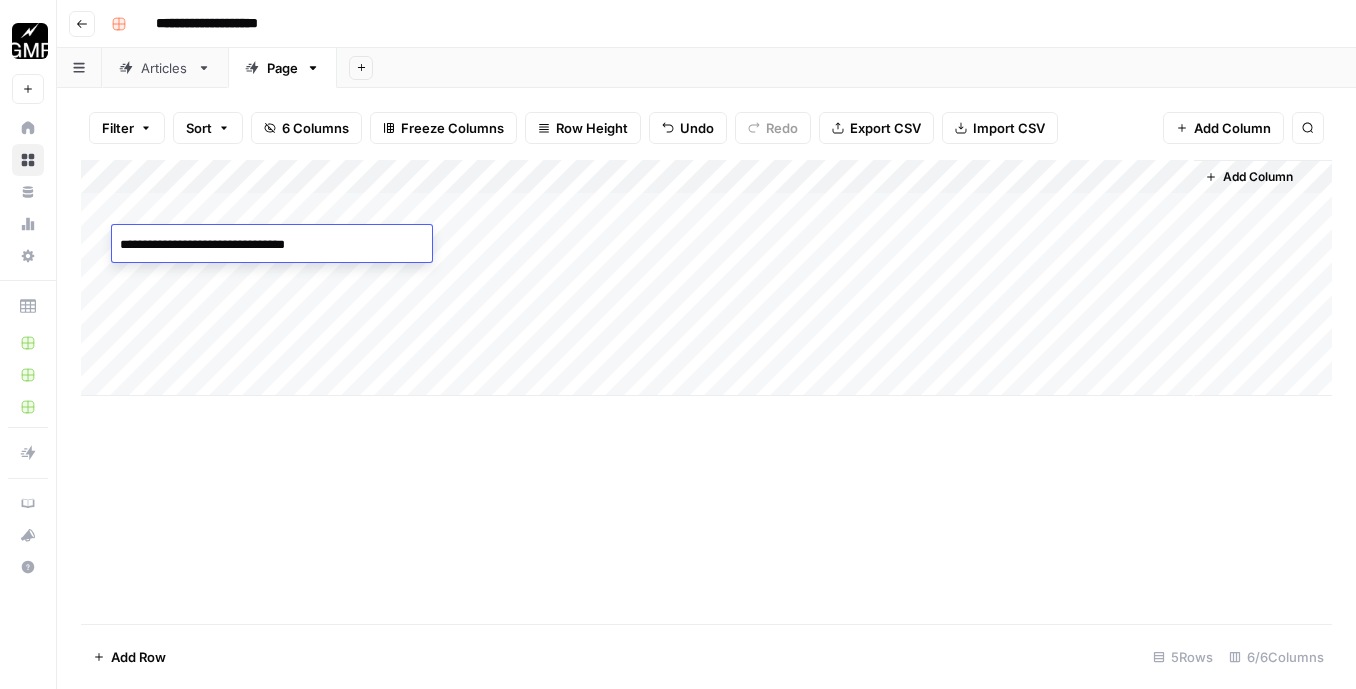 drag, startPoint x: 366, startPoint y: 232, endPoint x: 396, endPoint y: 249, distance: 34.48188 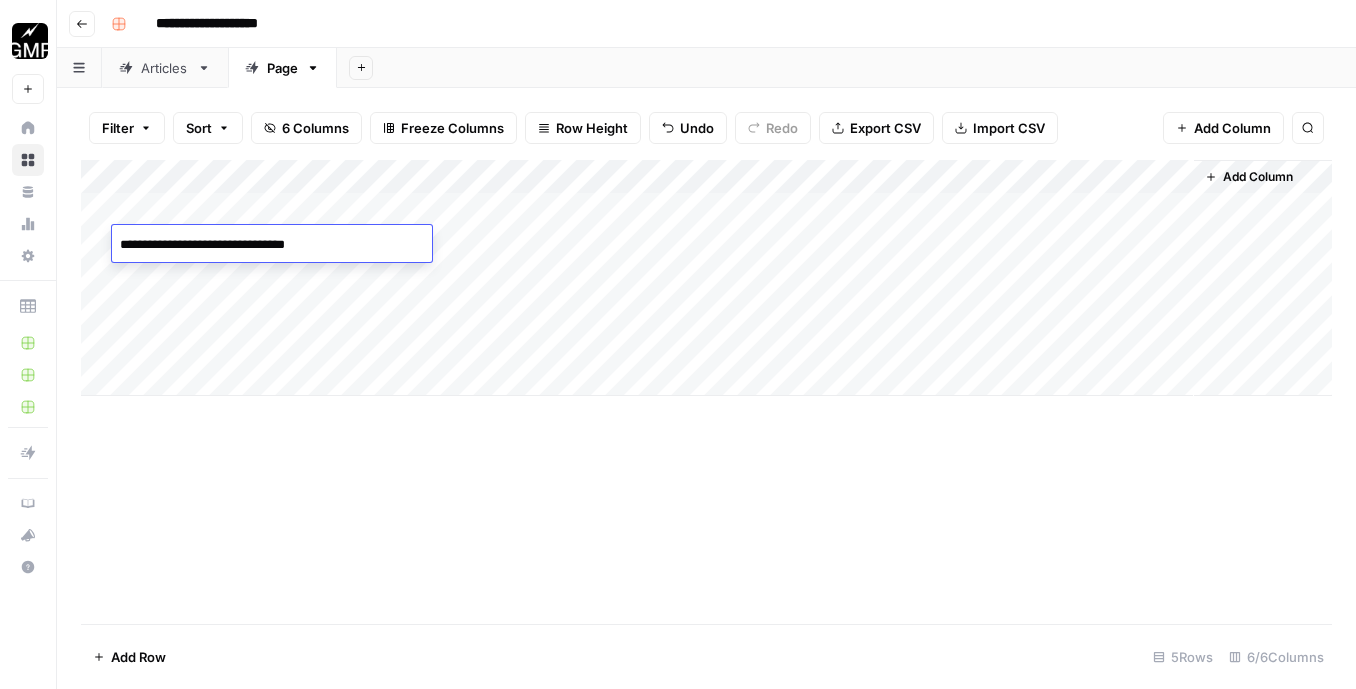 click on "**********" at bounding box center (272, 245) 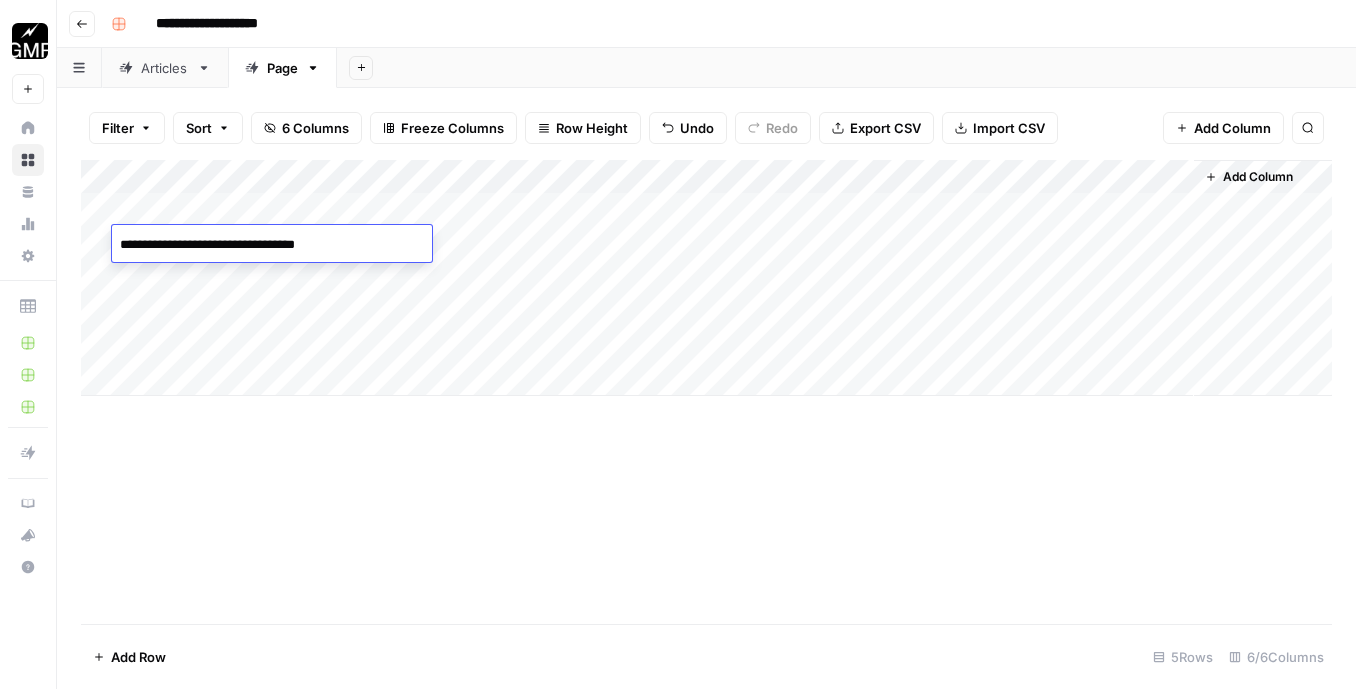 type on "**********" 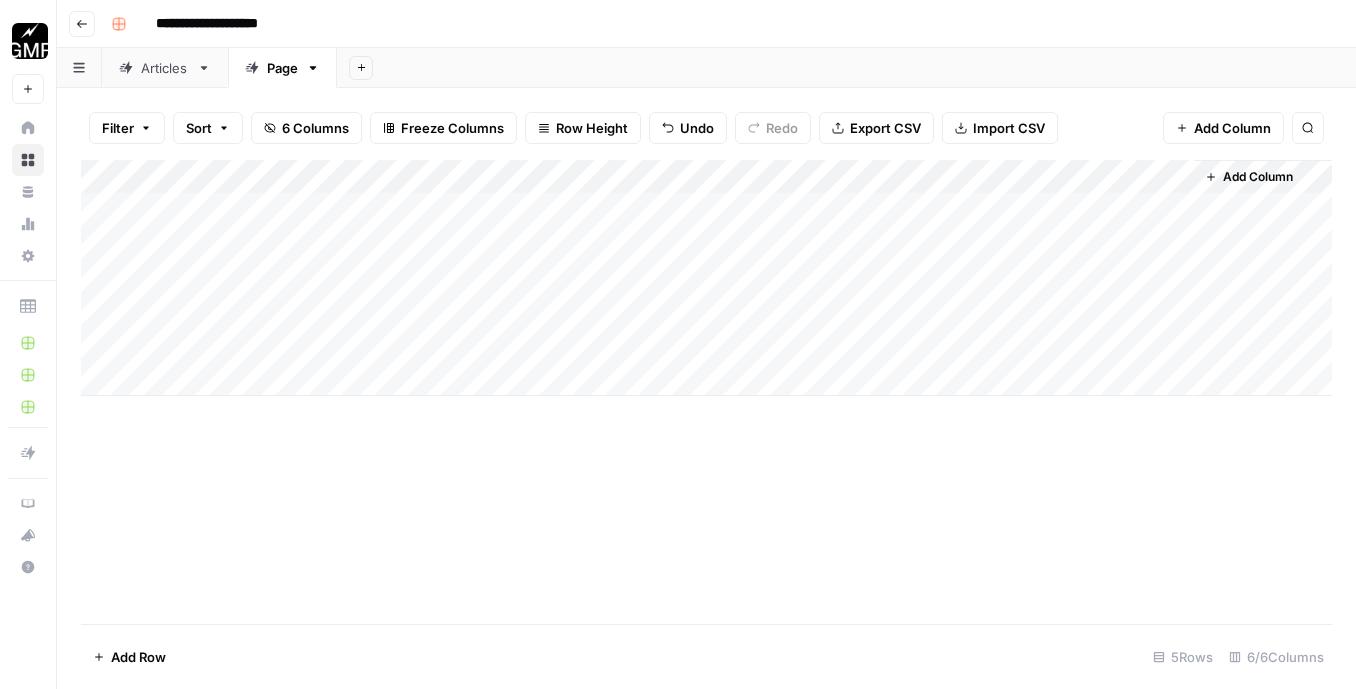 click on "Add Column" at bounding box center (706, 392) 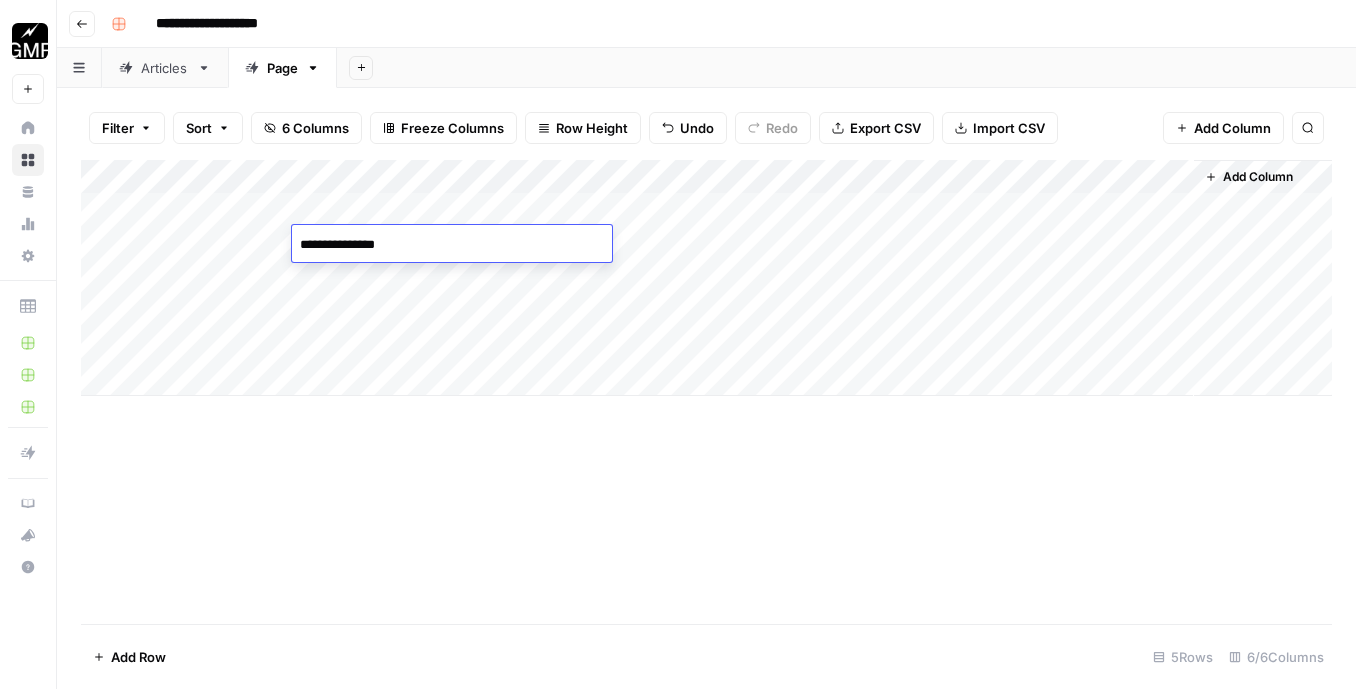 paste on "**********" 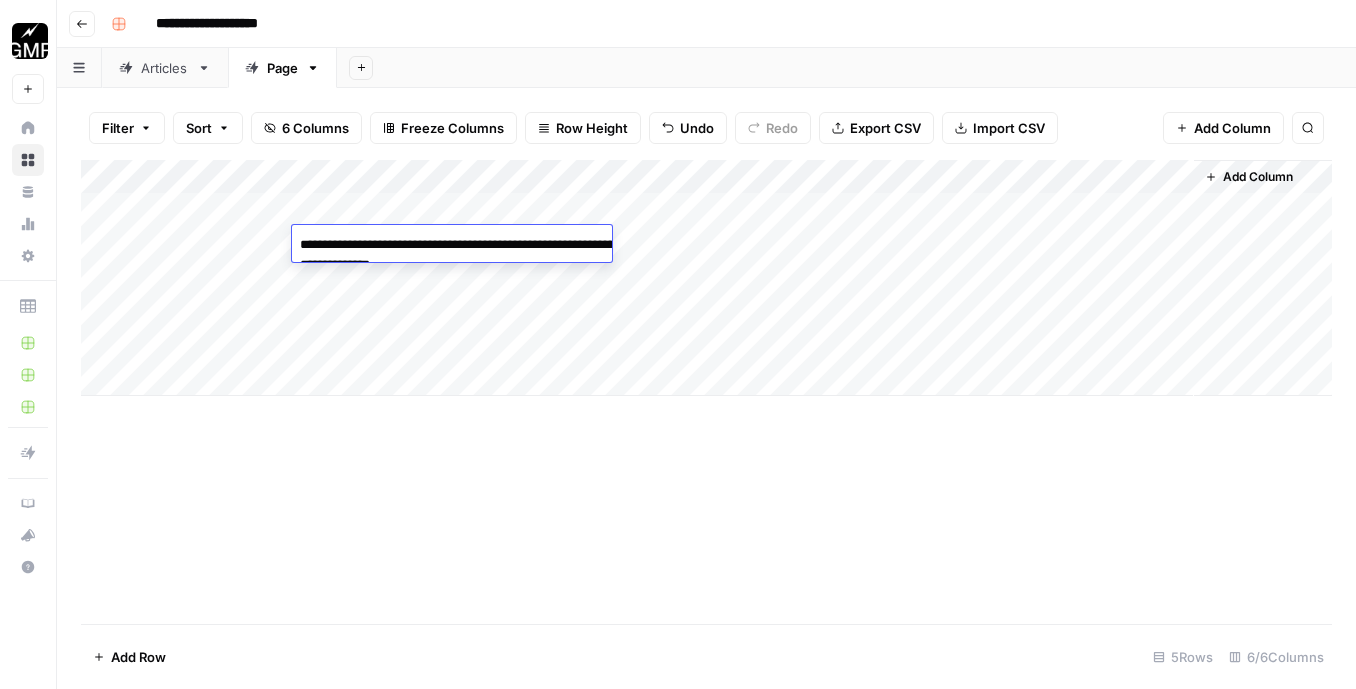 paste on "**********" 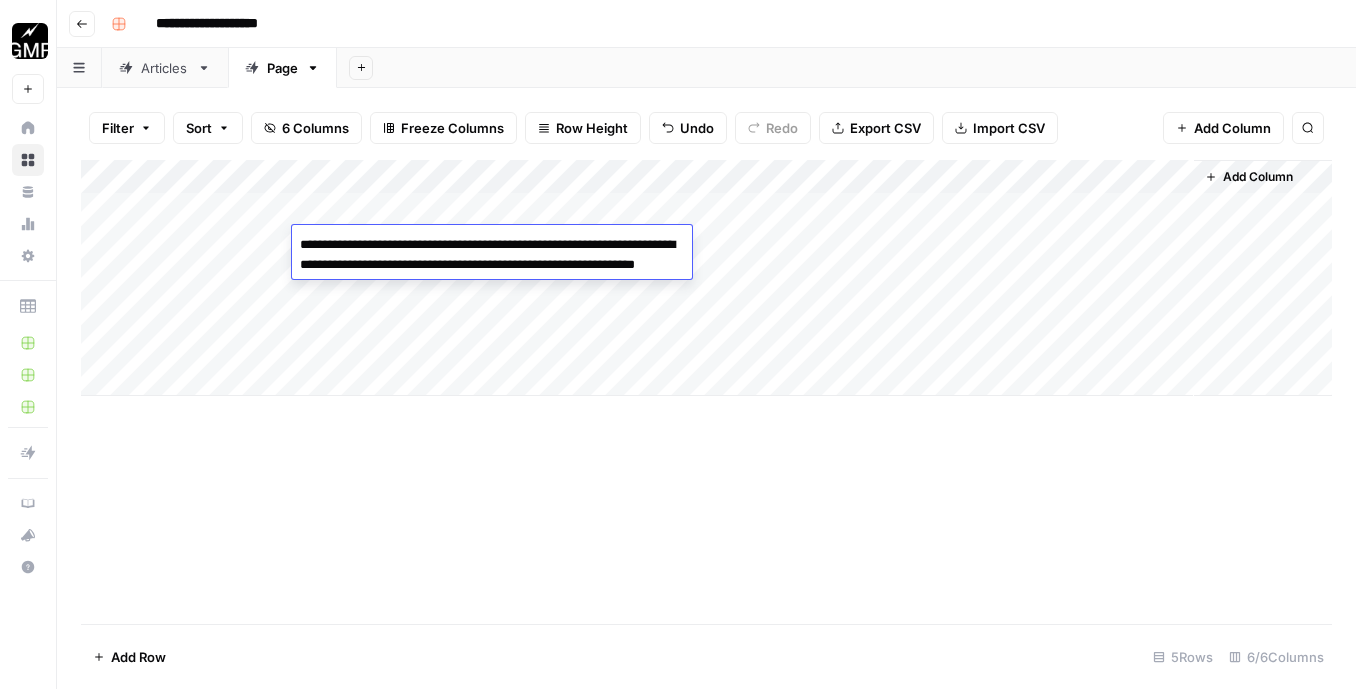 click on "Add Column" at bounding box center (706, 392) 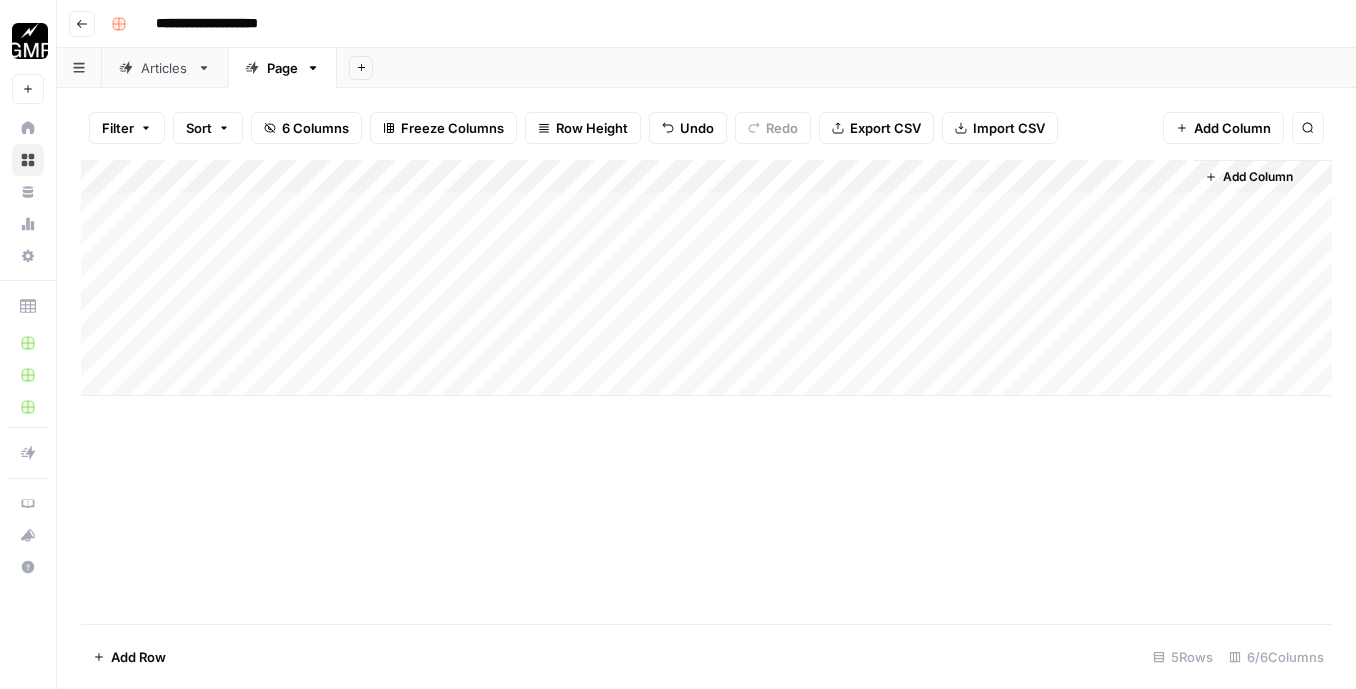 click on "Add Column" at bounding box center (706, 278) 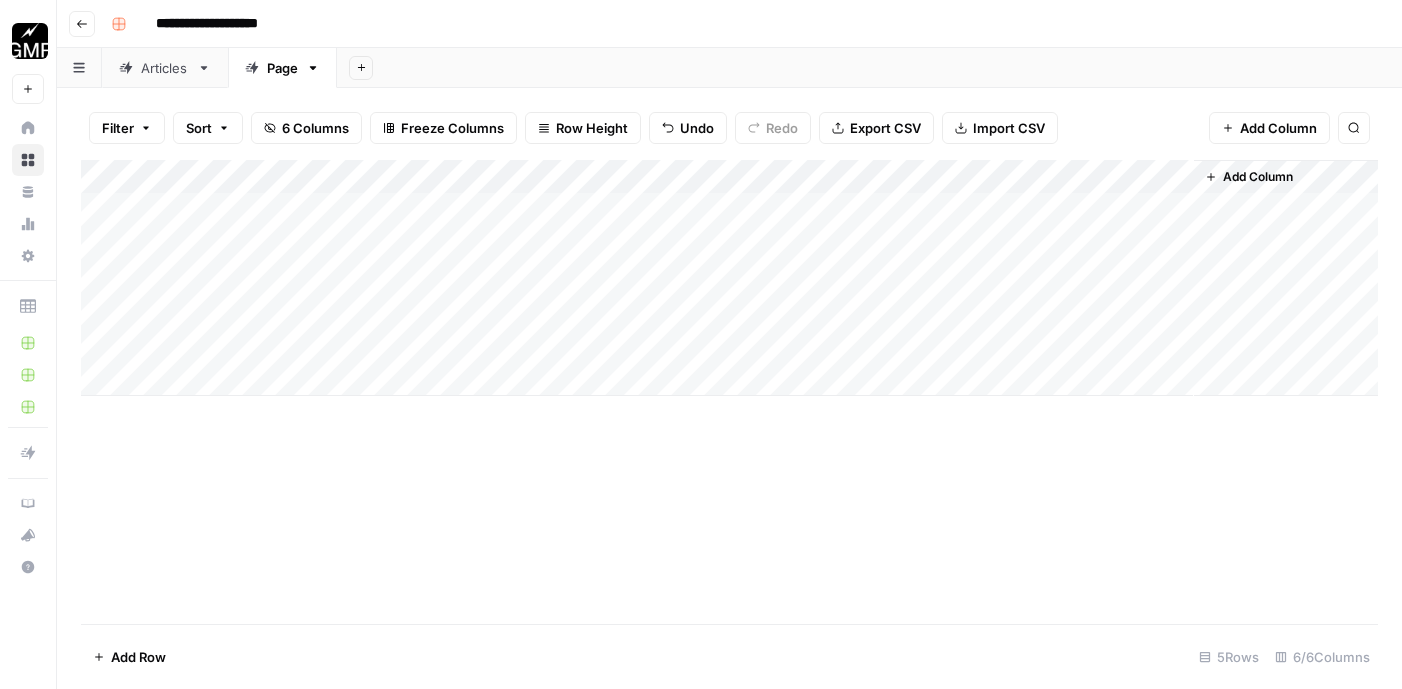 click at bounding box center (563, 243) 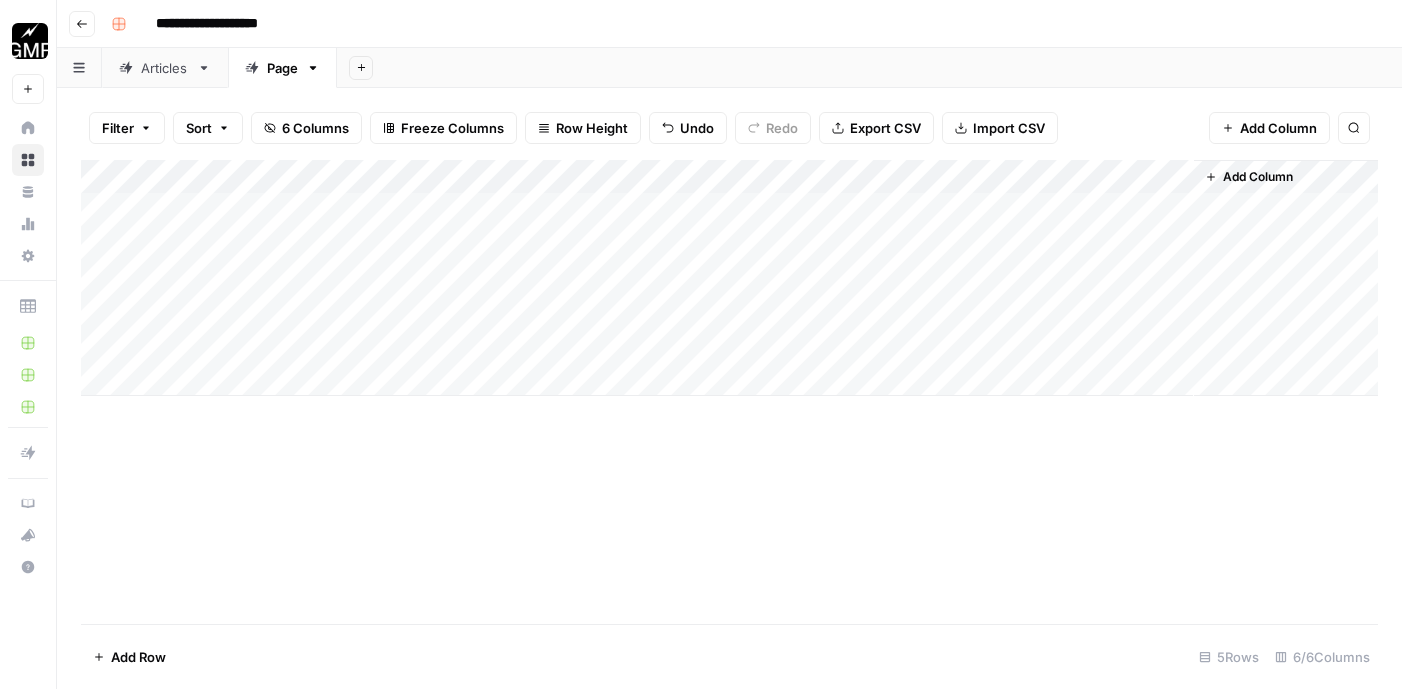click on "Add Column" at bounding box center (729, 278) 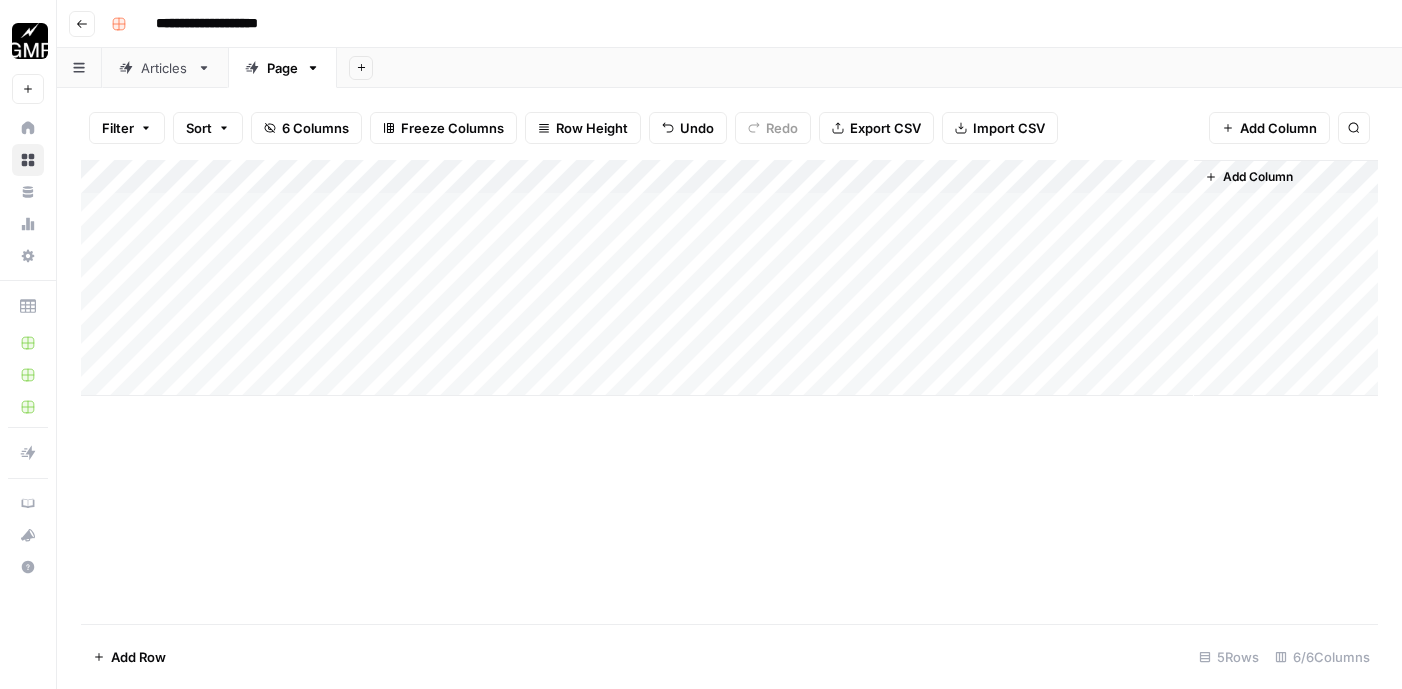 click on "Add Column" at bounding box center [729, 278] 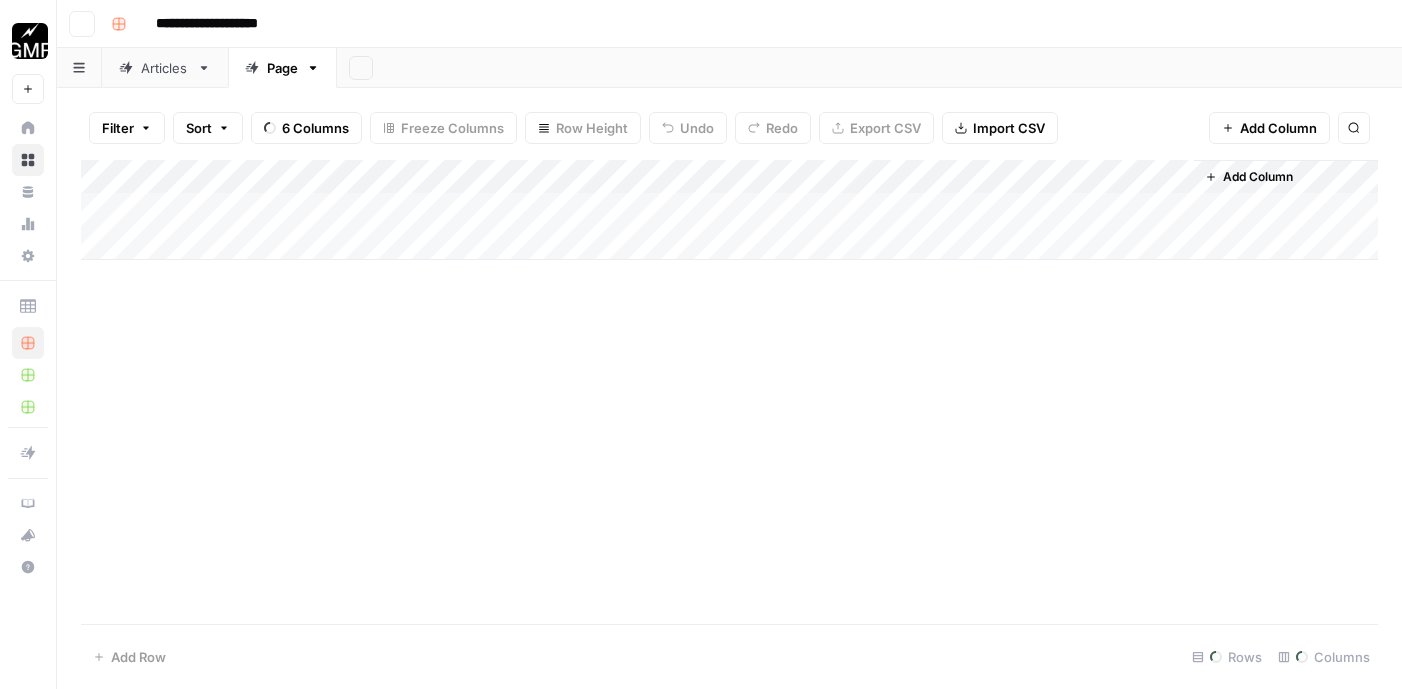 scroll, scrollTop: 0, scrollLeft: 0, axis: both 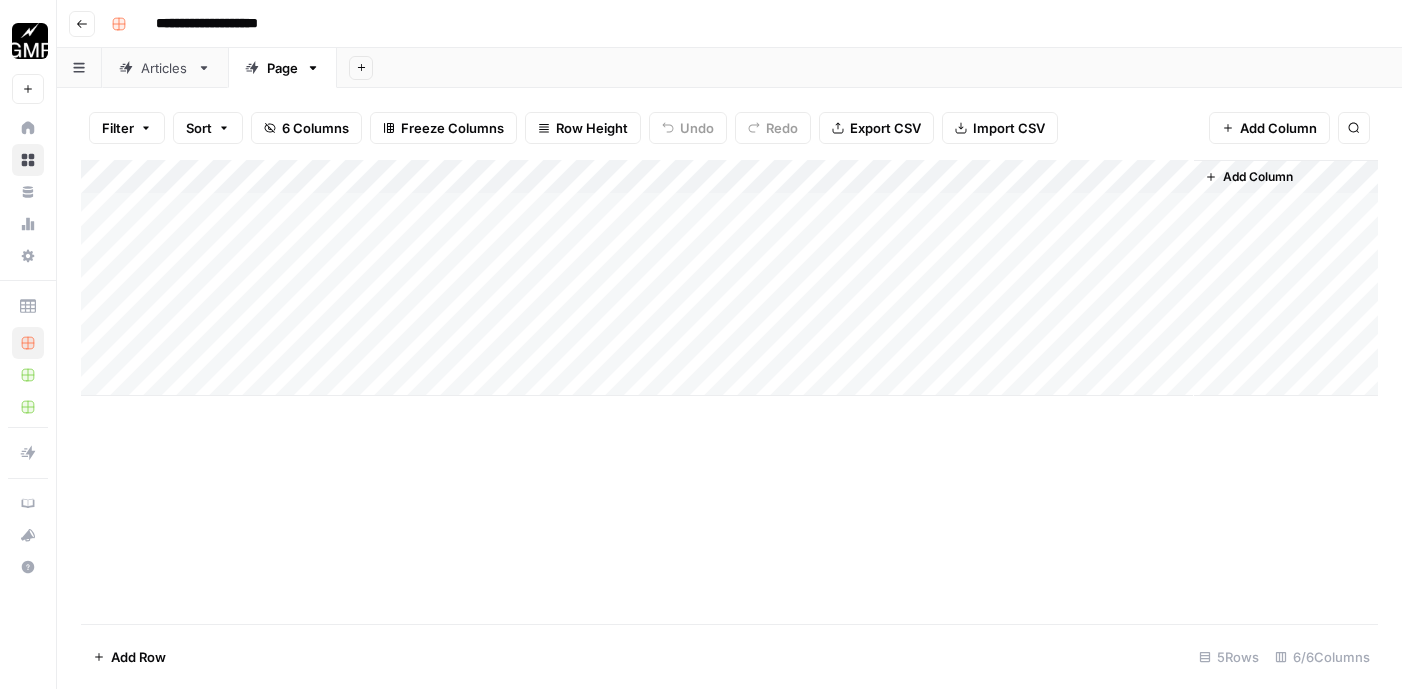 click on "Add Column" at bounding box center [729, 278] 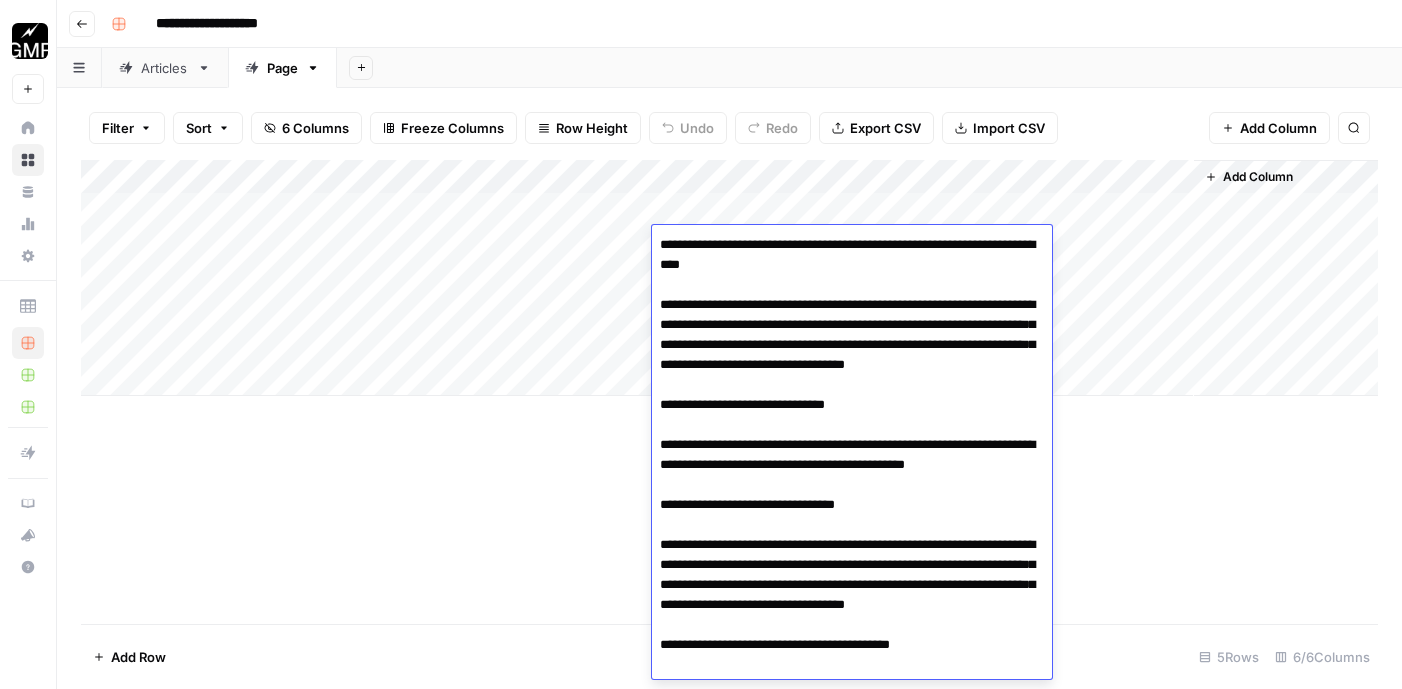 scroll, scrollTop: 2420, scrollLeft: 0, axis: vertical 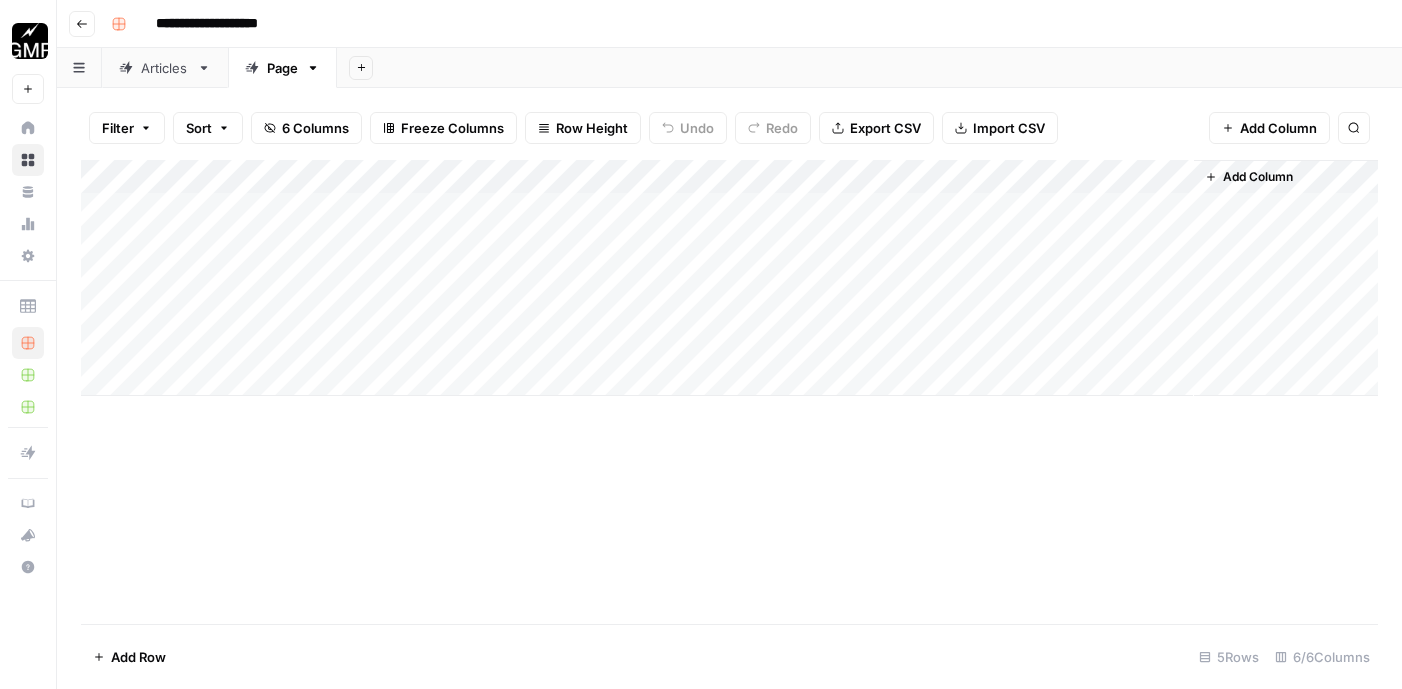 click on "Add Column" at bounding box center [729, 392] 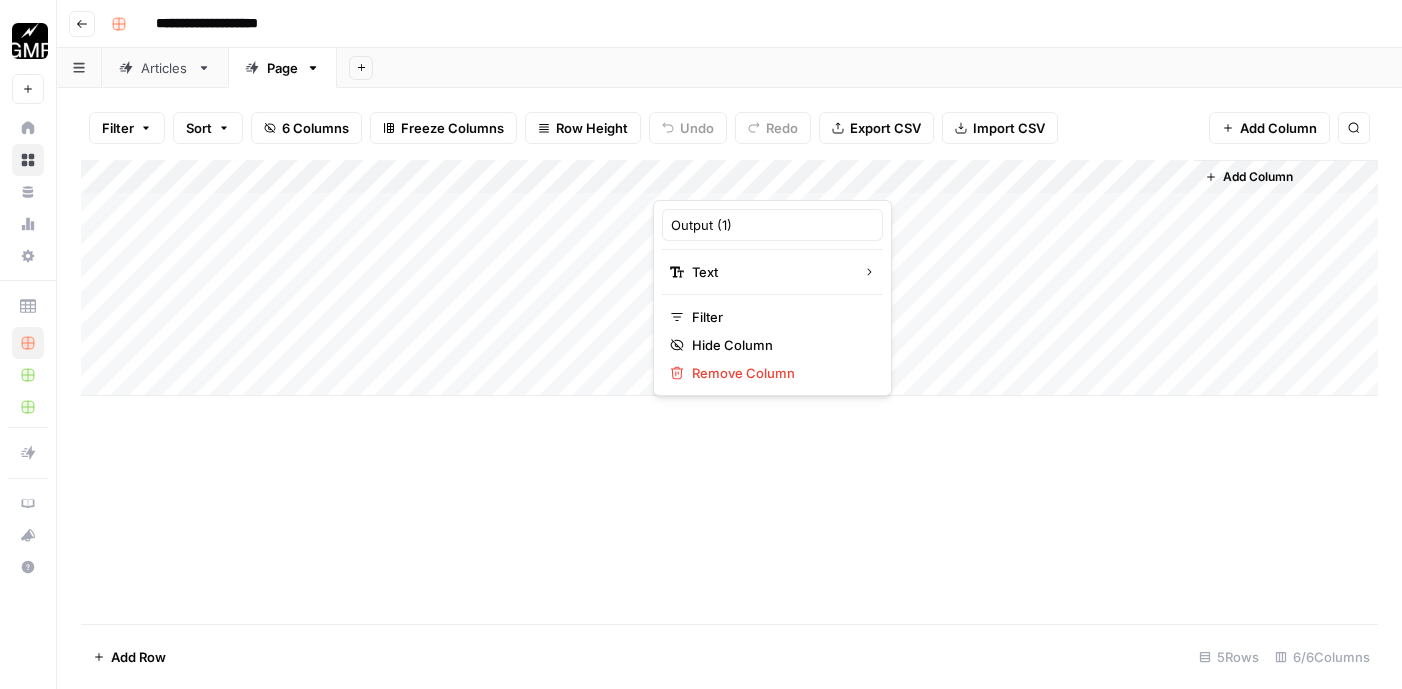 click on "Add Column" at bounding box center (729, 278) 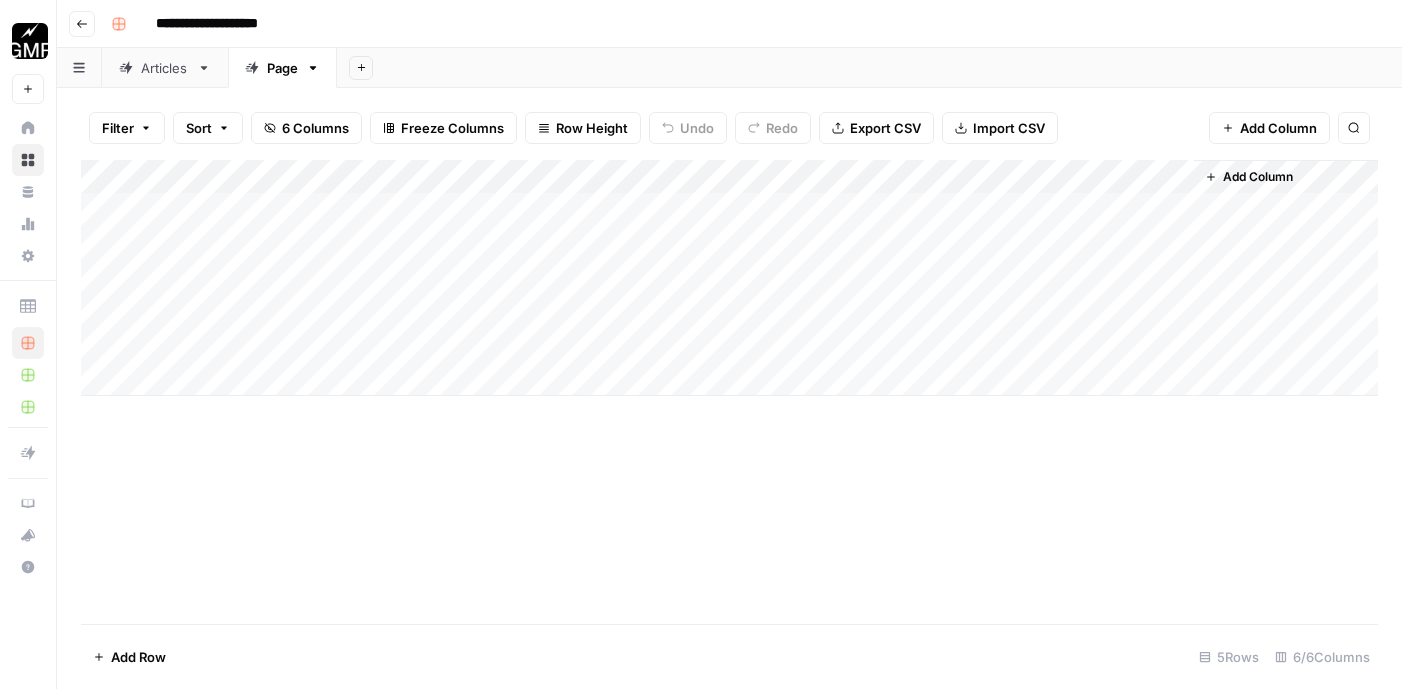 click on "Add Column" at bounding box center (729, 278) 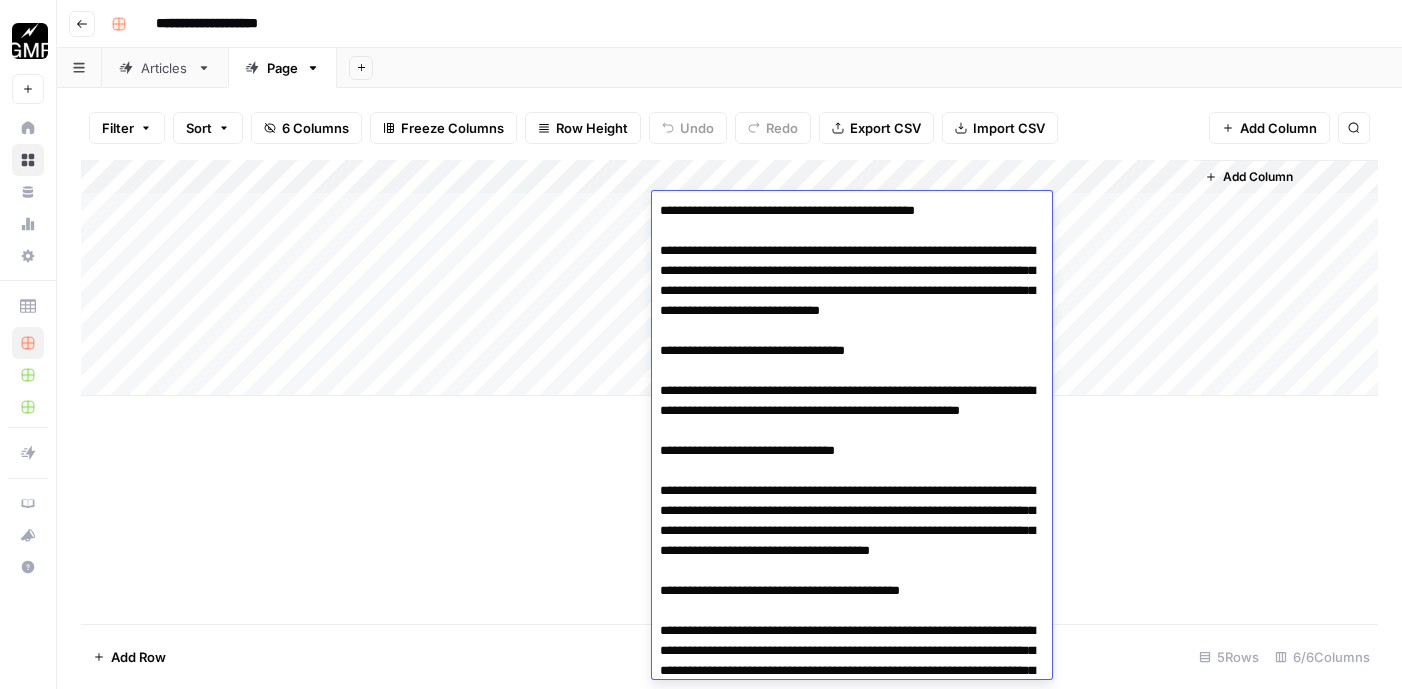 scroll, scrollTop: 2206, scrollLeft: 0, axis: vertical 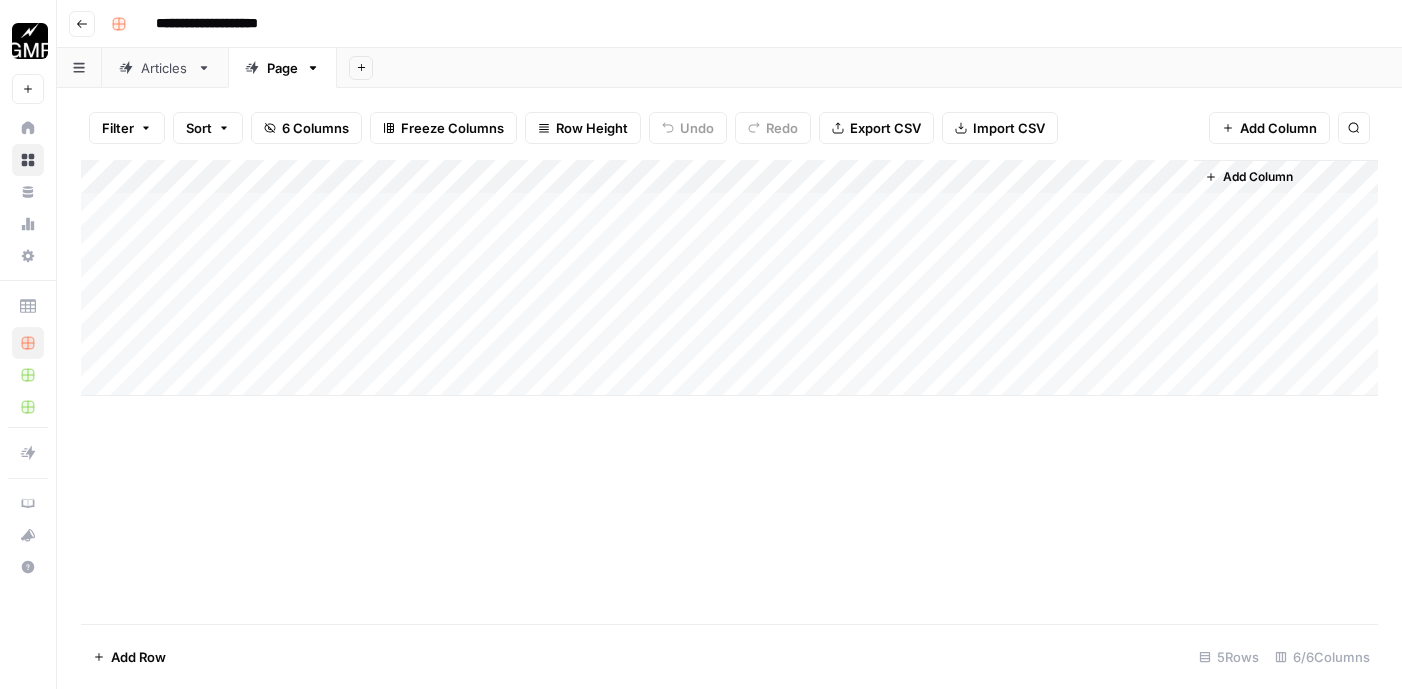 click on "Add Column" at bounding box center (729, 392) 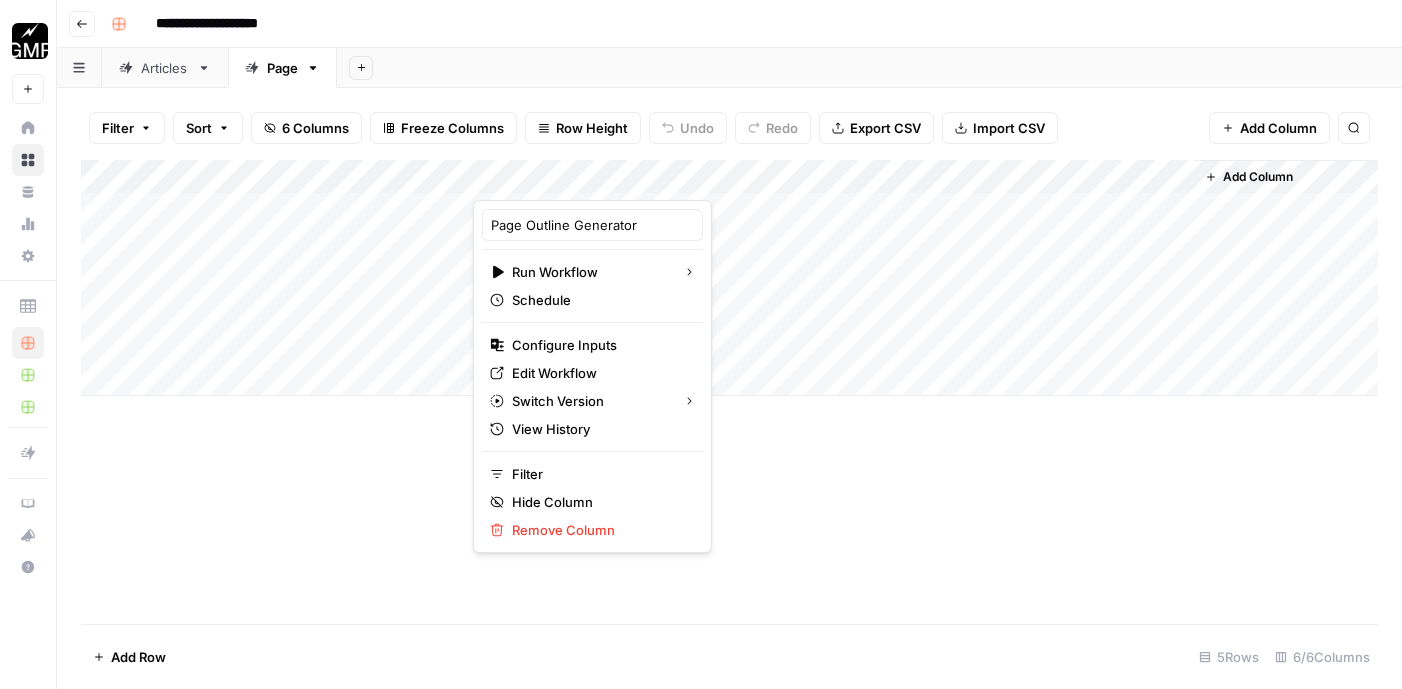 click on "Add Column" at bounding box center [729, 392] 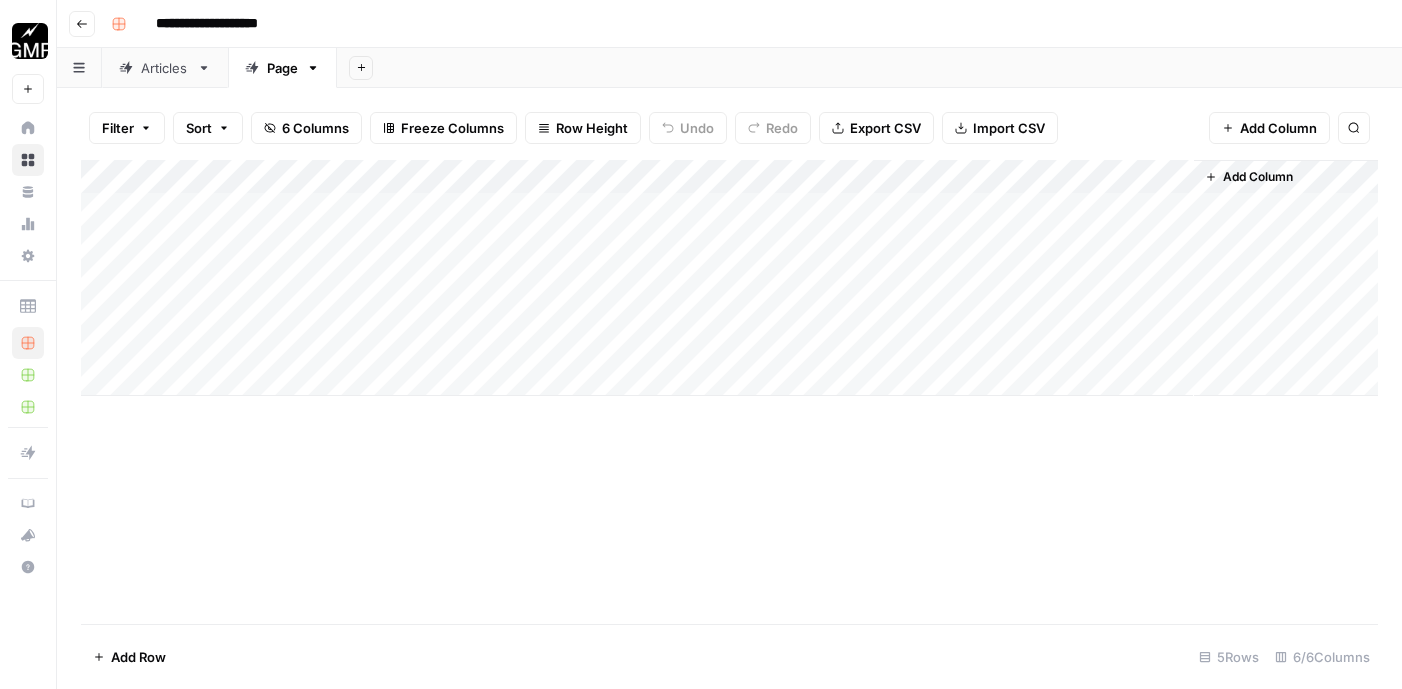 click on "Add Column" at bounding box center [729, 278] 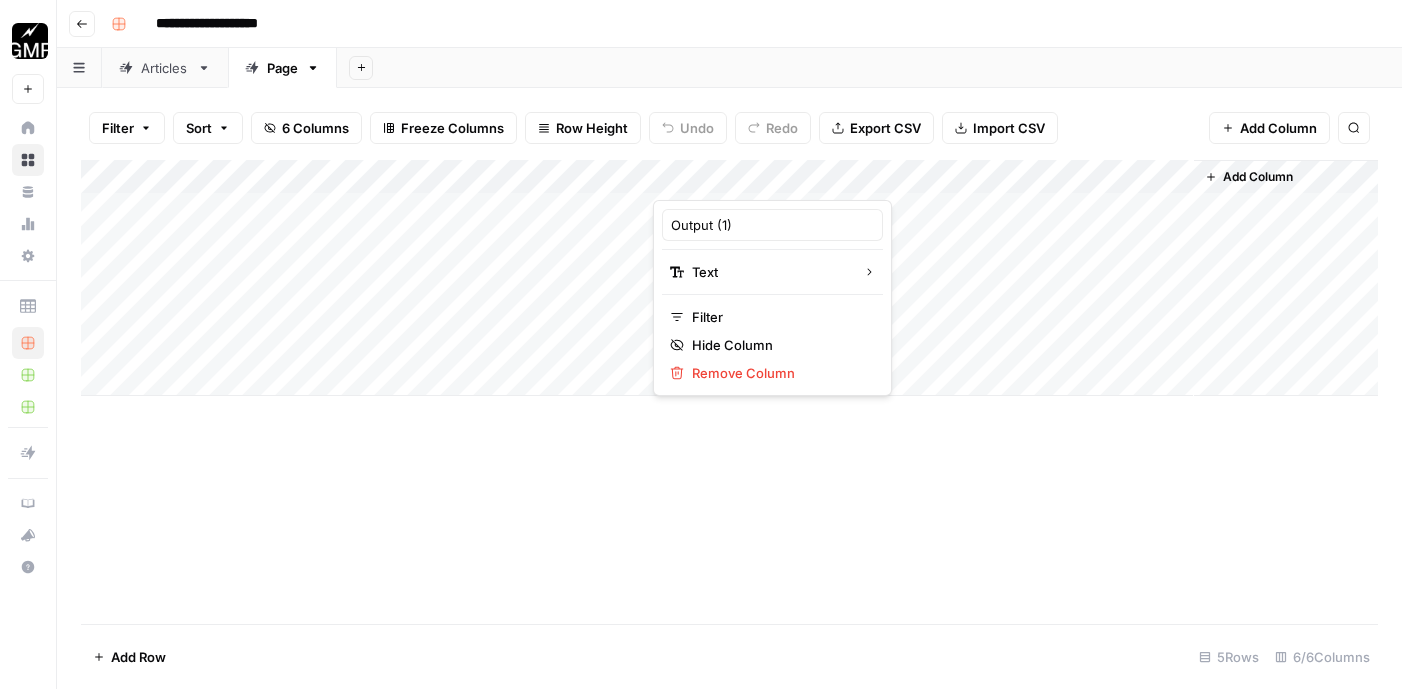 click at bounding box center (743, 180) 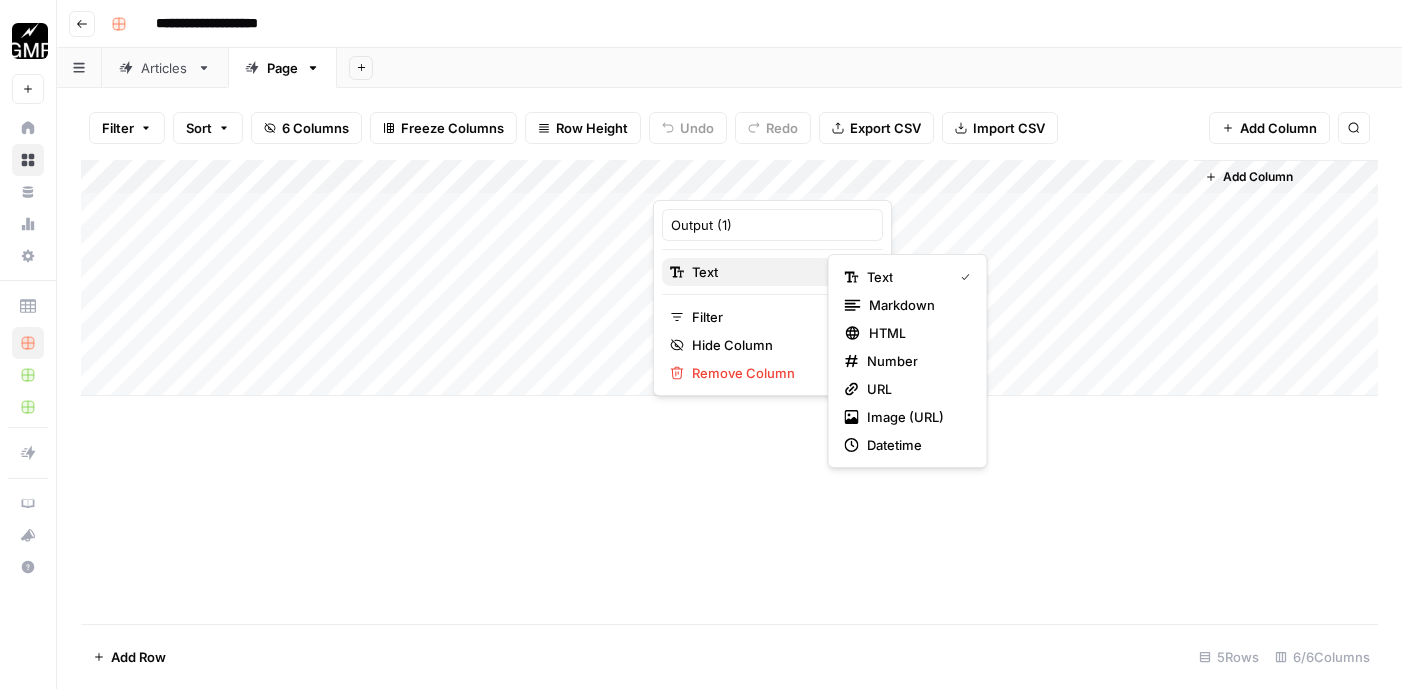 click on "Text" at bounding box center (705, 272) 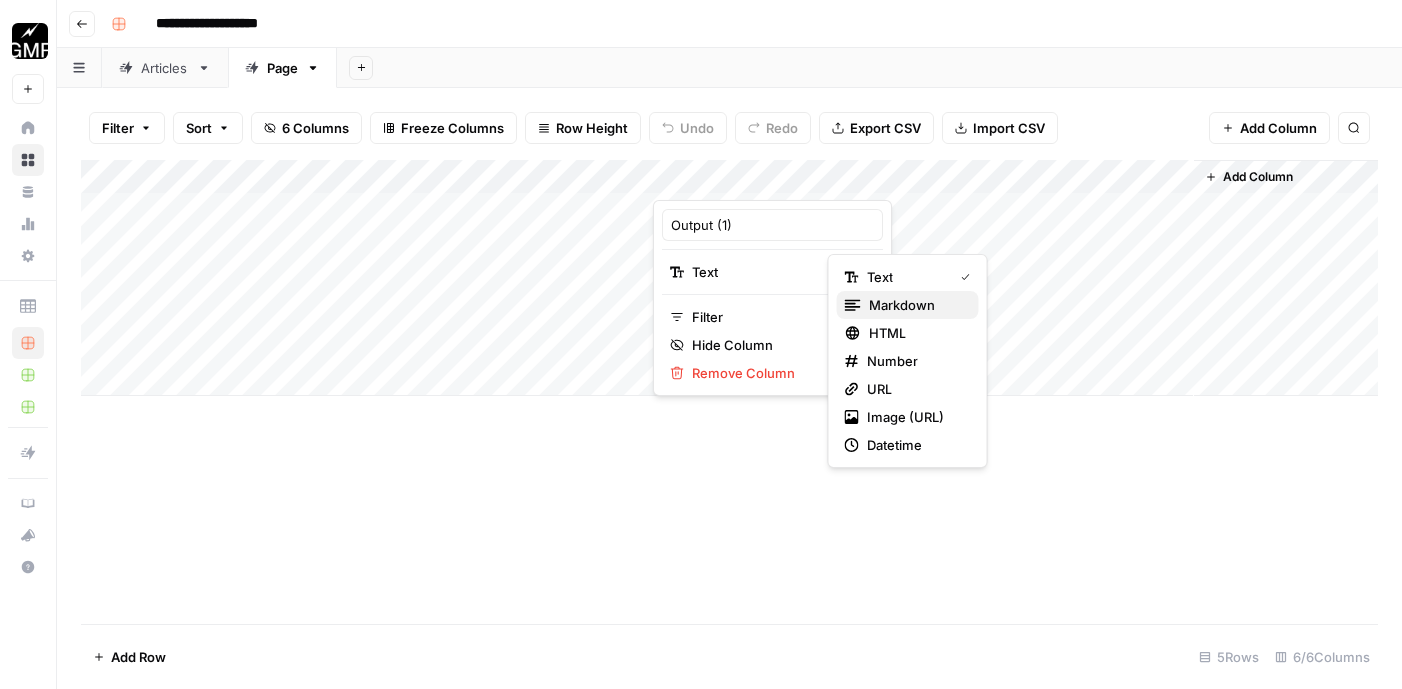 click on "markdown" at bounding box center [908, 305] 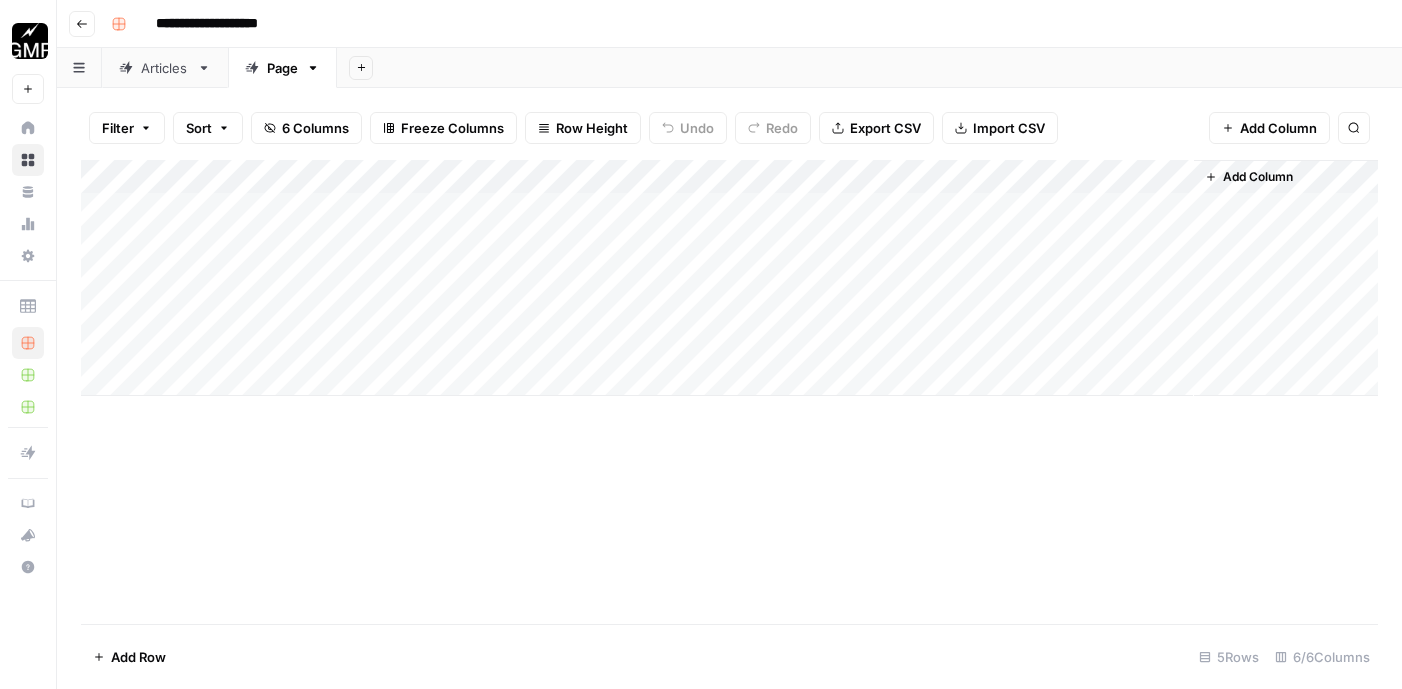 click on "Add Column" at bounding box center [729, 278] 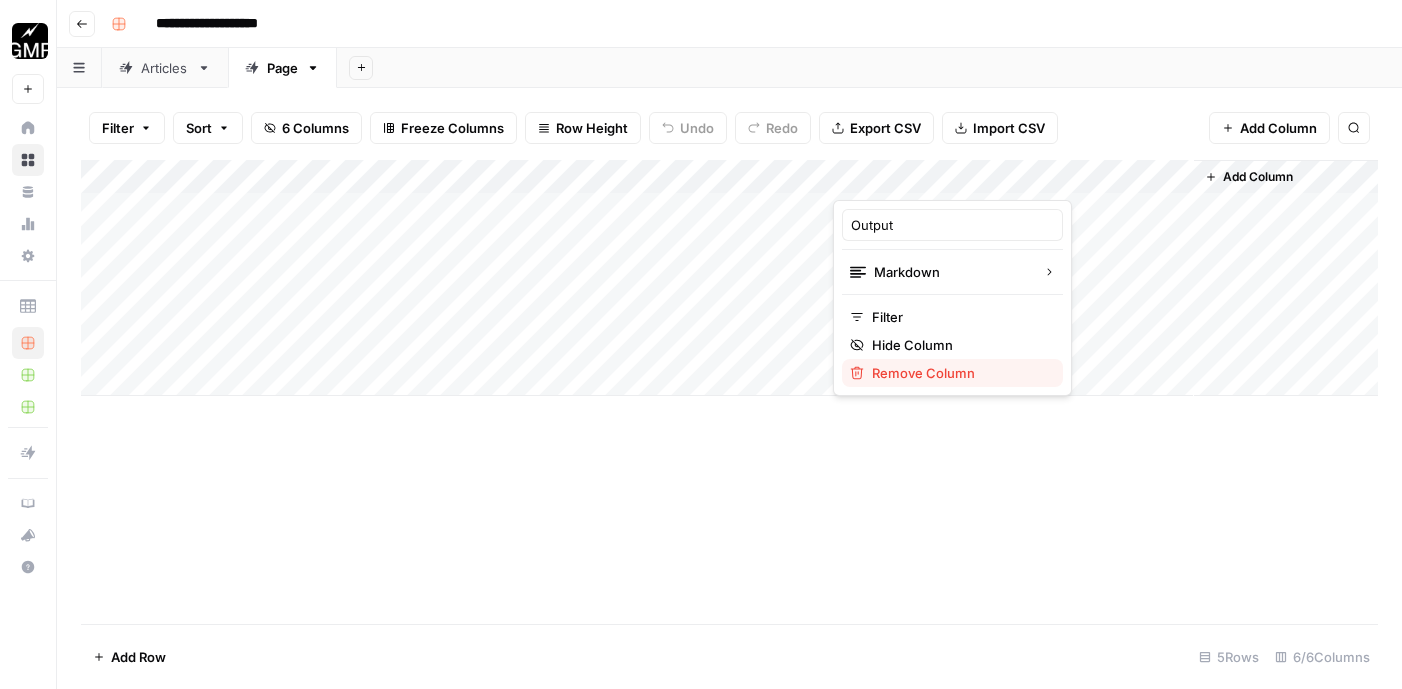 click on "Remove Column" at bounding box center (923, 373) 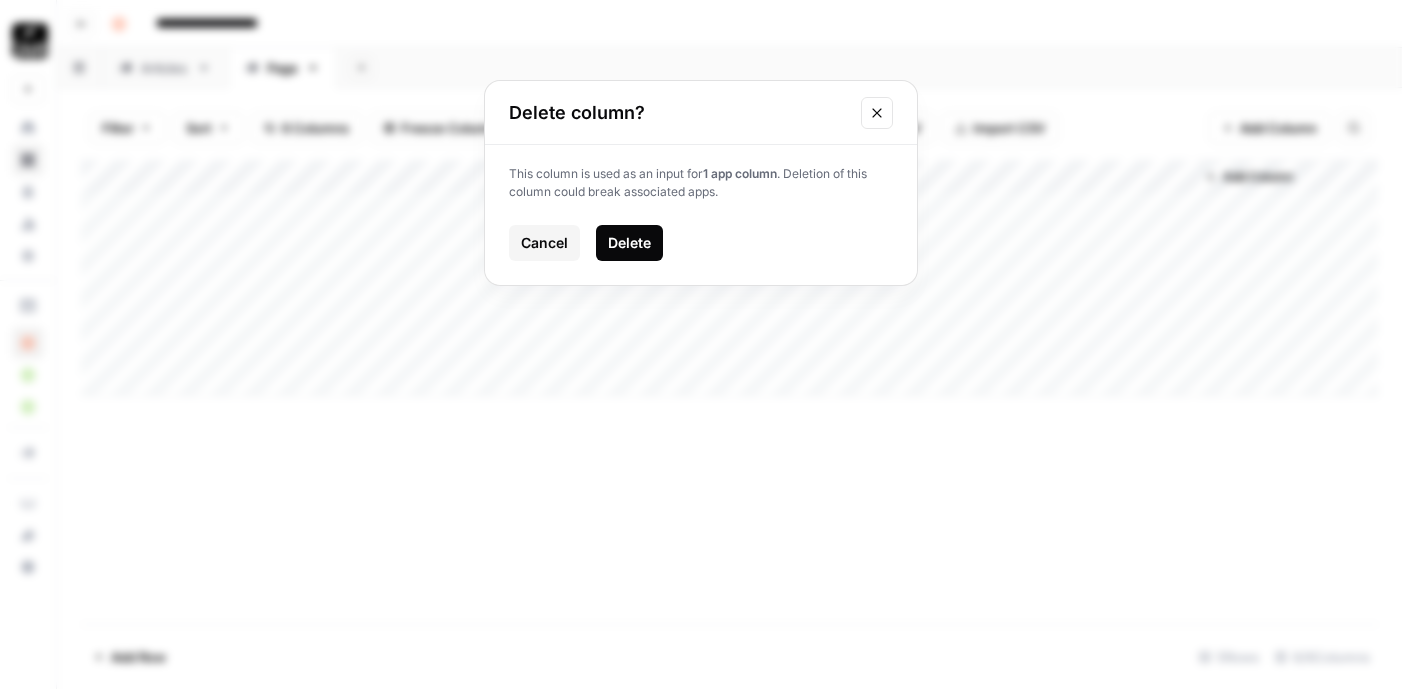 click on "Delete" at bounding box center (629, 243) 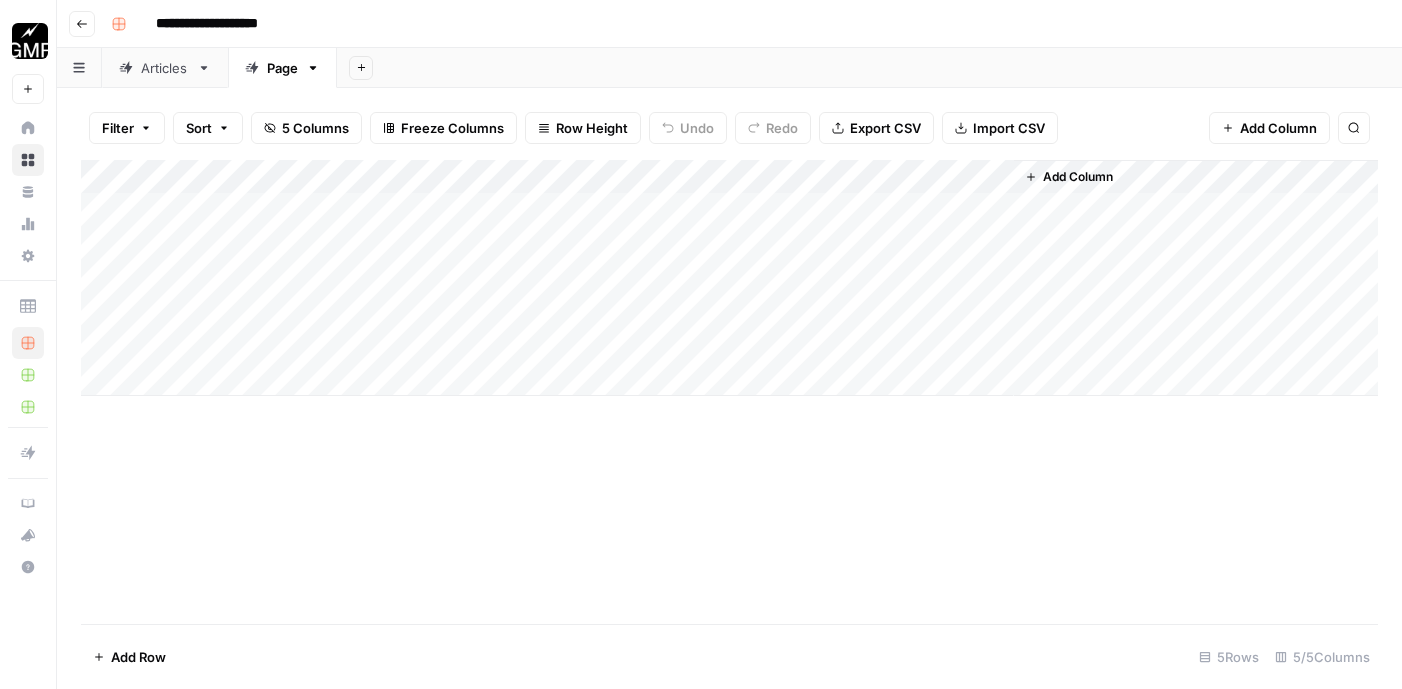 click on "Add Column" at bounding box center [729, 278] 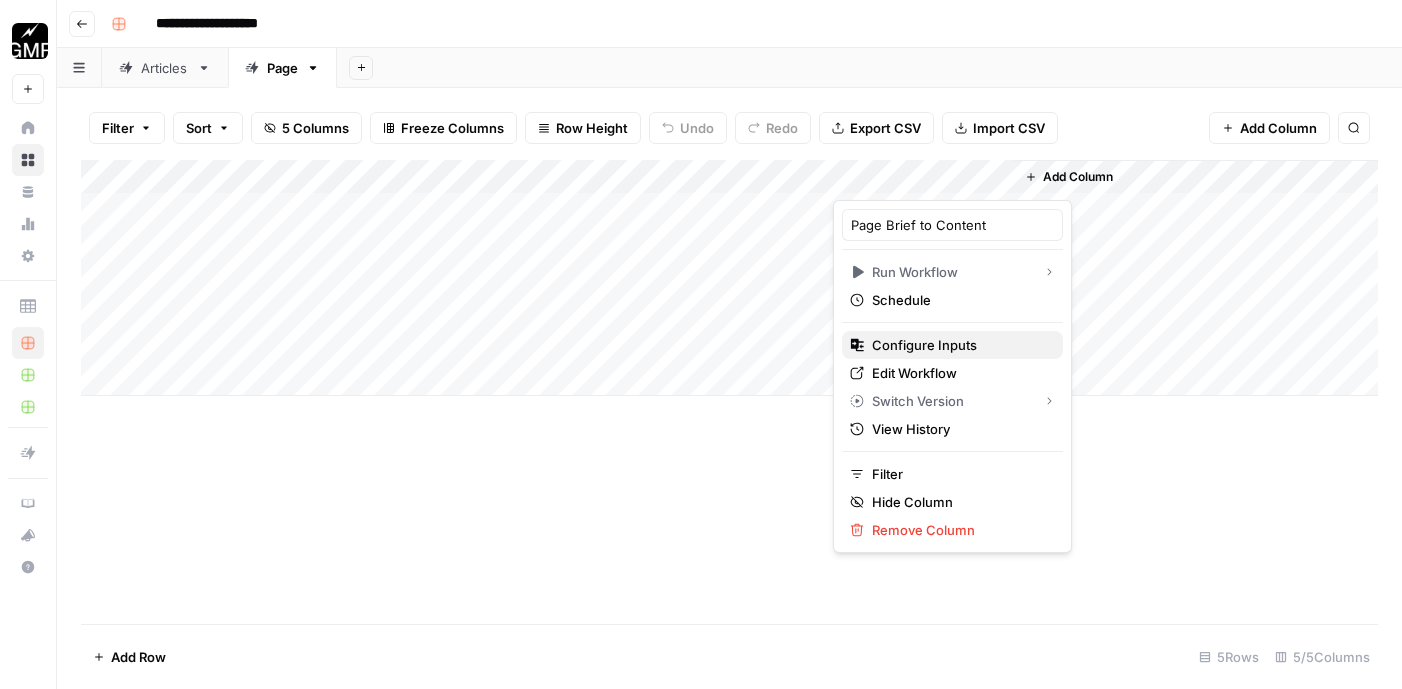 click on "Configure Inputs" at bounding box center [924, 345] 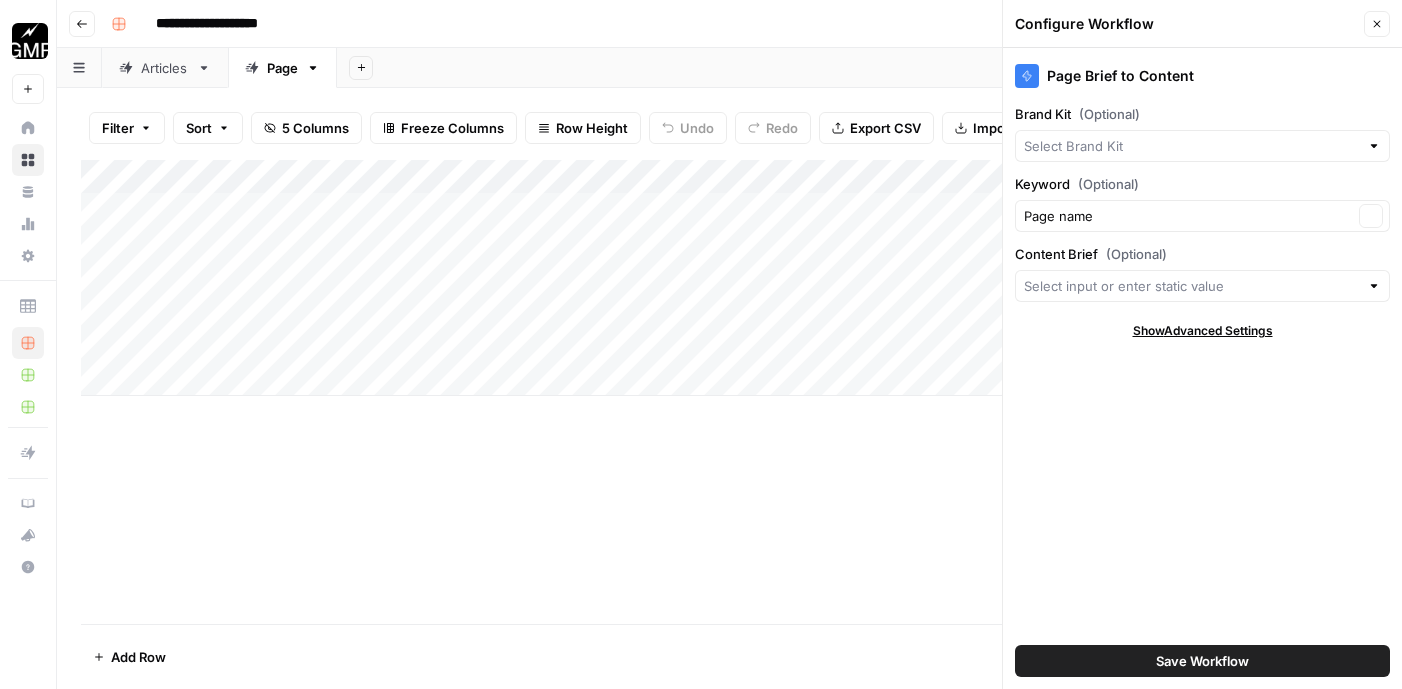 type on "Growth Marketing Pro" 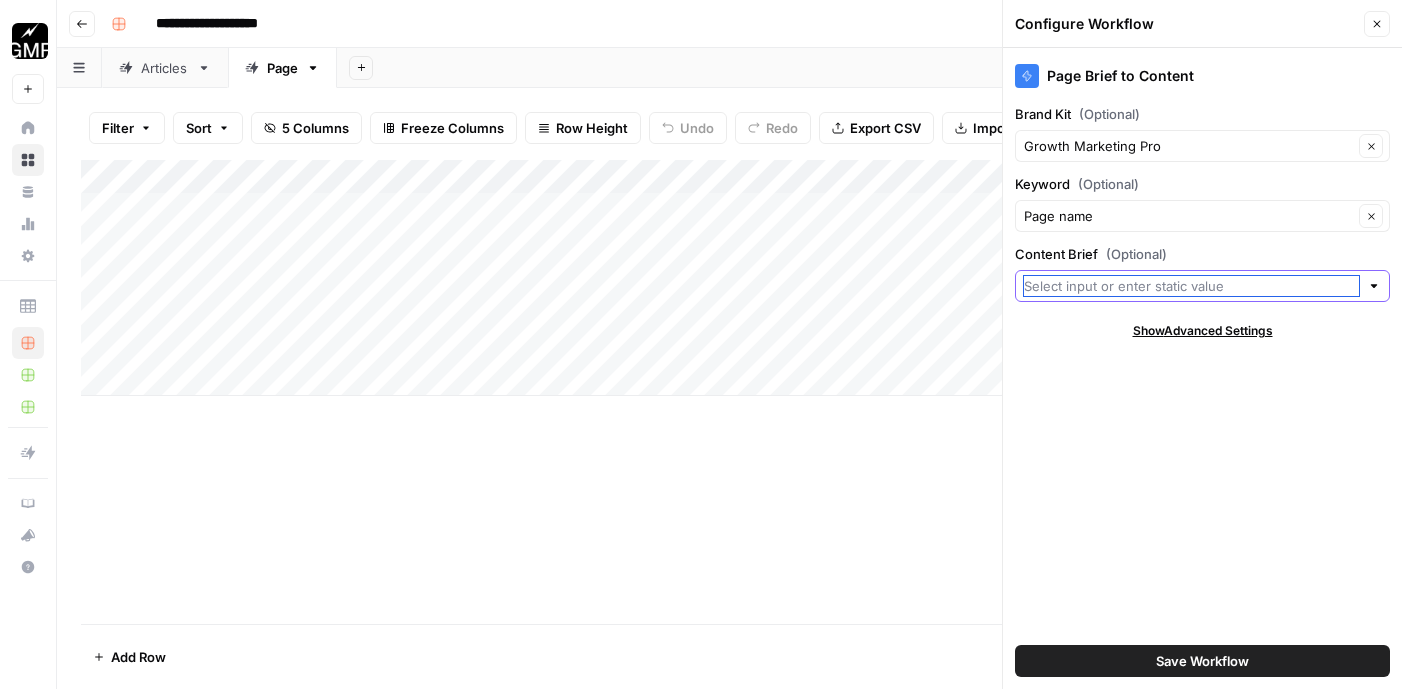 click on "Content Brief   (Optional)" at bounding box center (1191, 286) 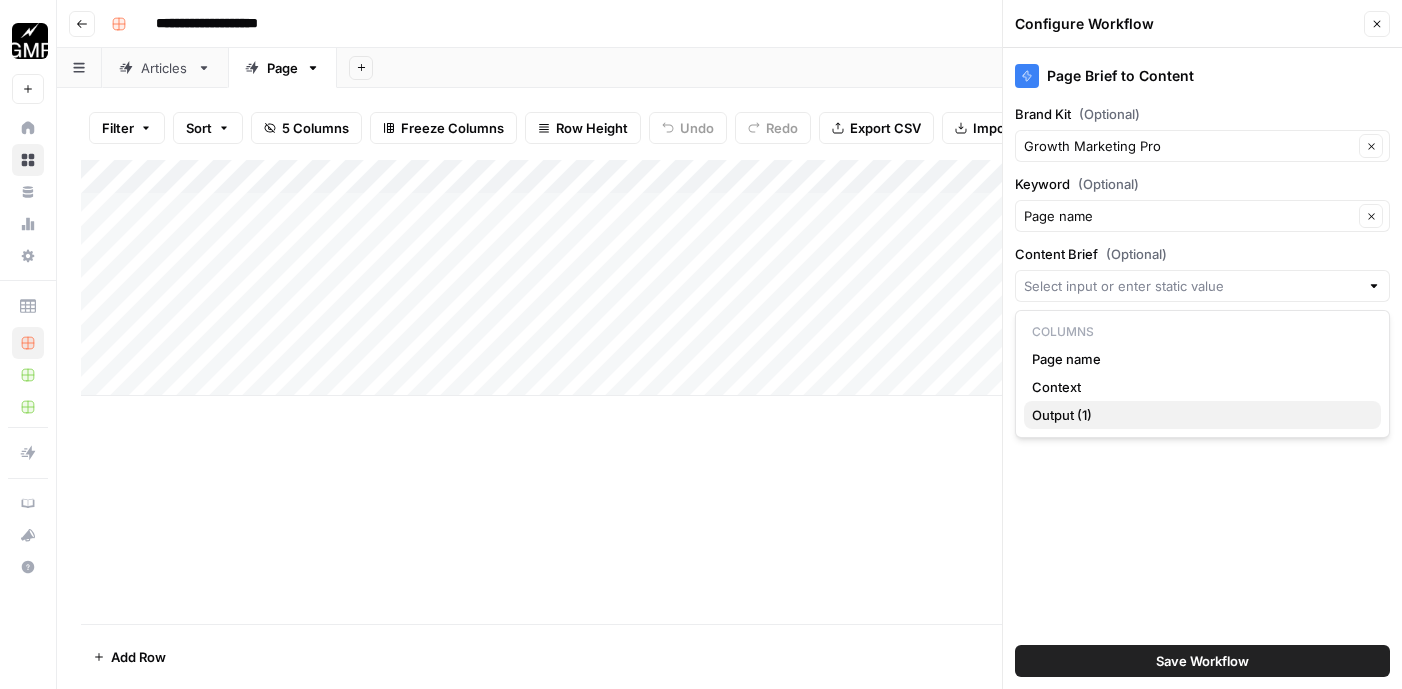 click on "Output (1)" at bounding box center [1062, 415] 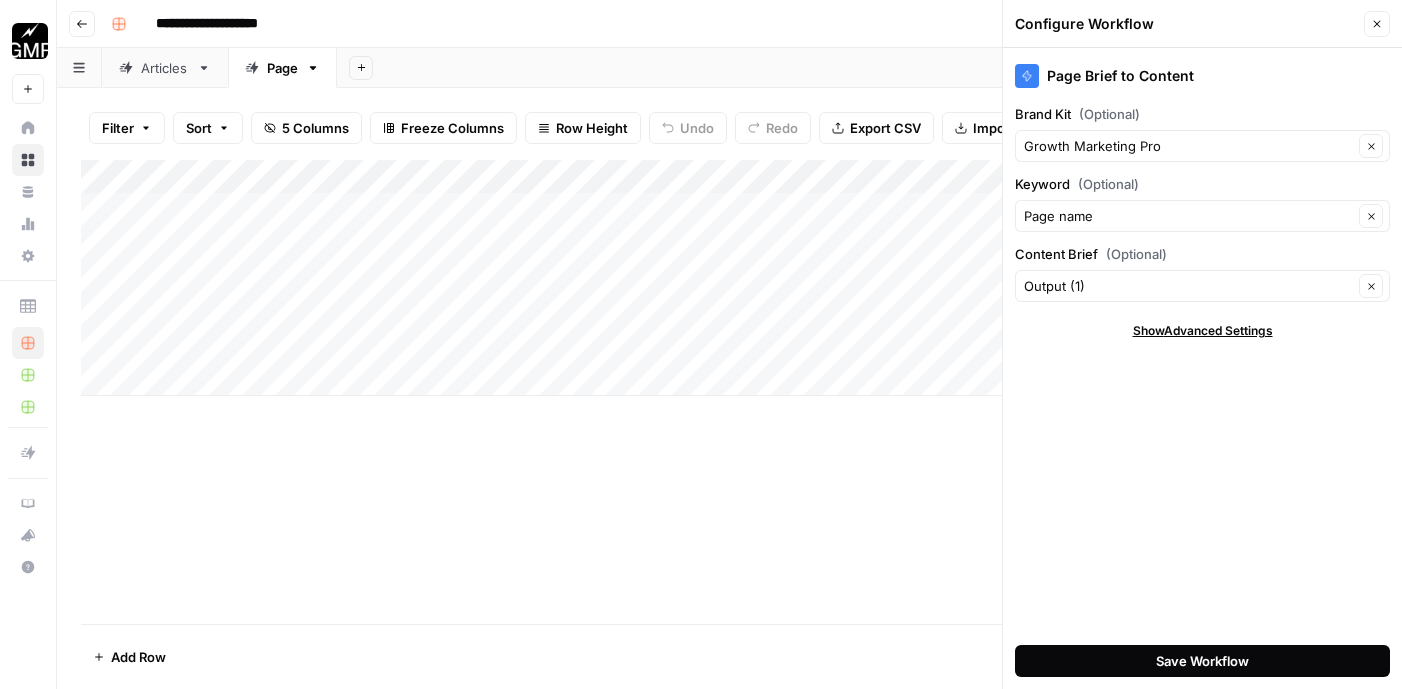 click on "Save Workflow" at bounding box center [1202, 661] 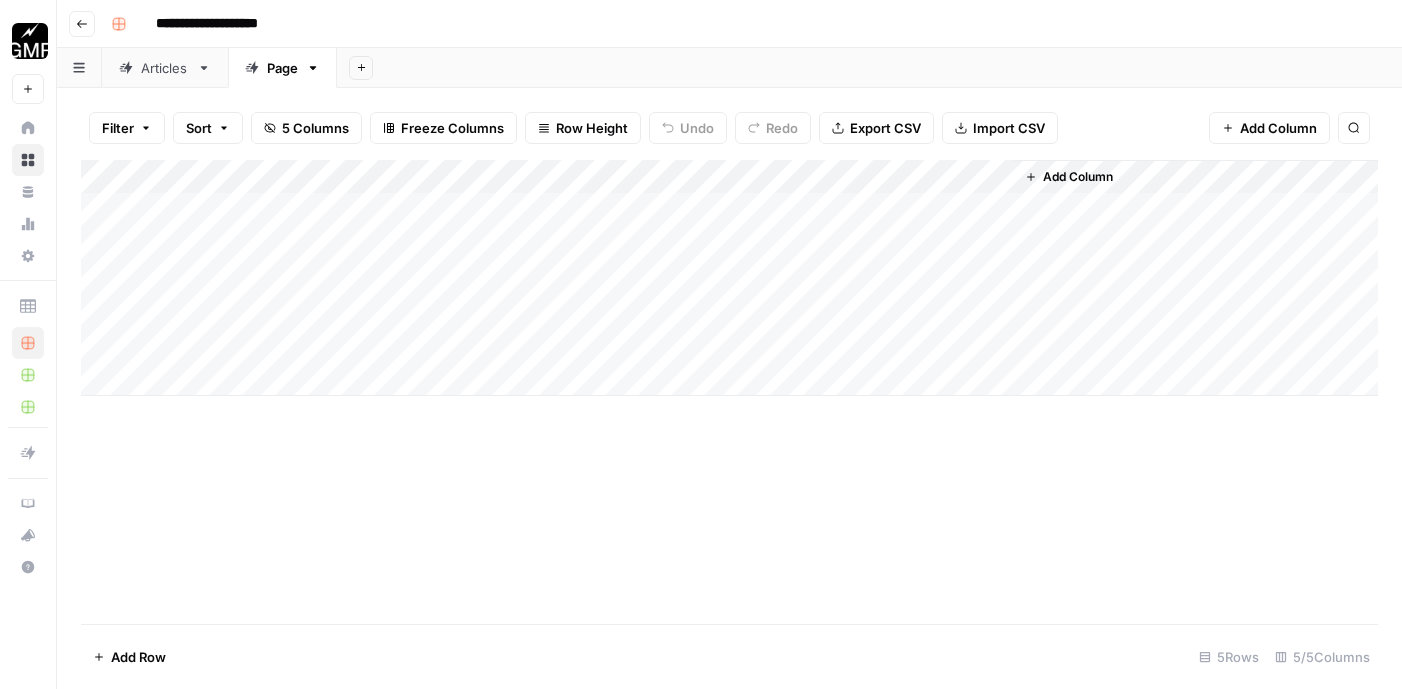 click on "Add Column" at bounding box center [729, 278] 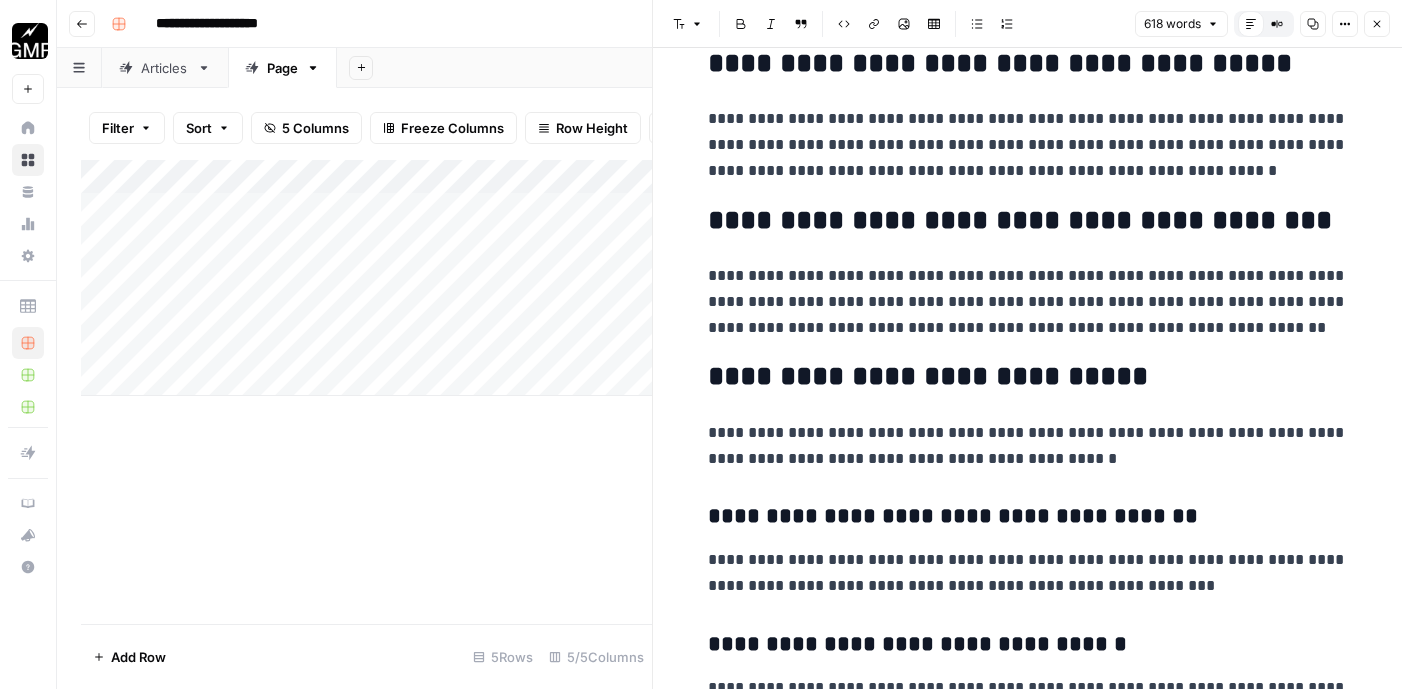 scroll, scrollTop: 0, scrollLeft: 0, axis: both 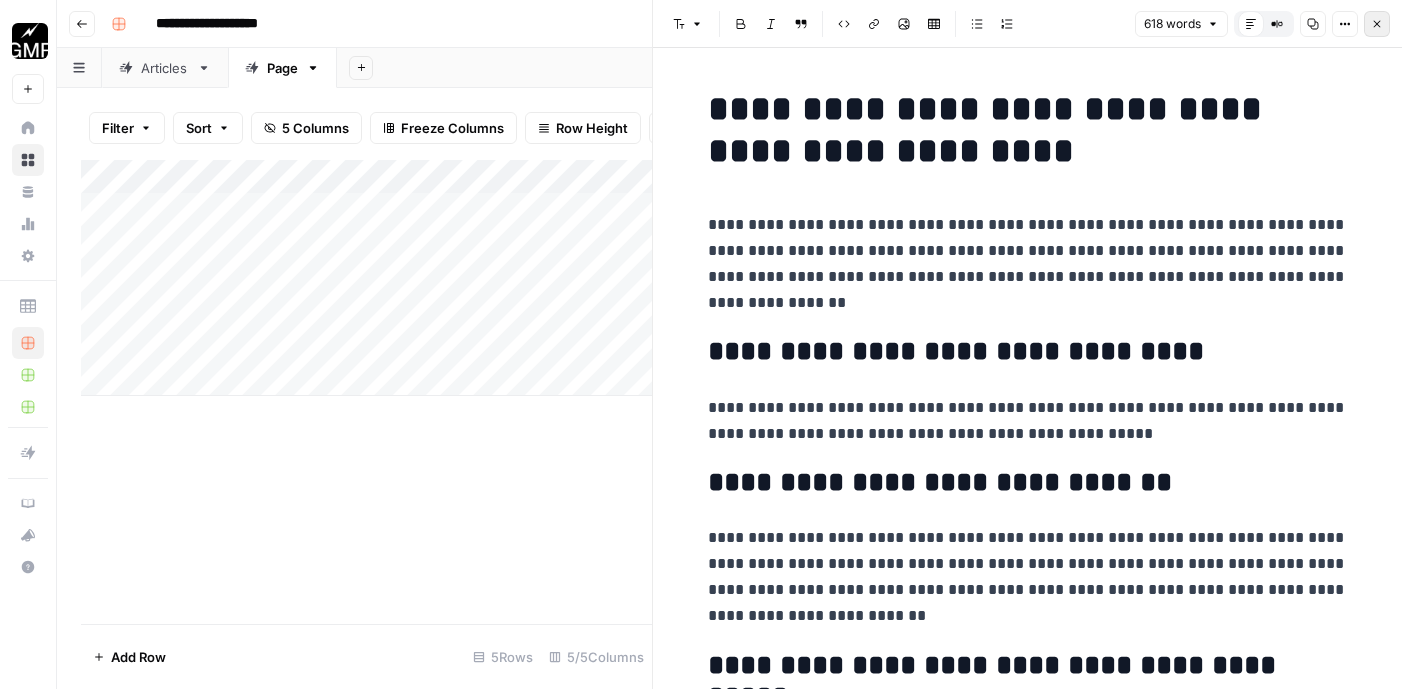 click 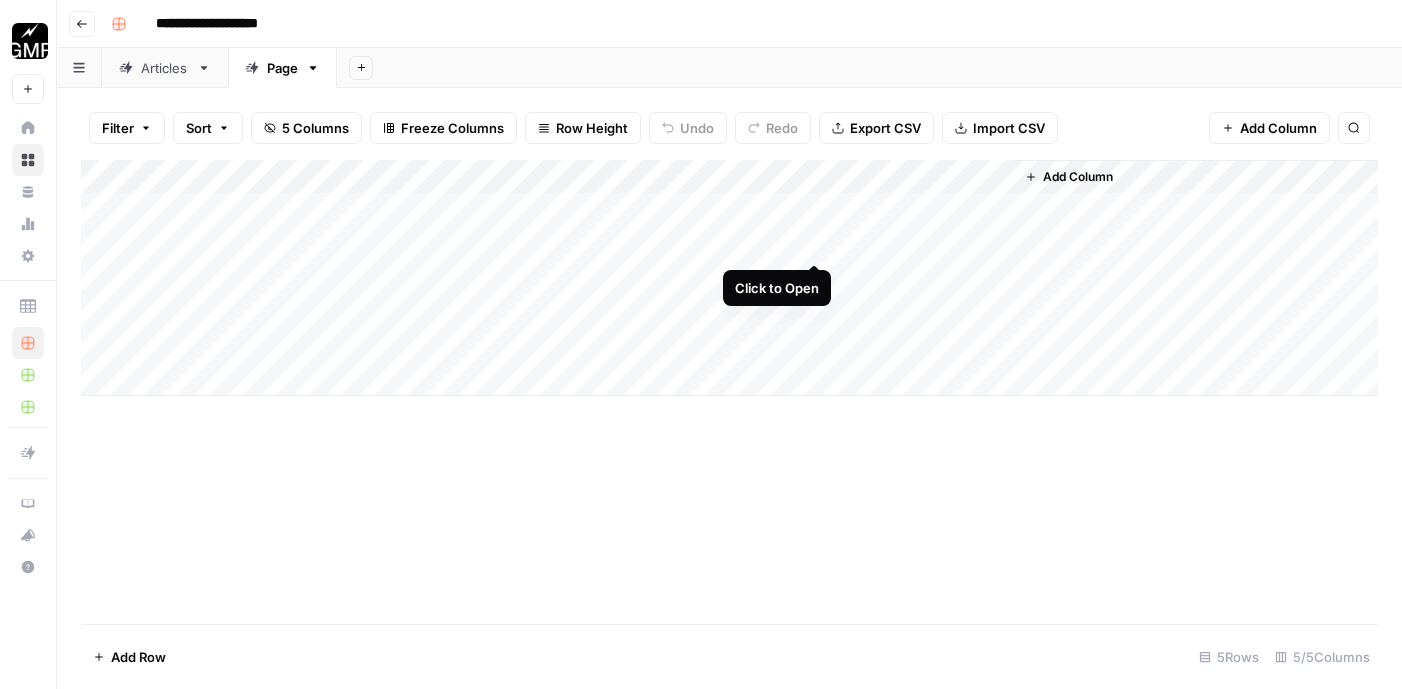 click on "Add Column" at bounding box center (729, 278) 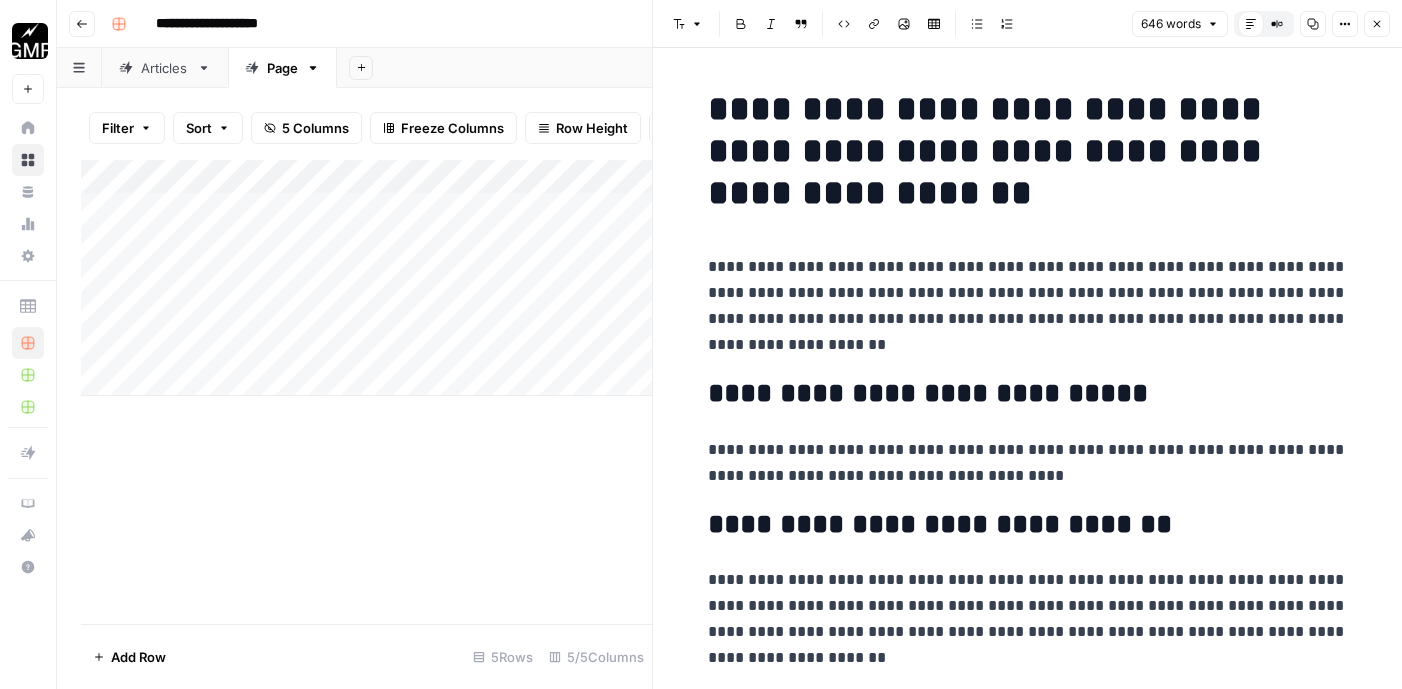 click on "**********" at bounding box center (1028, 151) 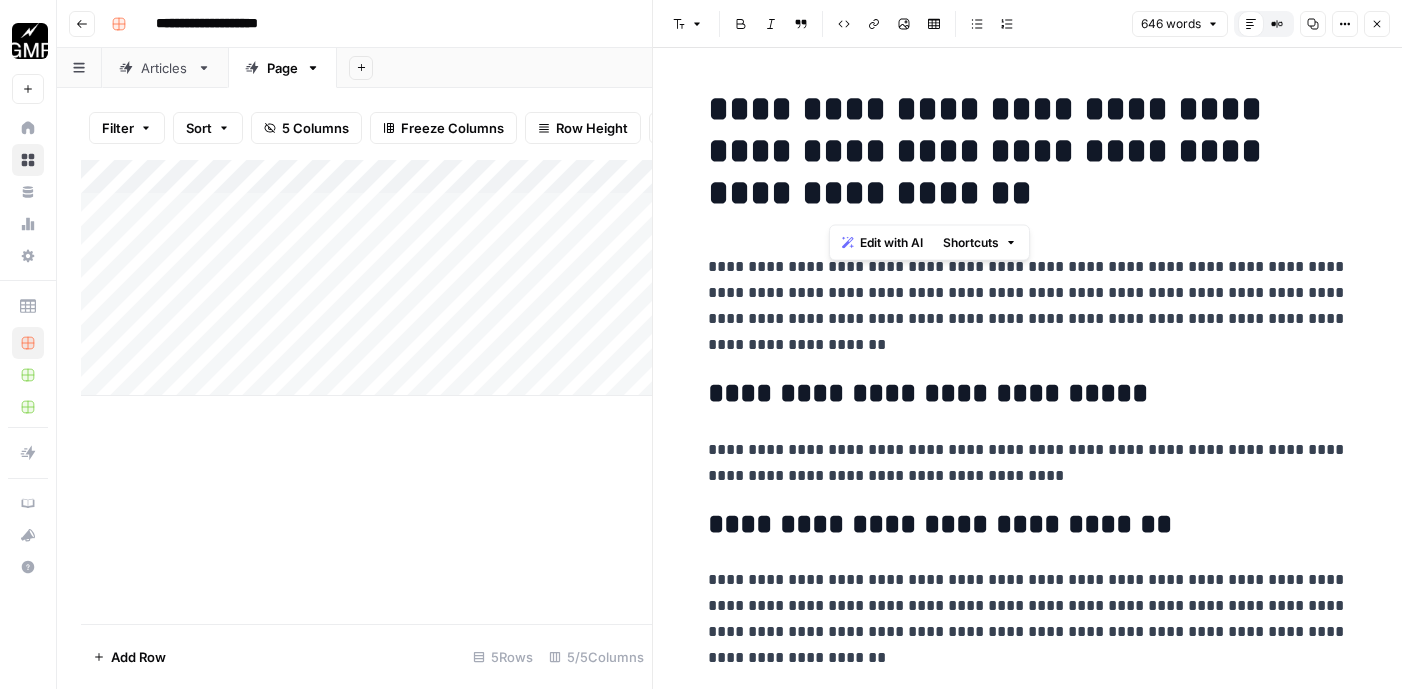 drag, startPoint x: 880, startPoint y: 202, endPoint x: 990, endPoint y: 164, distance: 116.37869 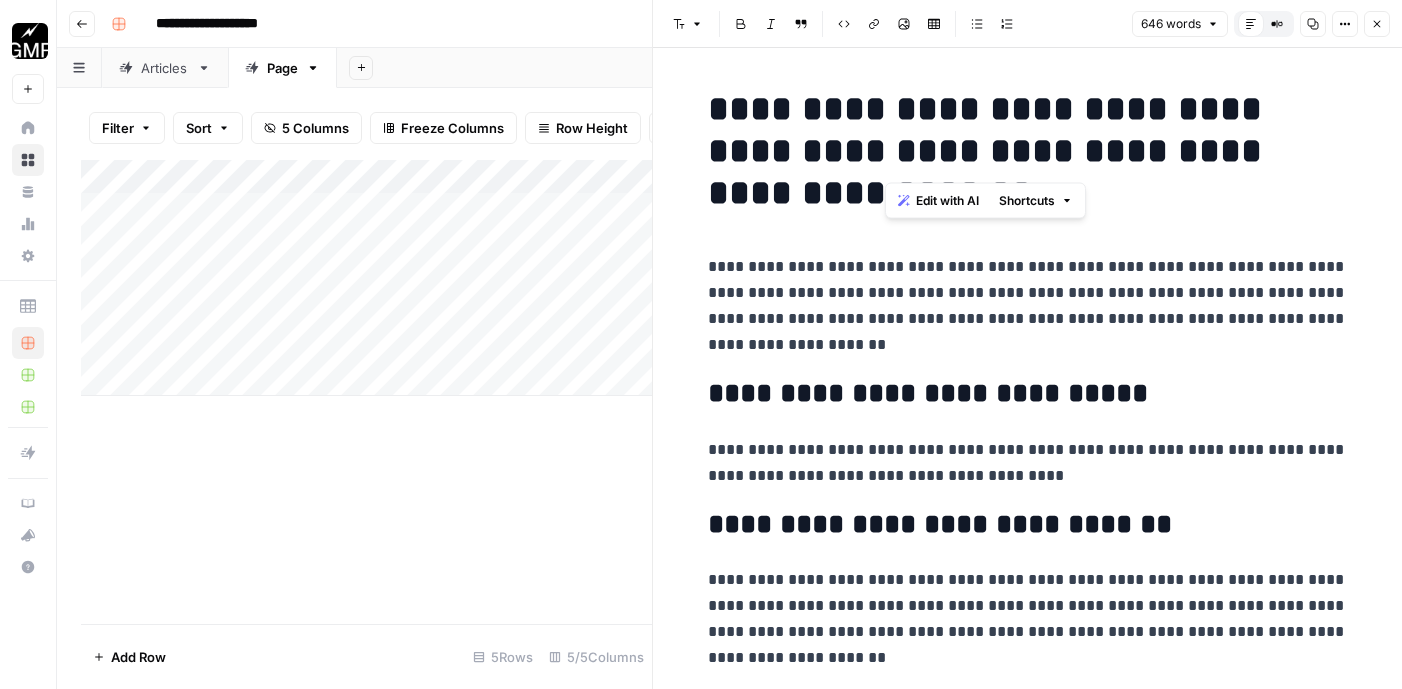 drag, startPoint x: 990, startPoint y: 161, endPoint x: 874, endPoint y: 161, distance: 116 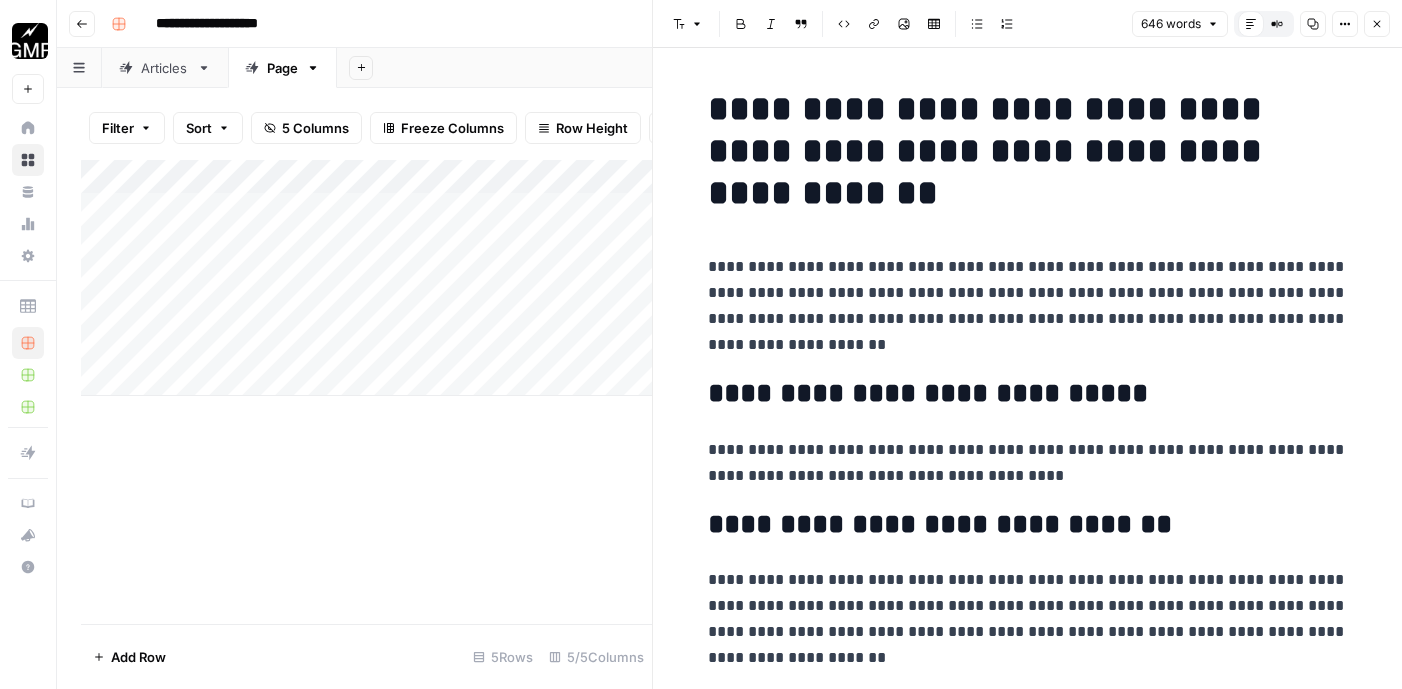 type 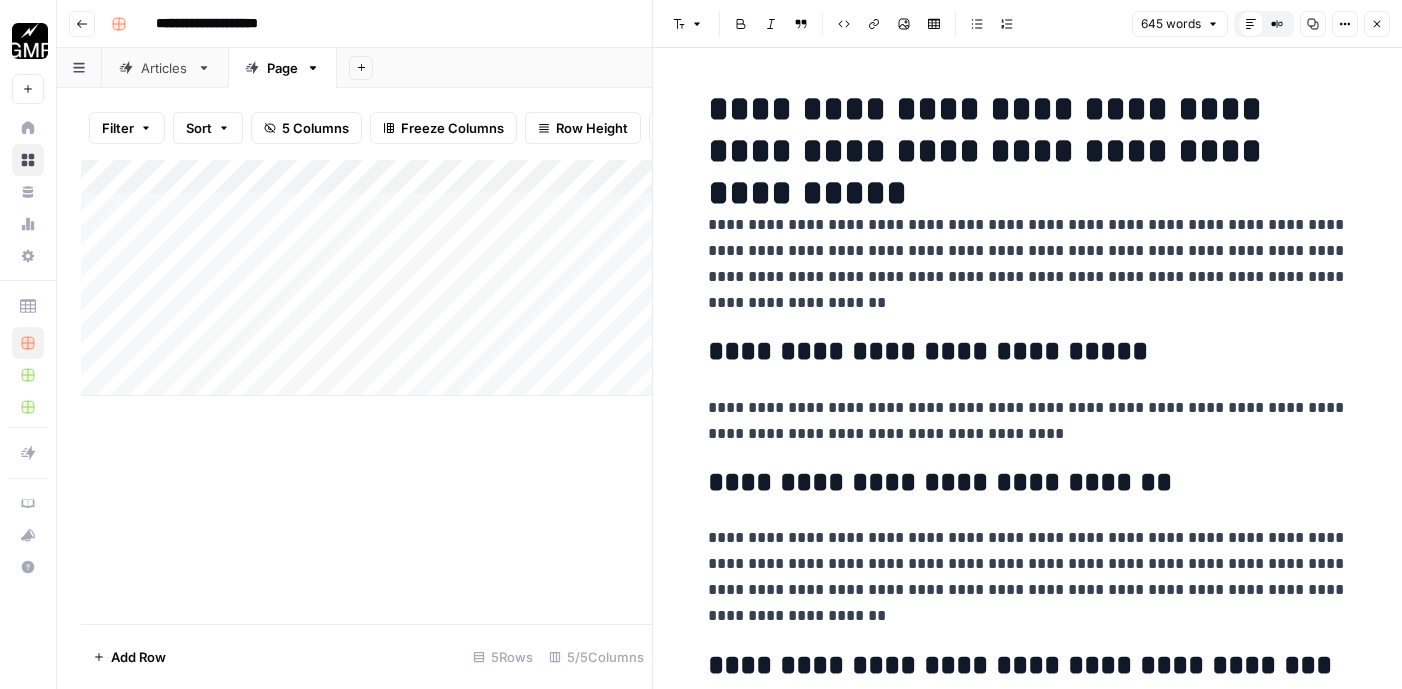 drag, startPoint x: 830, startPoint y: 118, endPoint x: 697, endPoint y: 118, distance: 133 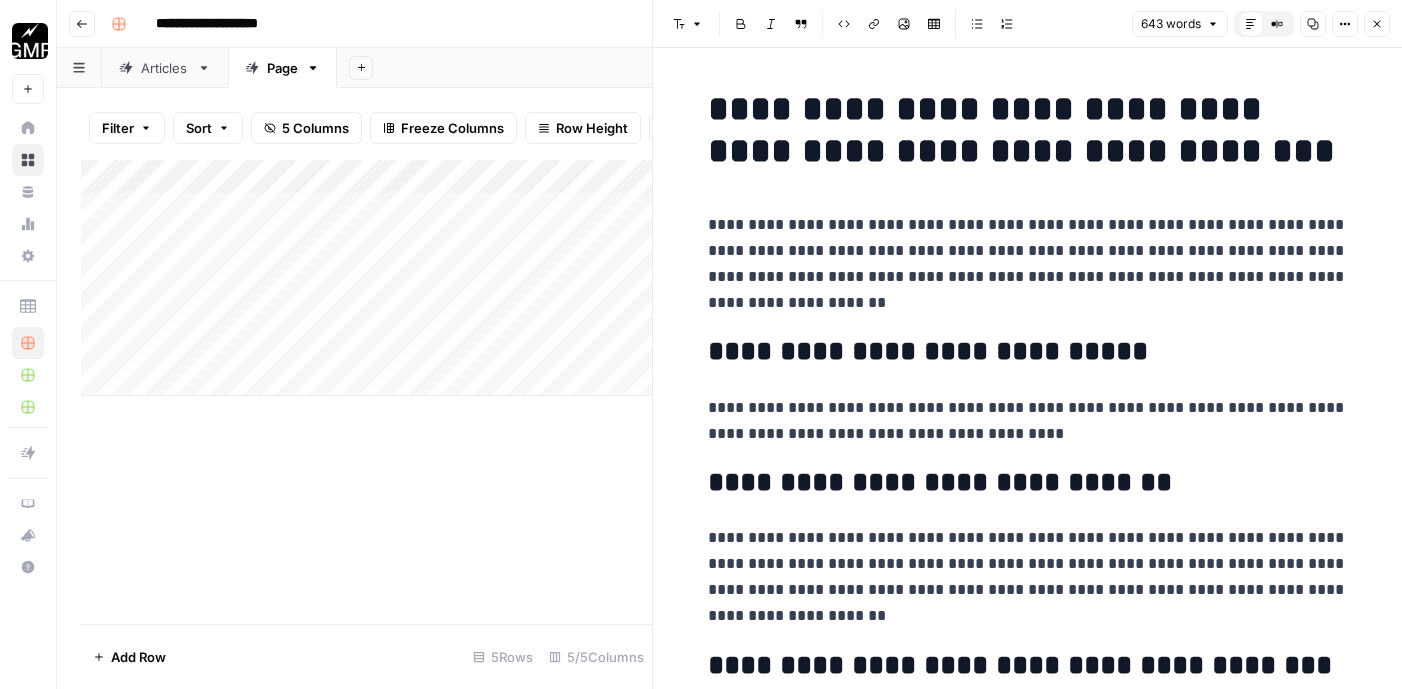 click on "**********" at bounding box center [1028, 130] 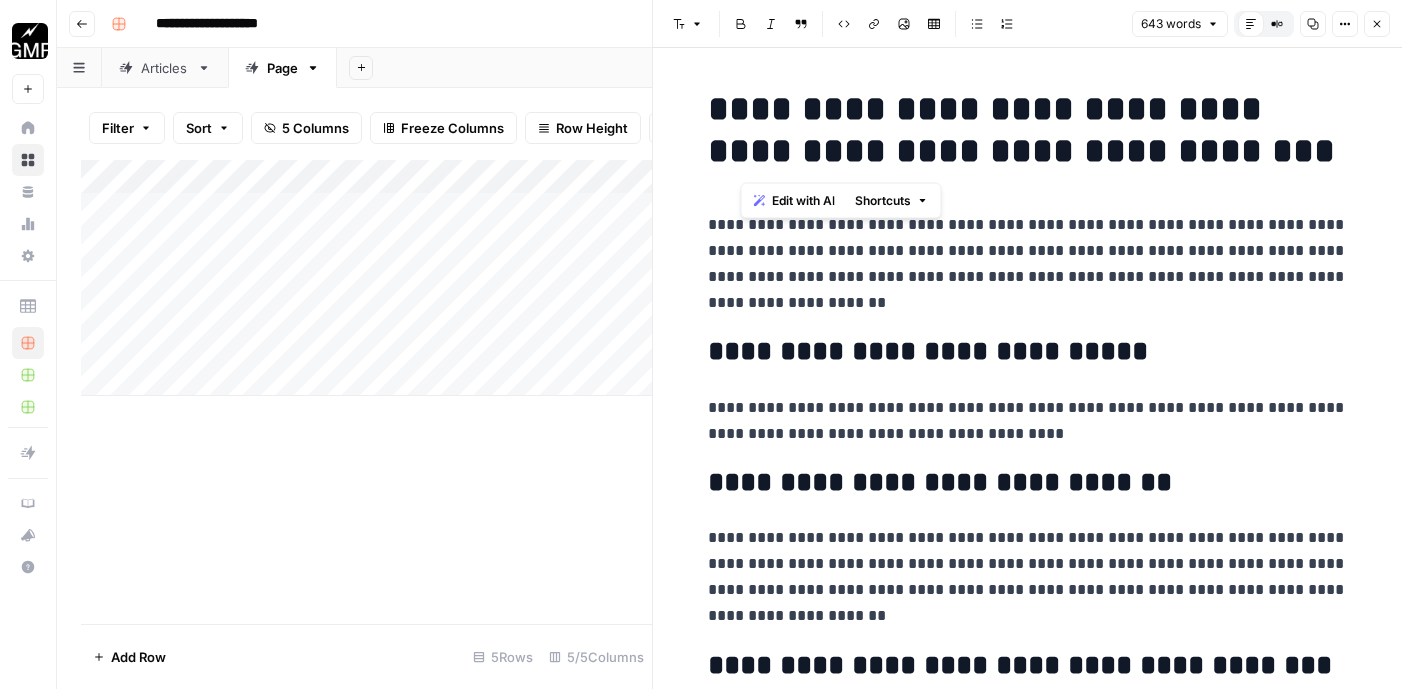 drag, startPoint x: 1262, startPoint y: 154, endPoint x: 721, endPoint y: 155, distance: 541.0009 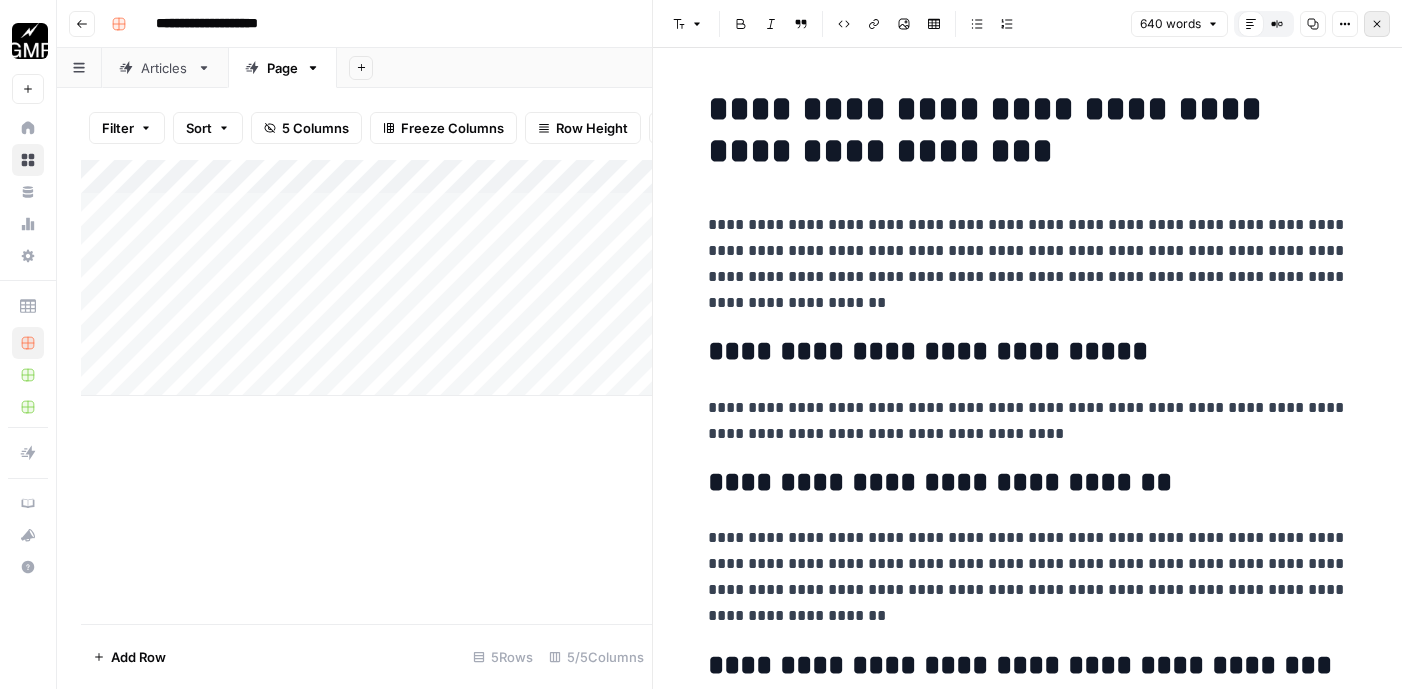 click on "Close" at bounding box center [1377, 24] 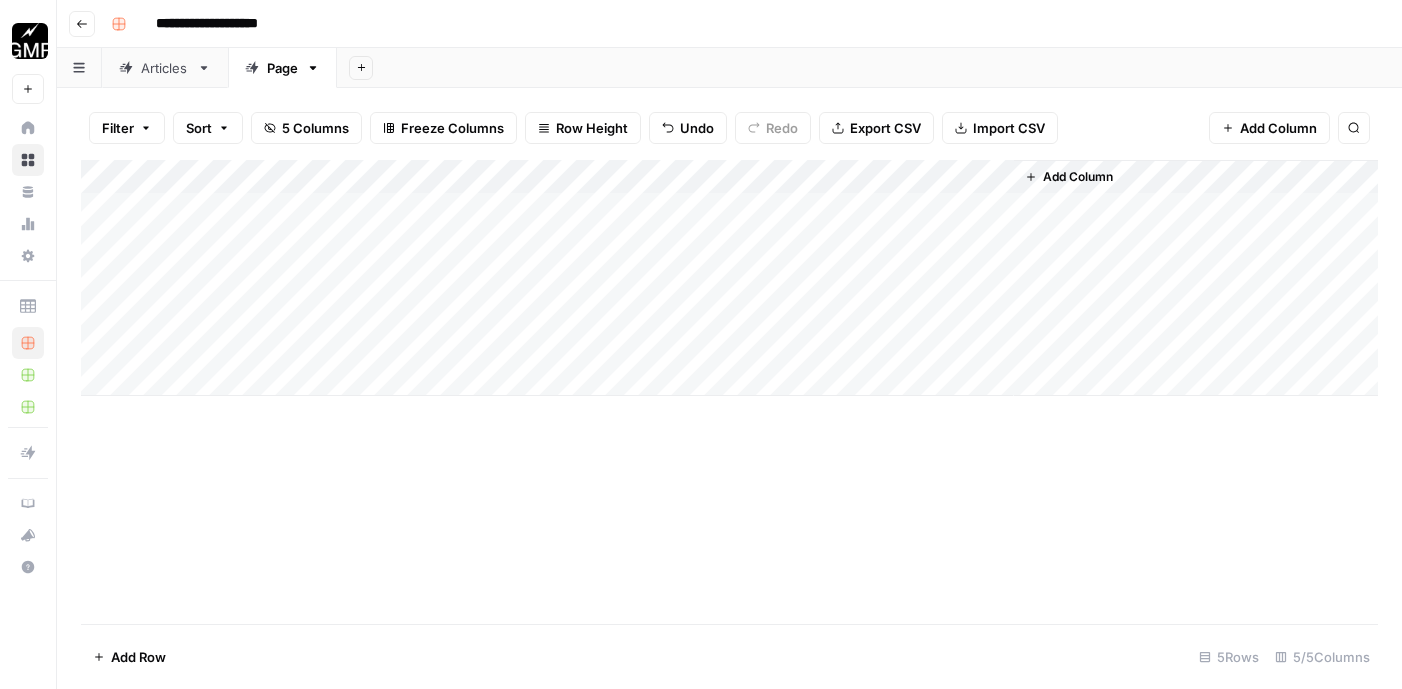 click on "Add Column" at bounding box center [729, 278] 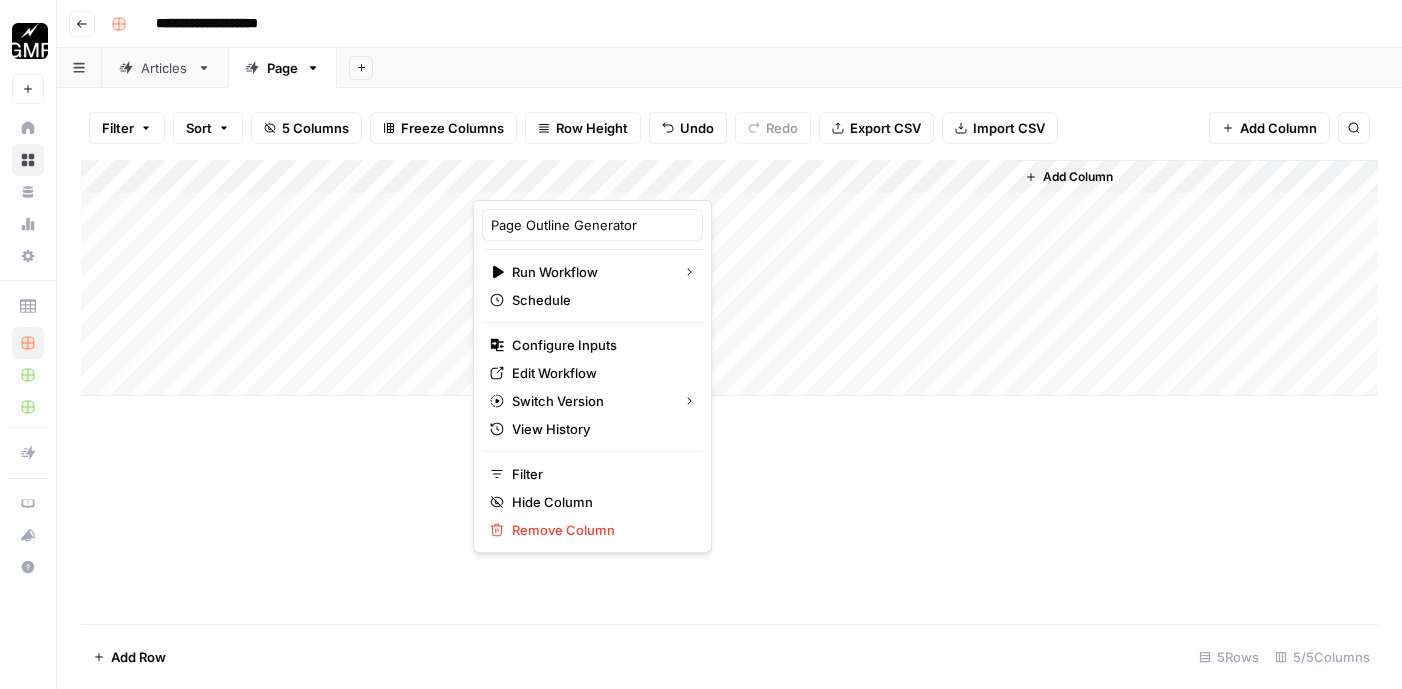 click on "Add Column" at bounding box center (729, 392) 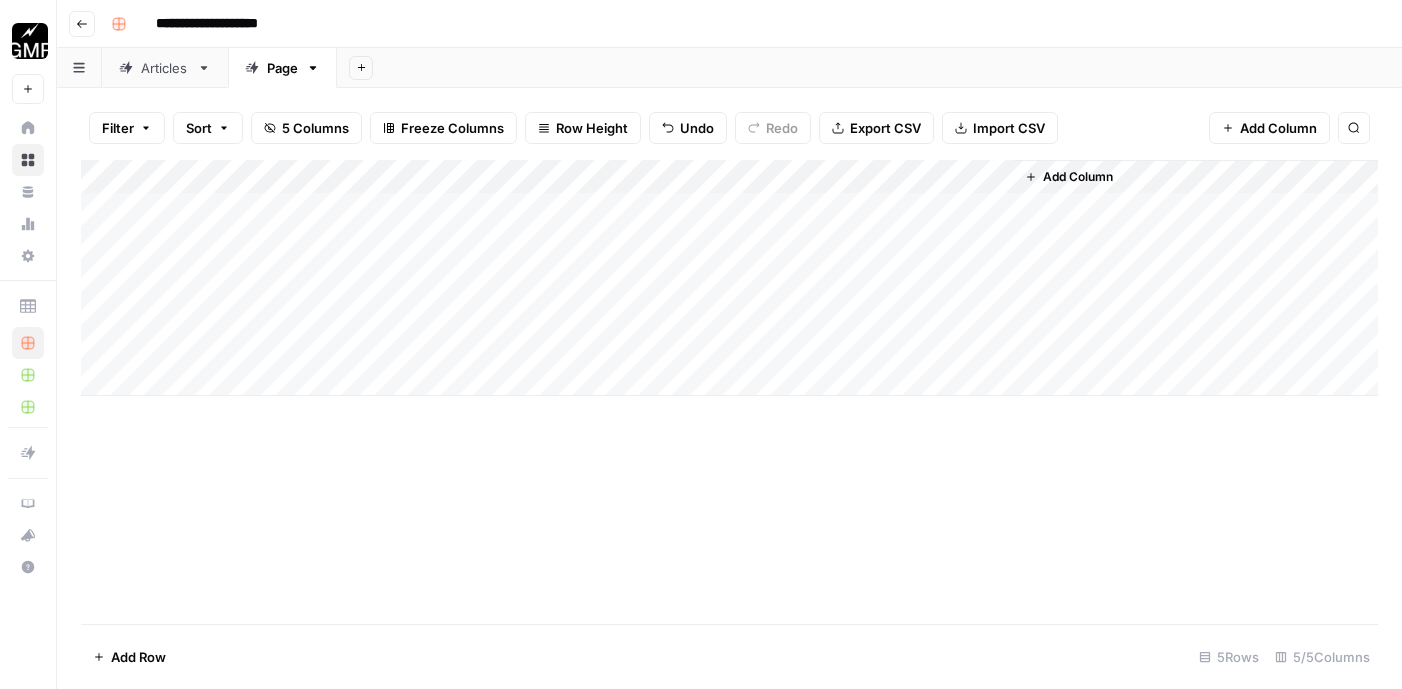 click on "Add Column" at bounding box center (729, 278) 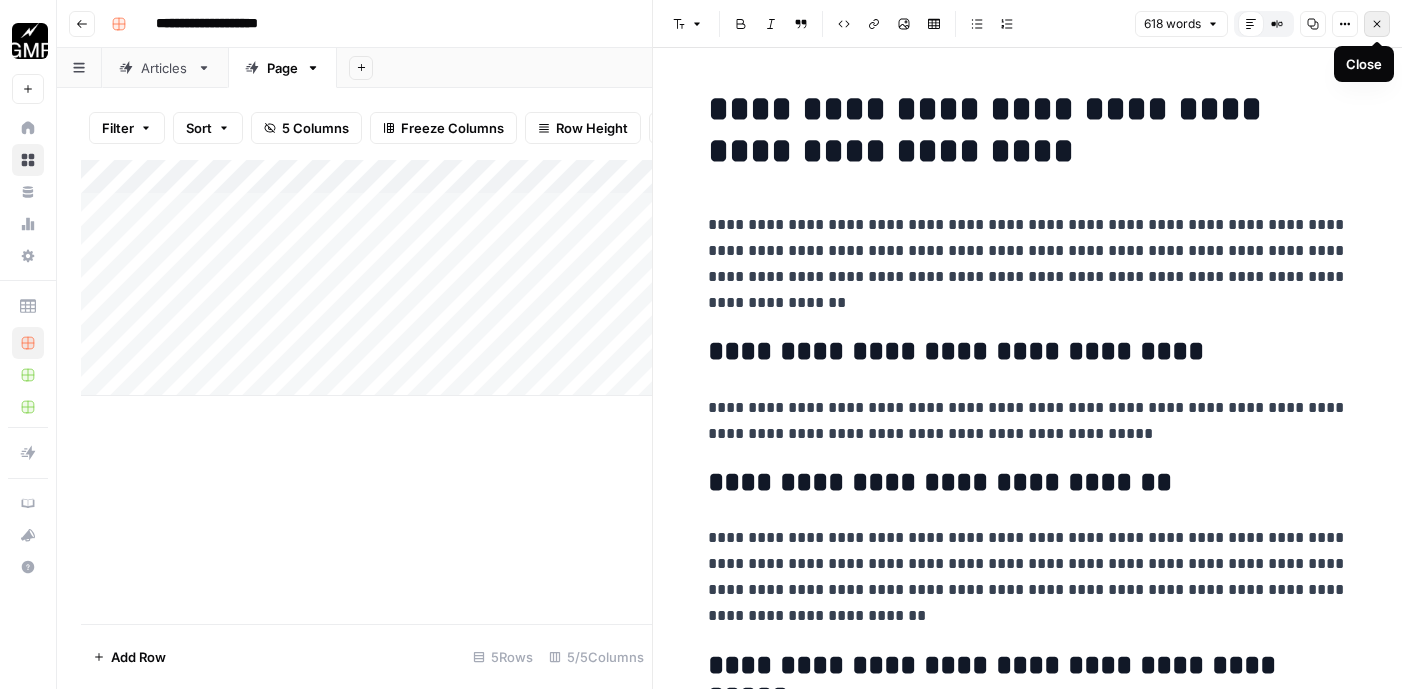 click 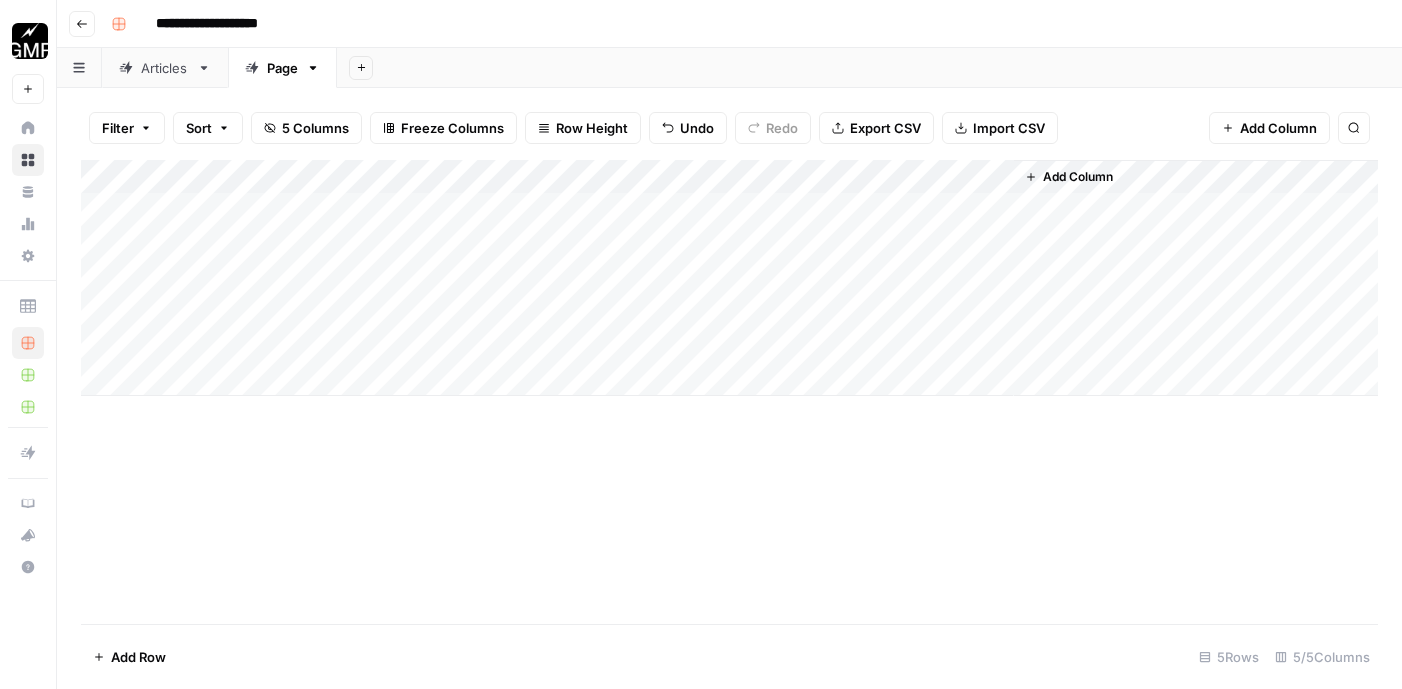 click on "Add Column" at bounding box center (729, 278) 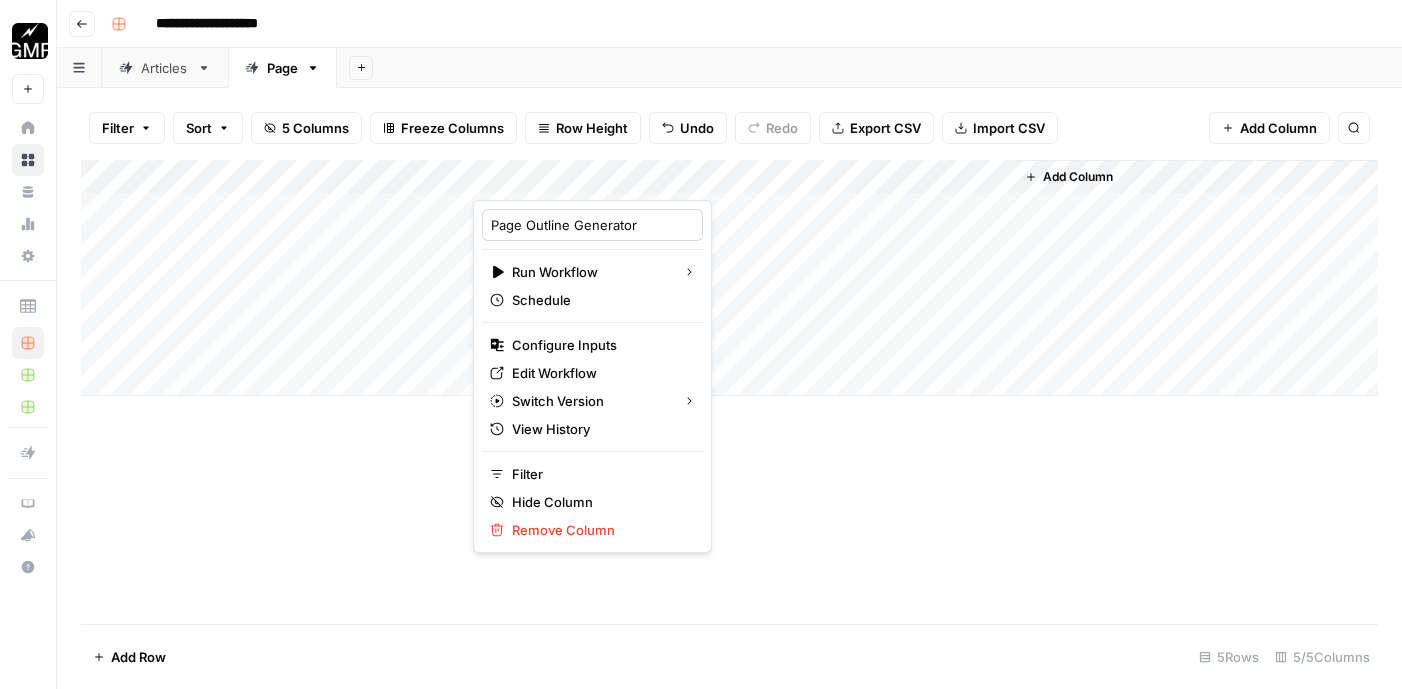 click on "Page Outline Generator" at bounding box center [592, 225] 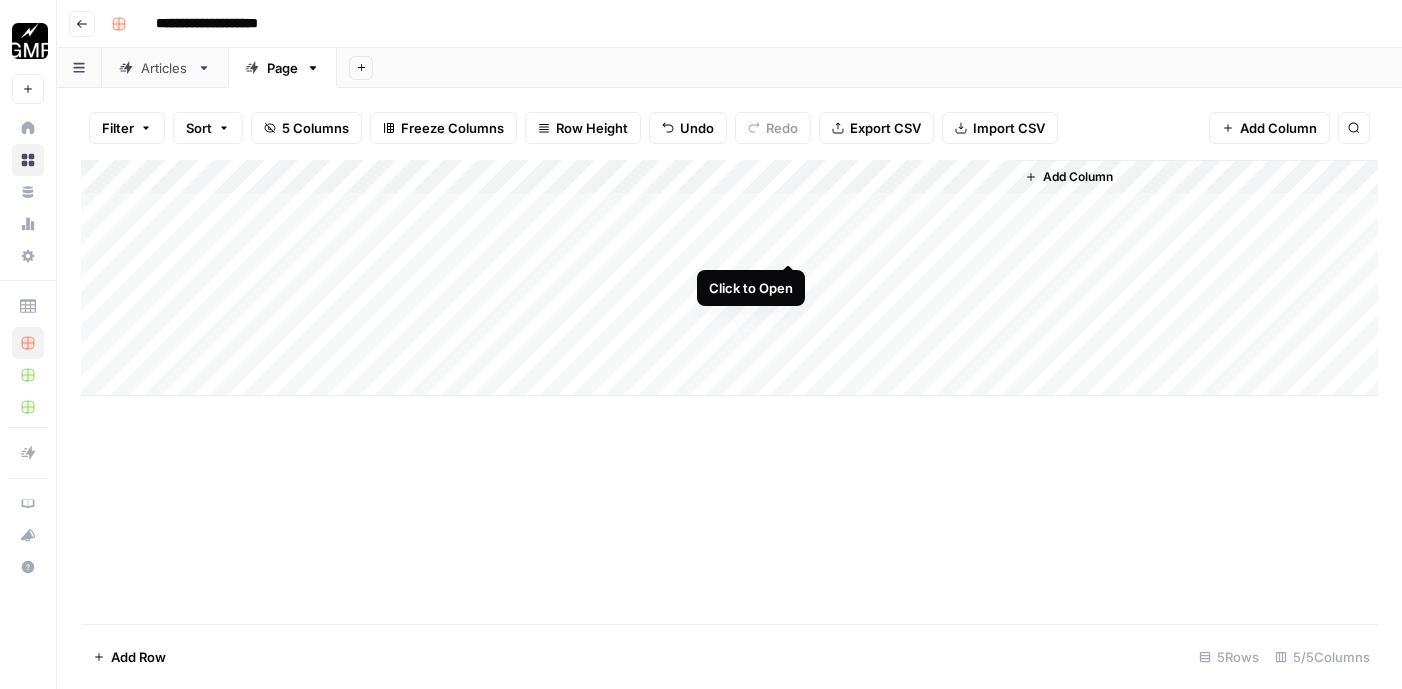 click on "Add Column" at bounding box center [729, 278] 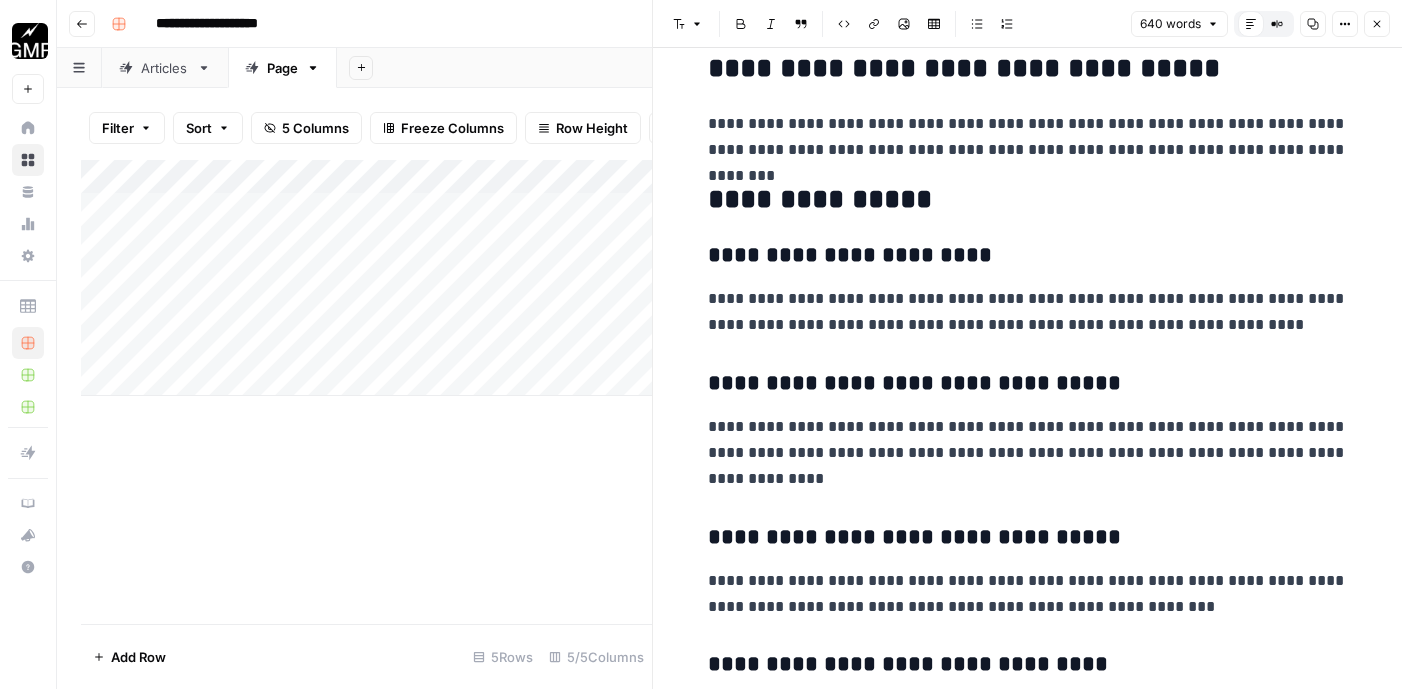 scroll, scrollTop: 2044, scrollLeft: 0, axis: vertical 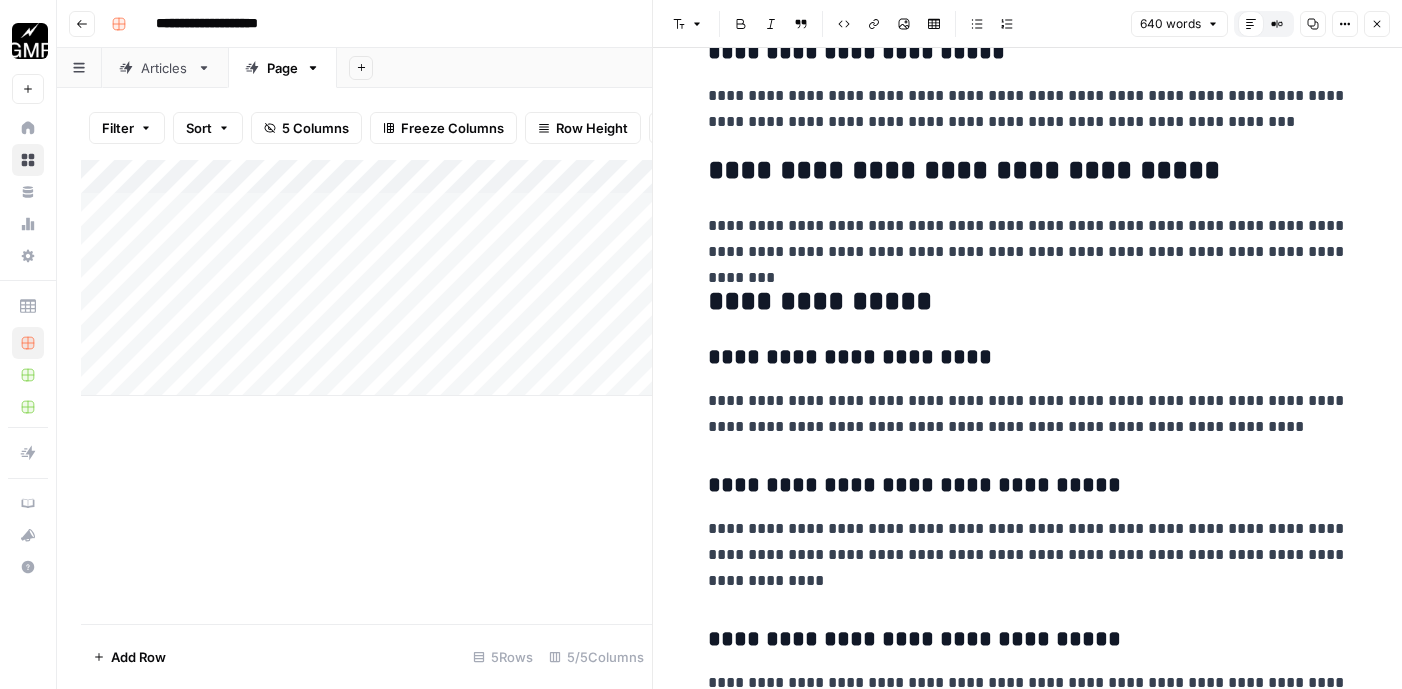 click on "**********" at bounding box center (1028, 239) 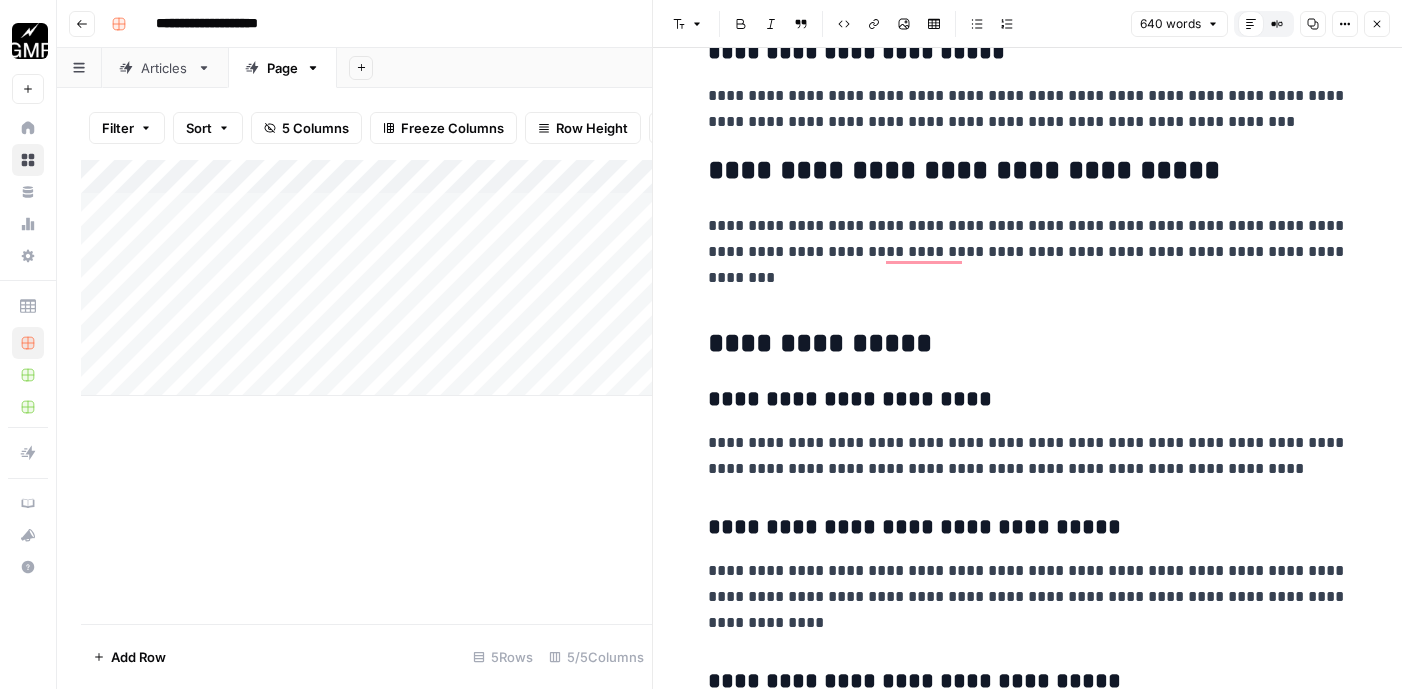 scroll, scrollTop: 2044, scrollLeft: 0, axis: vertical 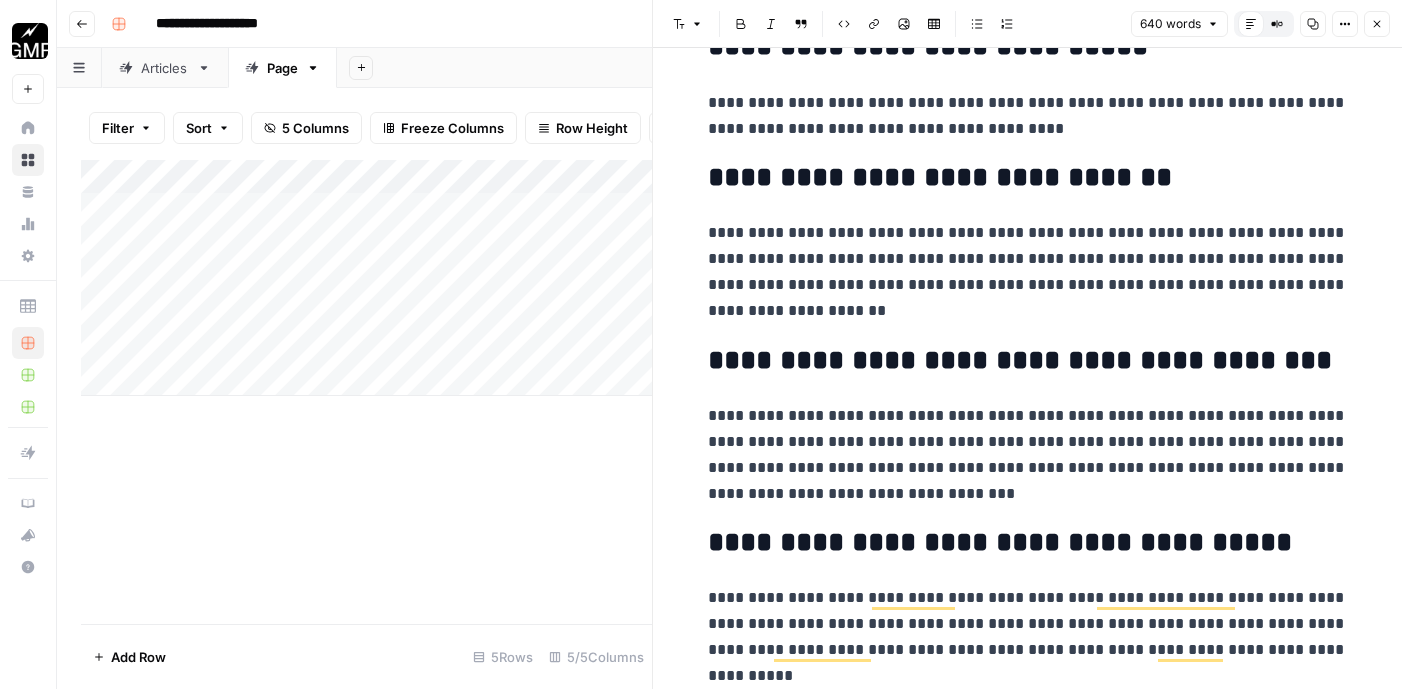 click on "**********" at bounding box center [1028, 178] 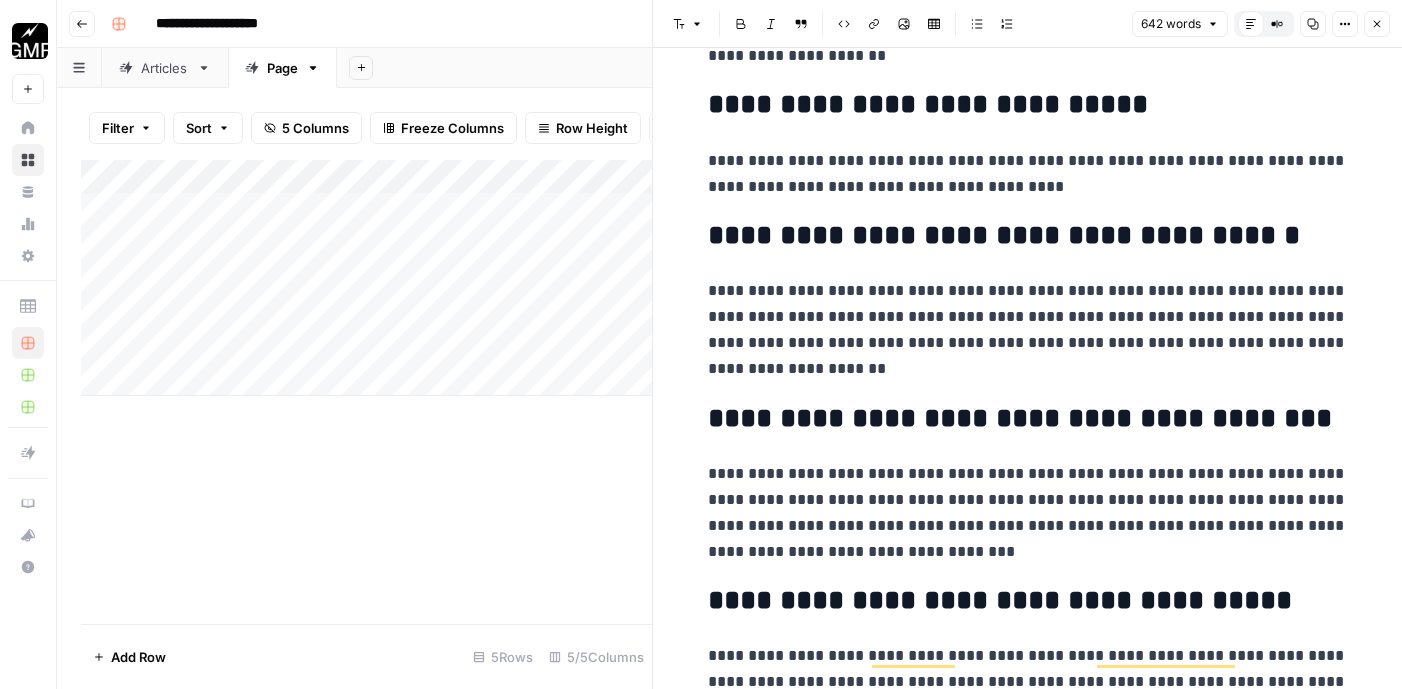 scroll, scrollTop: 460, scrollLeft: 0, axis: vertical 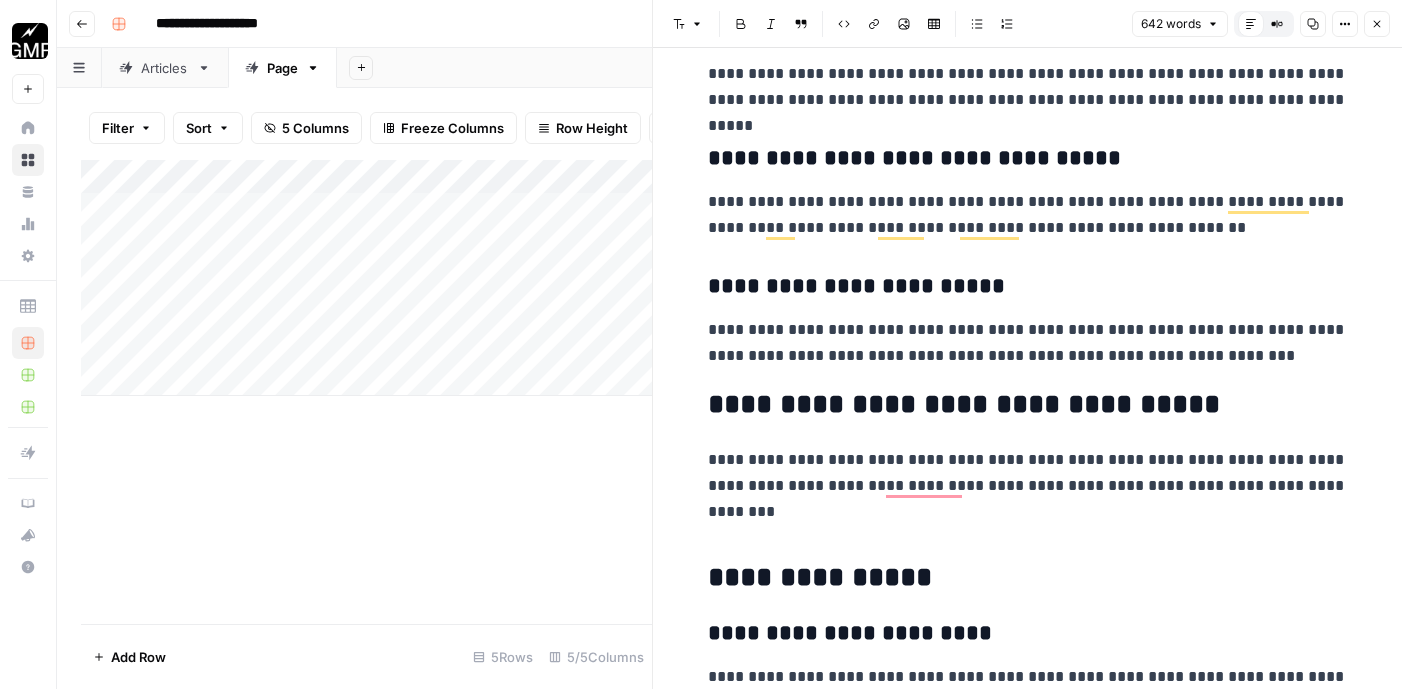 click on "**********" at bounding box center (1028, 405) 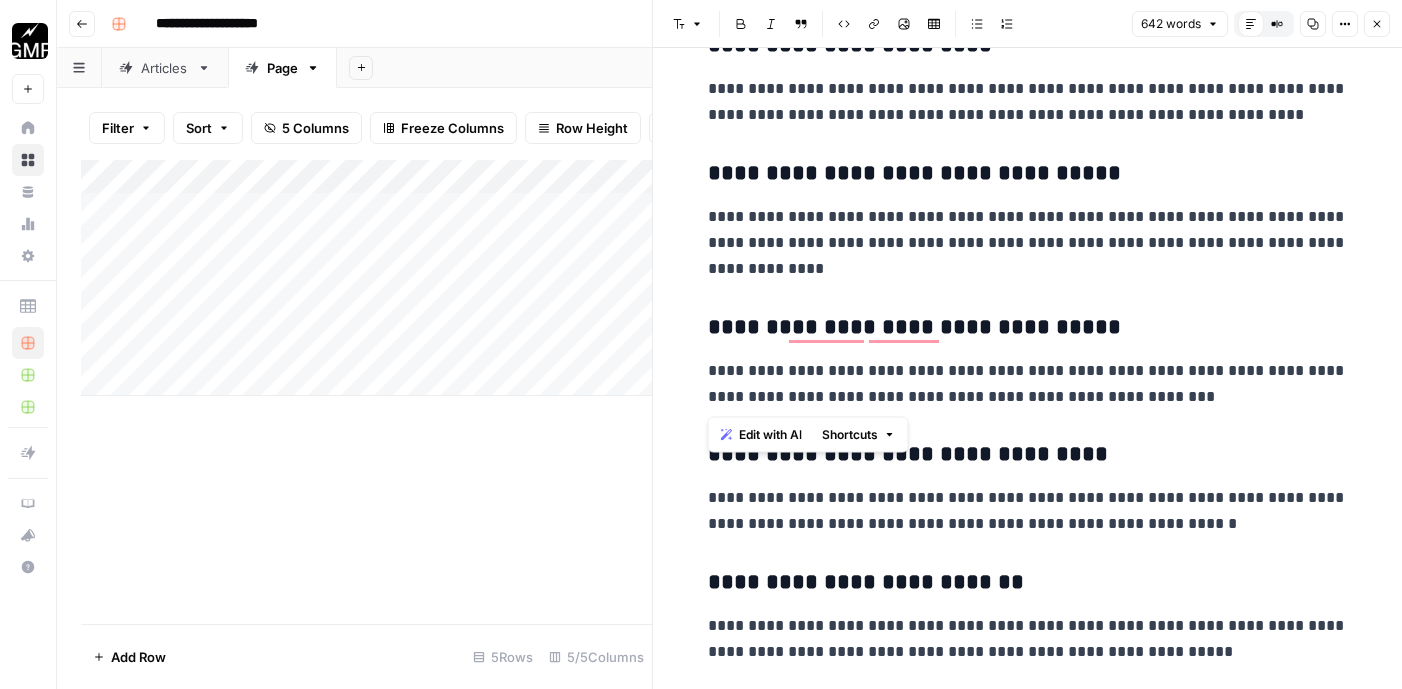 drag, startPoint x: 1184, startPoint y: 401, endPoint x: 707, endPoint y: 329, distance: 482.40335 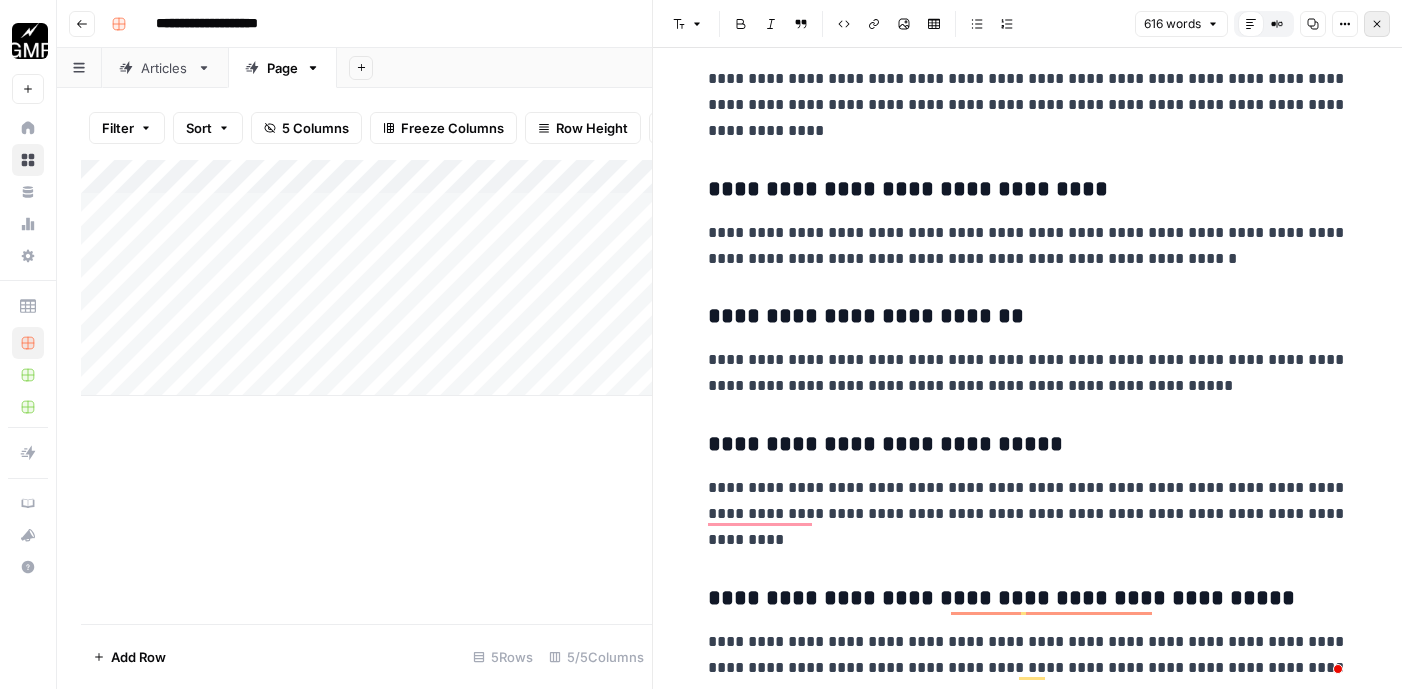 click 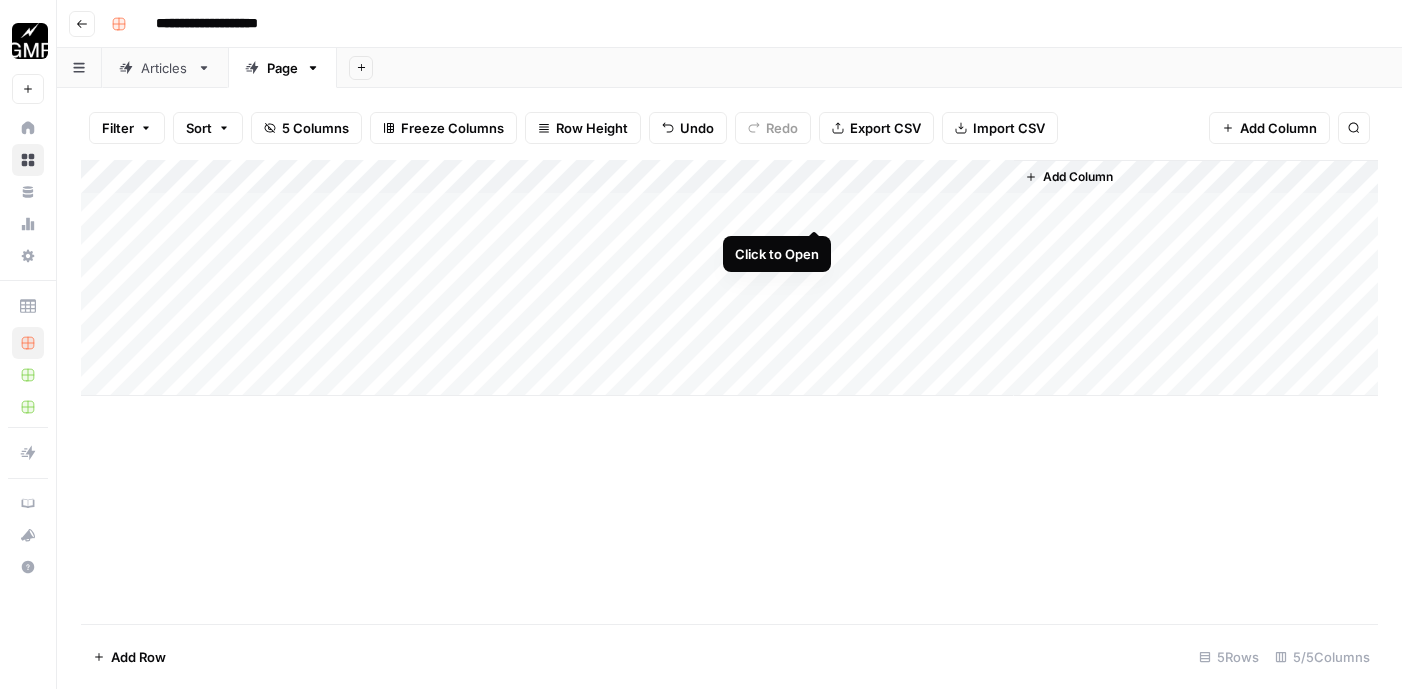 click on "Add Column" at bounding box center (729, 278) 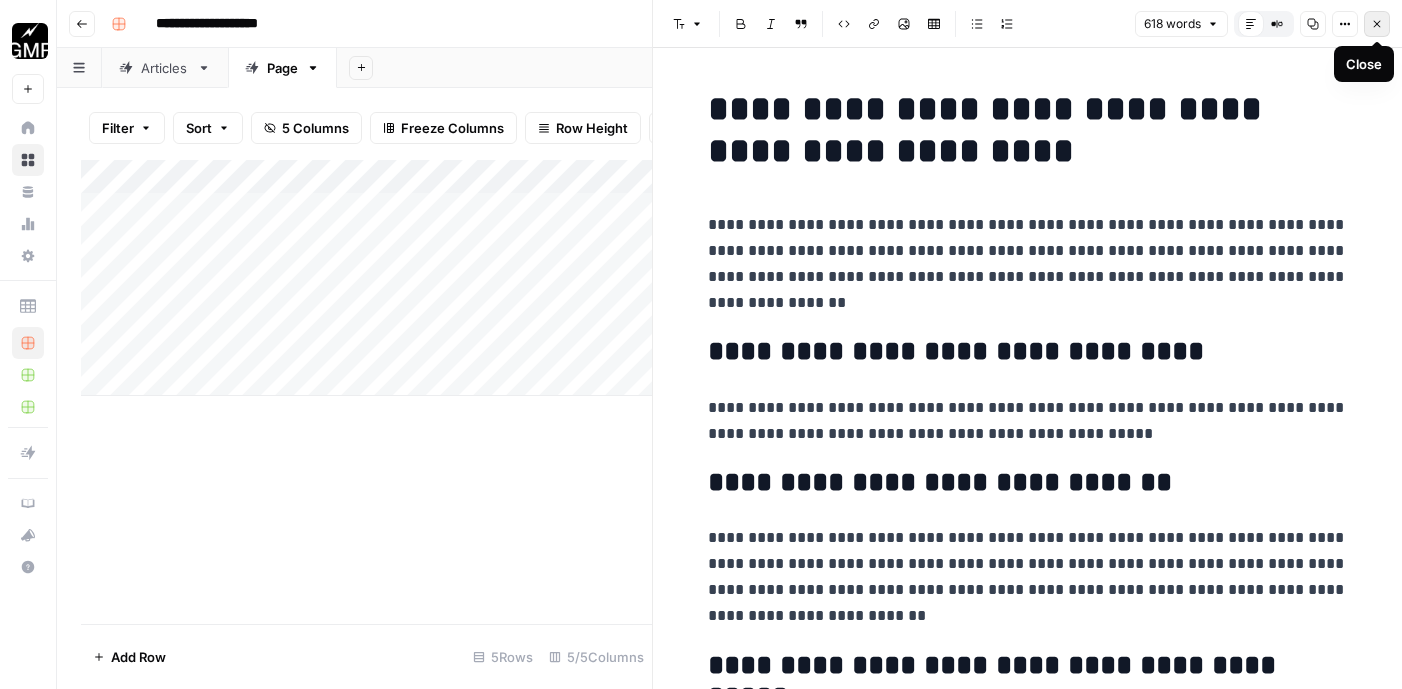 click 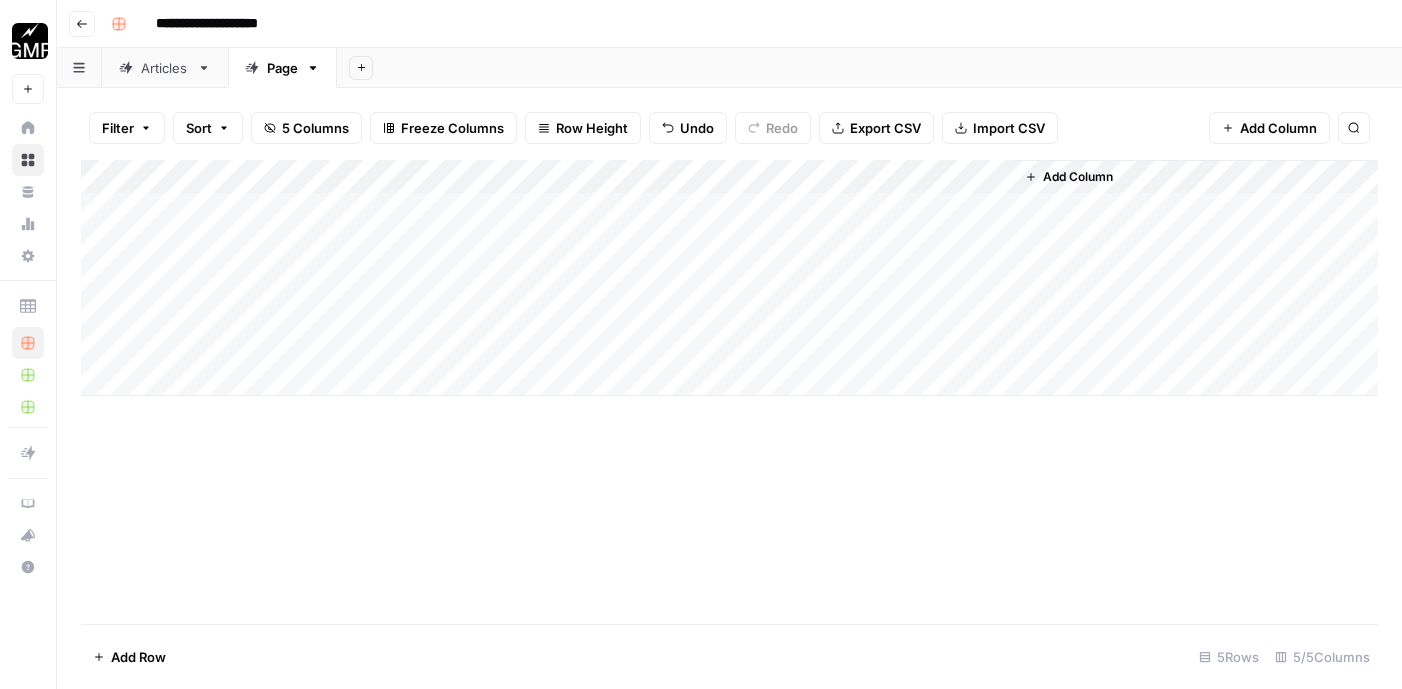 click on "Add Column" at bounding box center [729, 392] 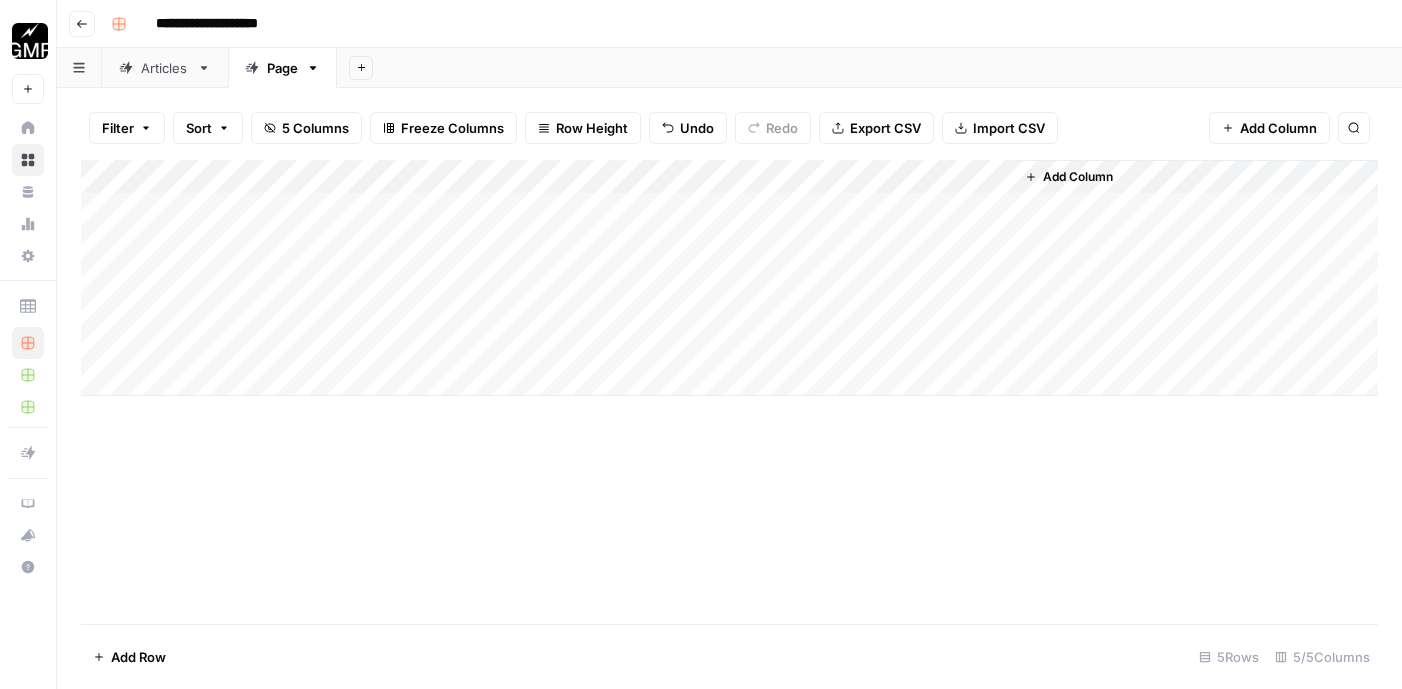 click on "Add Column" at bounding box center [729, 392] 